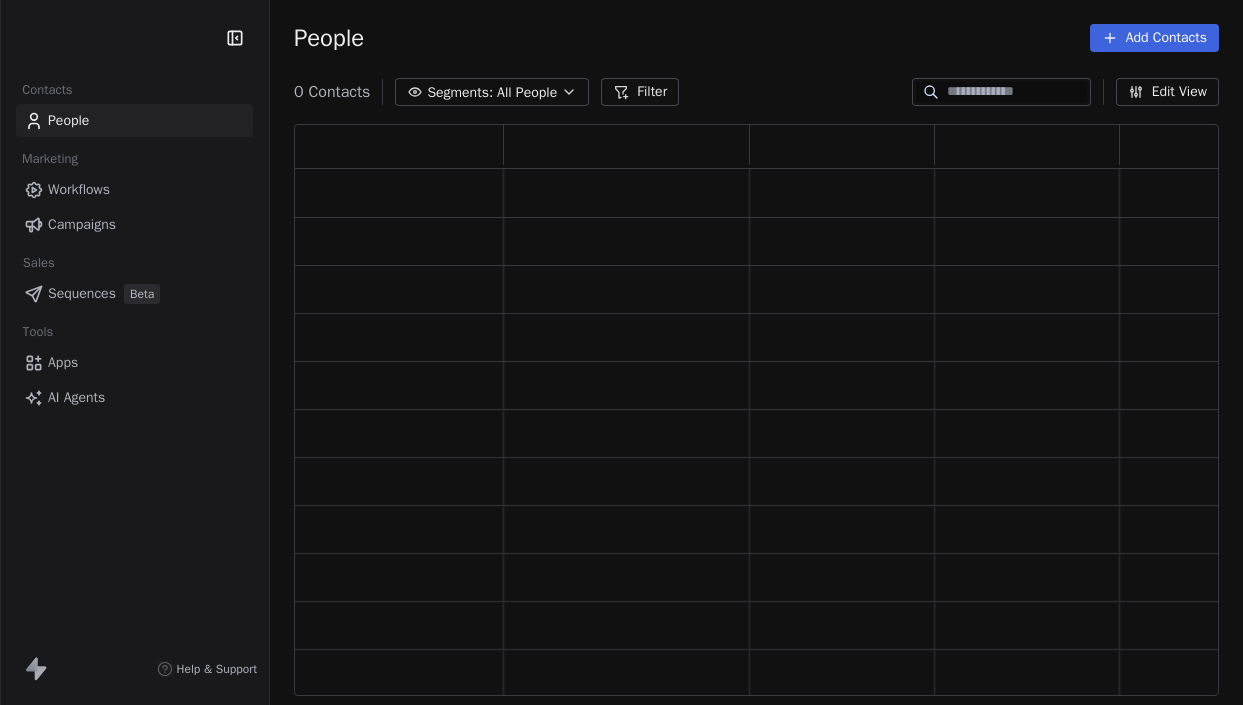 scroll, scrollTop: 0, scrollLeft: 0, axis: both 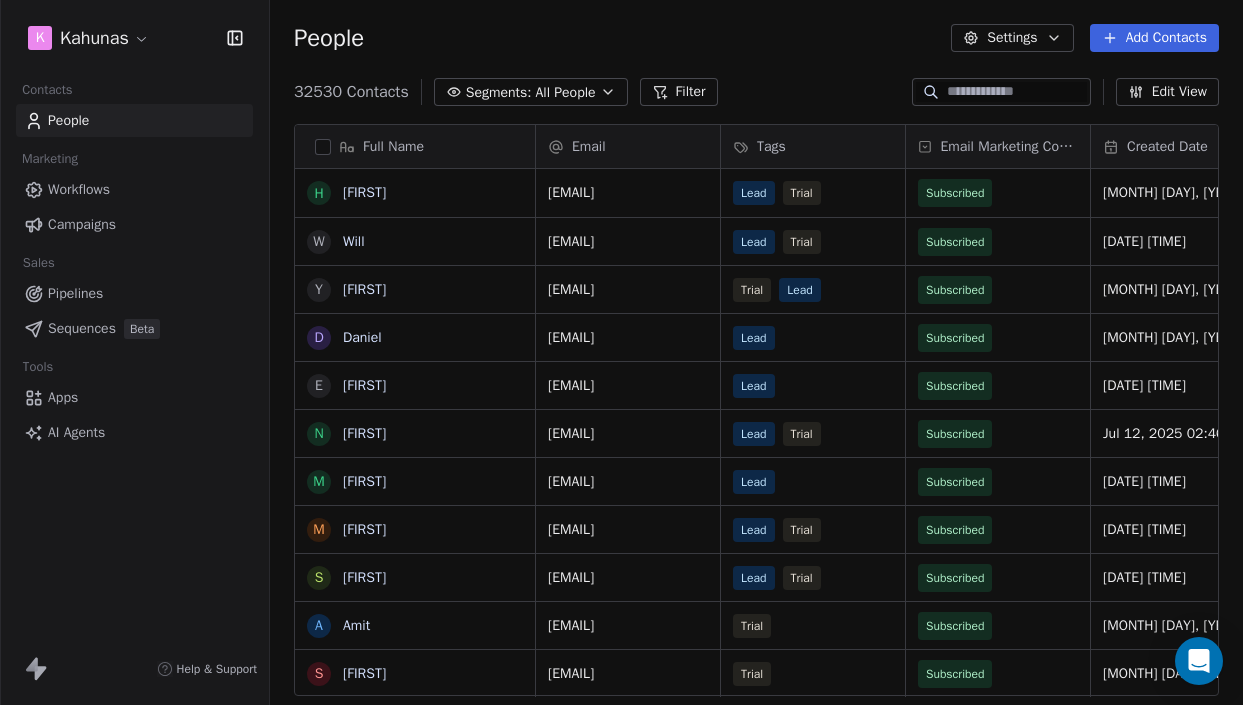 click on "Campaigns" at bounding box center [82, 224] 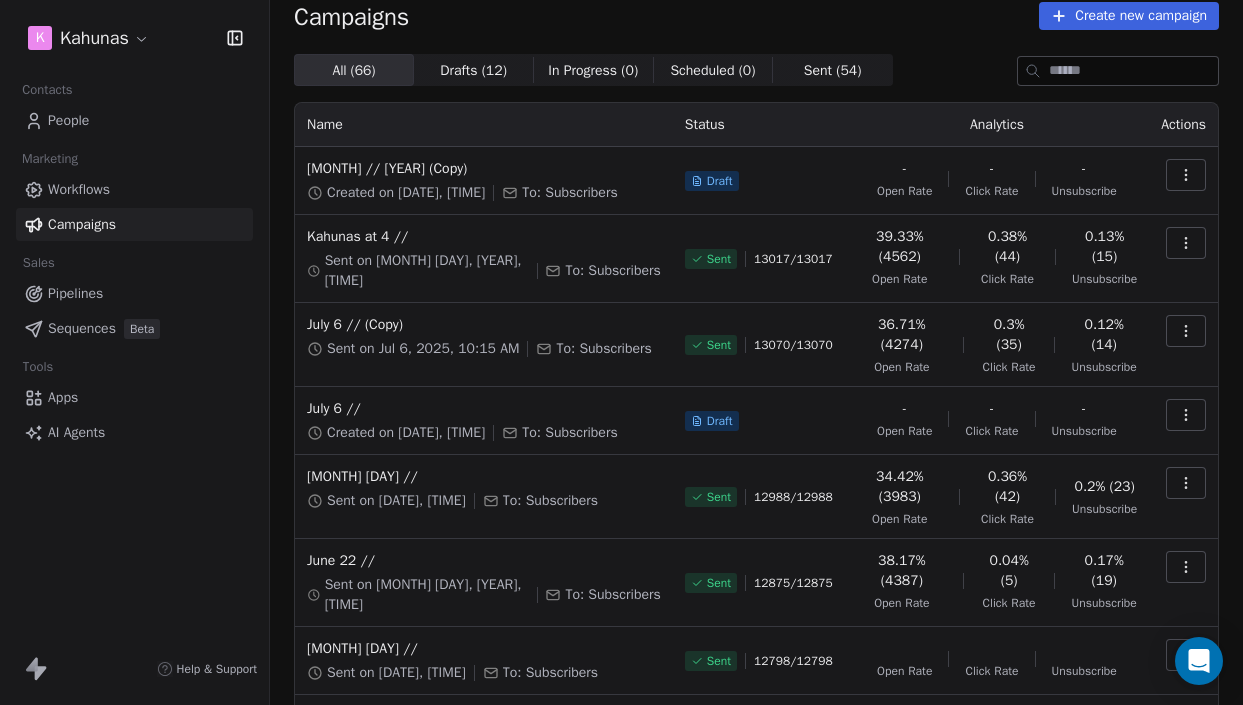 scroll, scrollTop: 24, scrollLeft: 0, axis: vertical 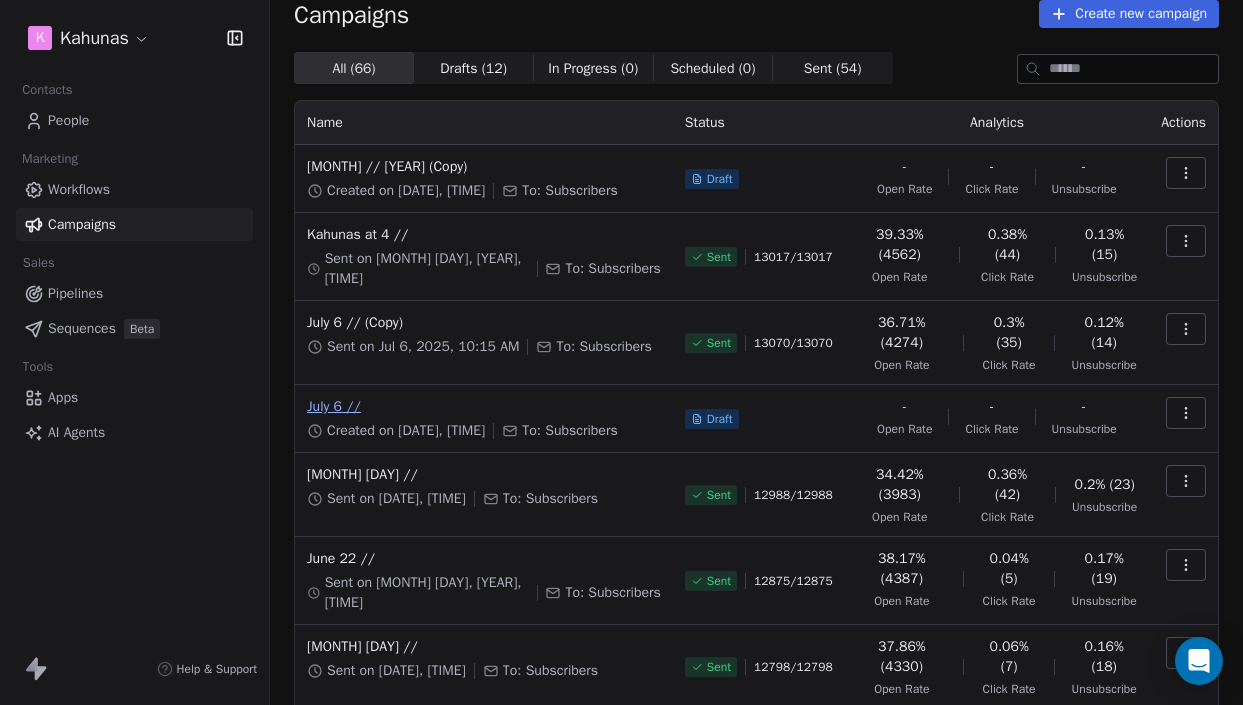 click on "July 6 //" at bounding box center [484, 407] 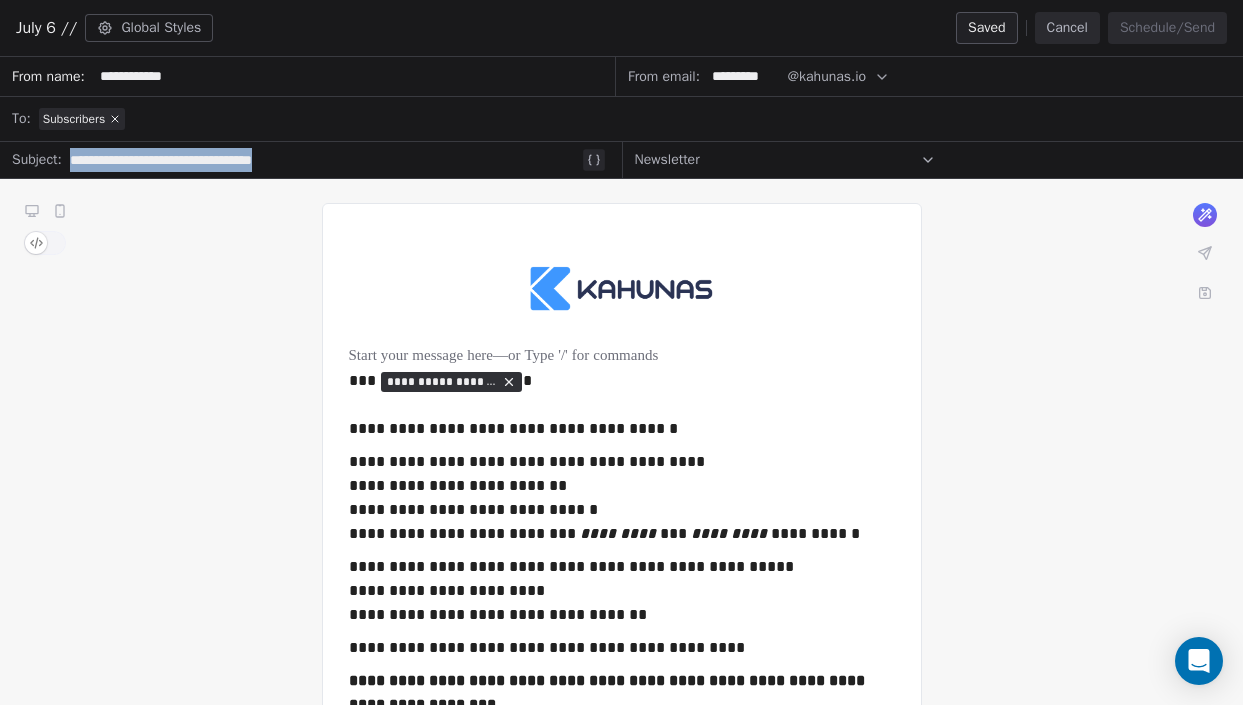 drag, startPoint x: 78, startPoint y: 156, endPoint x: 401, endPoint y: 157, distance: 323.00156 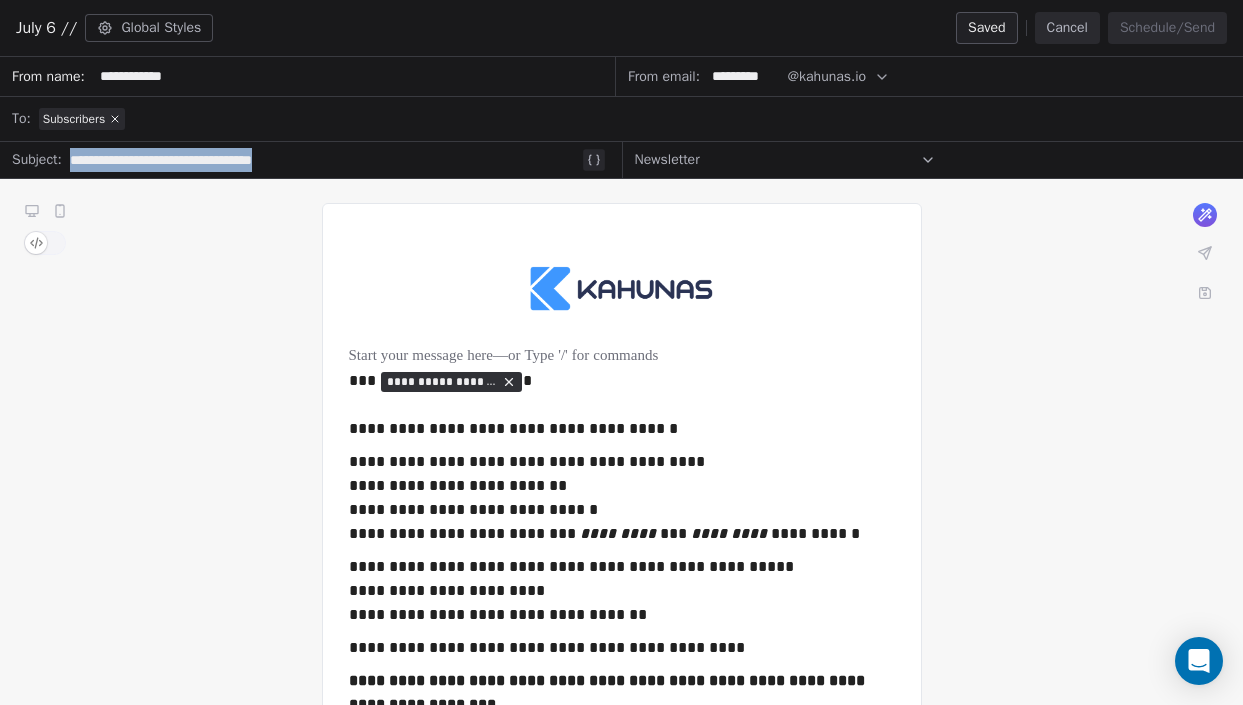click on "**********" at bounding box center (324, 160) 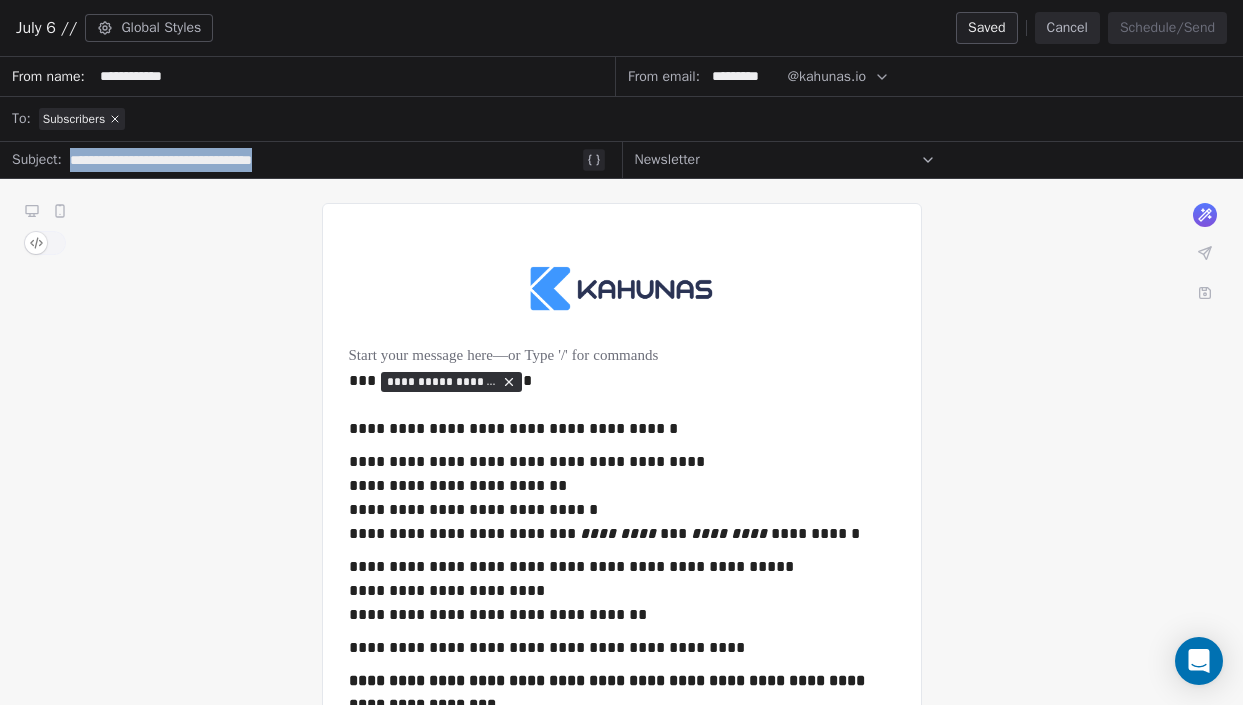 drag, startPoint x: 363, startPoint y: 160, endPoint x: 47, endPoint y: 146, distance: 316.30997 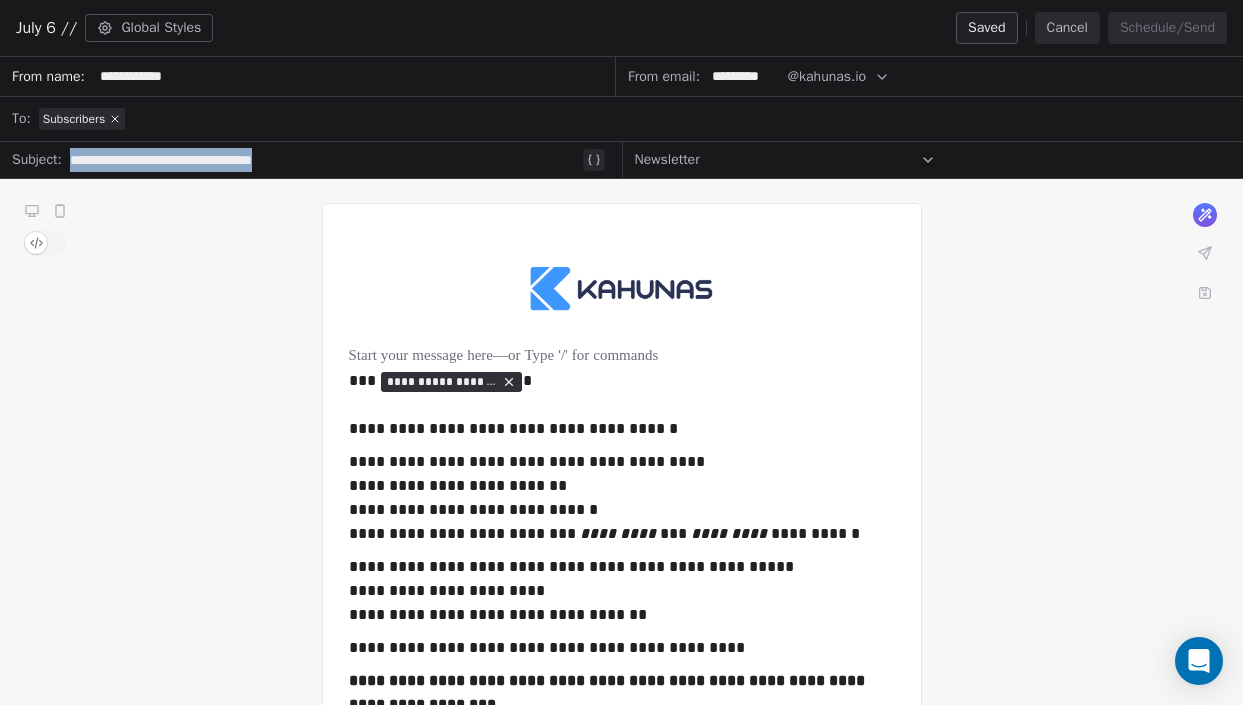 click on "**********" at bounding box center (311, 160) 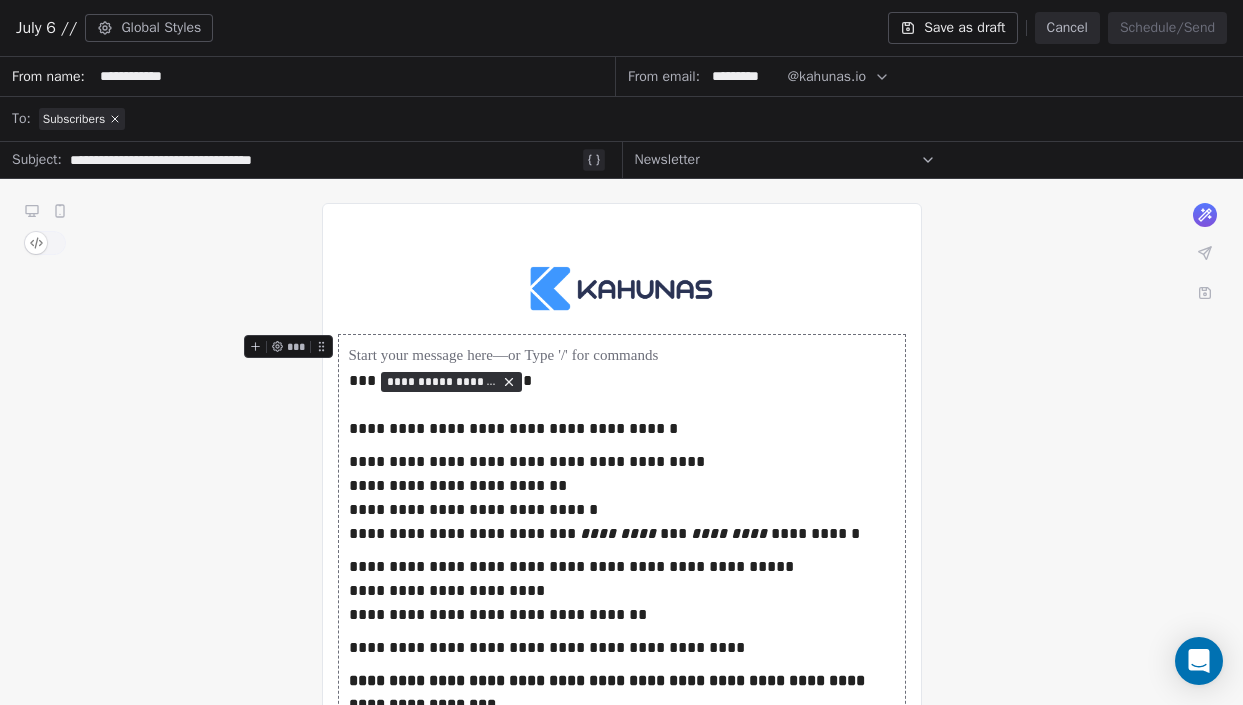 click on "**********" at bounding box center (324, 160) 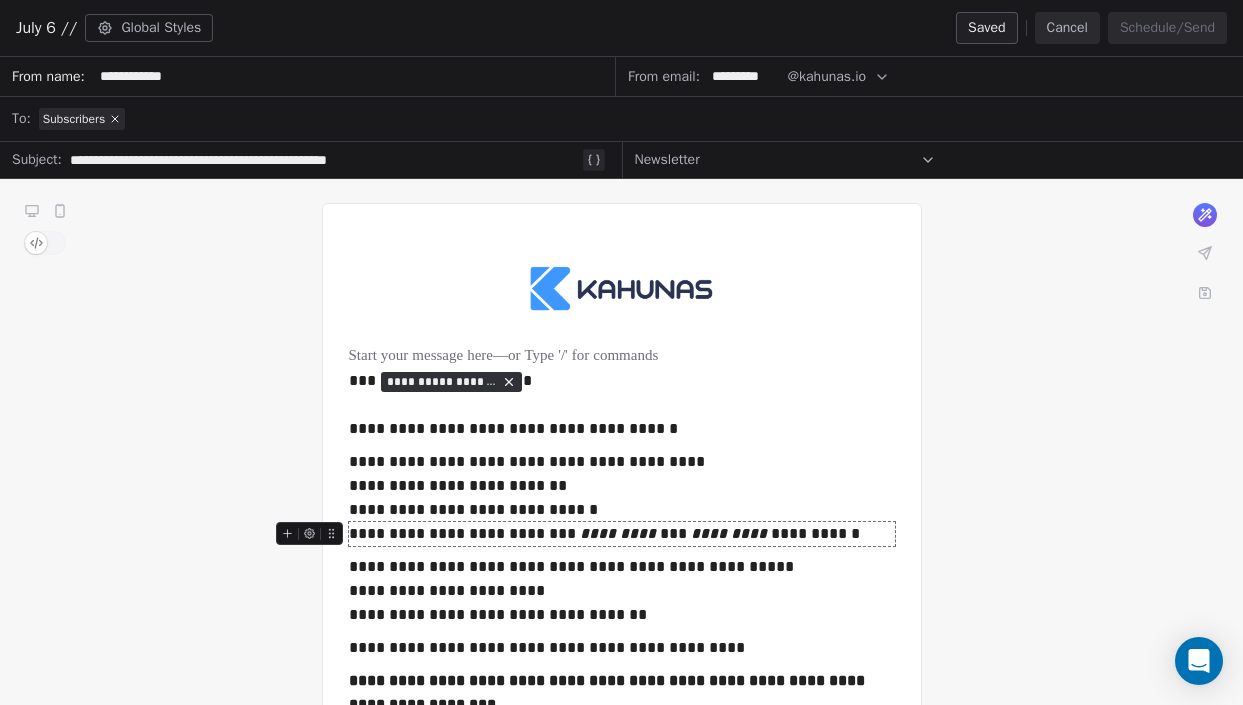 click on "**********" at bounding box center (622, 534) 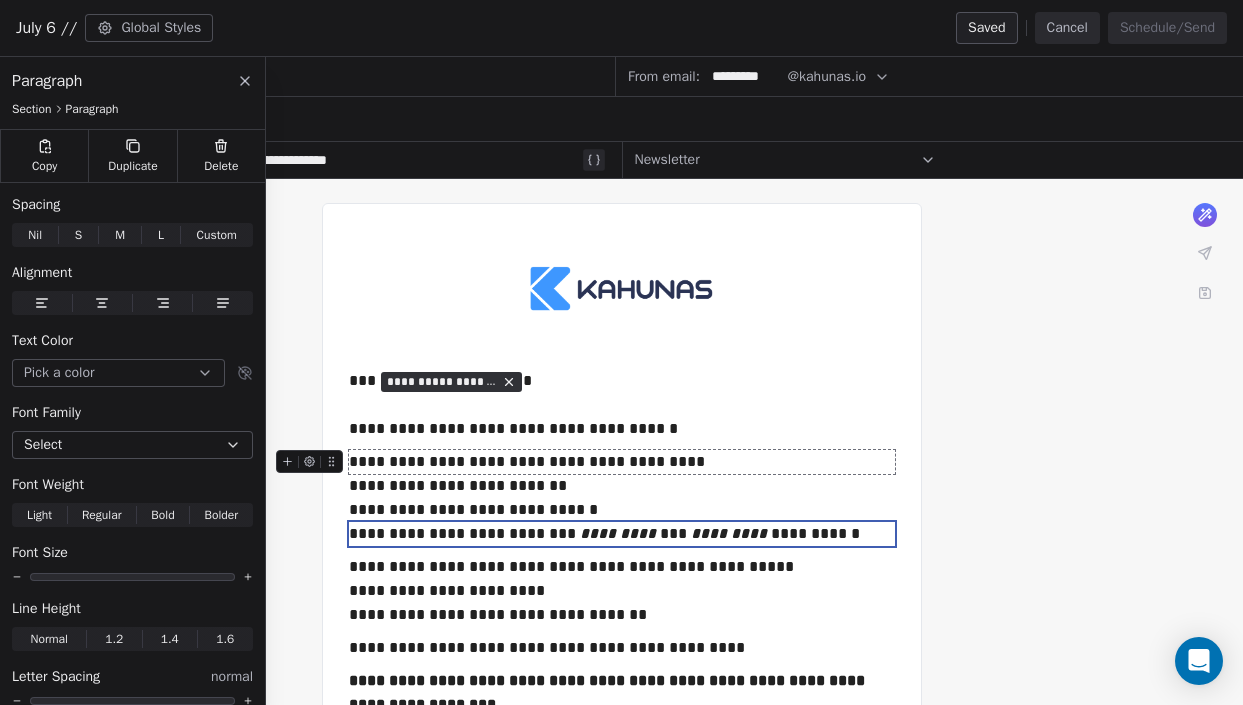 drag, startPoint x: 349, startPoint y: 427, endPoint x: 415, endPoint y: 530, distance: 122.33152 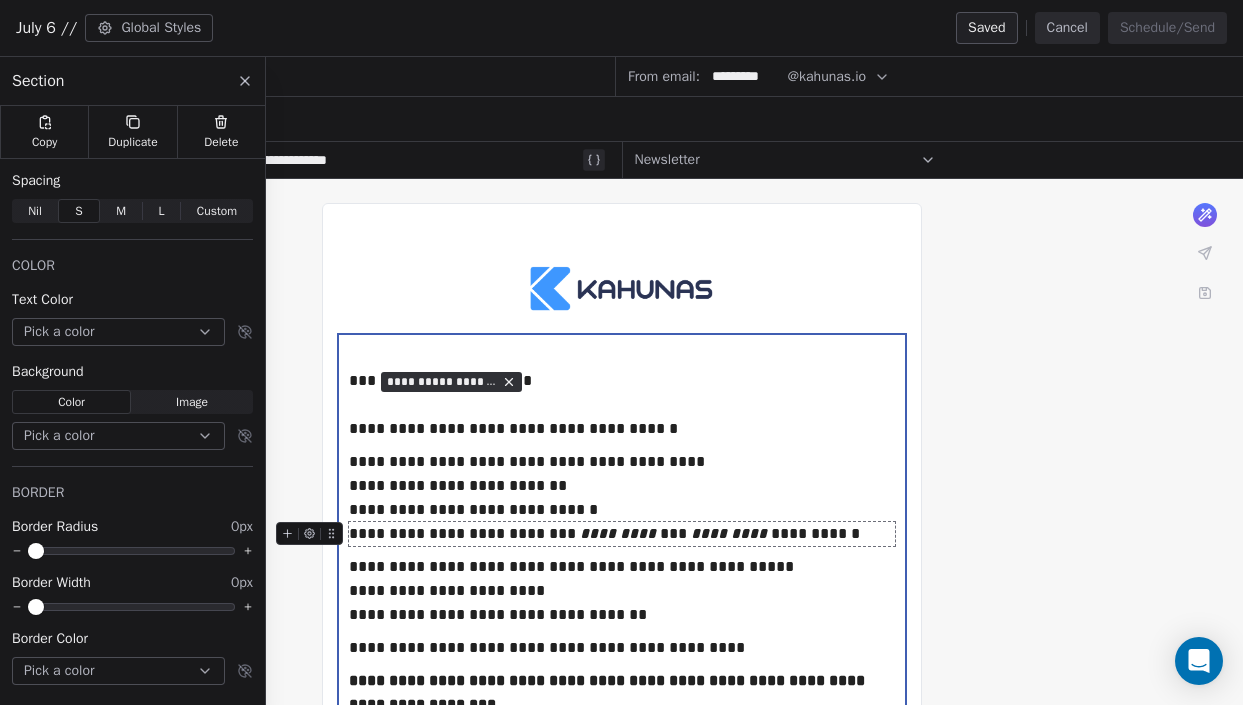 scroll, scrollTop: 222, scrollLeft: 0, axis: vertical 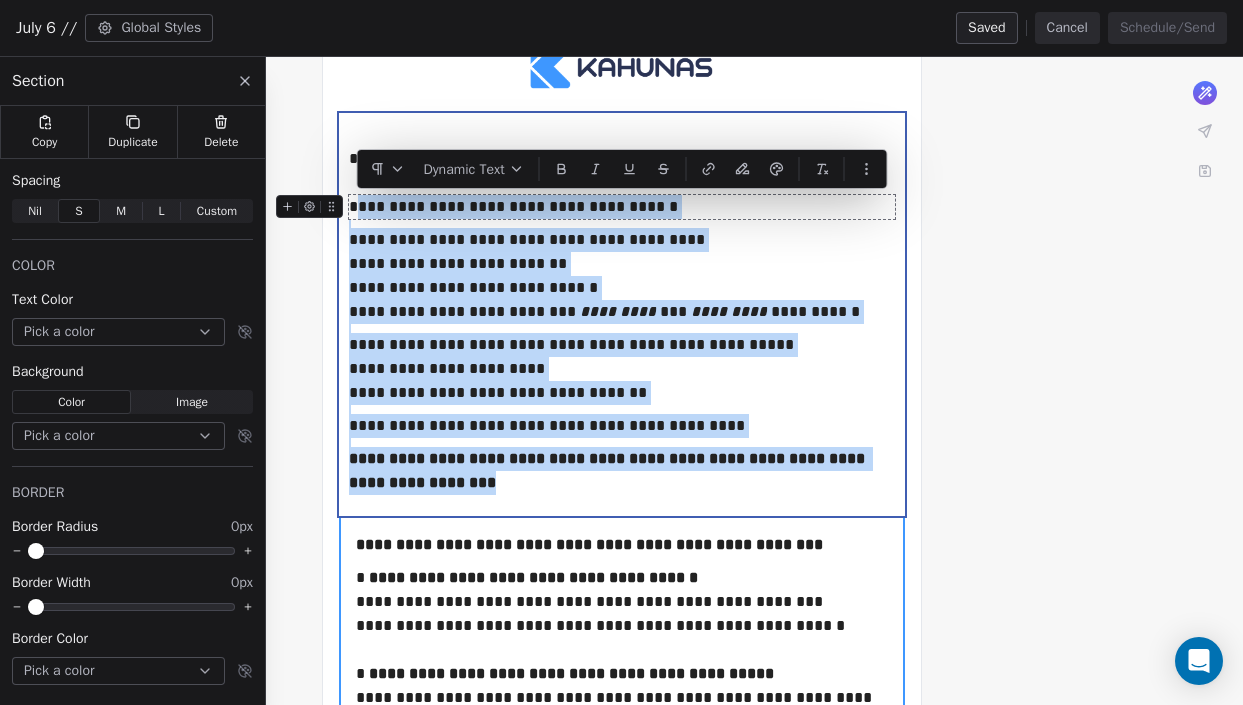 drag, startPoint x: 458, startPoint y: 487, endPoint x: 355, endPoint y: 209, distance: 296.46753 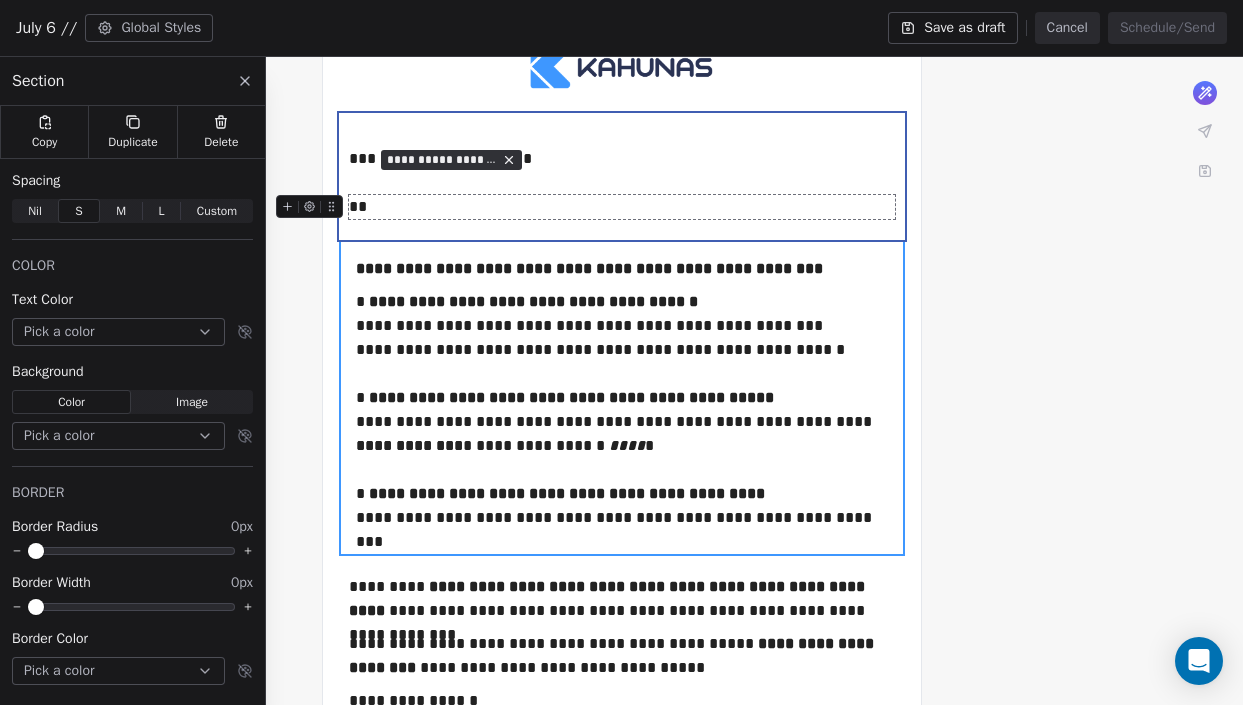 type 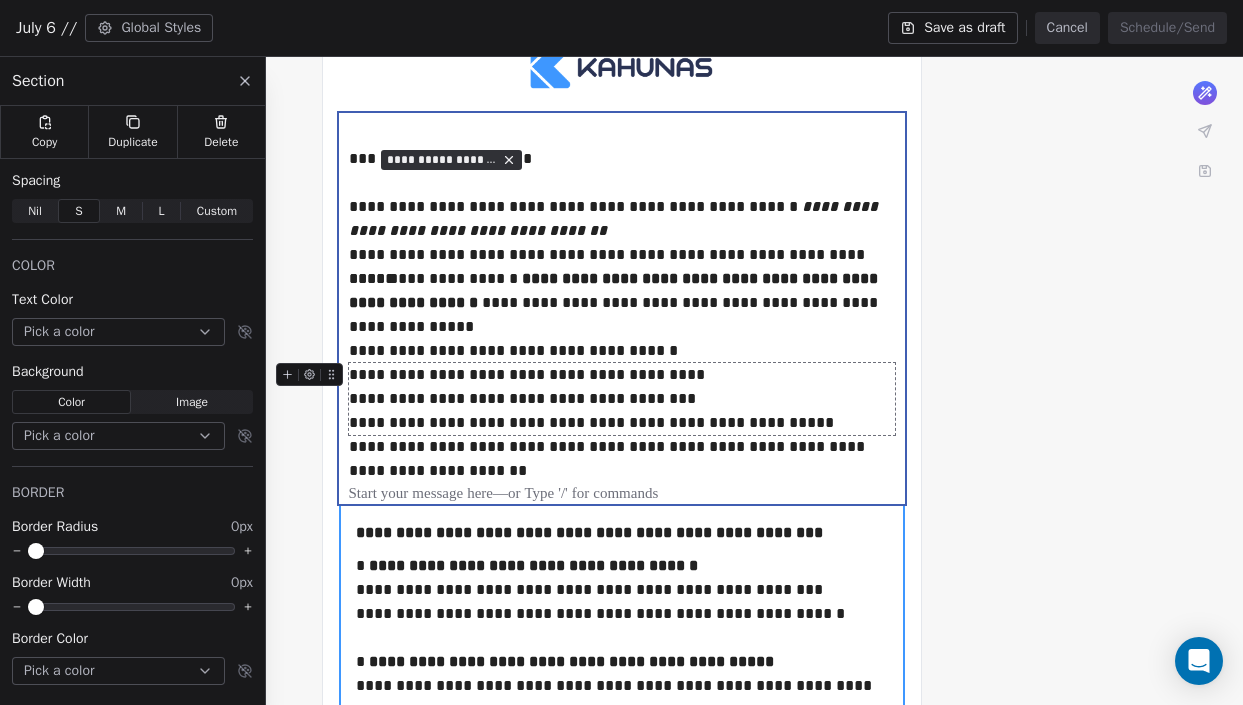 click on "**********" at bounding box center [622, 399] 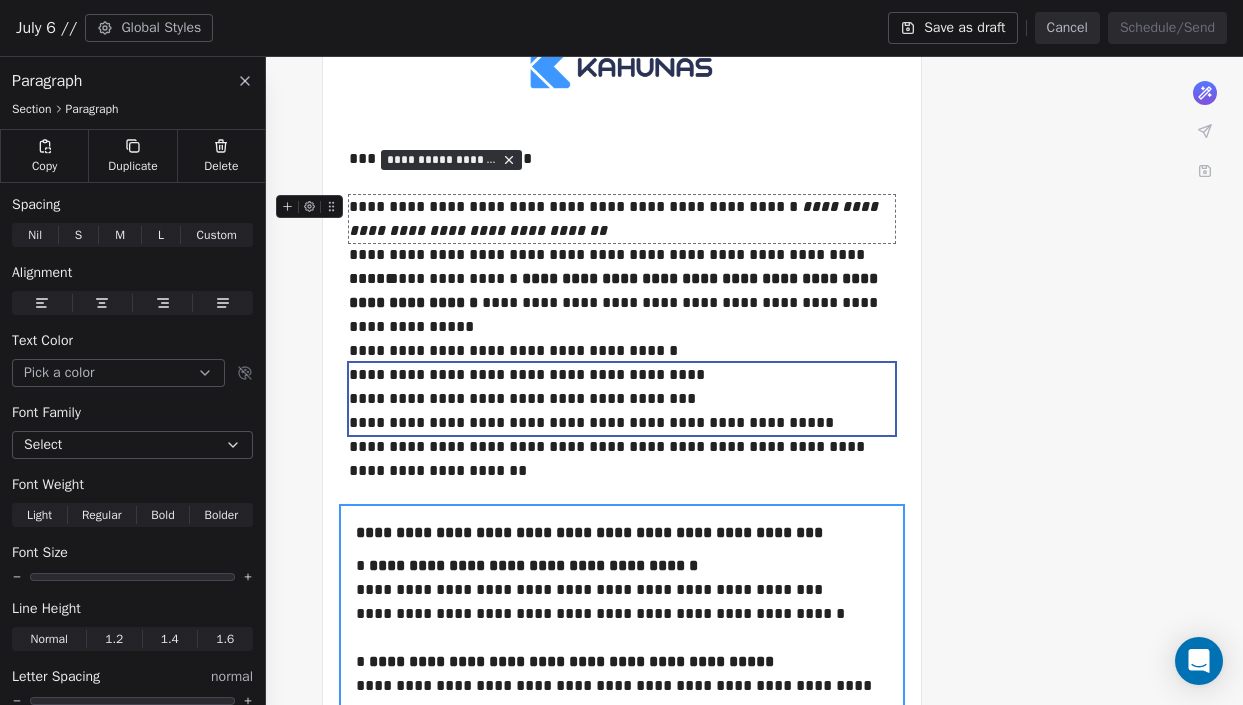 click on "**********" at bounding box center (622, 219) 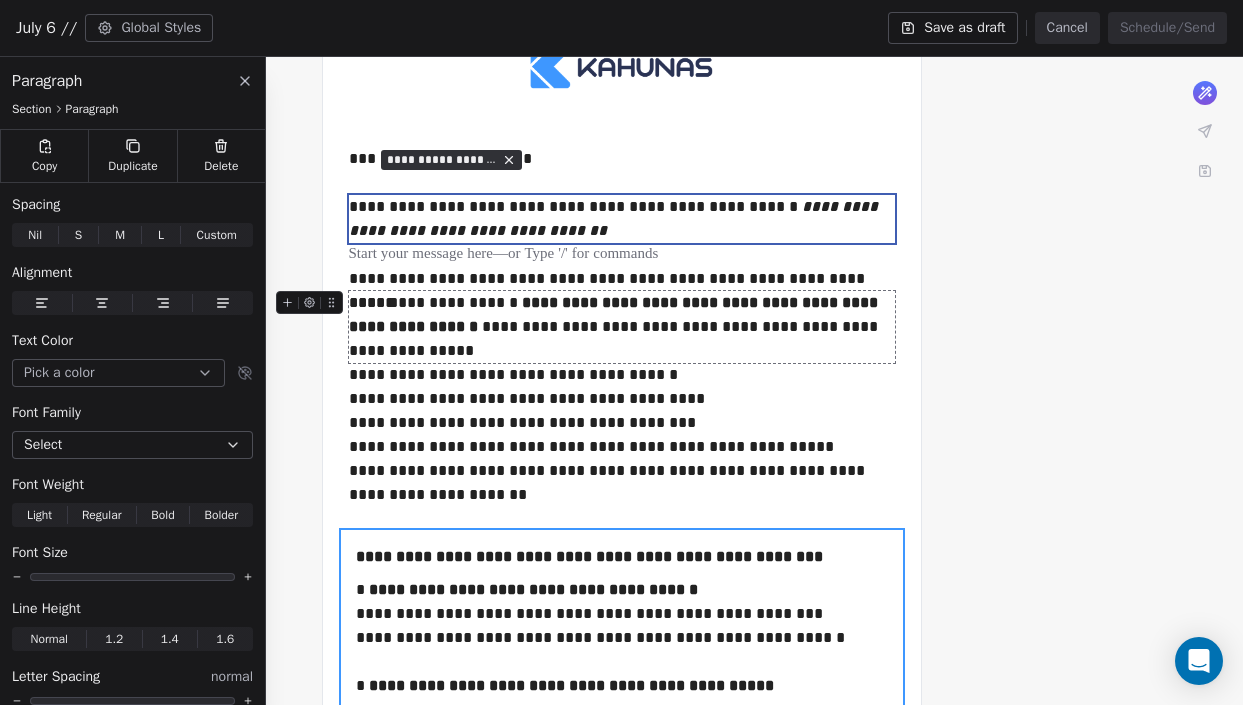 click on "**********" at bounding box center [622, 327] 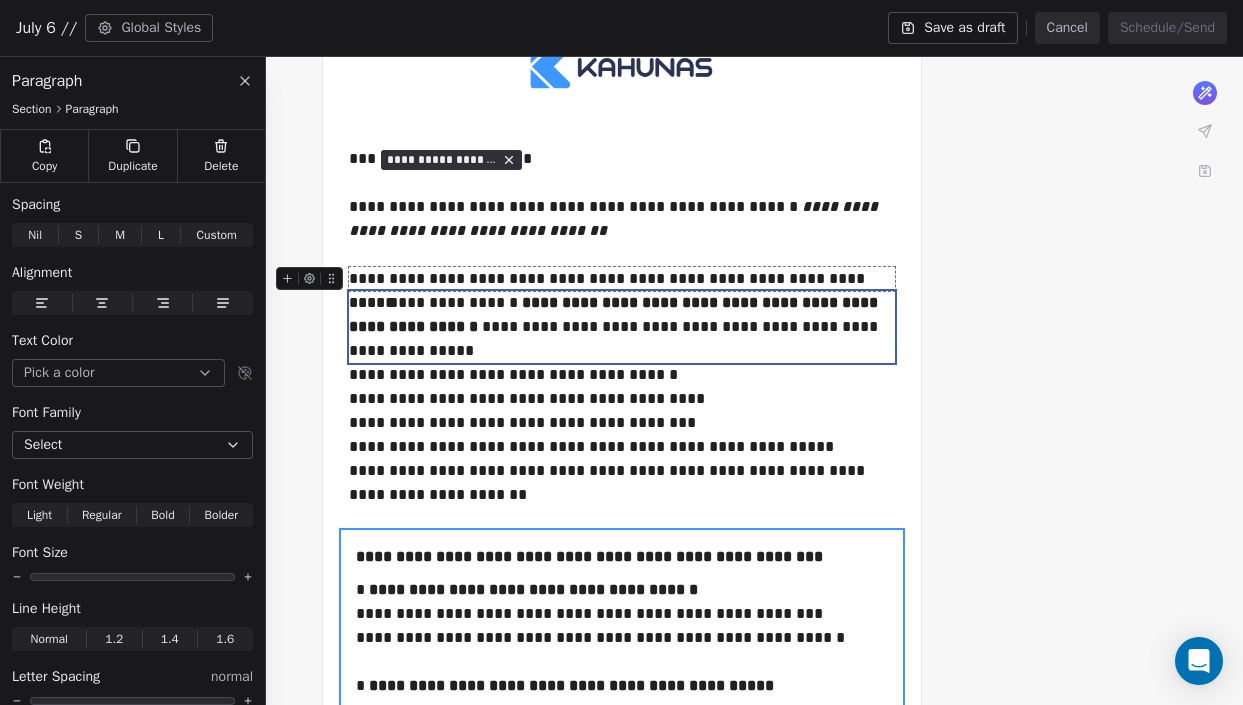 click on "**********" at bounding box center [622, 279] 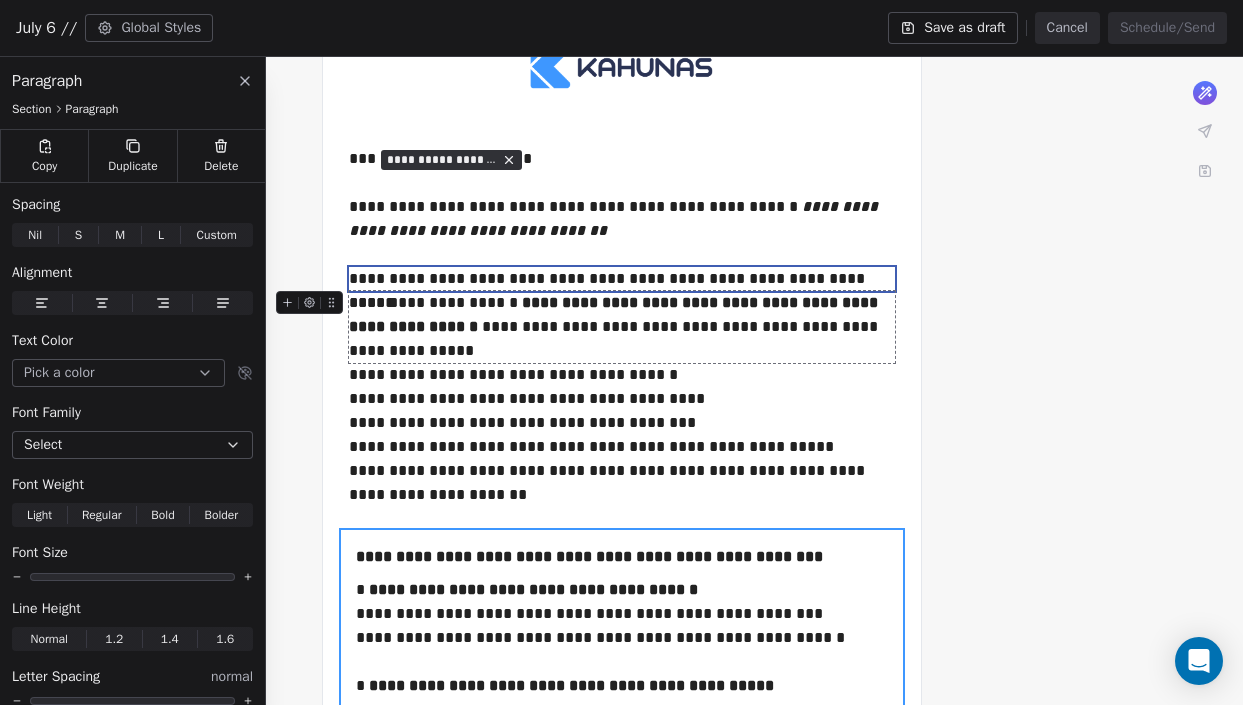 click on "**********" at bounding box center [622, 327] 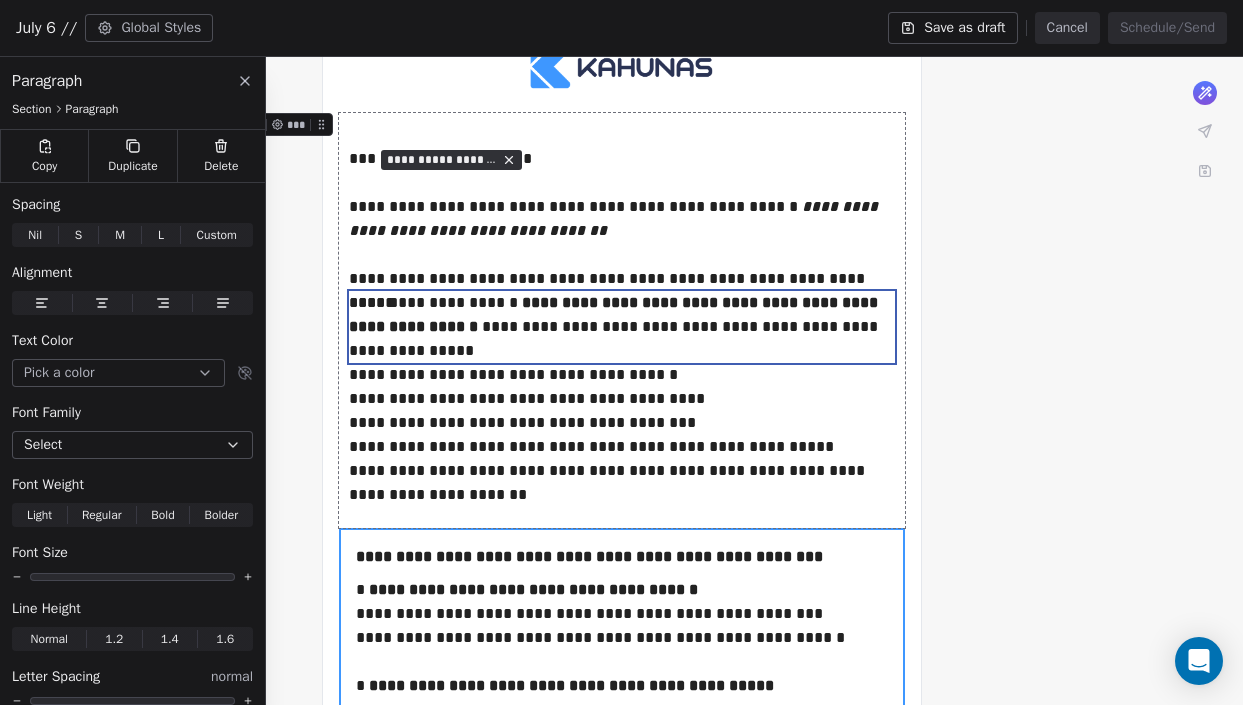 click on "**********" at bounding box center (622, 320) 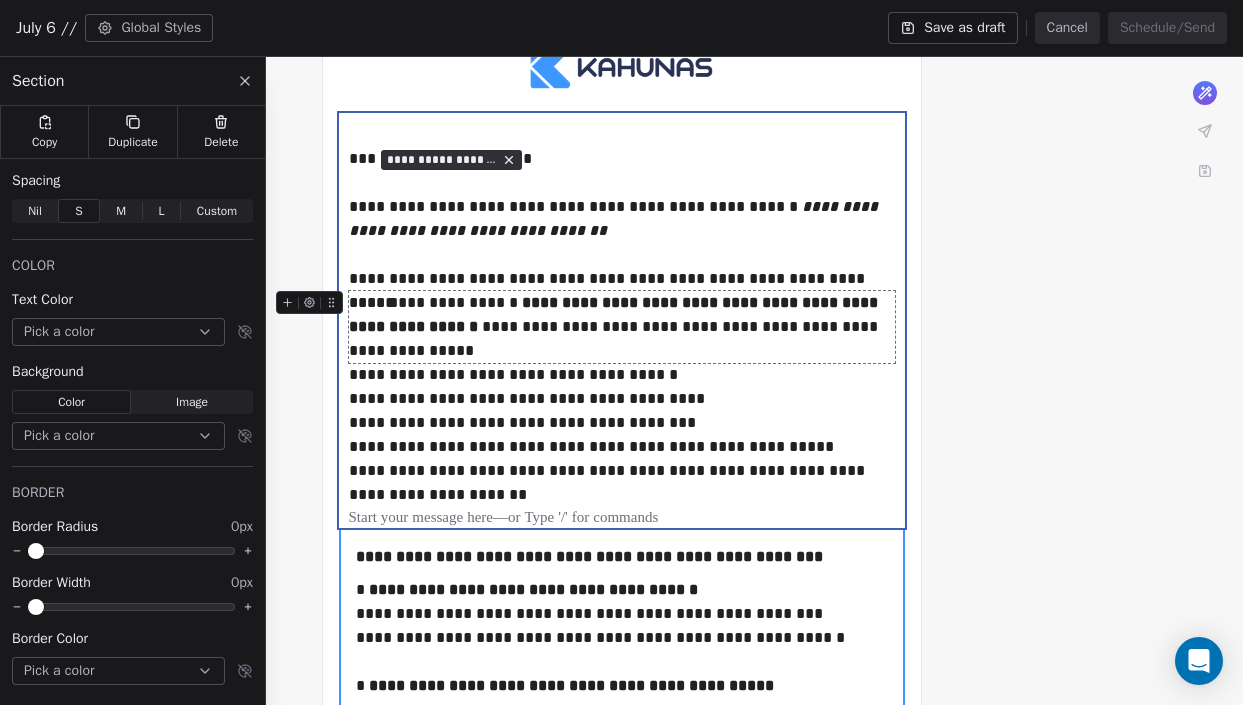 click on "**********" at bounding box center [622, 327] 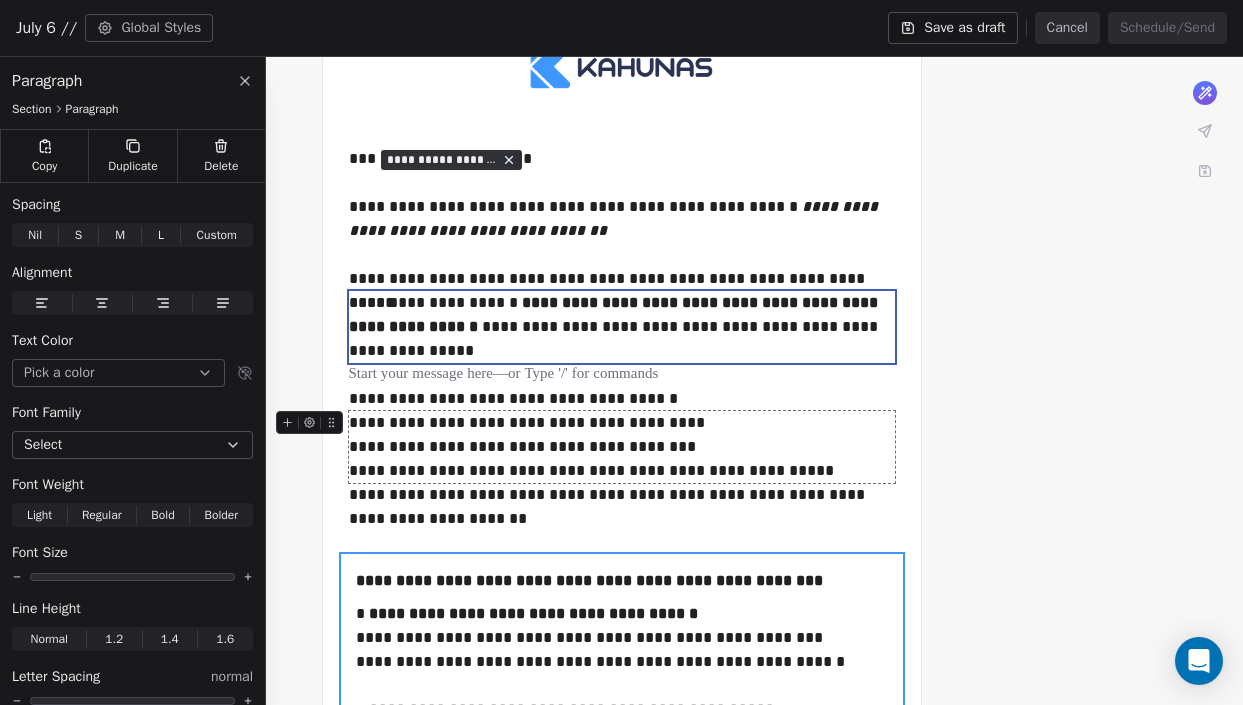 click on "**********" at bounding box center [622, 447] 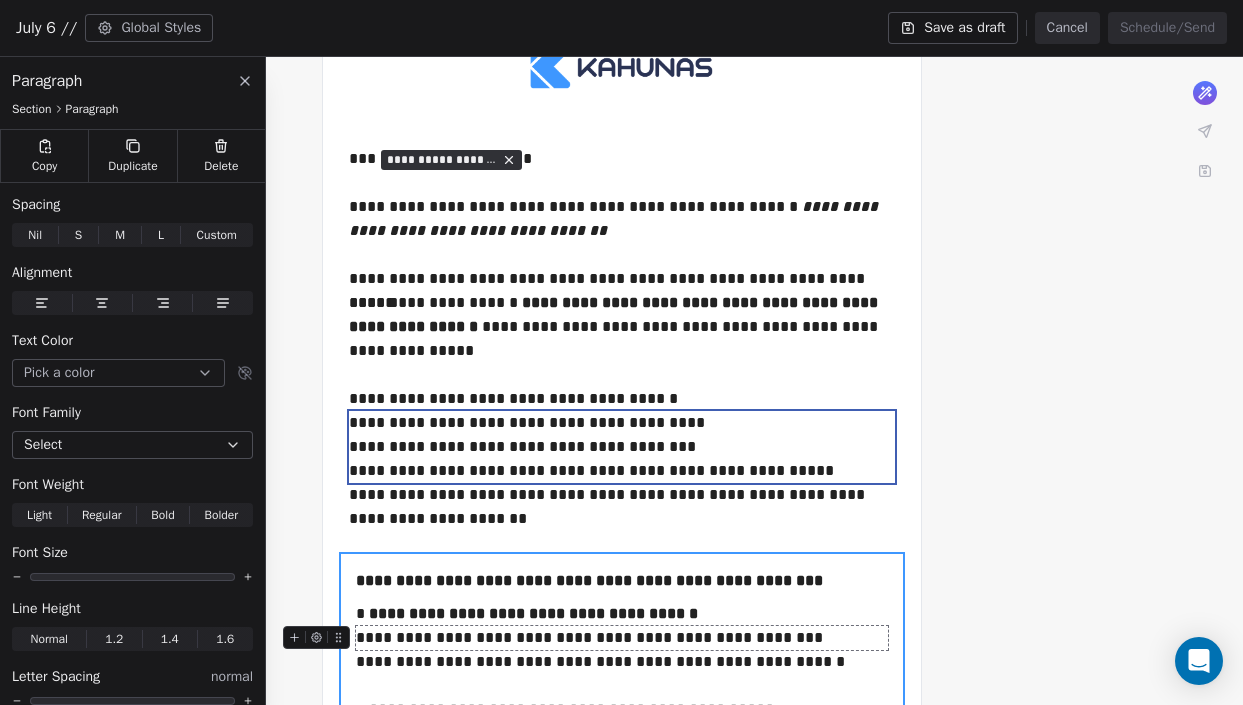 click on "**********" at bounding box center [622, 638] 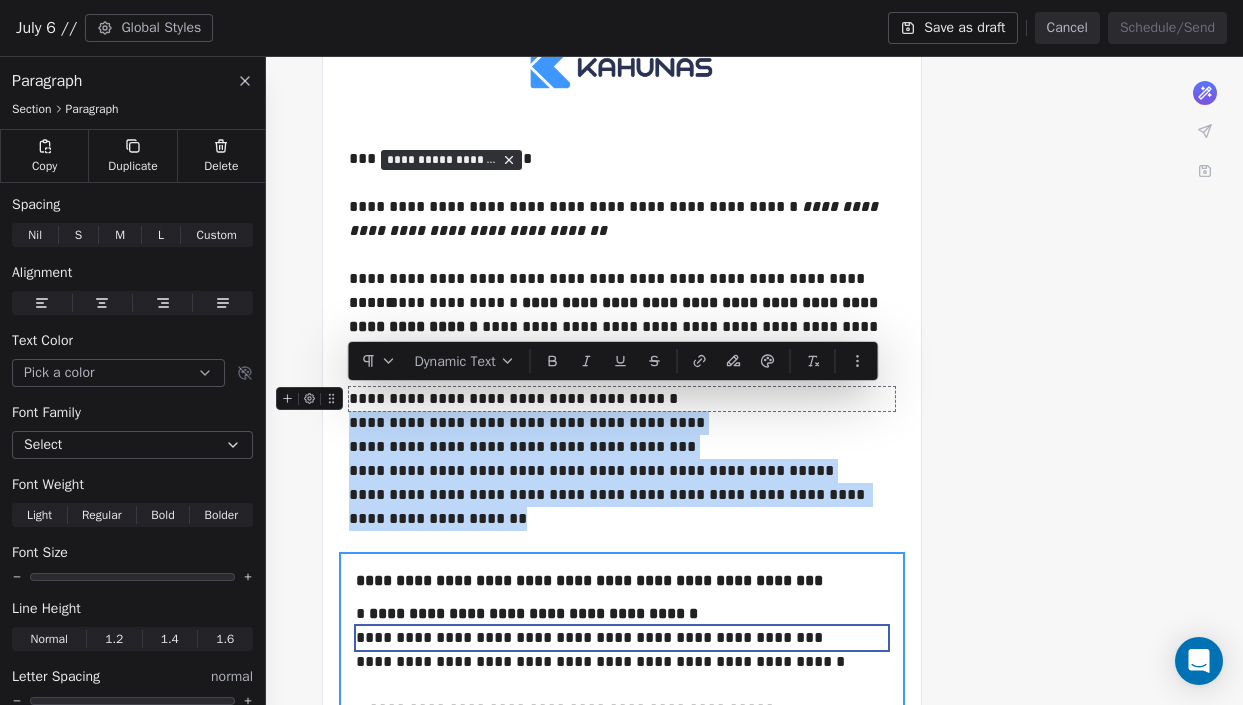 drag, startPoint x: 501, startPoint y: 518, endPoint x: 349, endPoint y: 392, distance: 197.43353 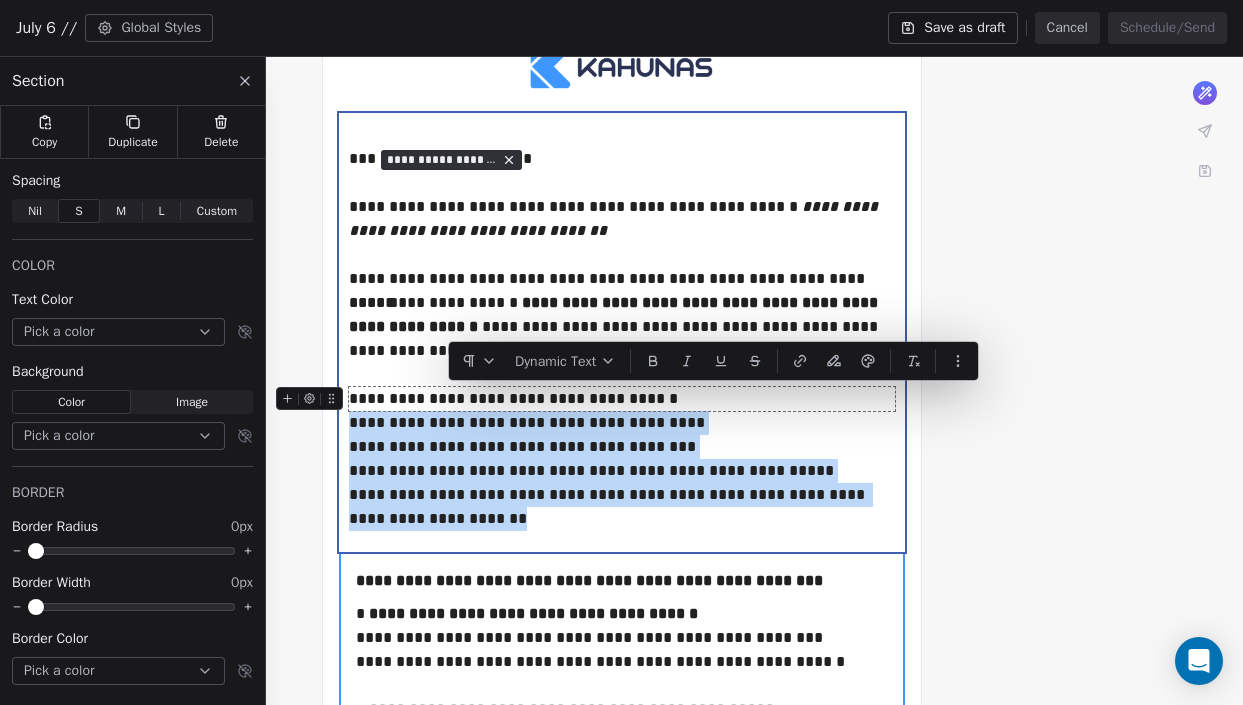 click on "**********" at bounding box center (622, 399) 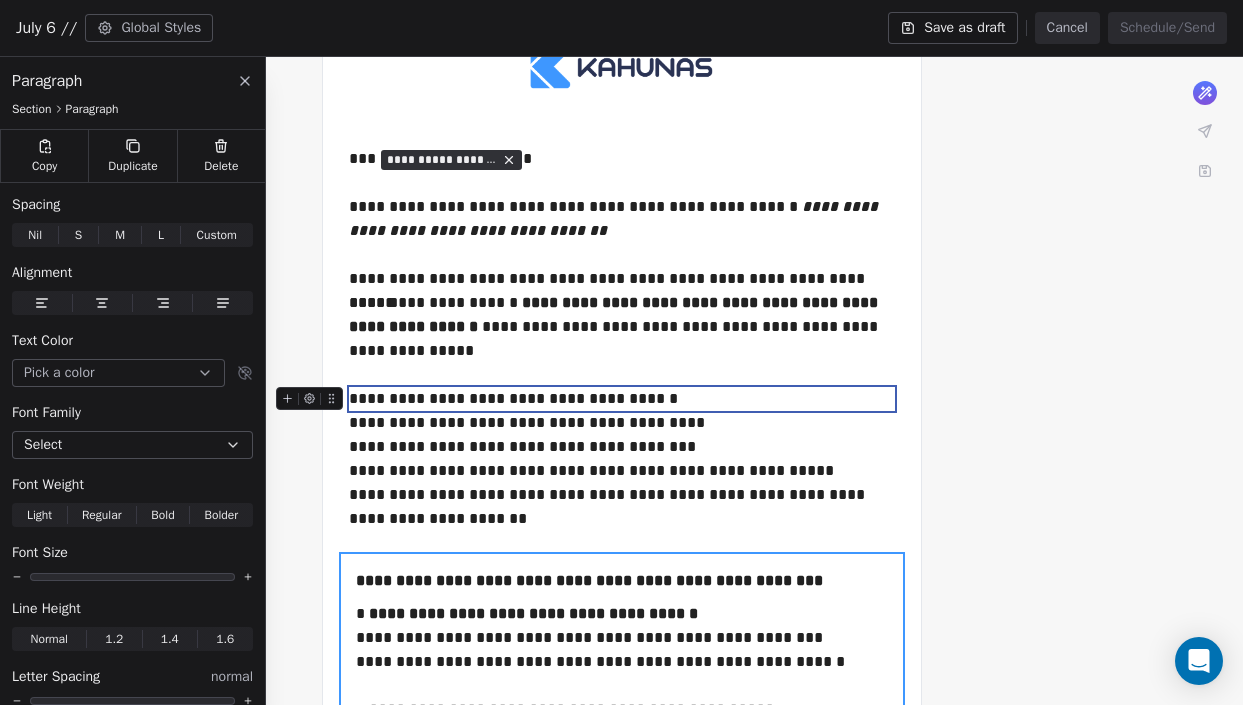 drag, startPoint x: 354, startPoint y: 391, endPoint x: 433, endPoint y: 447, distance: 96.83491 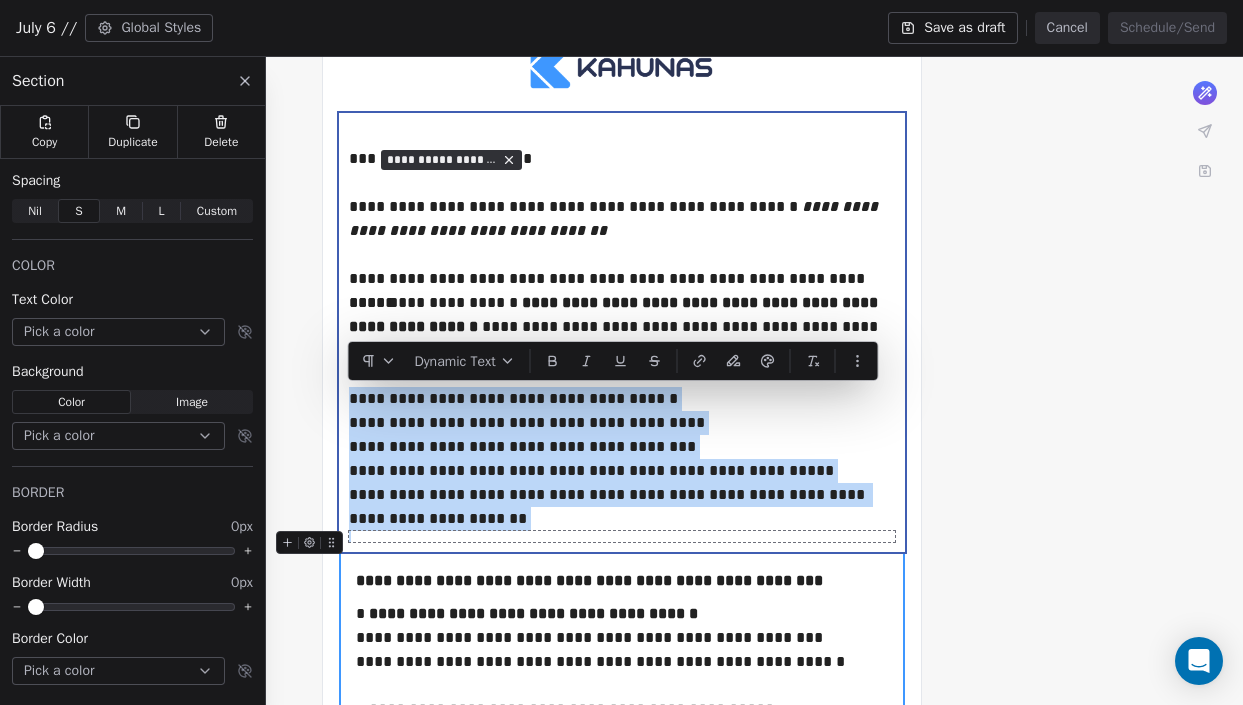 drag, startPoint x: 352, startPoint y: 400, endPoint x: 496, endPoint y: 531, distance: 194.67152 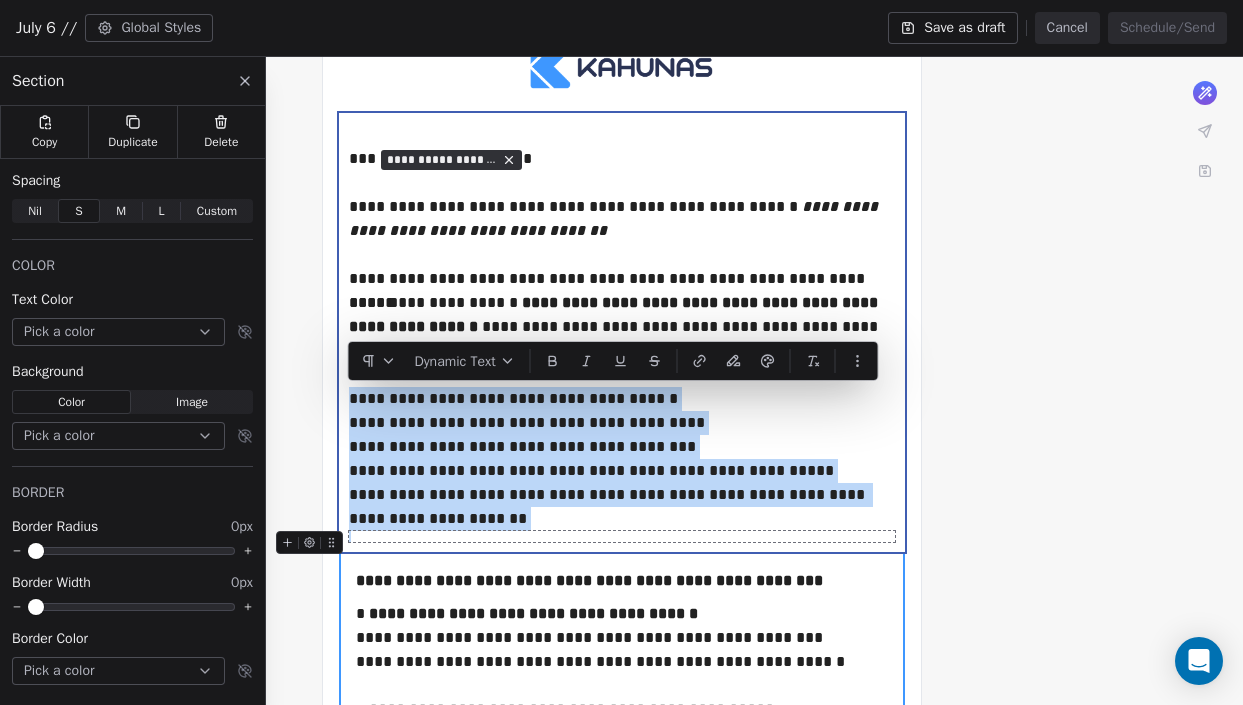 click at bounding box center (622, 536) 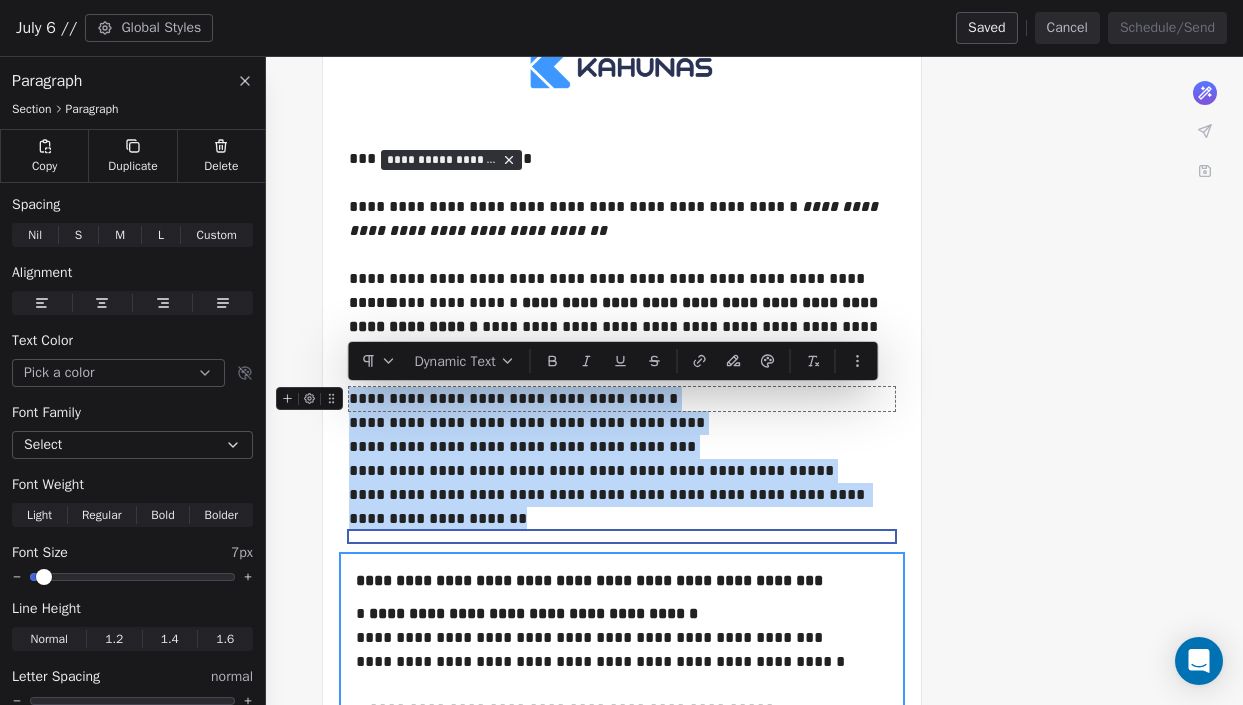 drag, startPoint x: 471, startPoint y: 524, endPoint x: 352, endPoint y: 395, distance: 175.50499 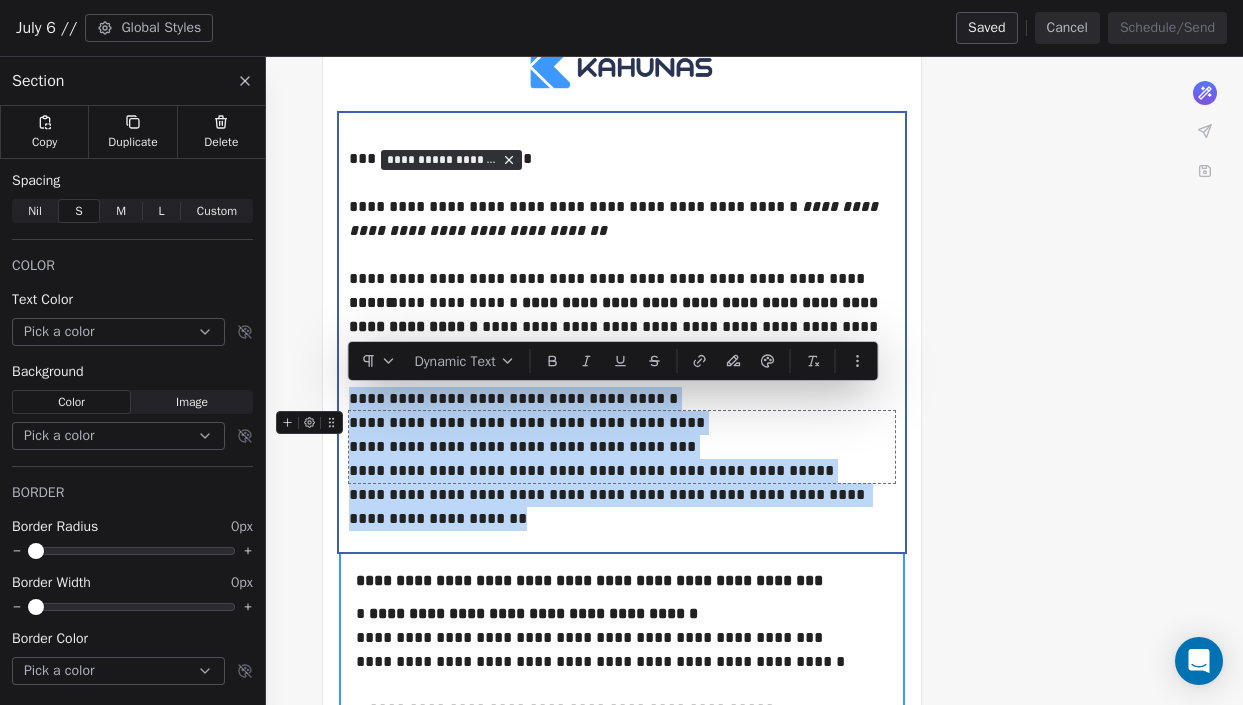click on "**********" at bounding box center (622, 447) 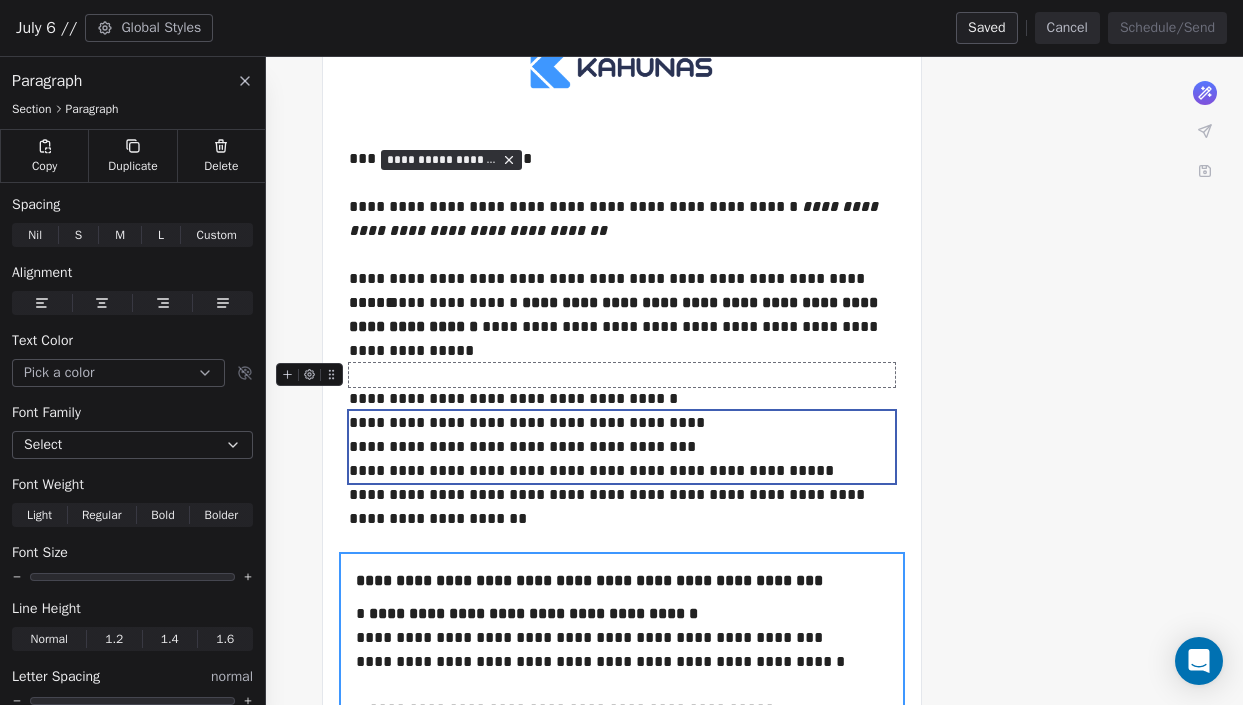 click at bounding box center (622, 375) 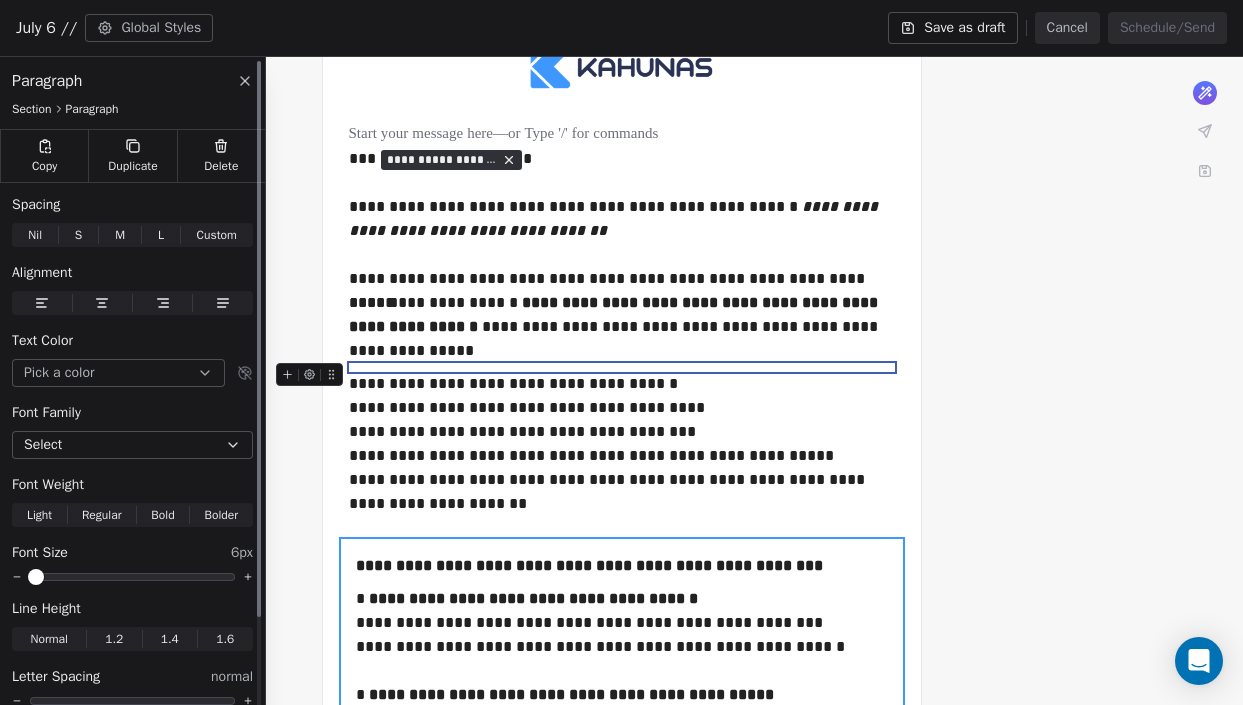 click at bounding box center [132, 577] 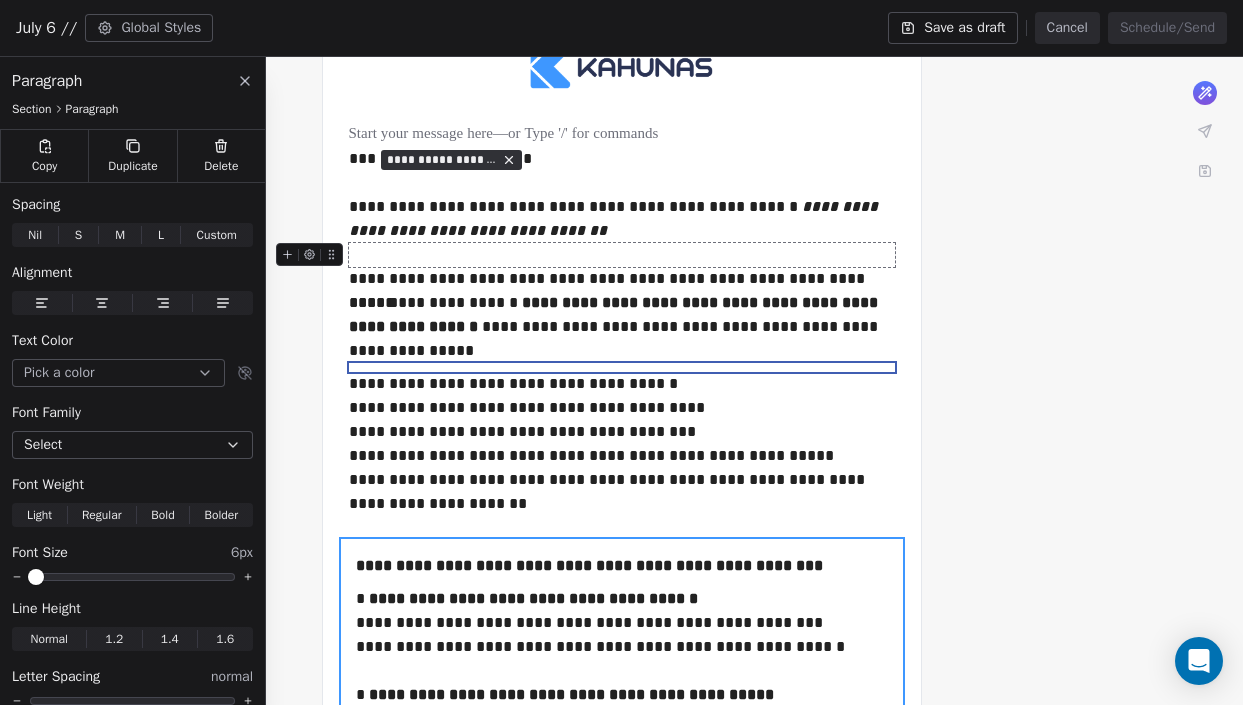 click at bounding box center (622, 255) 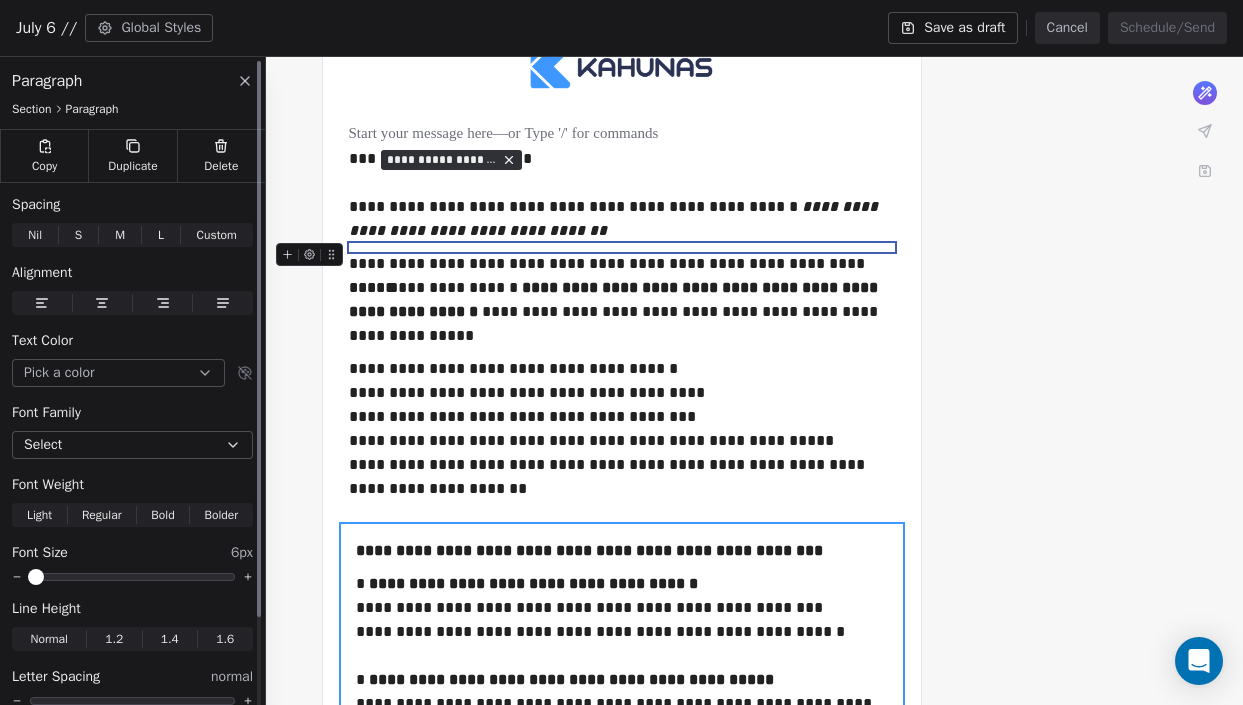 click at bounding box center [132, 577] 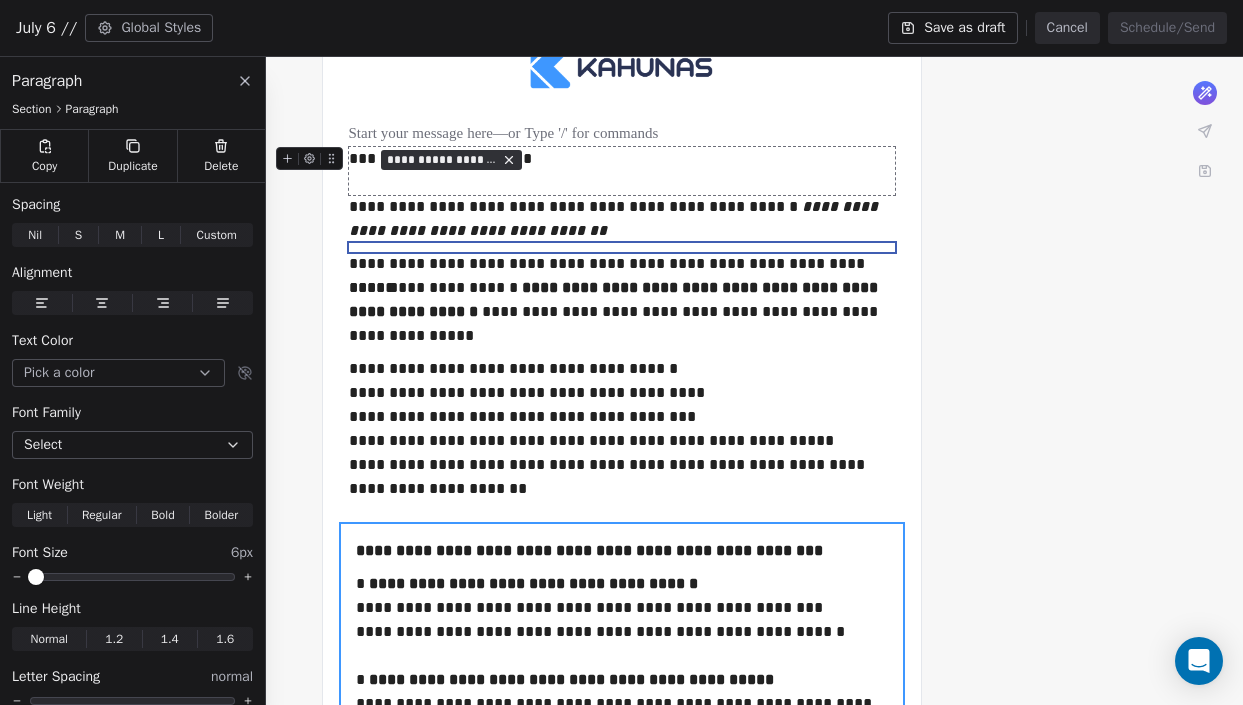 click on "**********" at bounding box center [622, 171] 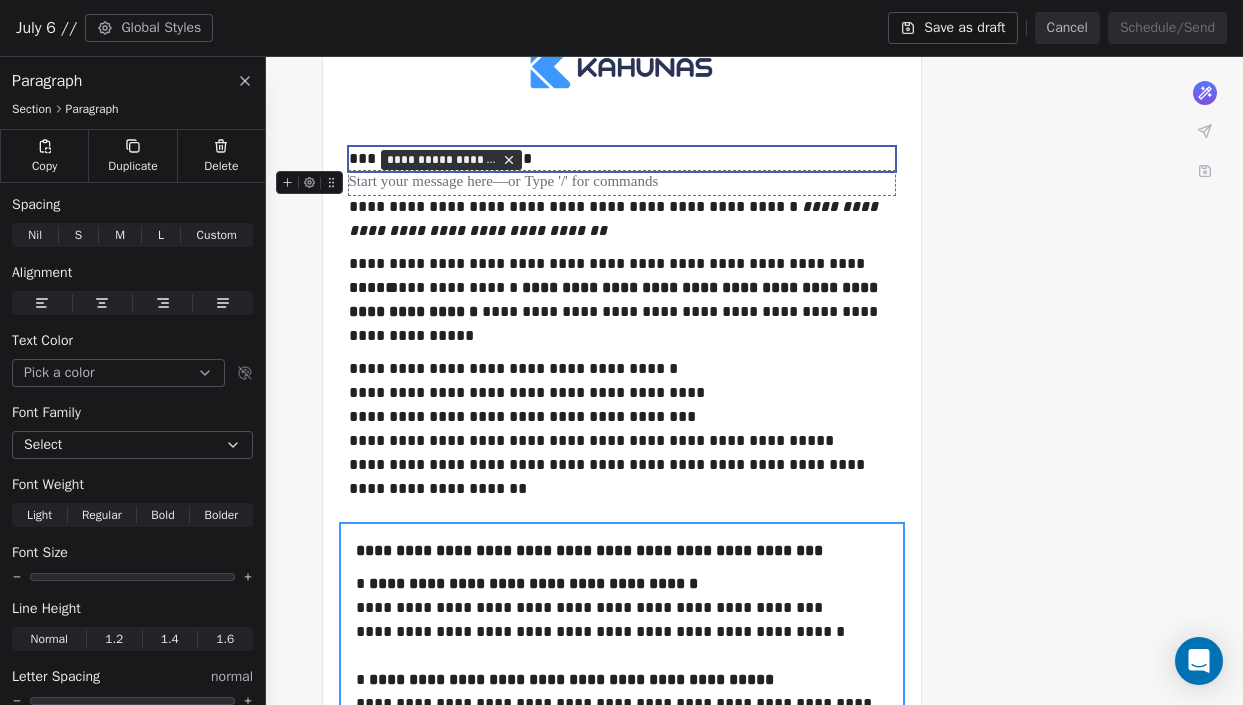 click at bounding box center (622, 183) 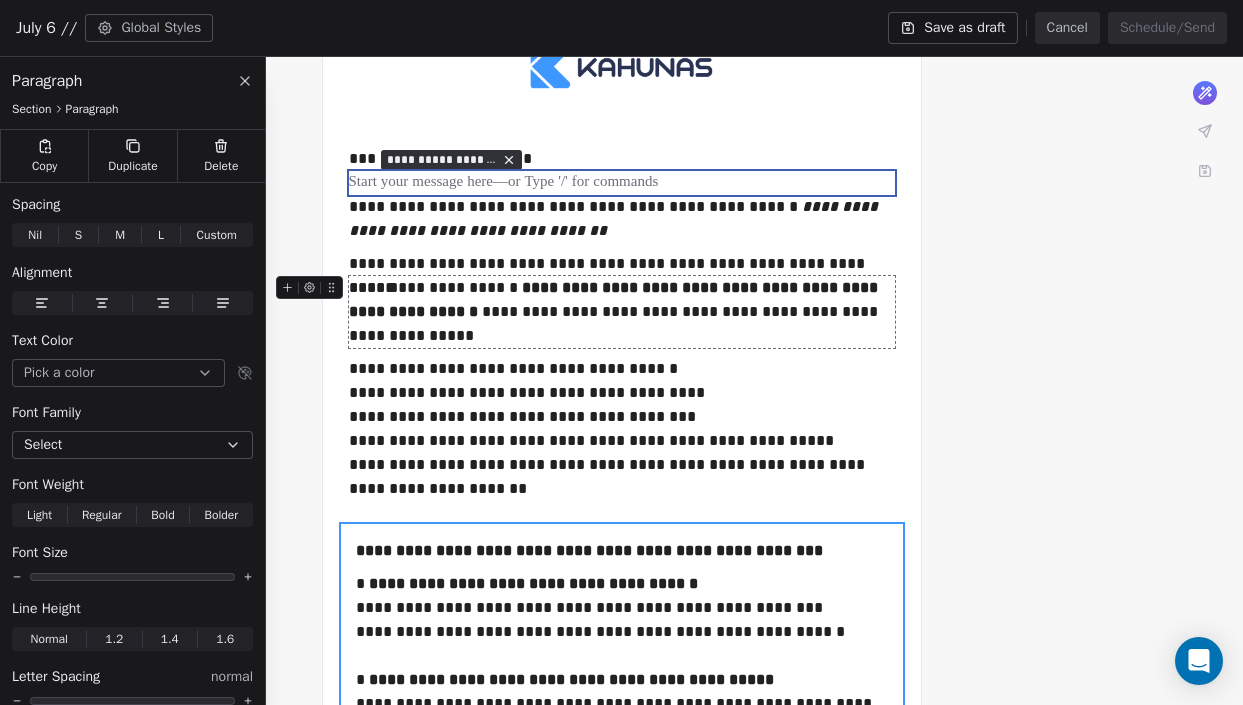 click on "**********" at bounding box center [622, 312] 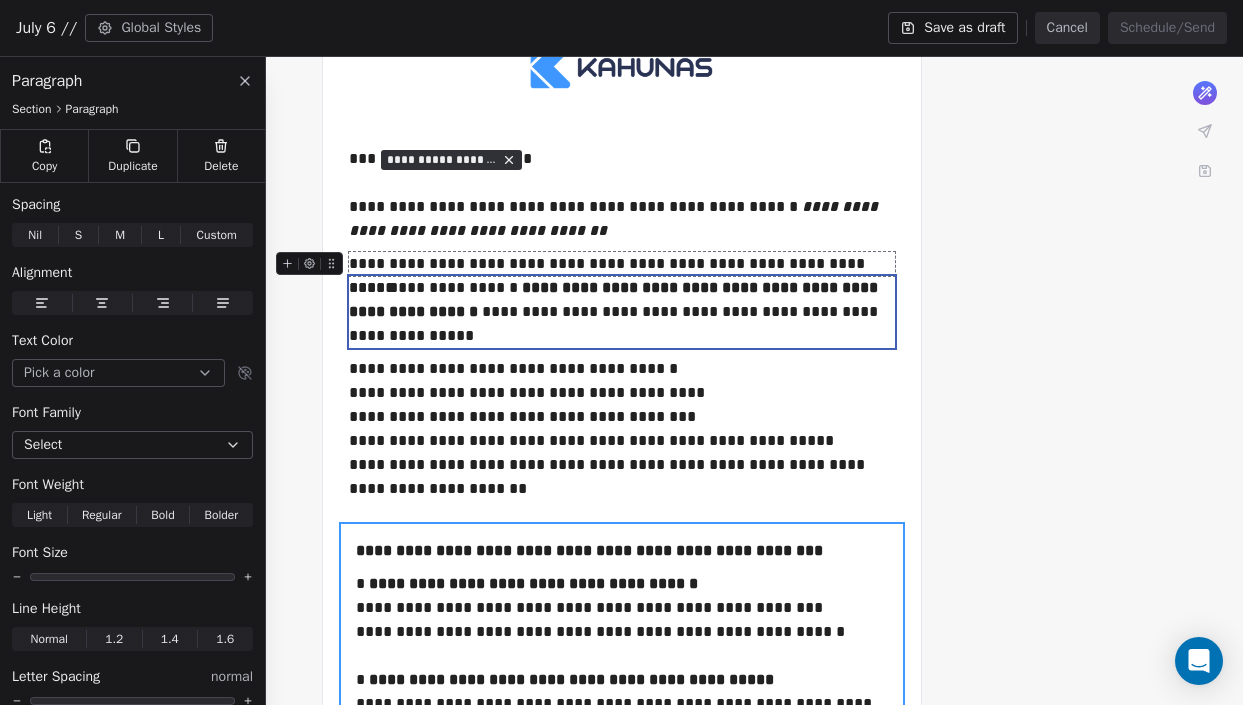 click on "**********" at bounding box center (622, 264) 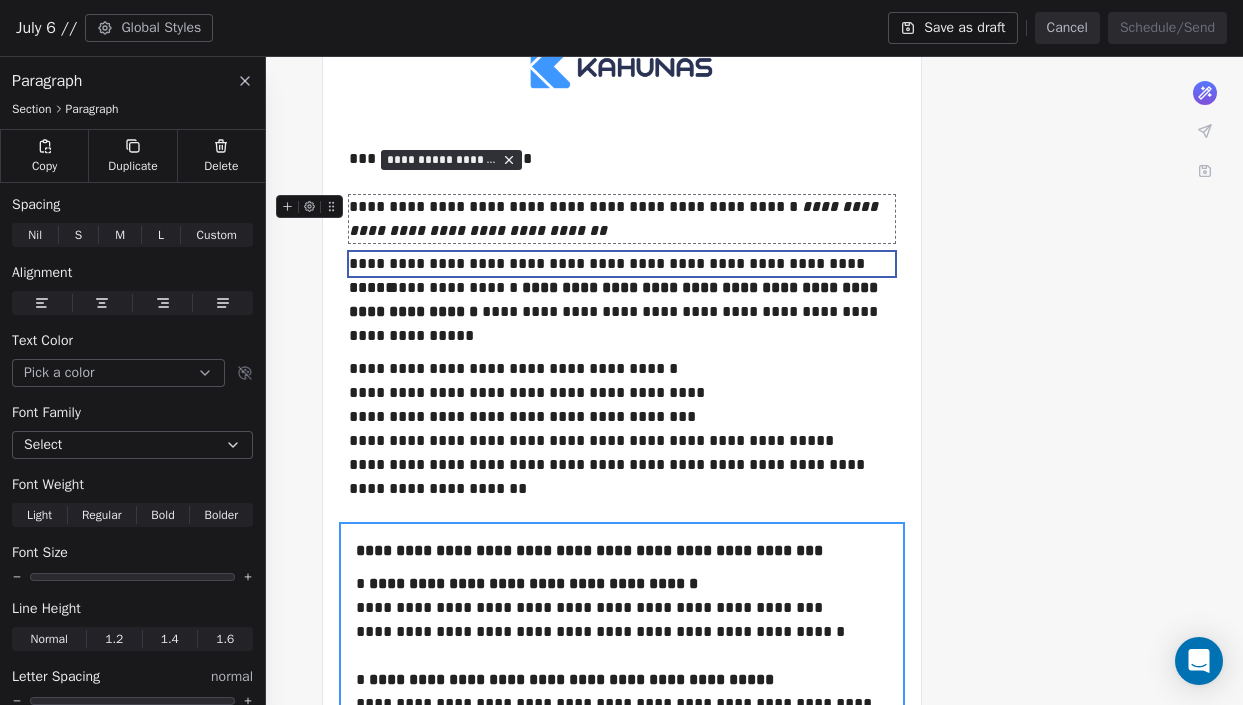 click on "**********" at bounding box center [622, 219] 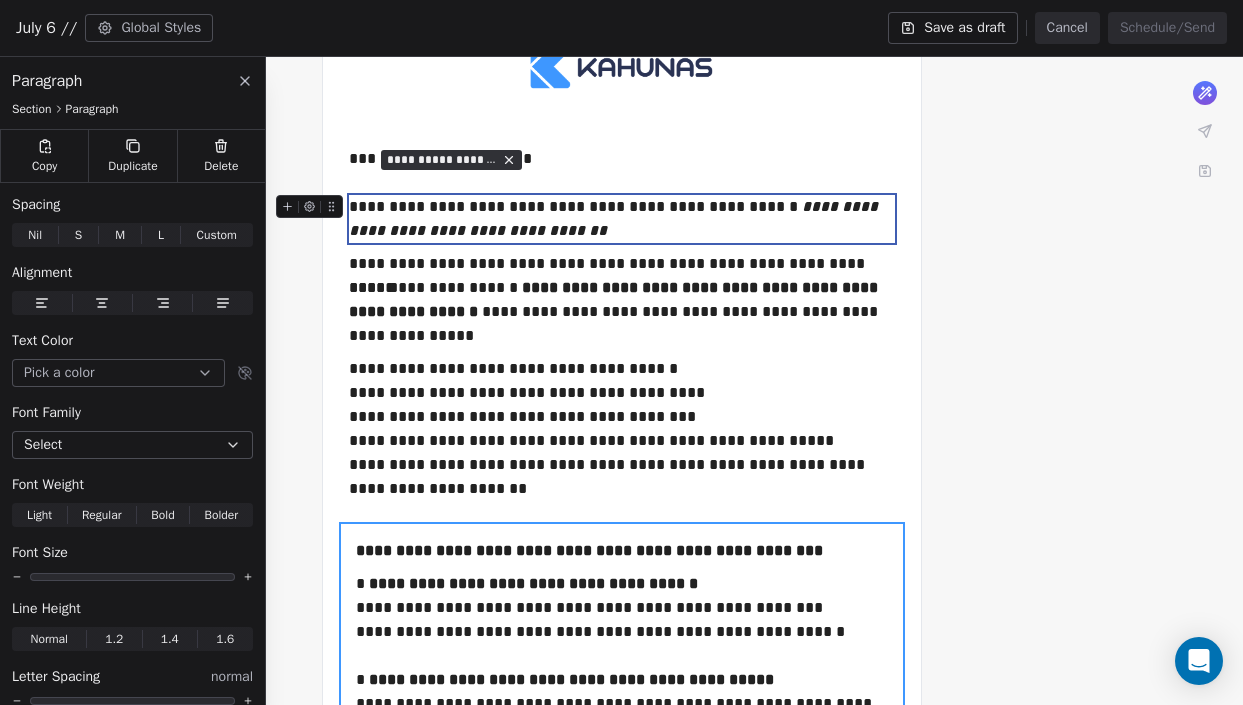 click on "**********" at bounding box center (621, 702) 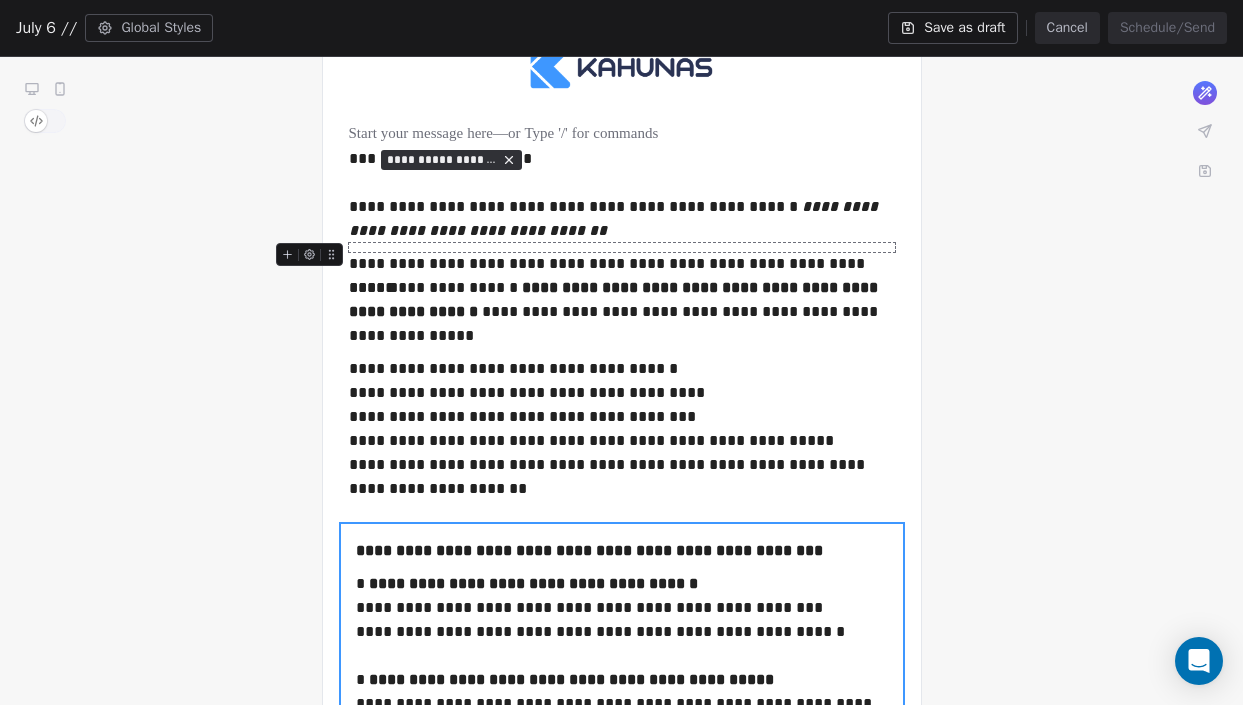 click at bounding box center [622, 247] 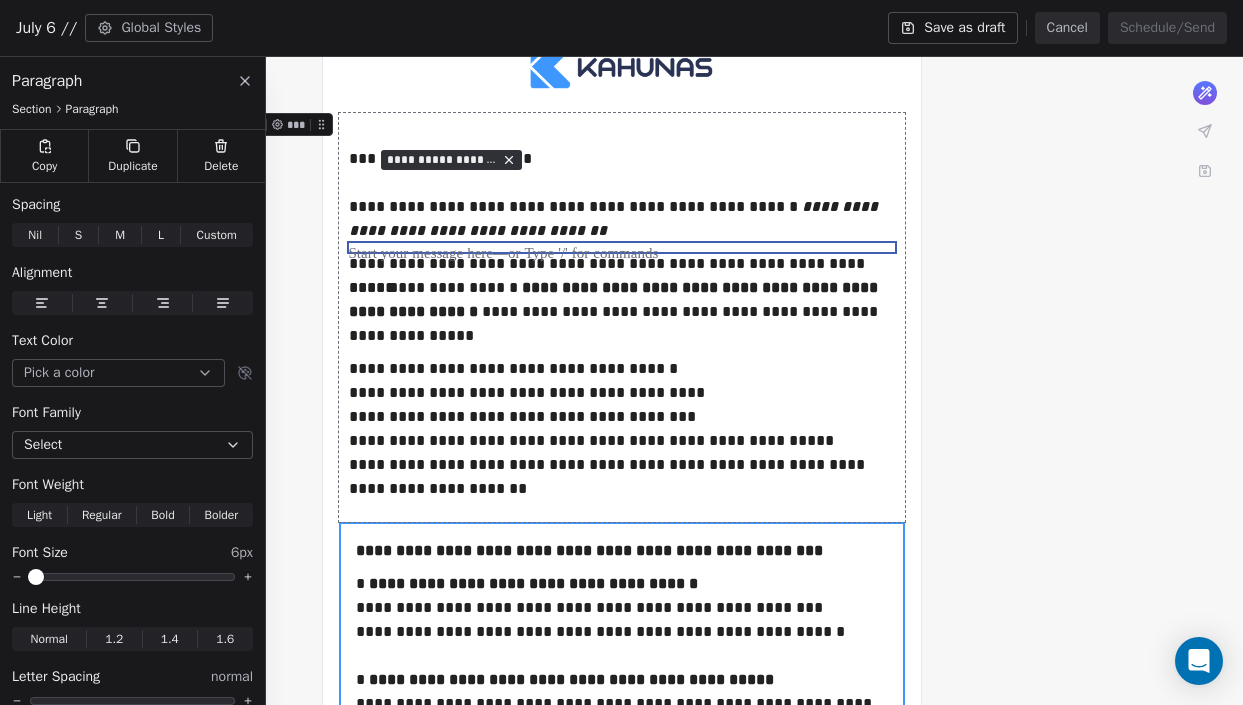 click on "**********" at bounding box center [621, 702] 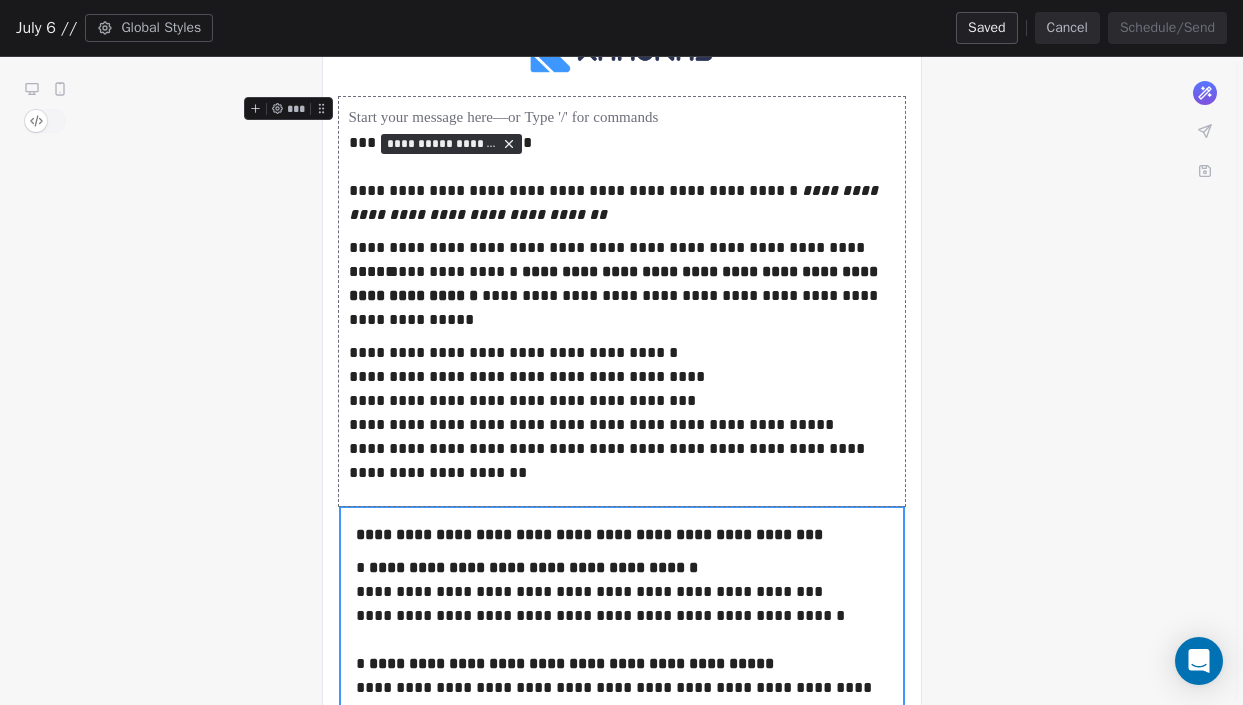 scroll, scrollTop: 246, scrollLeft: 0, axis: vertical 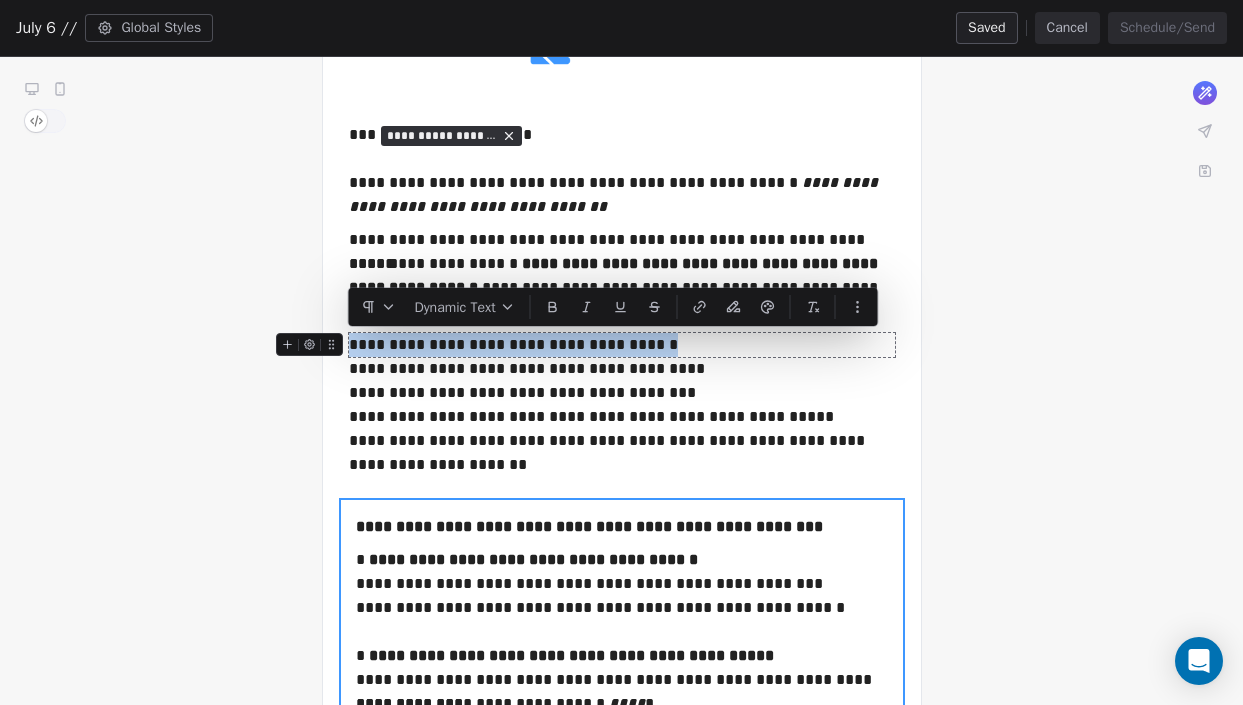 drag, startPoint x: 669, startPoint y: 347, endPoint x: 351, endPoint y: 350, distance: 318.01416 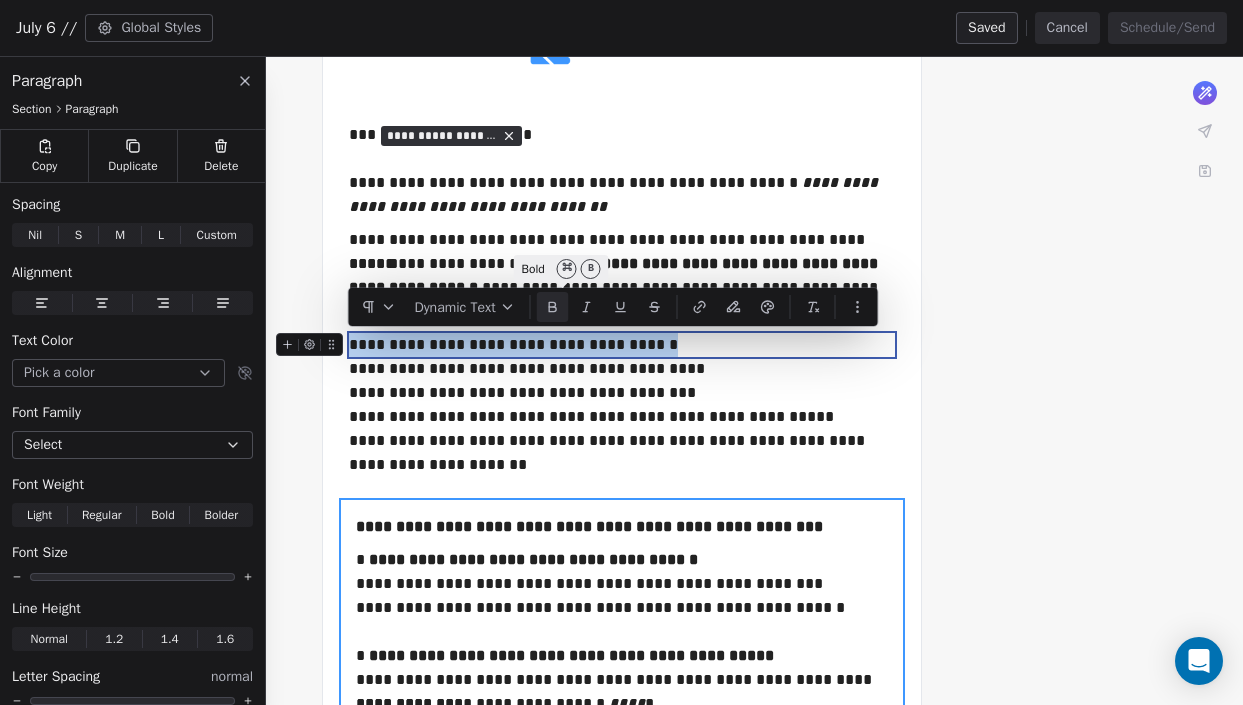 click 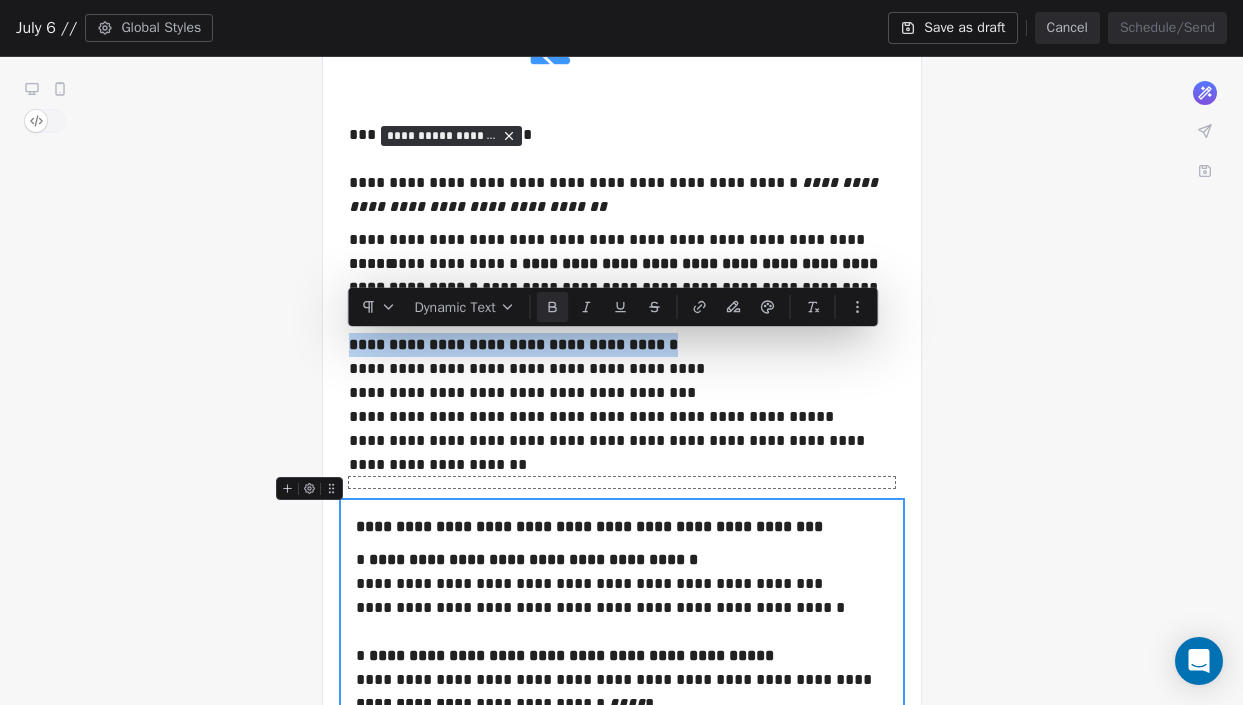 click at bounding box center [622, 482] 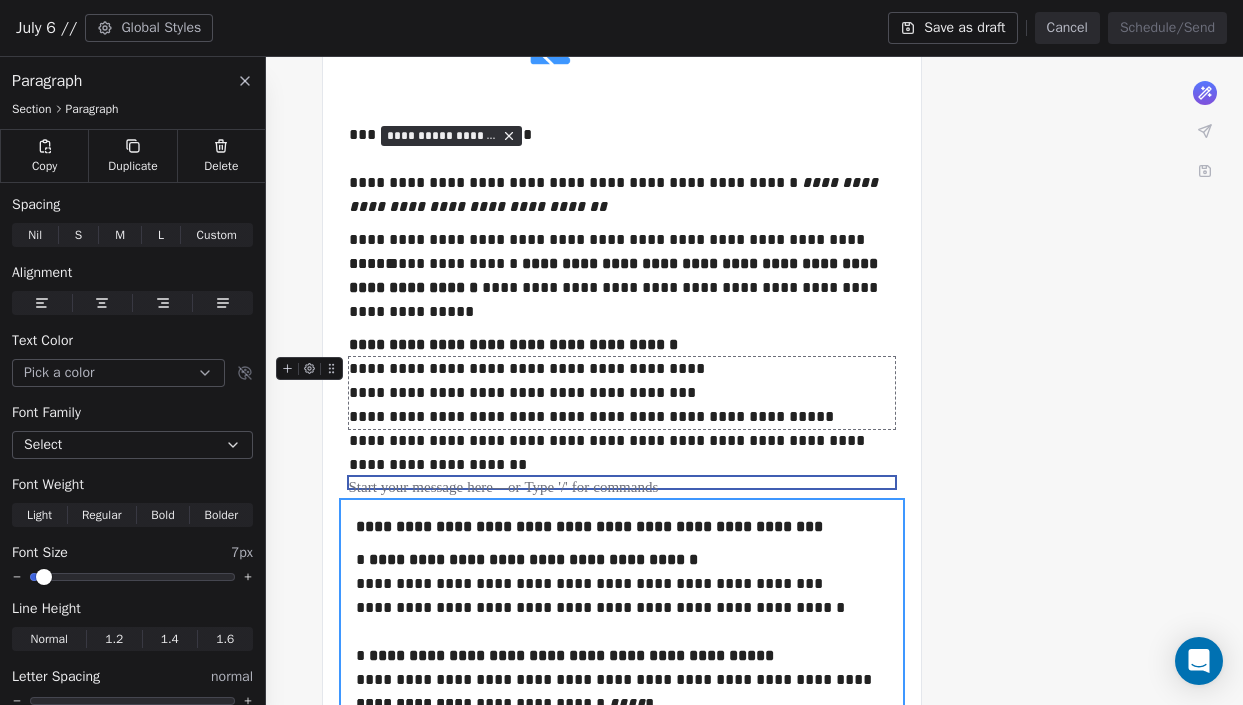 click on "**********" at bounding box center [622, 393] 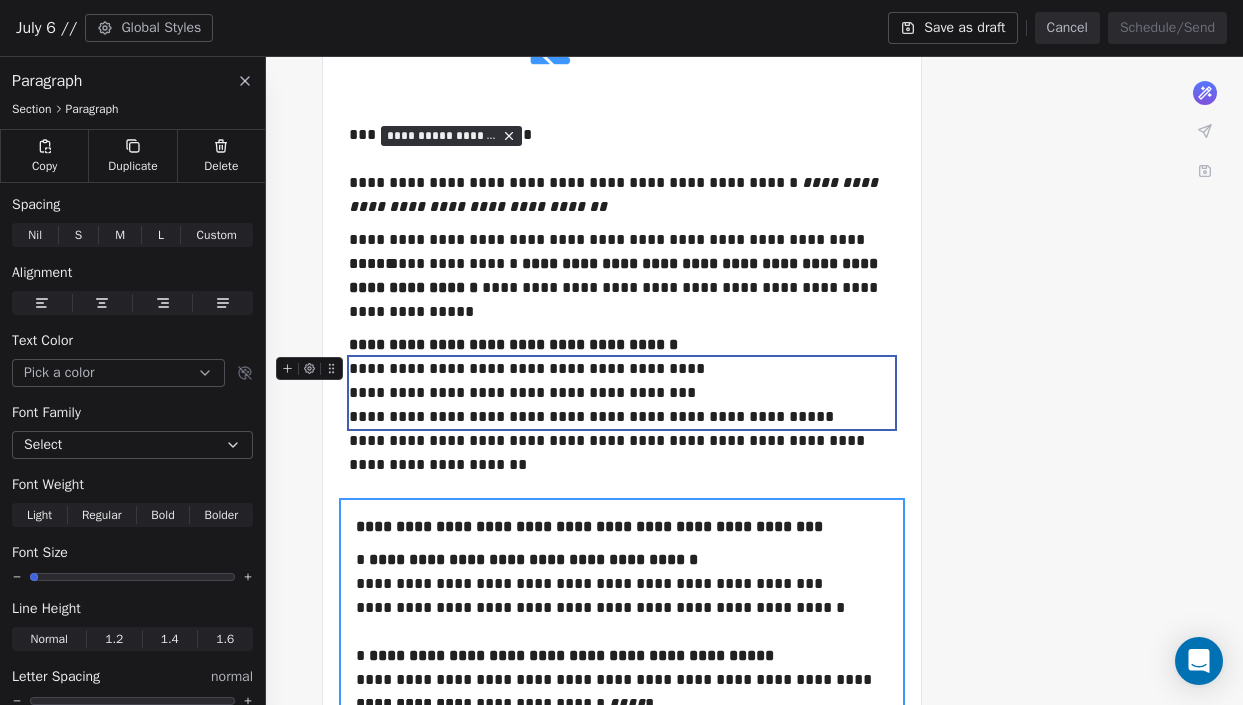 click on "**********" at bounding box center [622, 393] 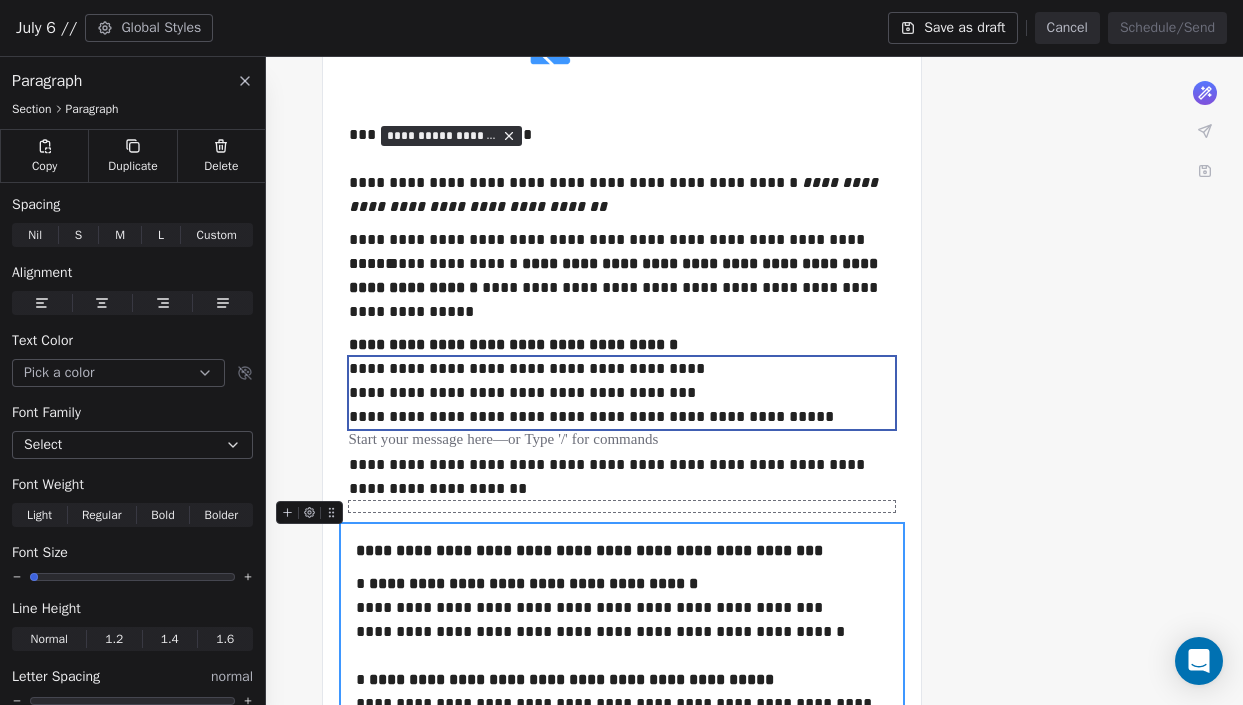 click at bounding box center [622, 506] 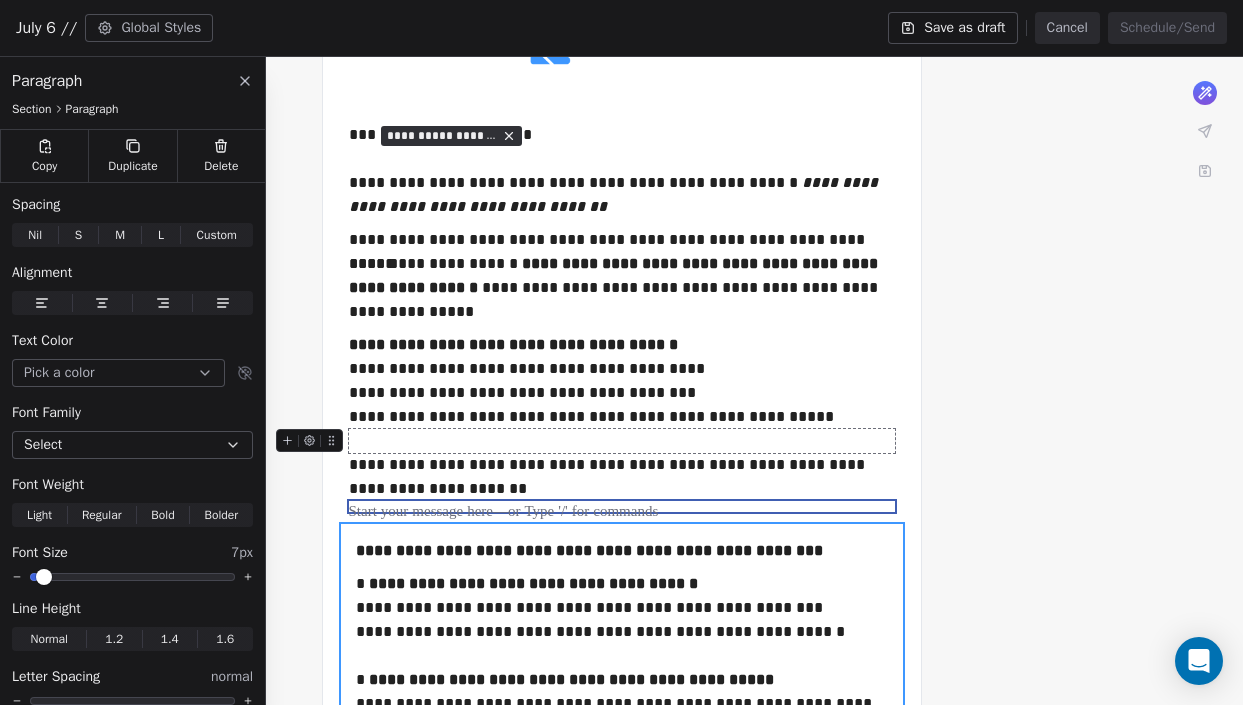 click at bounding box center (622, 441) 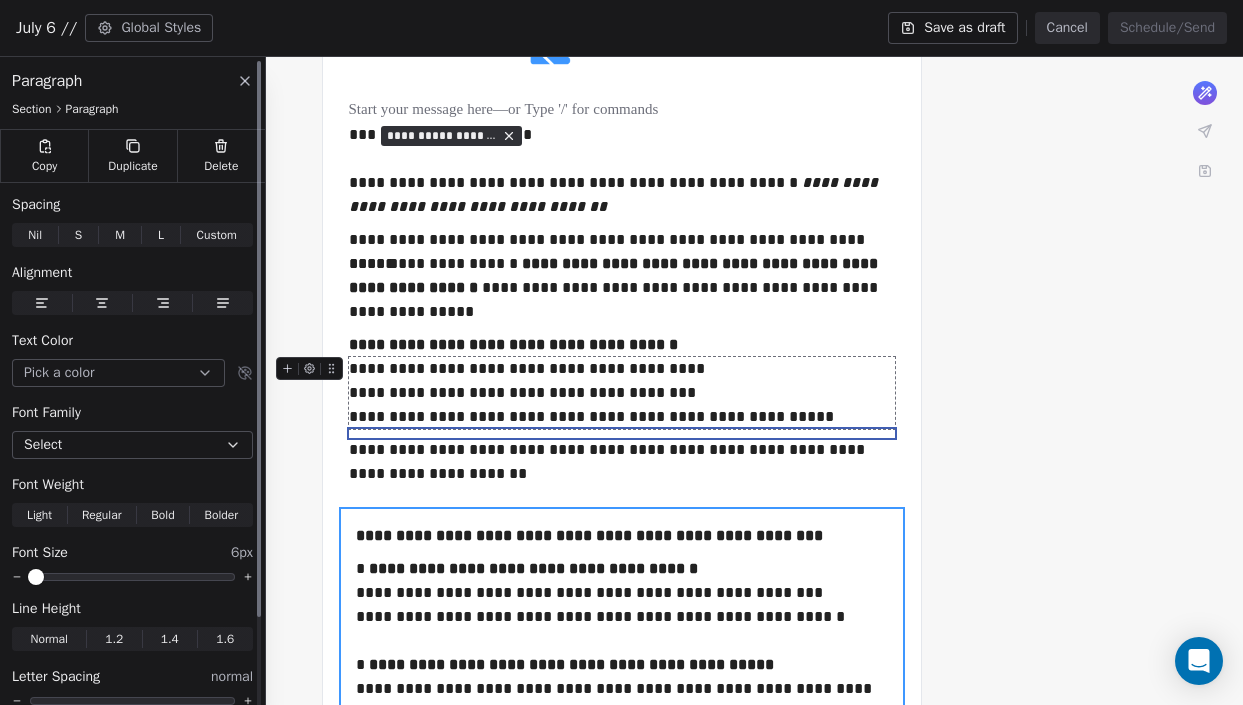 click at bounding box center [132, 577] 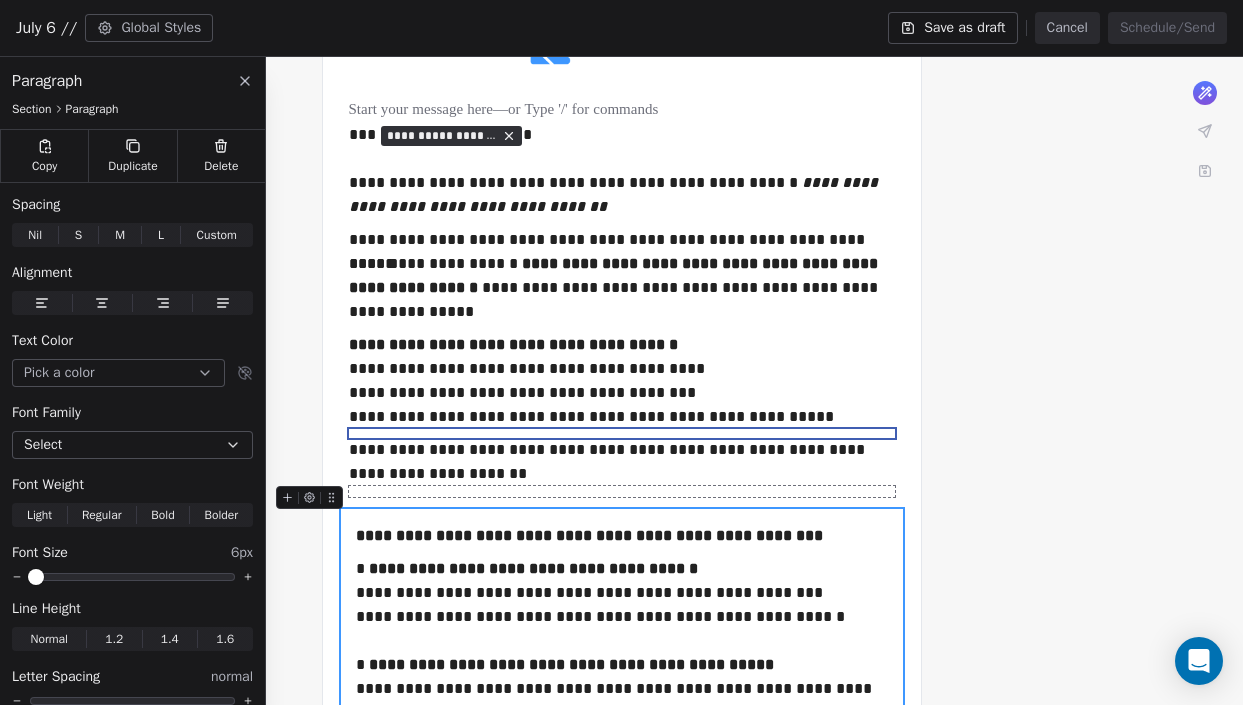 click at bounding box center (622, 491) 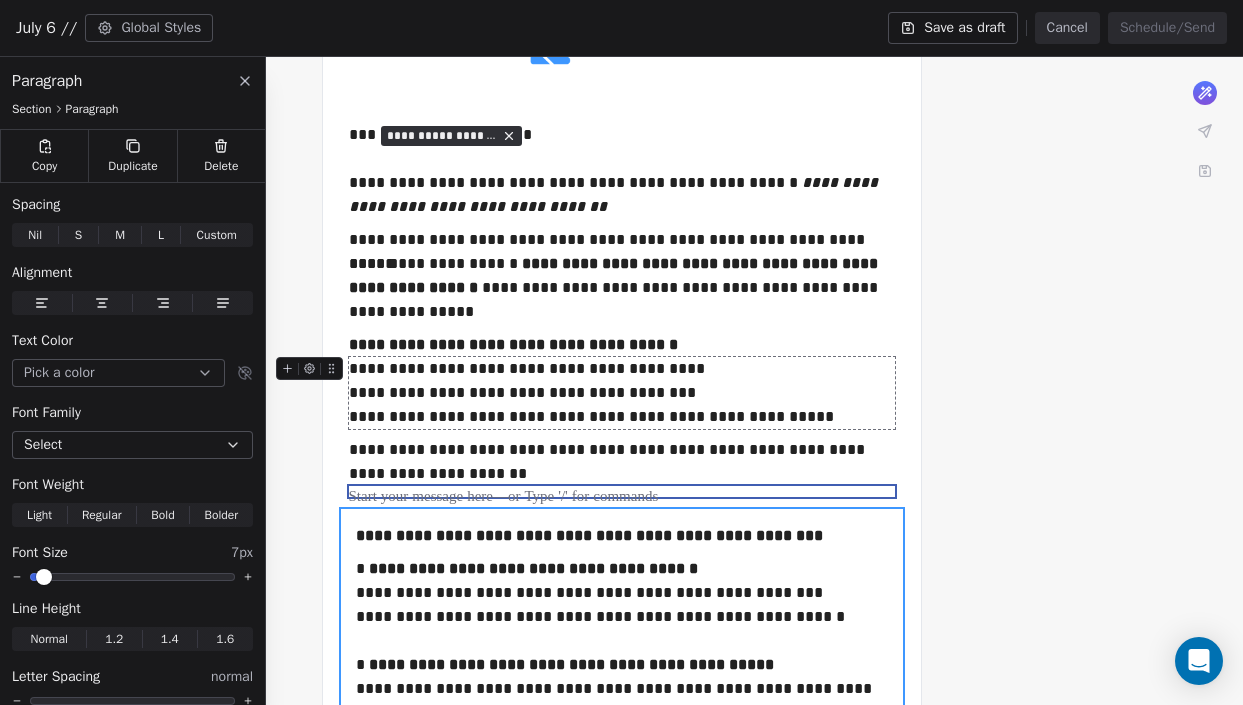 click on "**********" at bounding box center (621, 683) 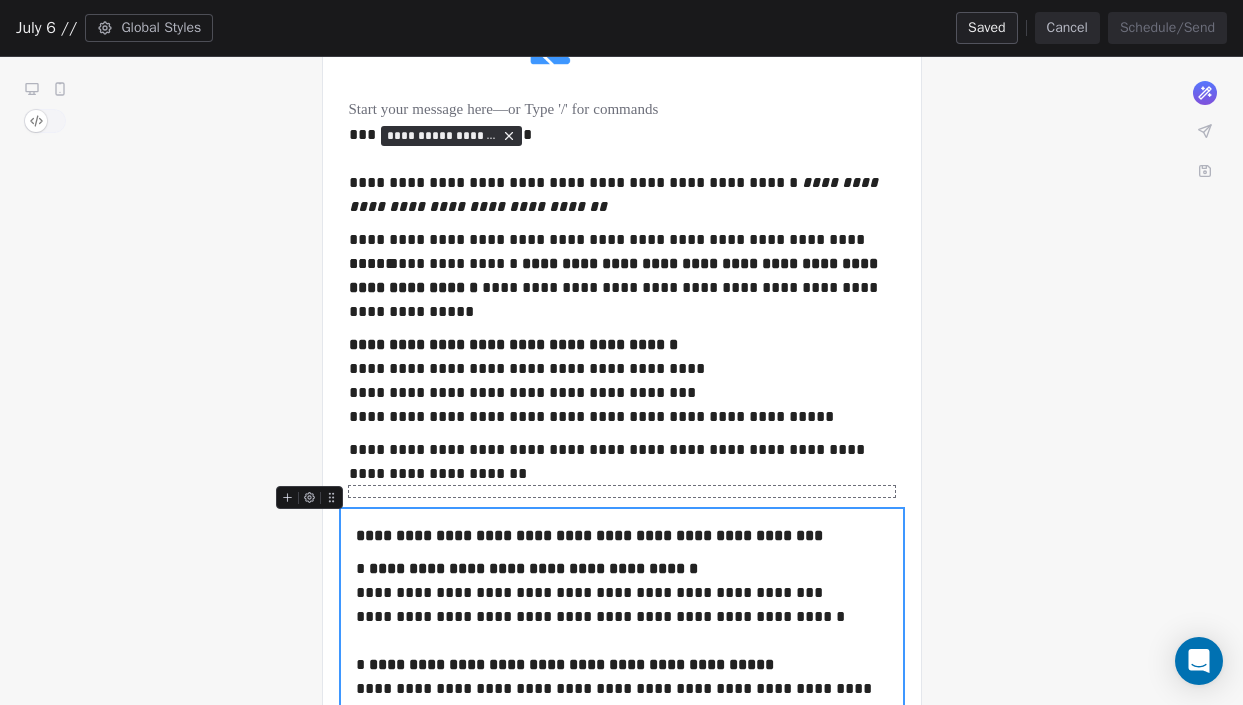 click at bounding box center [622, 491] 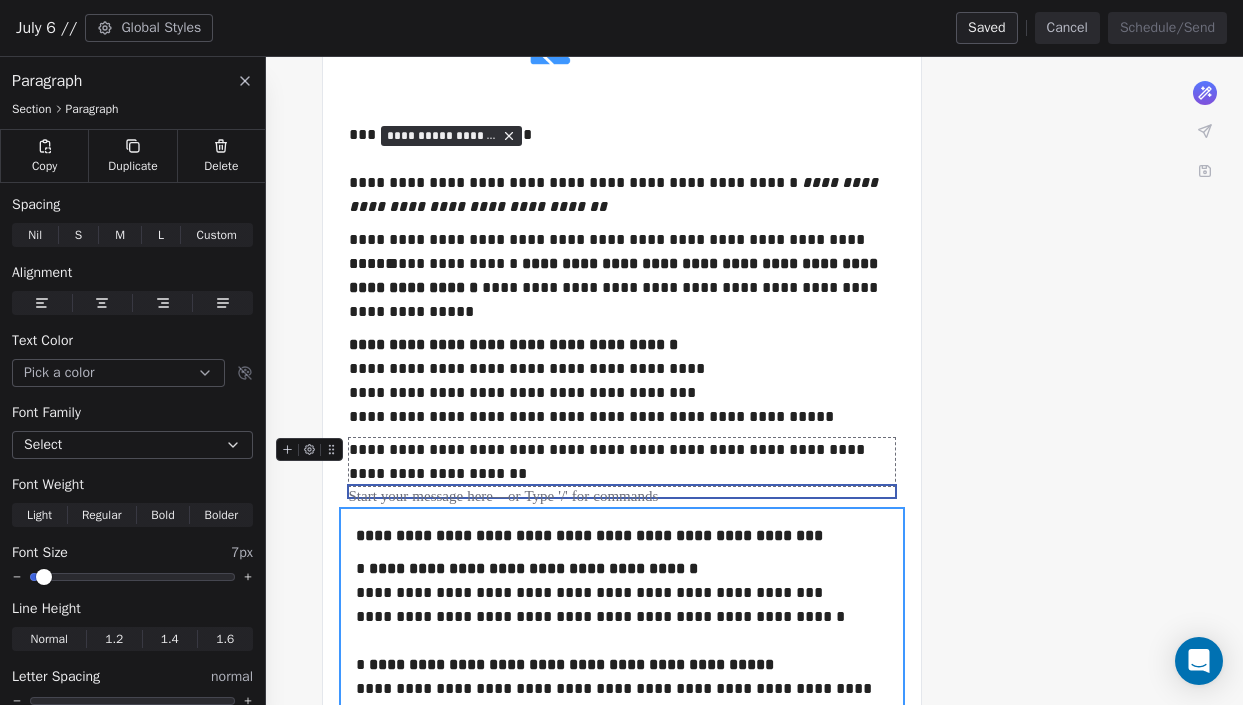 click on "**********" at bounding box center (621, 683) 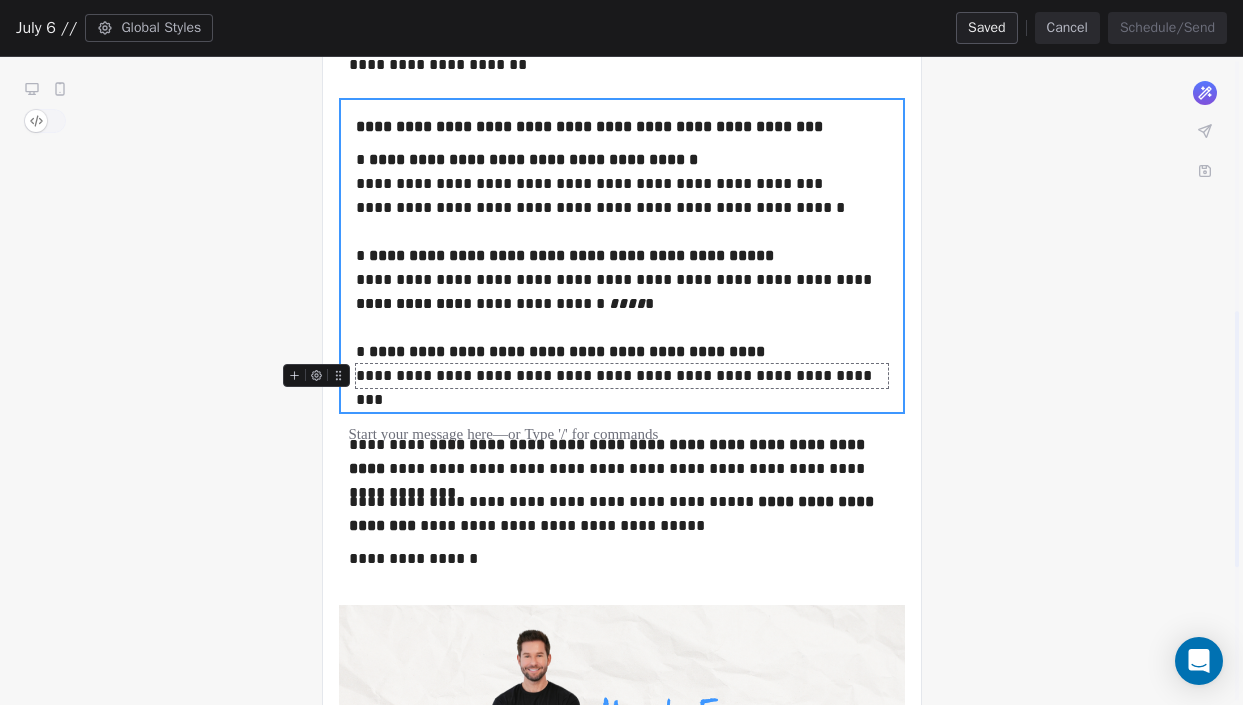 scroll, scrollTop: 604, scrollLeft: 0, axis: vertical 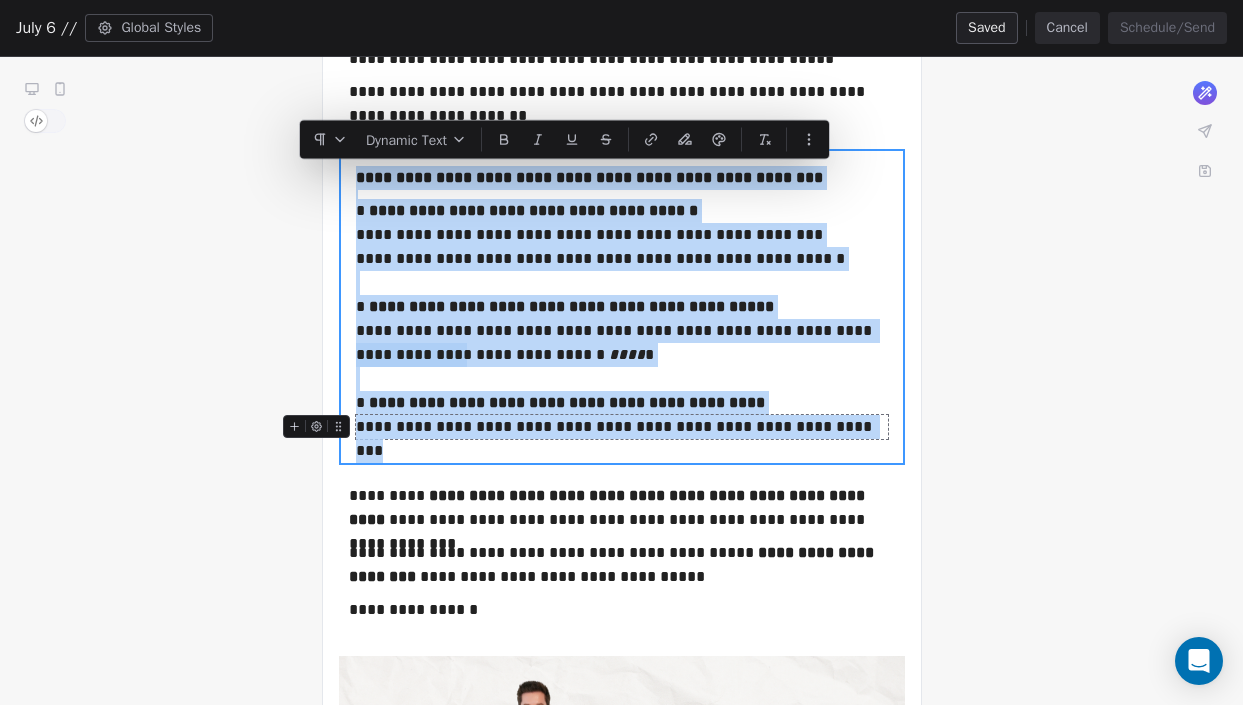 drag, startPoint x: 358, startPoint y: 175, endPoint x: 829, endPoint y: 434, distance: 537.51465 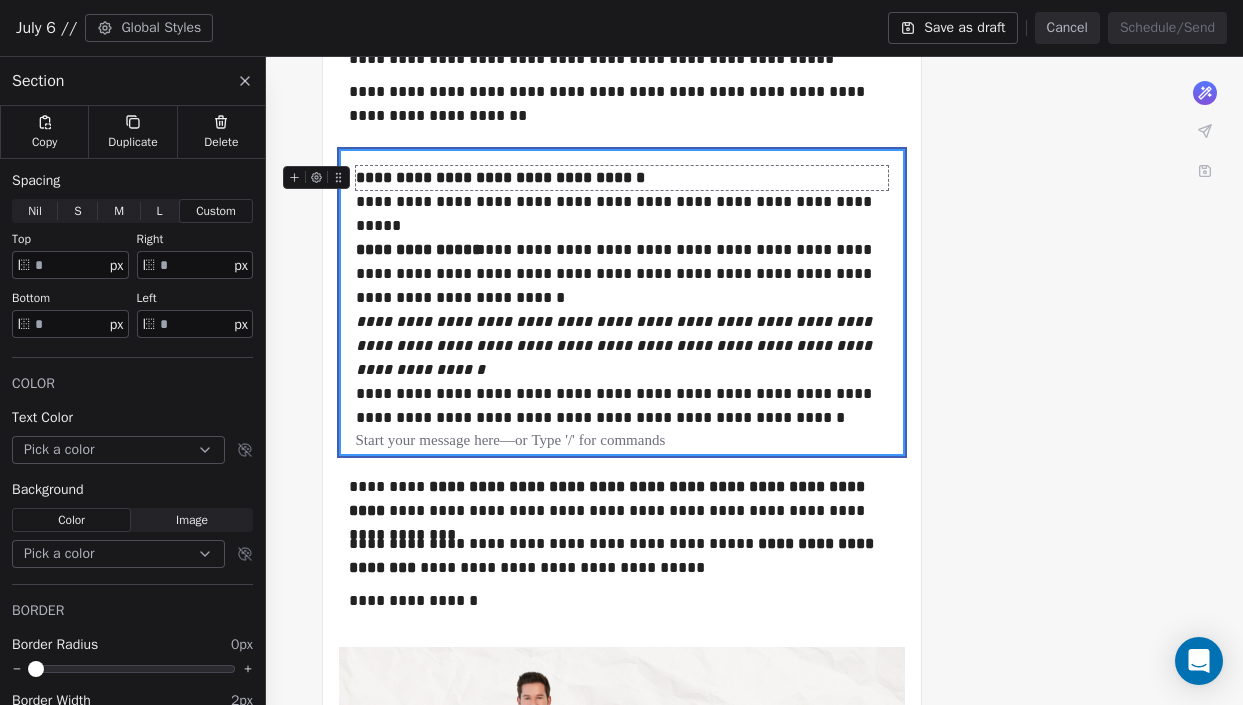 click on "**********" at bounding box center [622, 178] 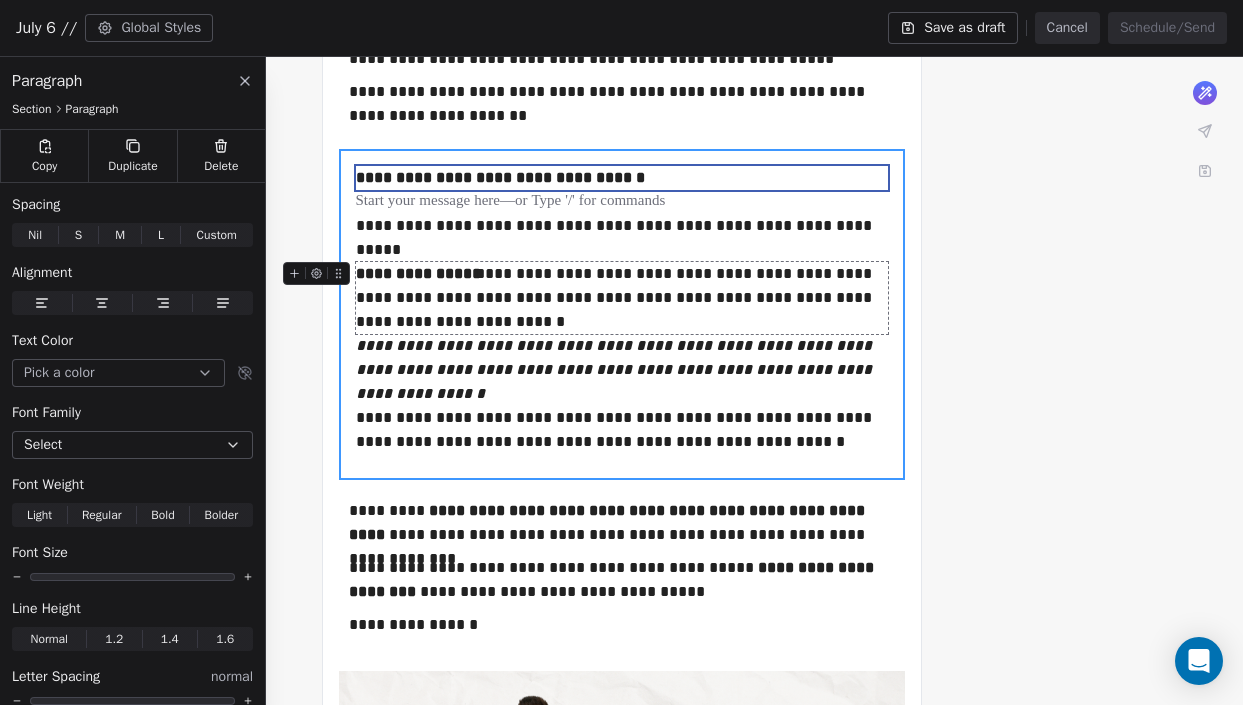 click on "**********" at bounding box center [622, 298] 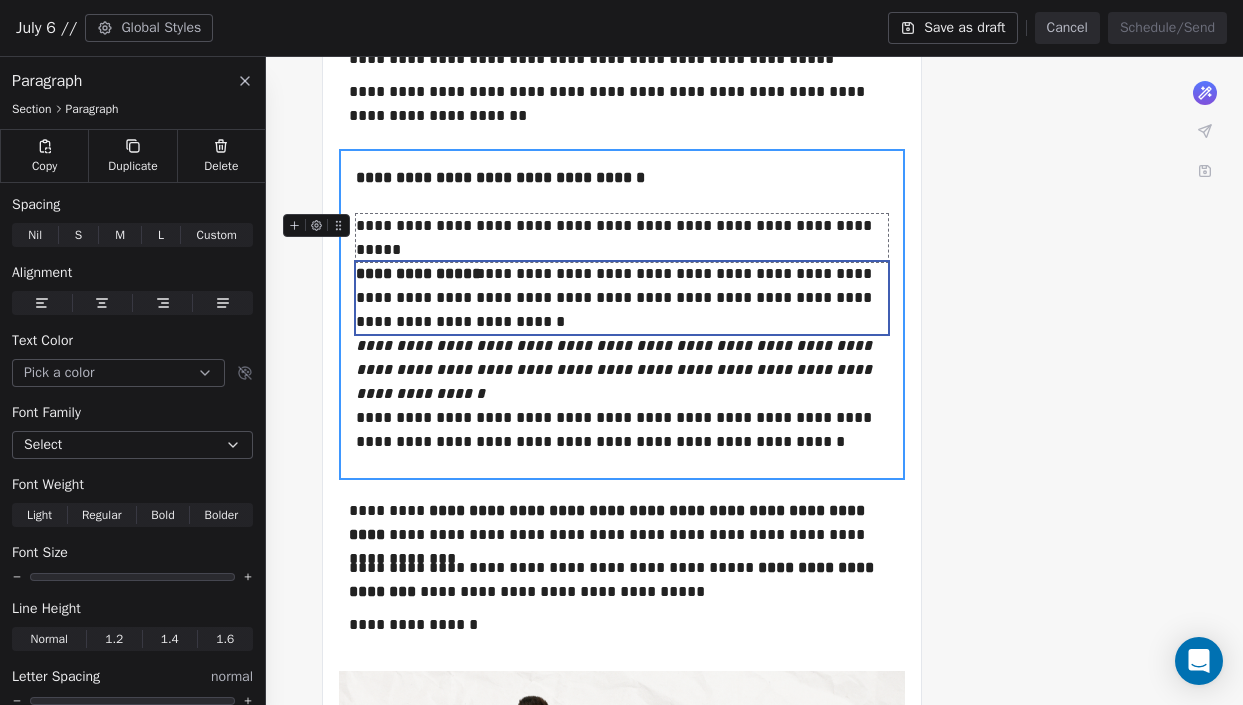 click on "**********" at bounding box center (622, 238) 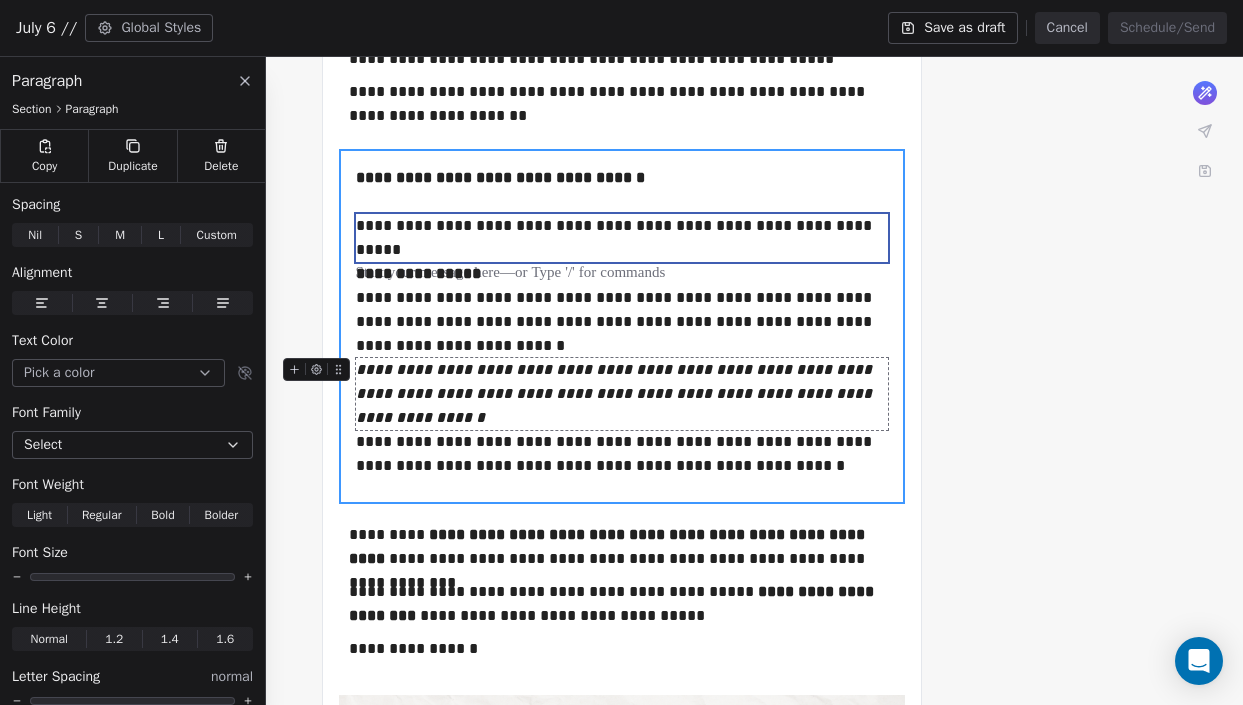 click on "**********" at bounding box center (622, 394) 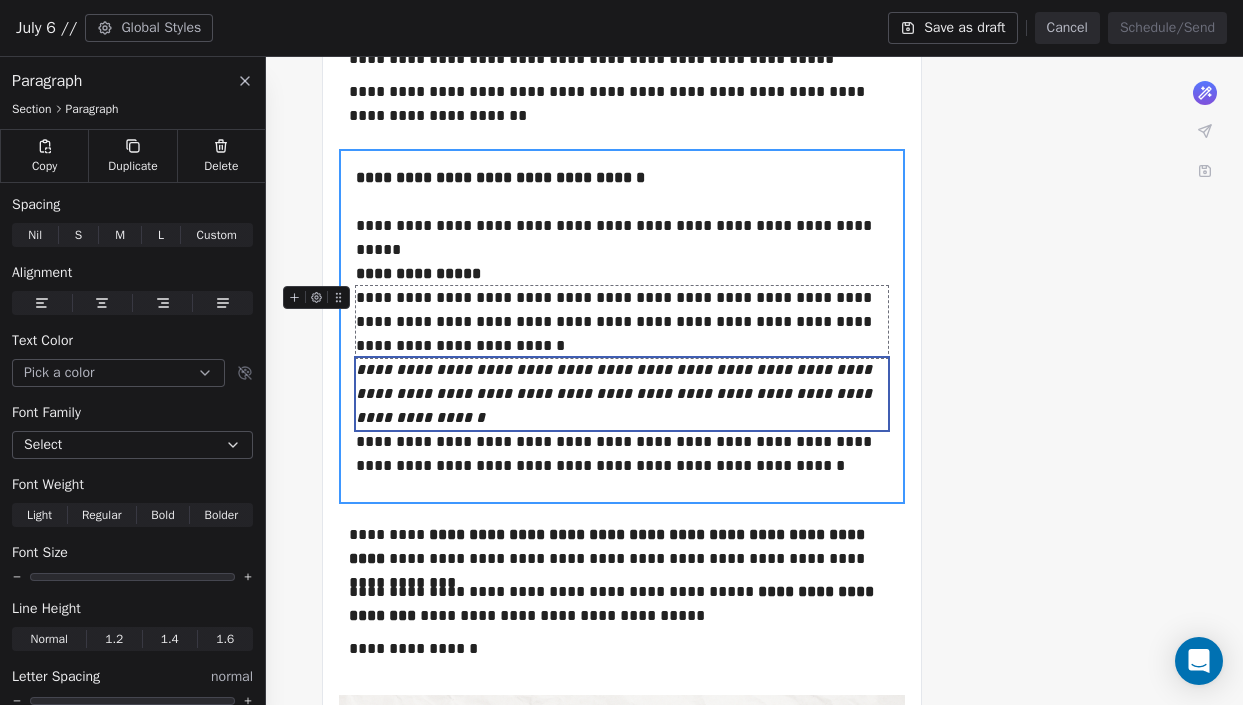 click on "**********" at bounding box center [622, 322] 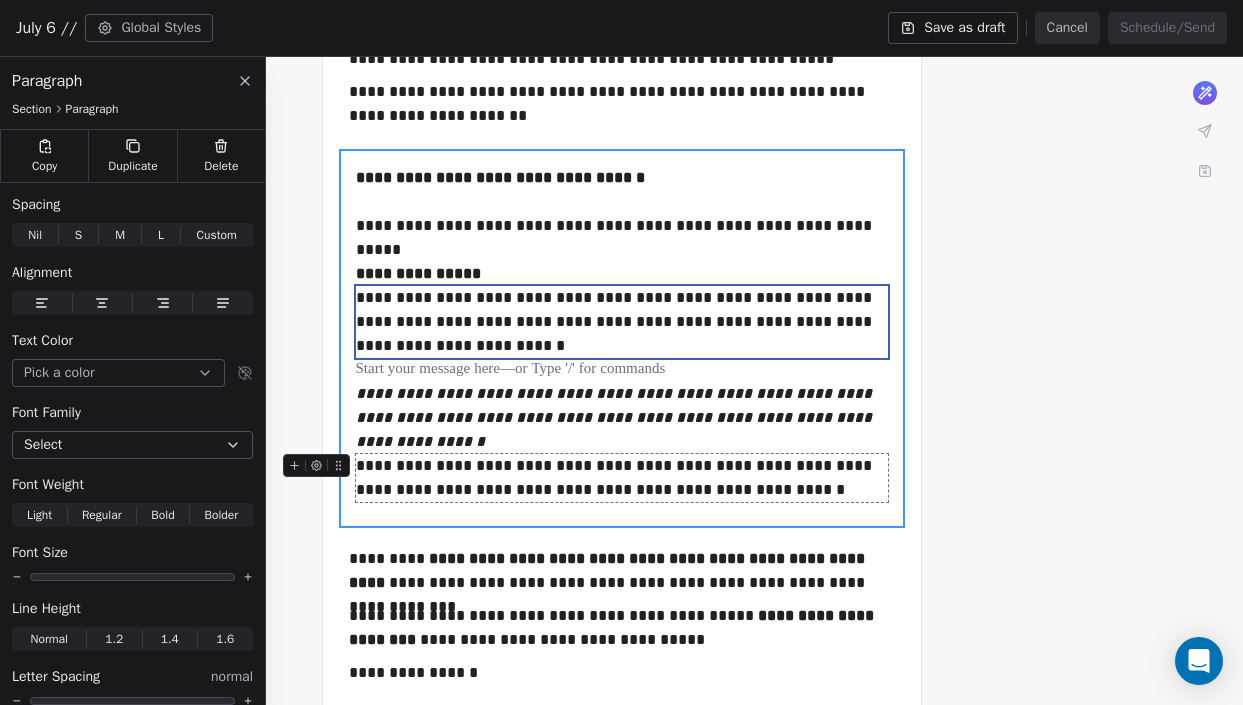 click on "**********" at bounding box center (622, 478) 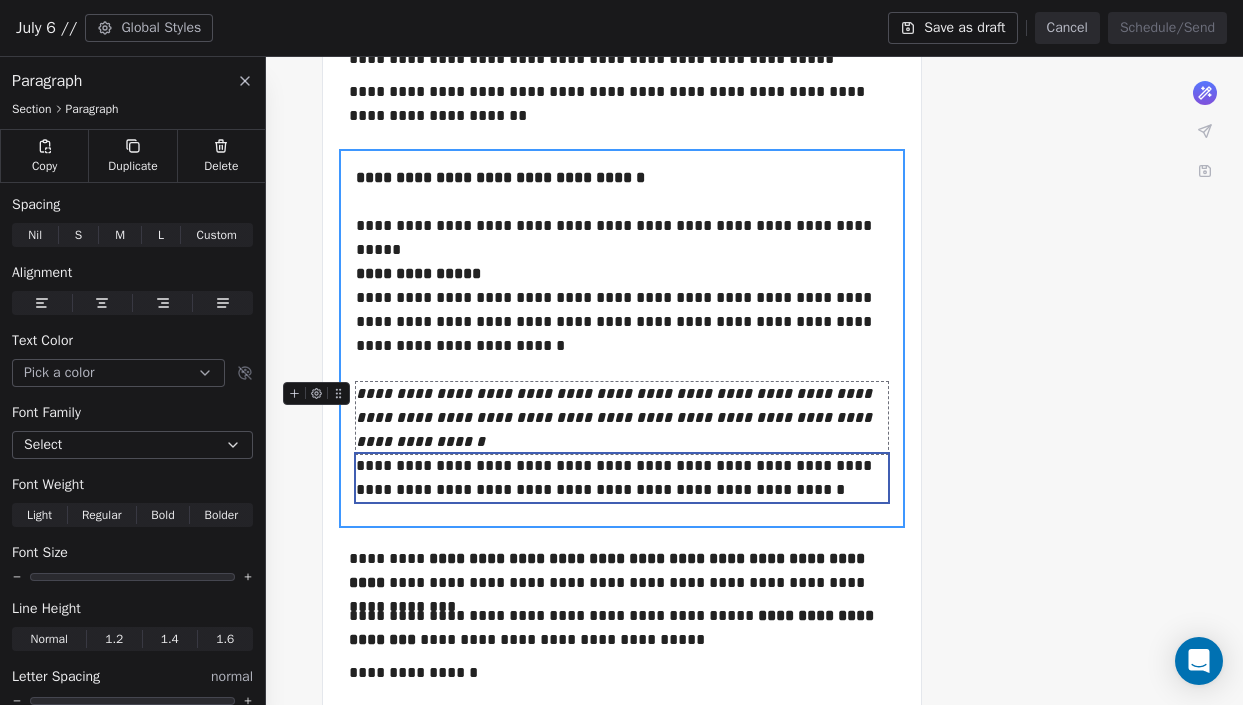 click on "**********" at bounding box center [622, 418] 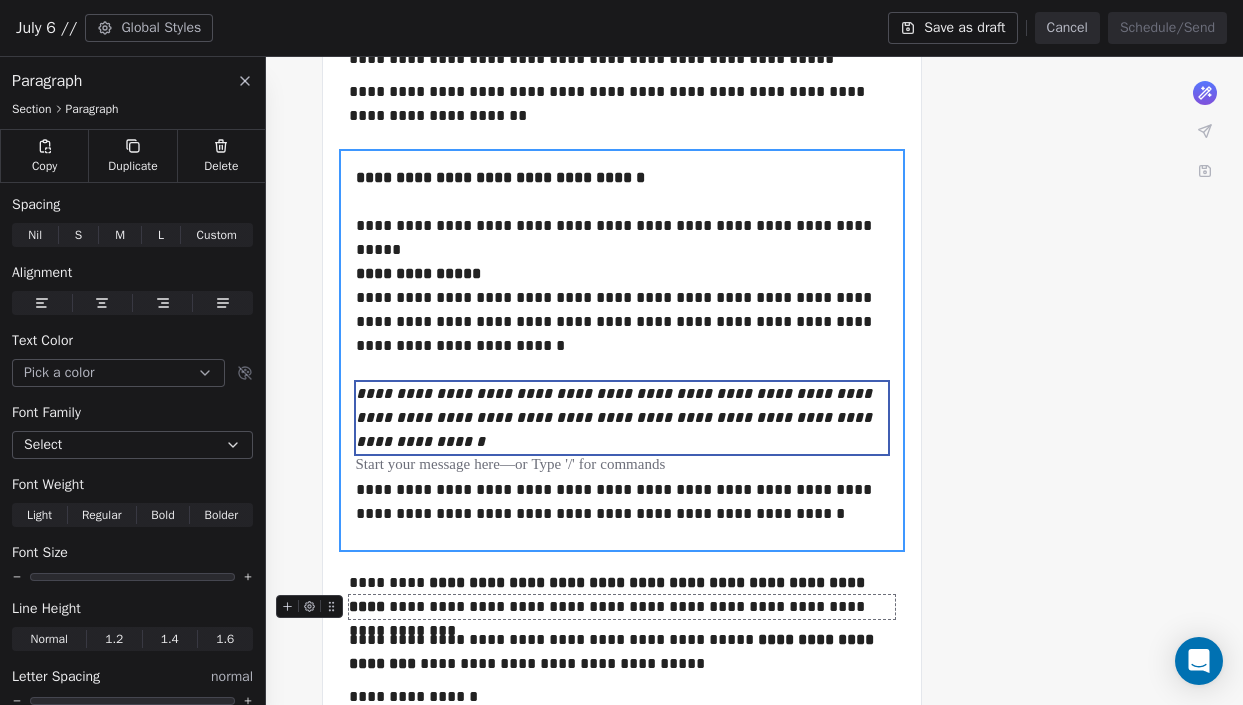 click on "**********" at bounding box center (622, 607) 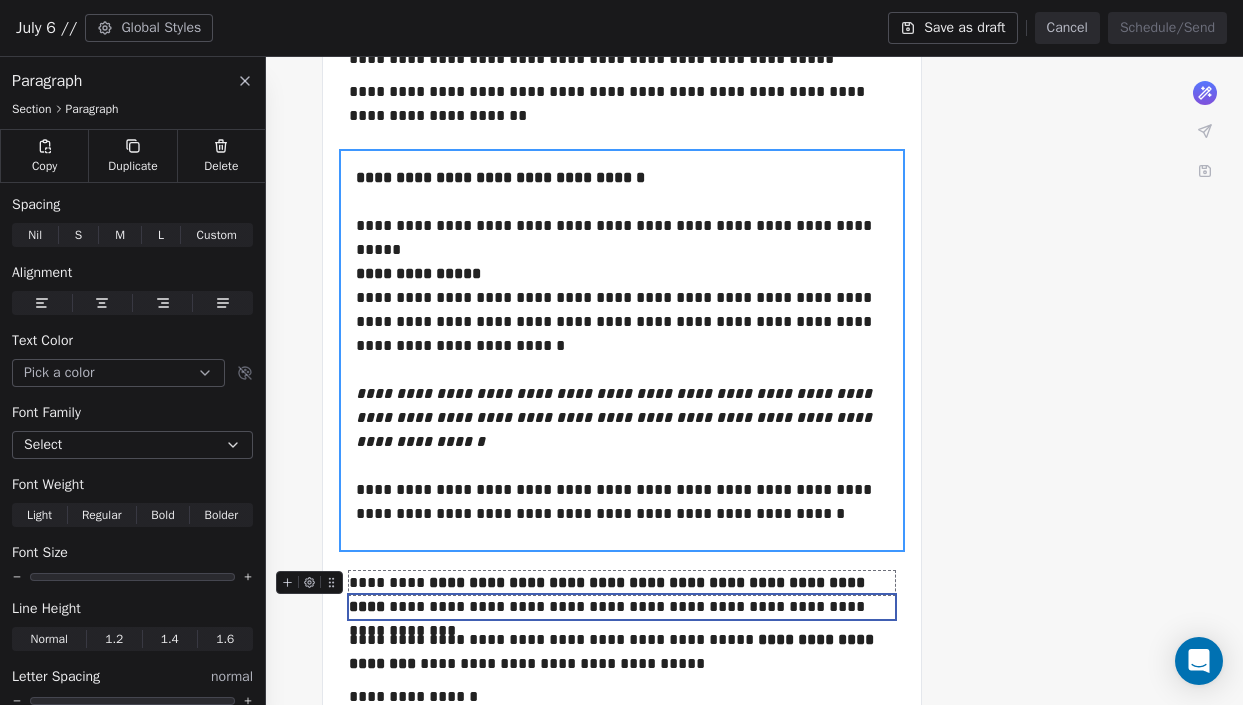 click on "**********" at bounding box center [621, 368] 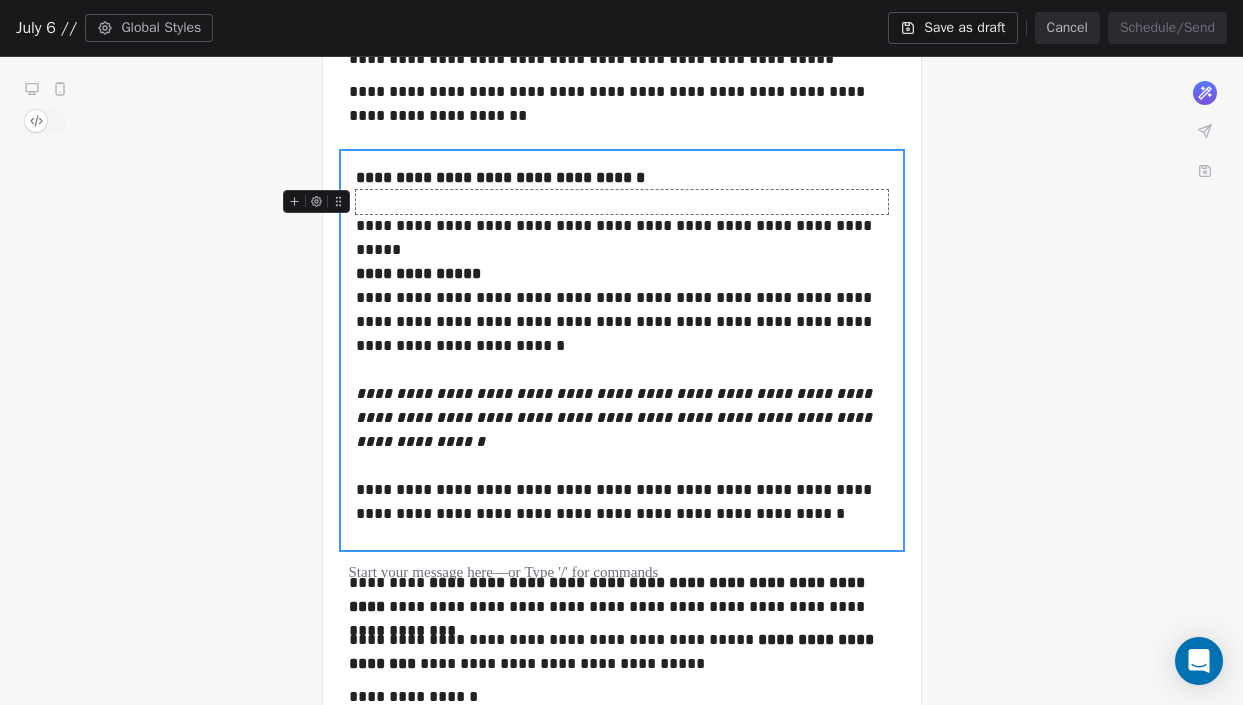 click at bounding box center [622, 202] 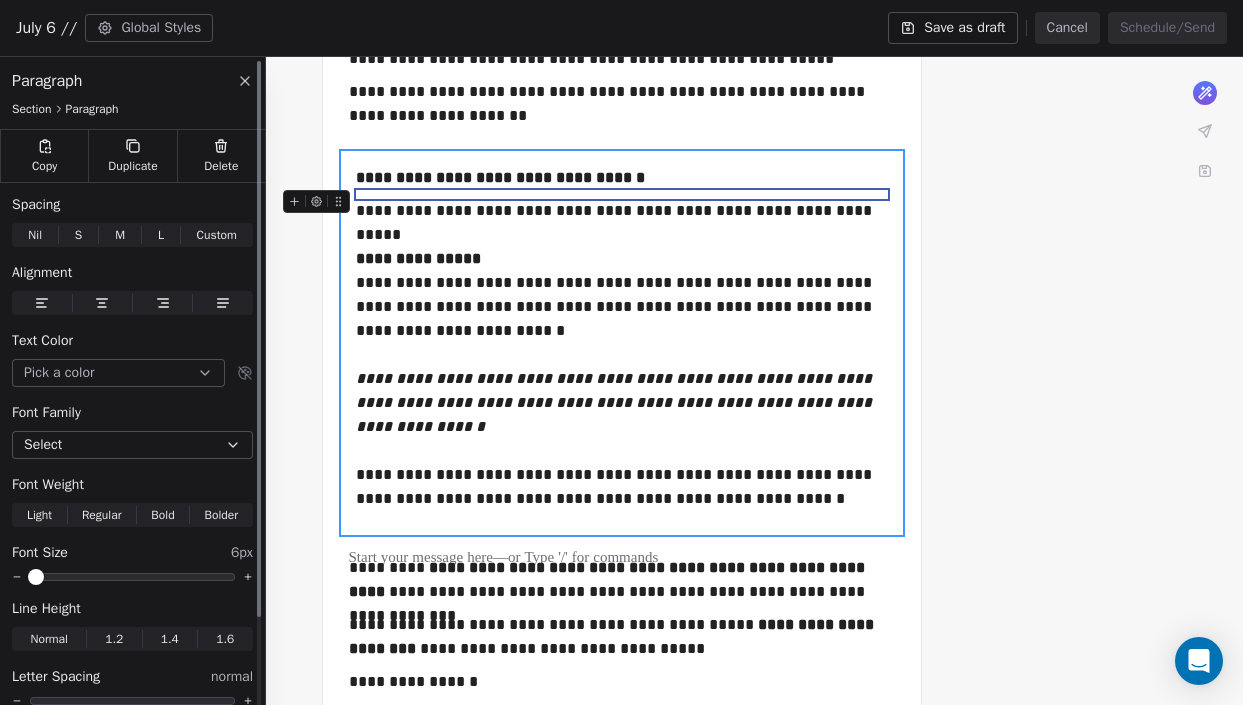 click at bounding box center (132, 577) 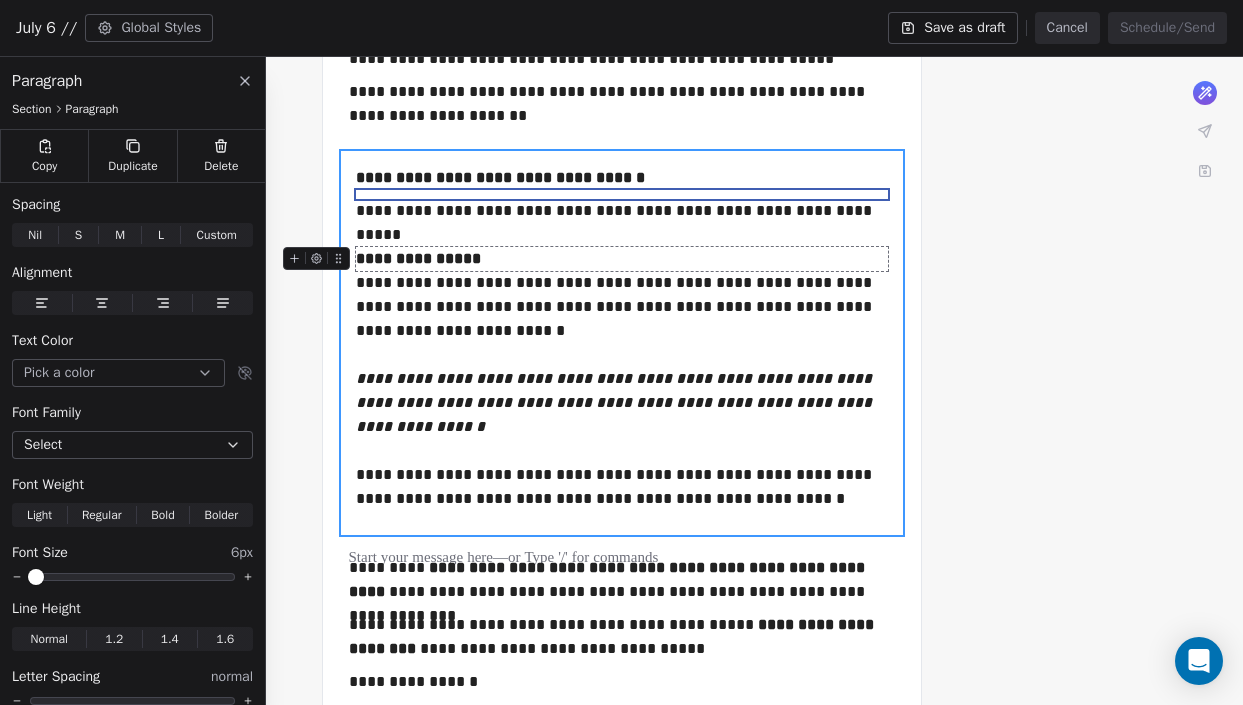 click at bounding box center [622, 259] 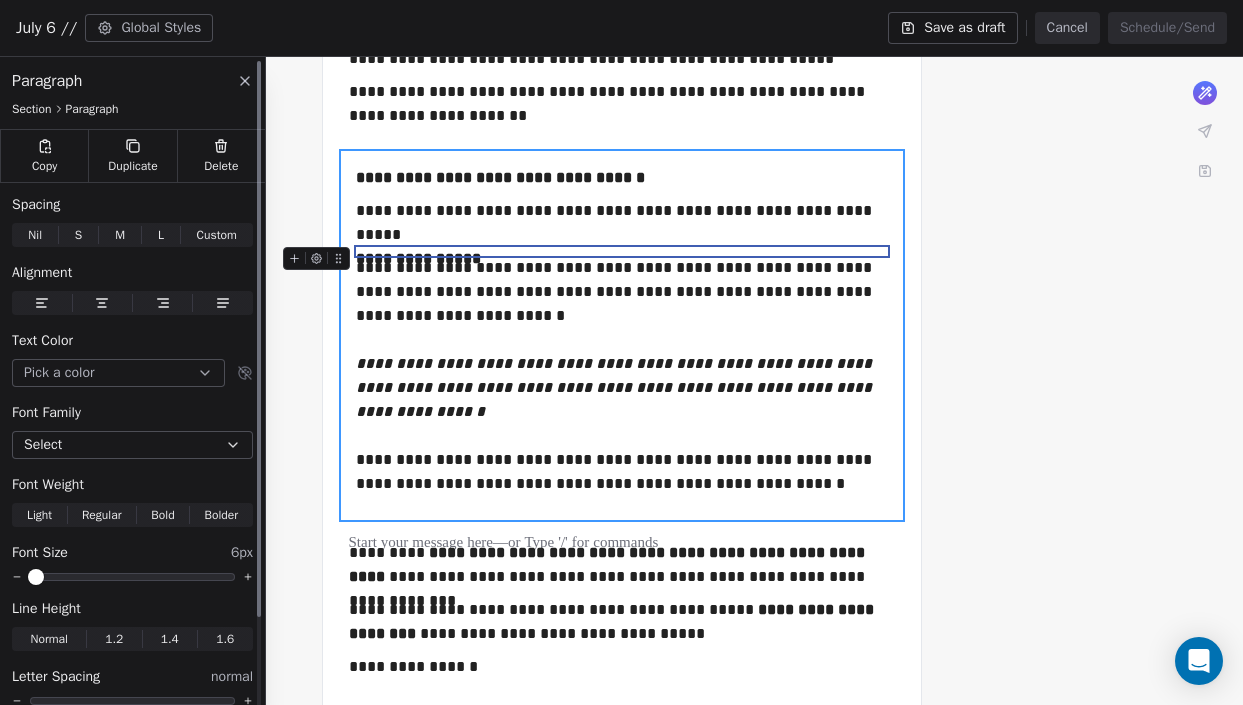 click at bounding box center (132, 577) 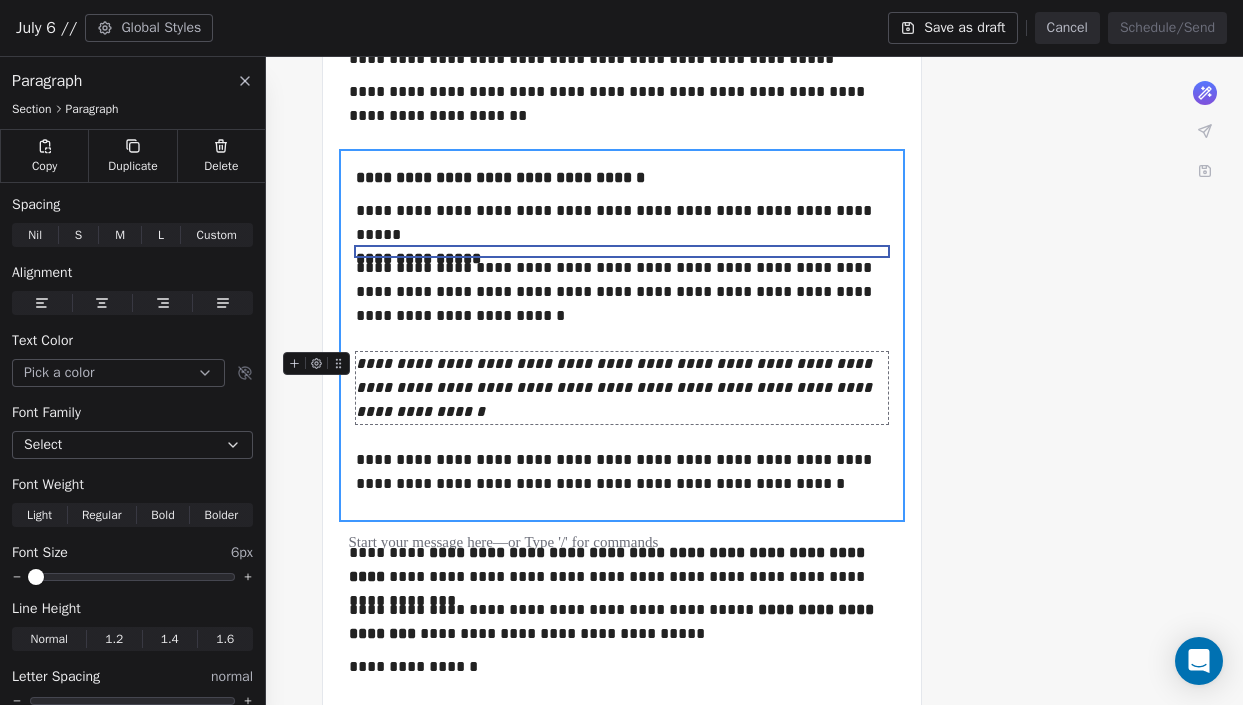 click on "**********" at bounding box center (622, 388) 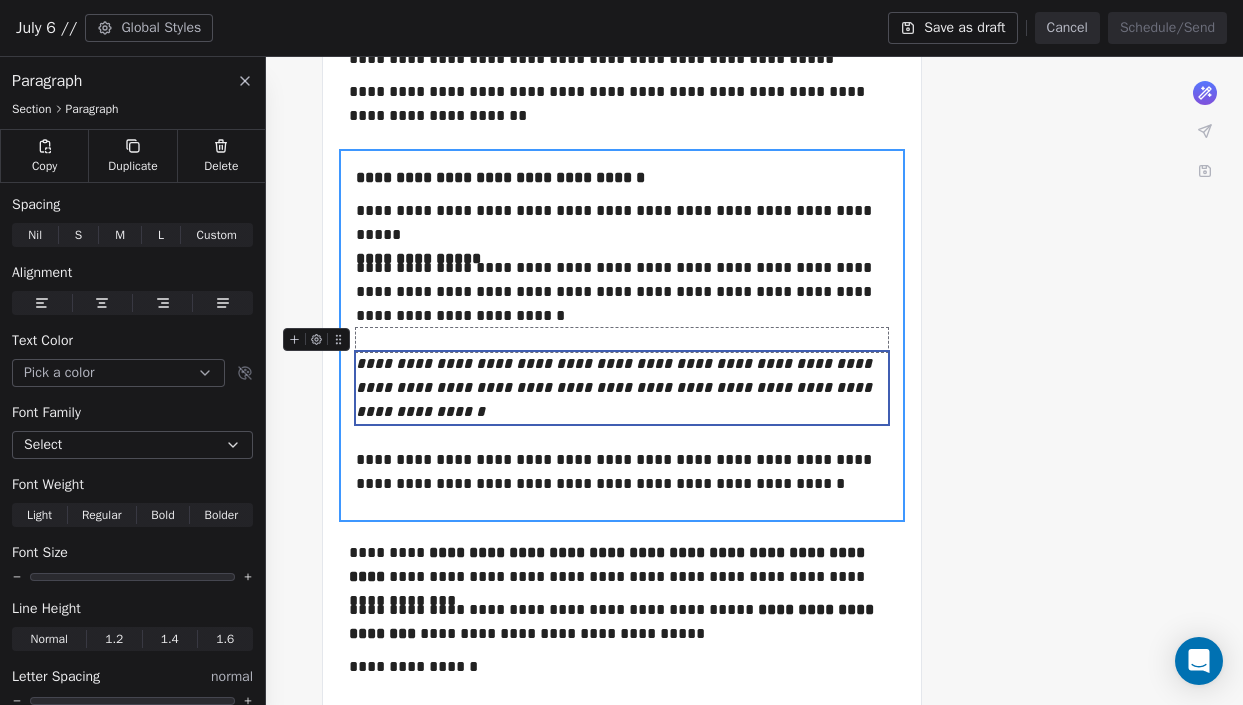 click at bounding box center [622, 340] 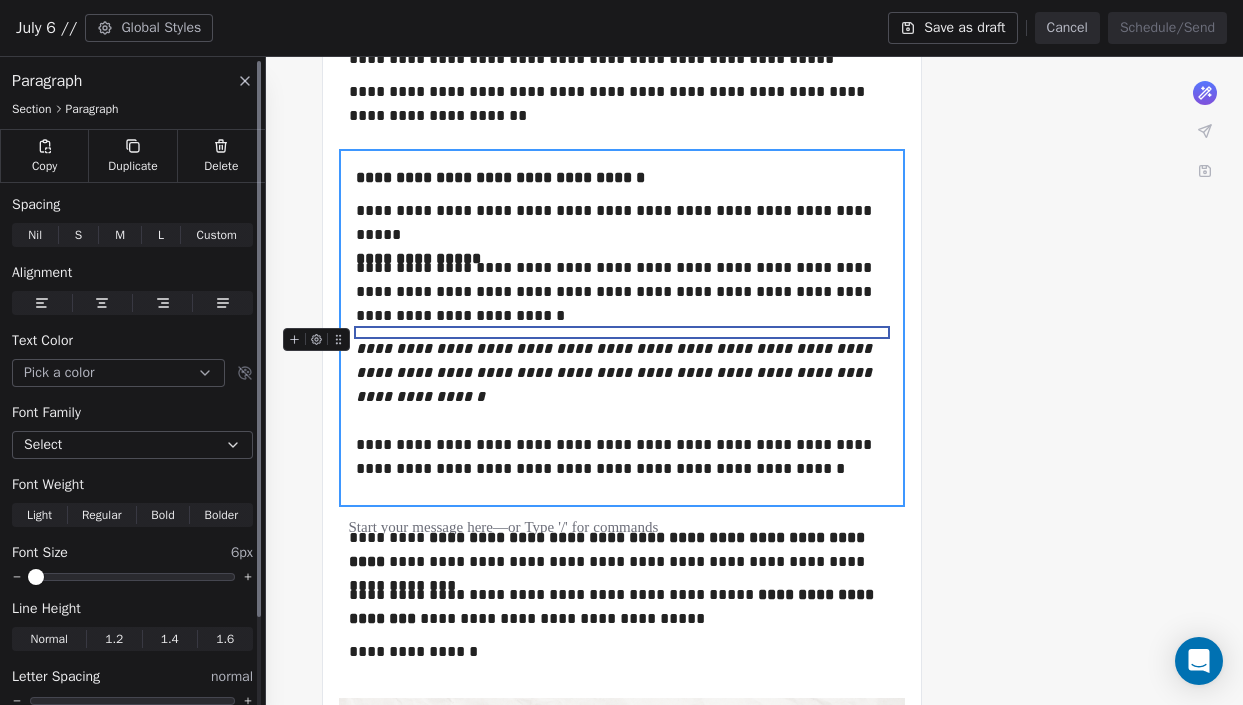 click at bounding box center [132, 577] 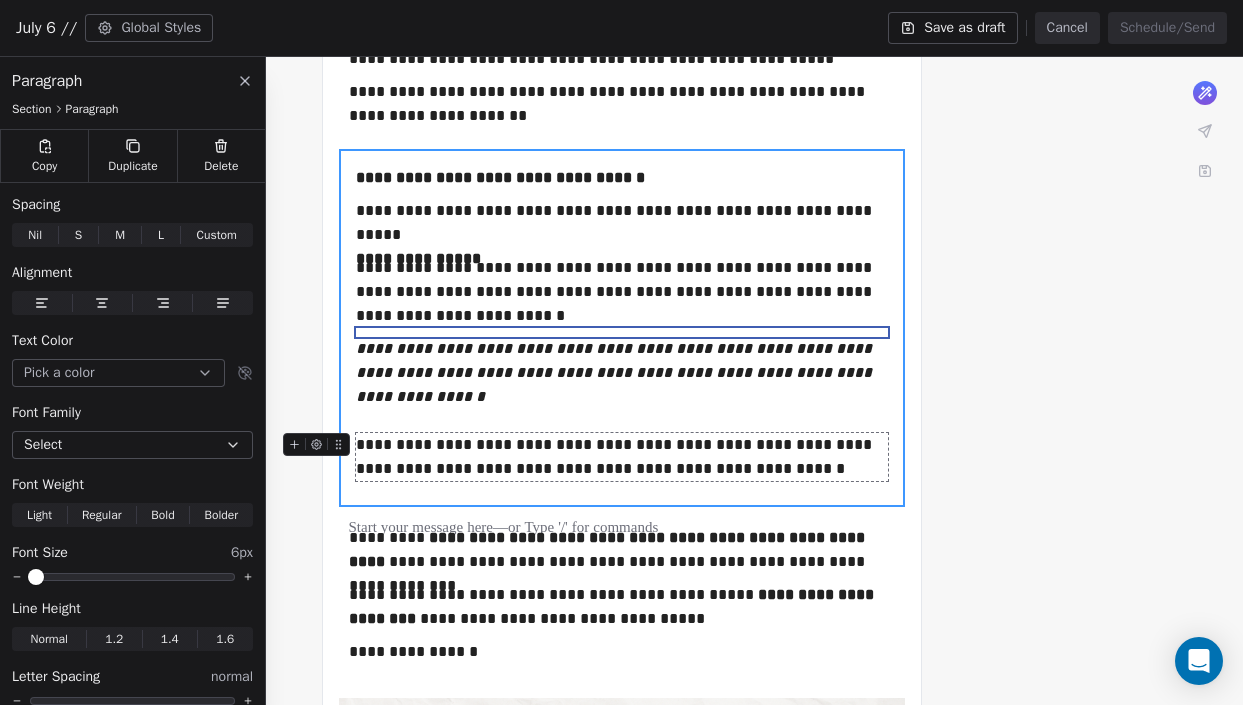 click on "**********" at bounding box center [622, 457] 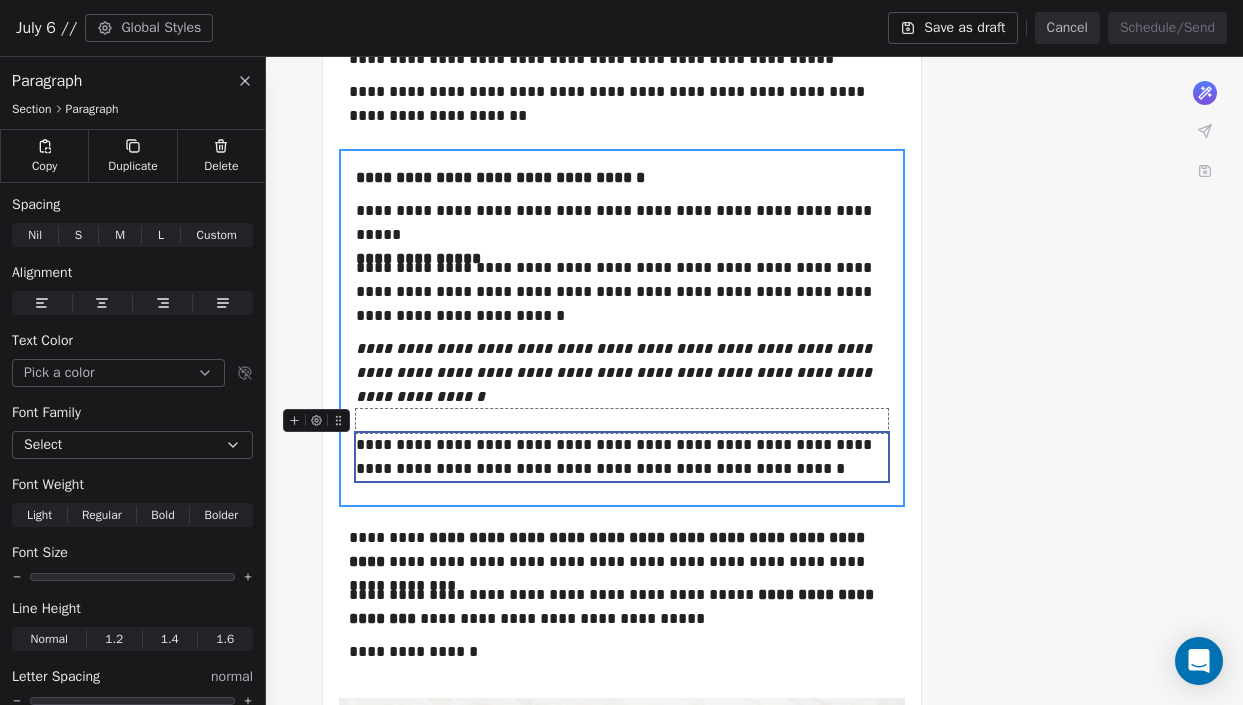 click at bounding box center (622, 421) 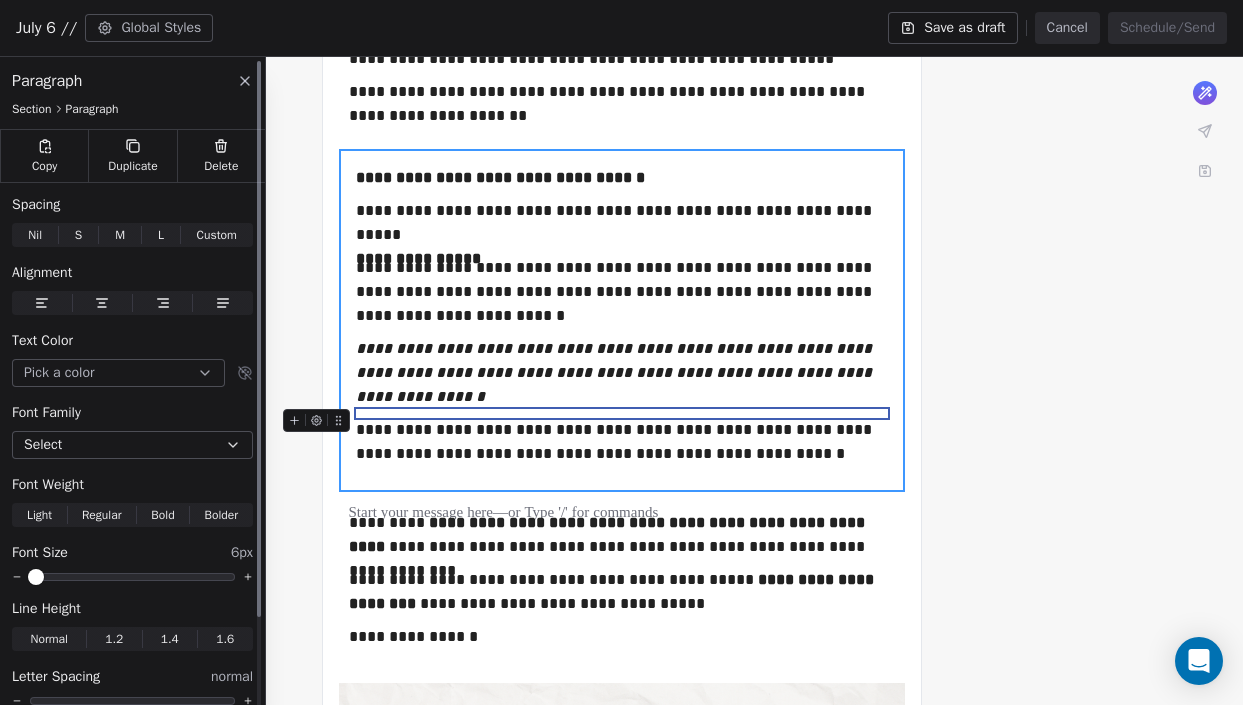 click at bounding box center (132, 577) 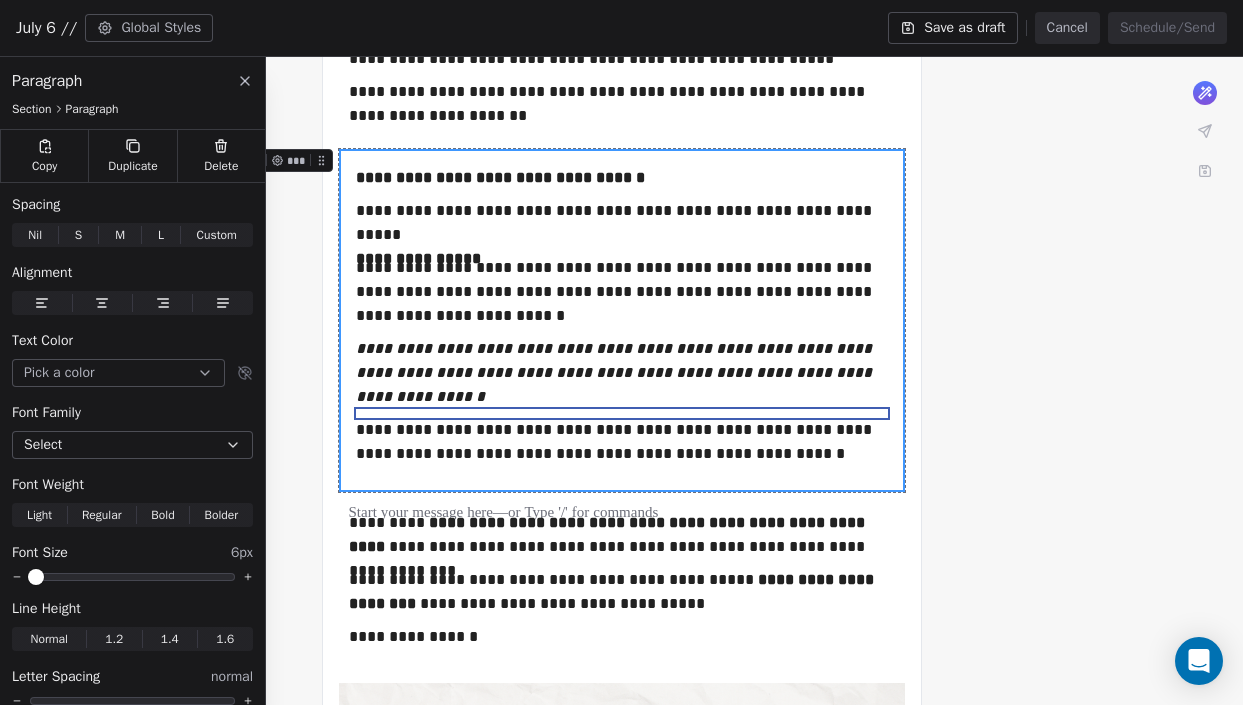 click on "**********" at bounding box center [622, 320] 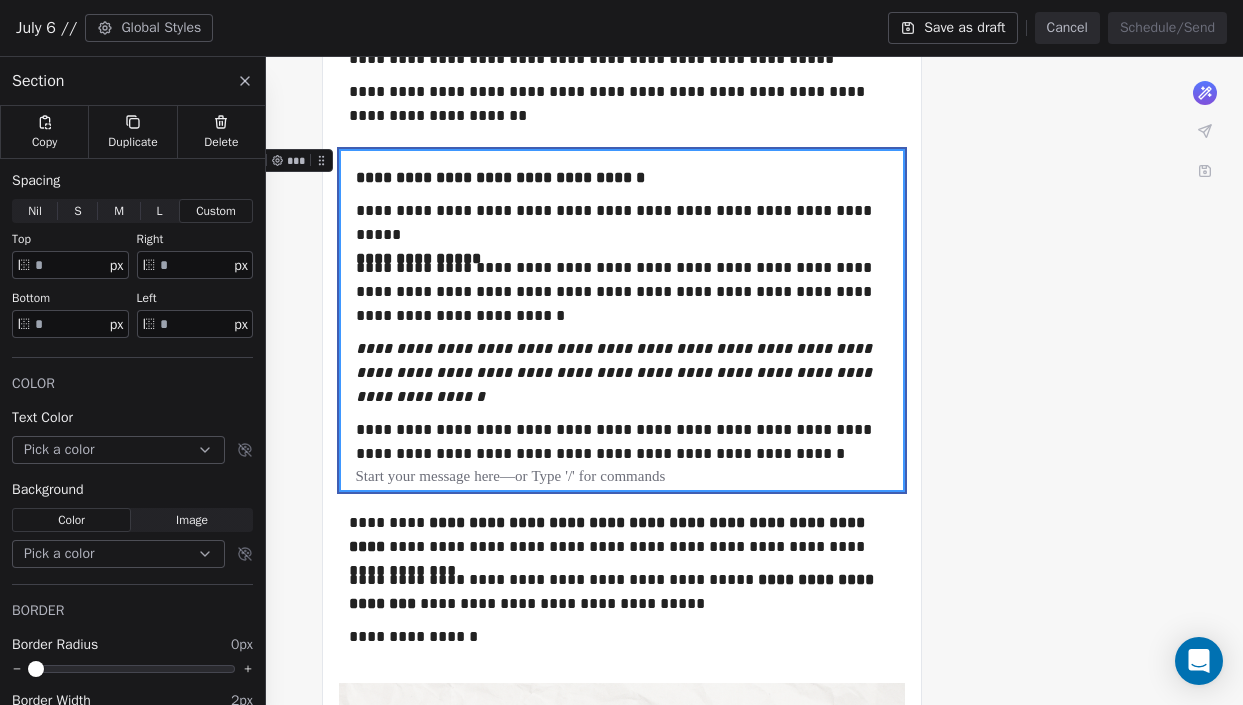 click on "**********" at bounding box center [621, 338] 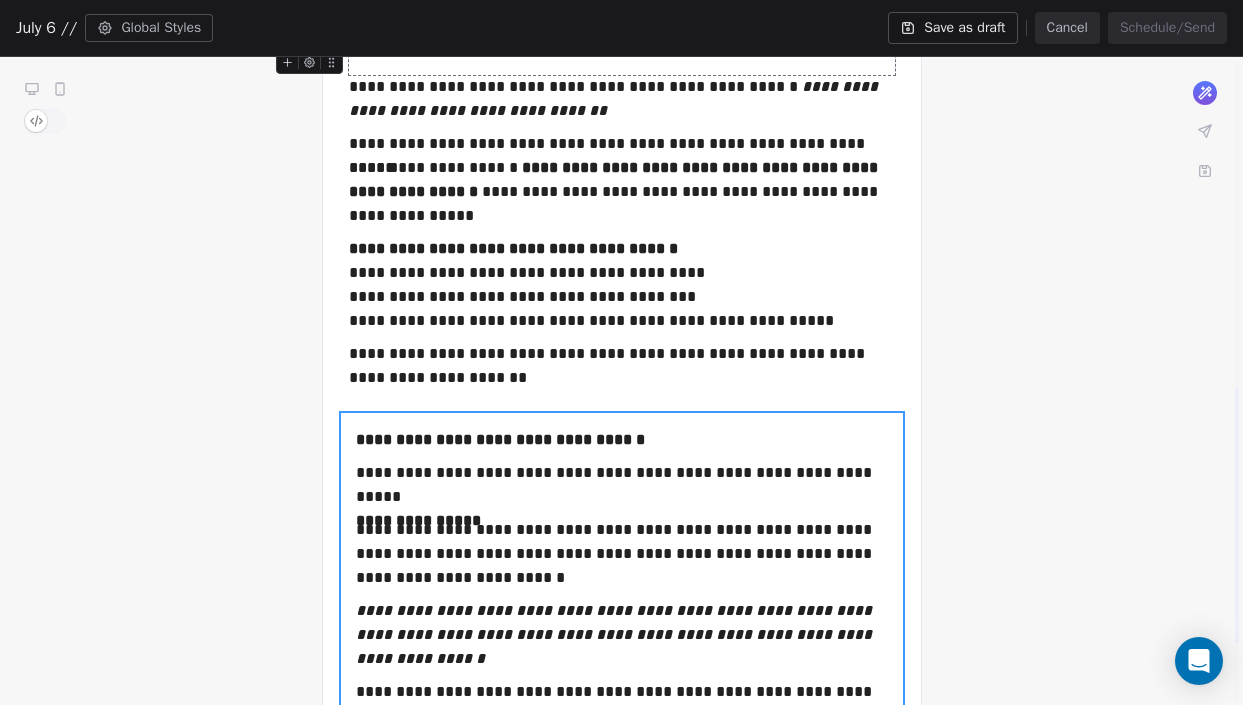 scroll, scrollTop: 902, scrollLeft: 0, axis: vertical 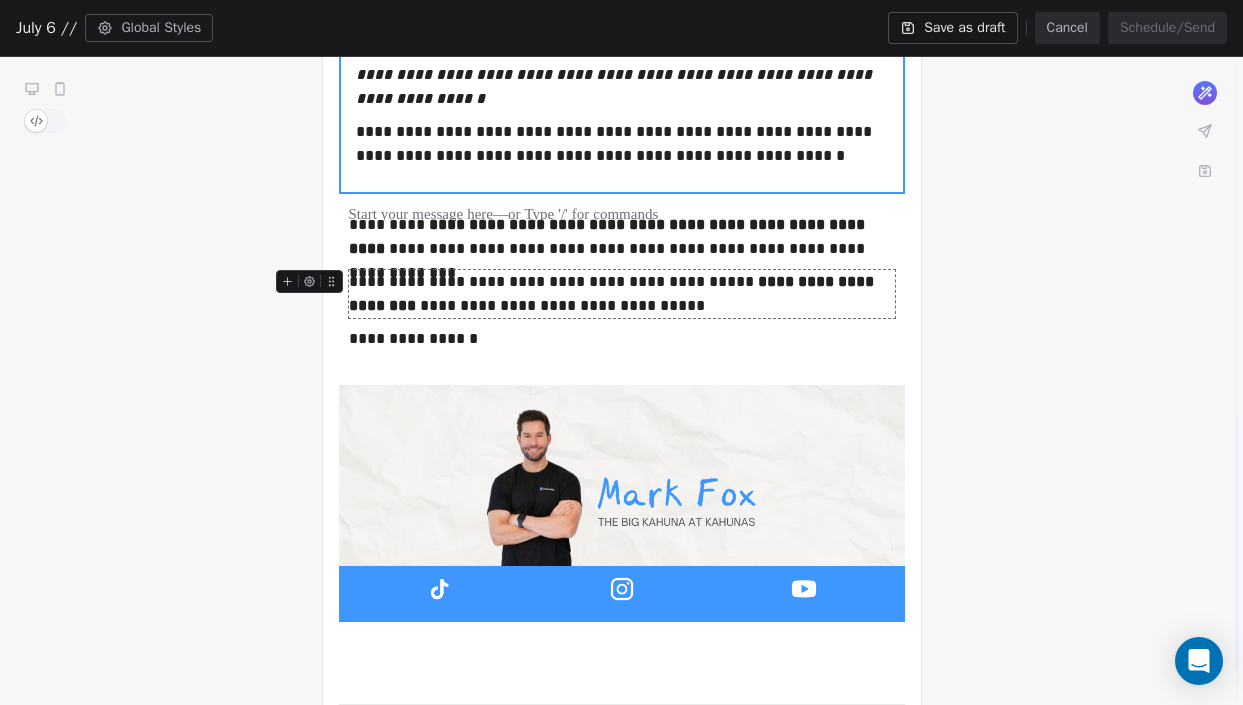 click on "**********" at bounding box center (622, 294) 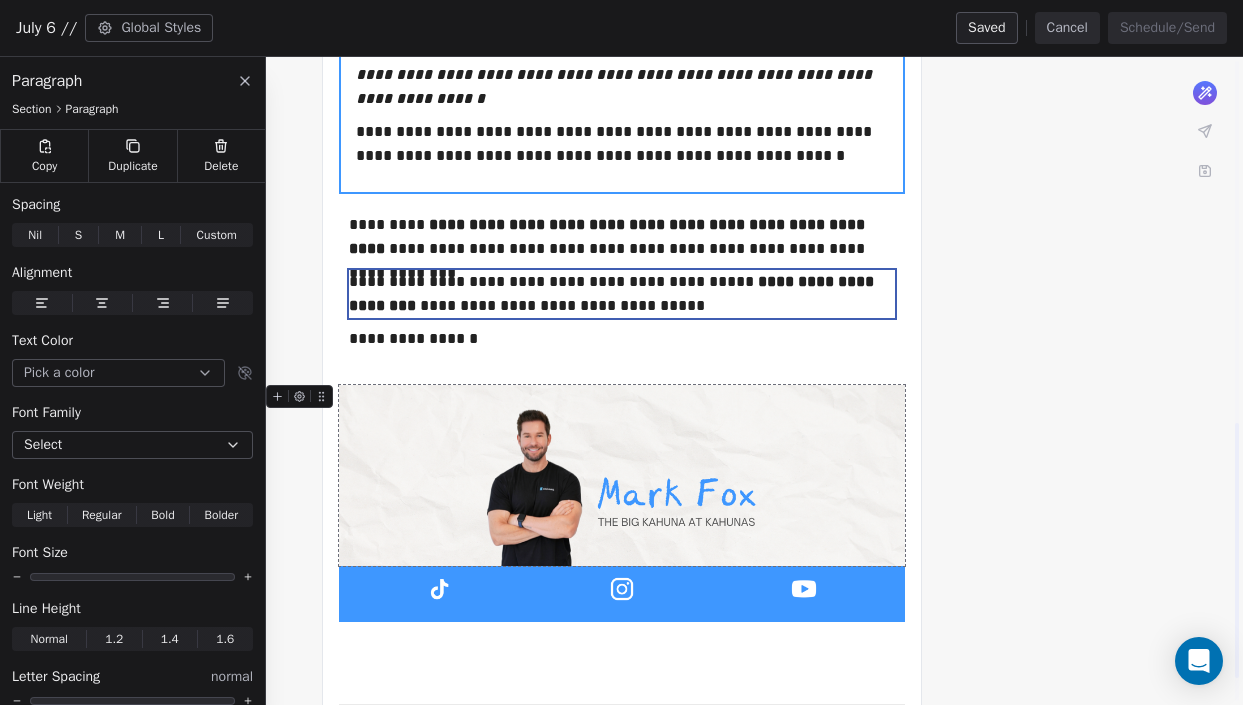 scroll, scrollTop: 976, scrollLeft: 0, axis: vertical 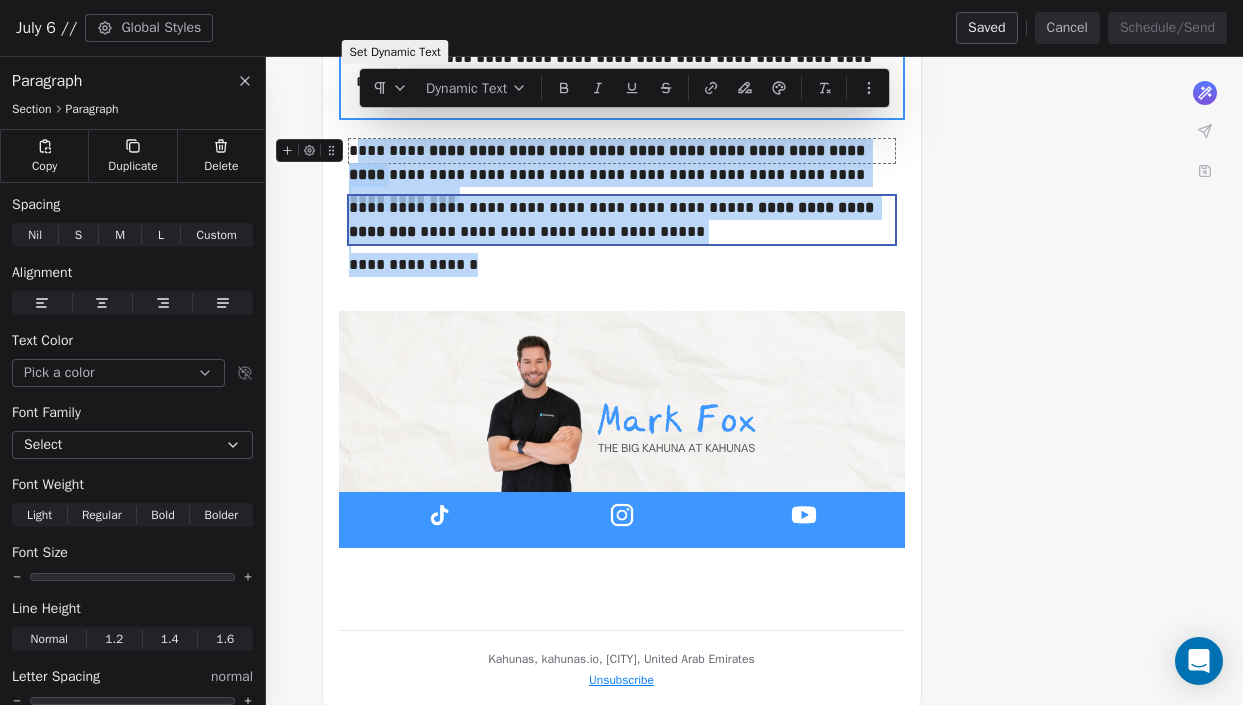 drag, startPoint x: 477, startPoint y: 245, endPoint x: 358, endPoint y: 132, distance: 164.10362 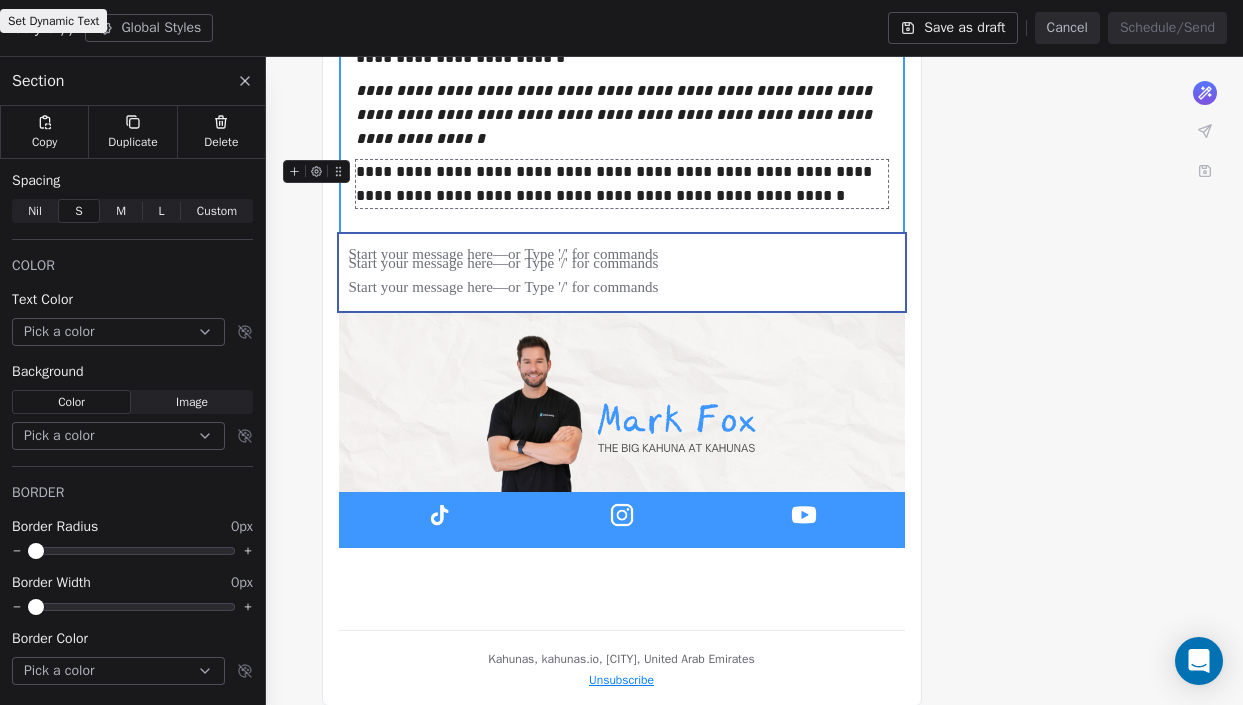 scroll, scrollTop: 976, scrollLeft: 0, axis: vertical 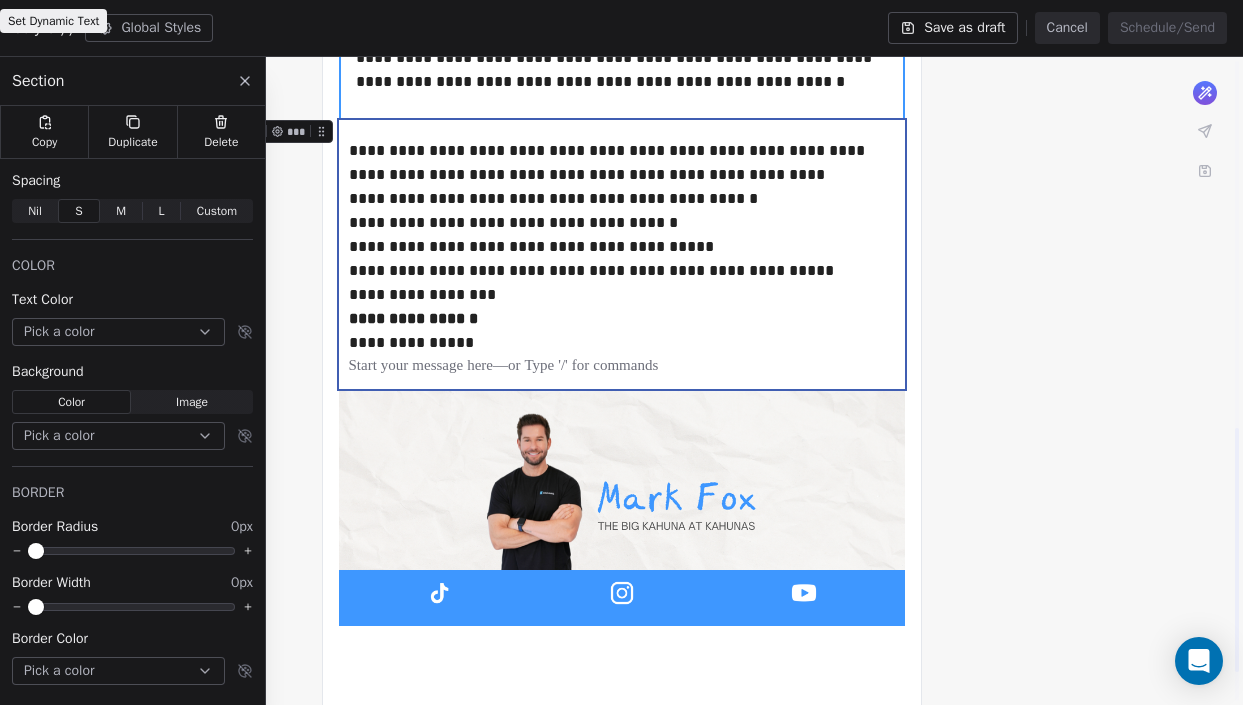 click on "**********" at bounding box center [621, 5] 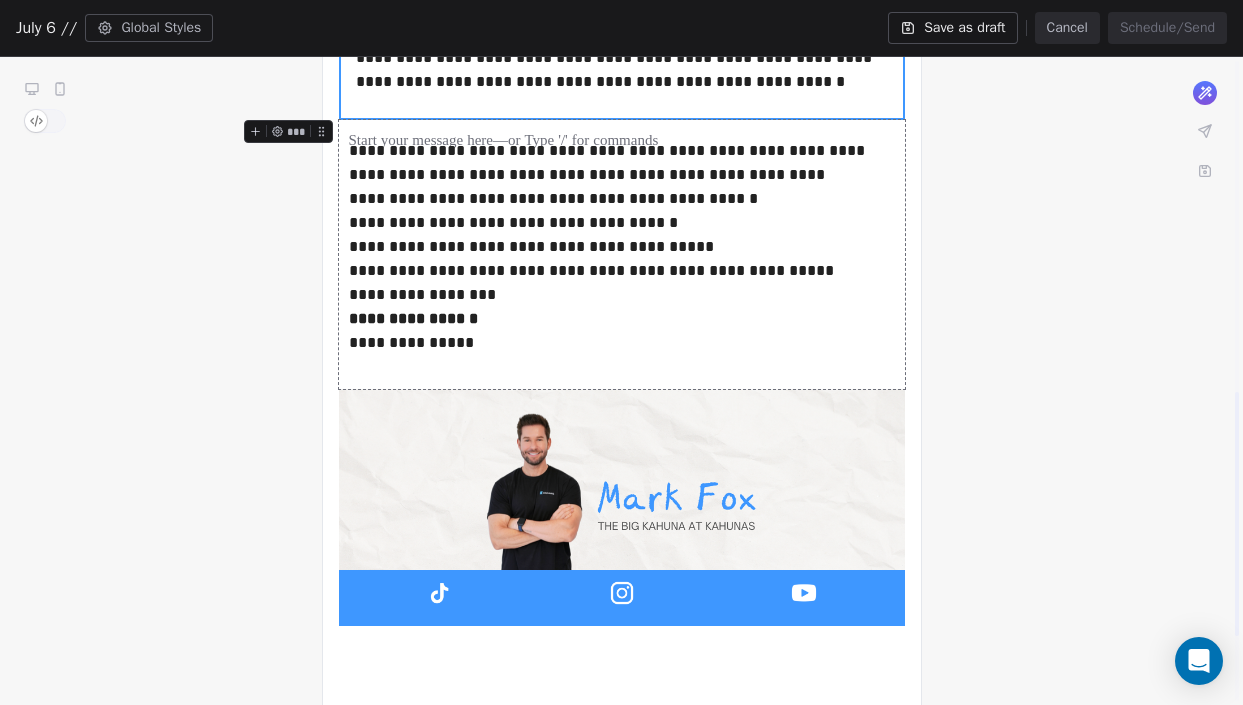 scroll, scrollTop: 869, scrollLeft: 0, axis: vertical 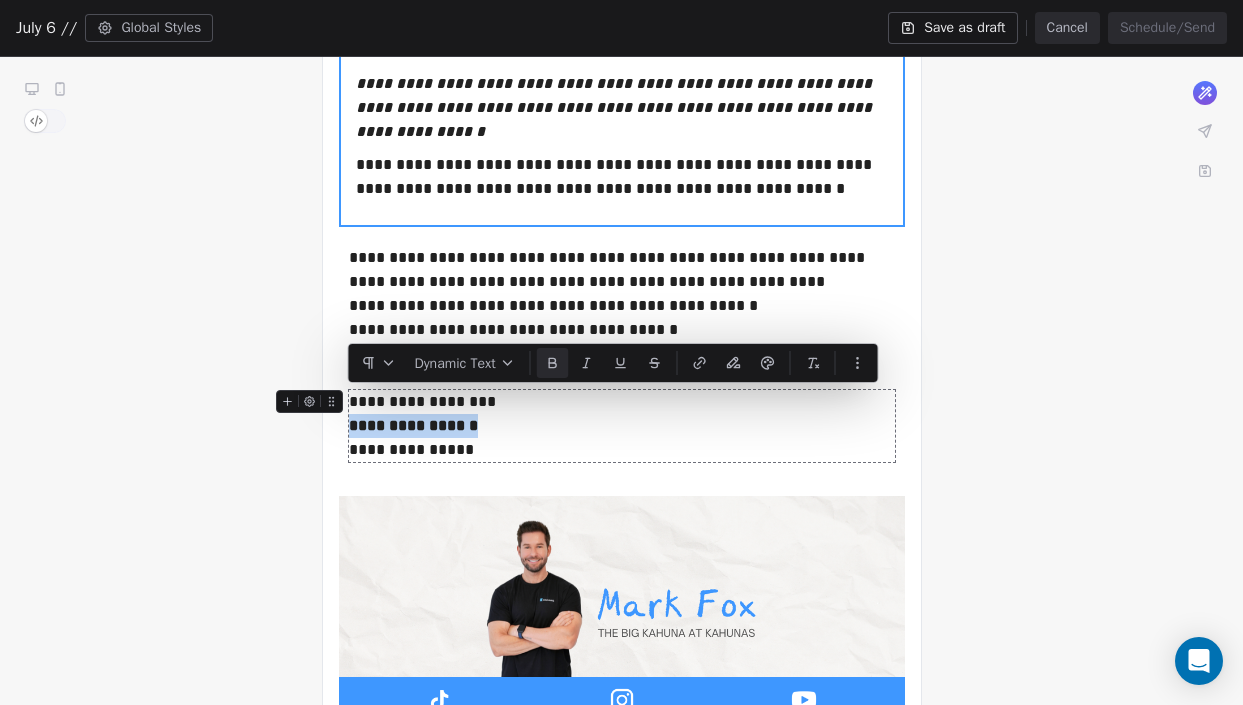 drag, startPoint x: 516, startPoint y: 400, endPoint x: 350, endPoint y: 404, distance: 166.04819 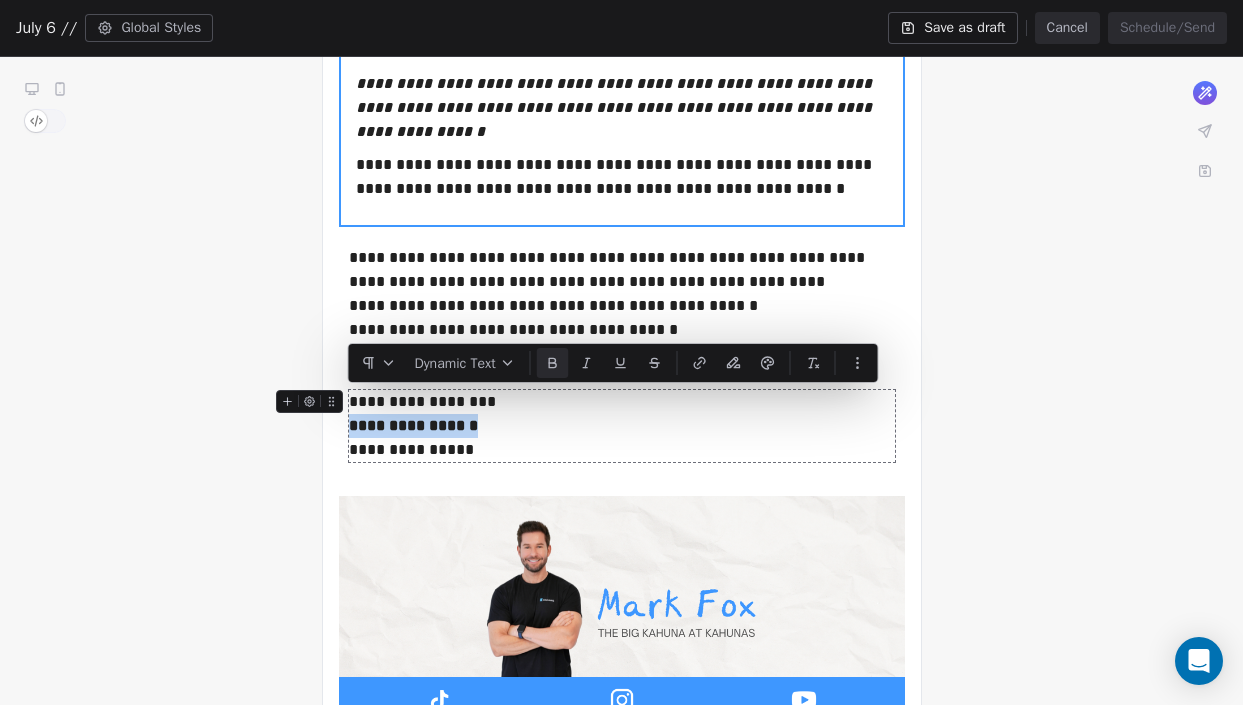 click on "**********" at bounding box center (622, 426) 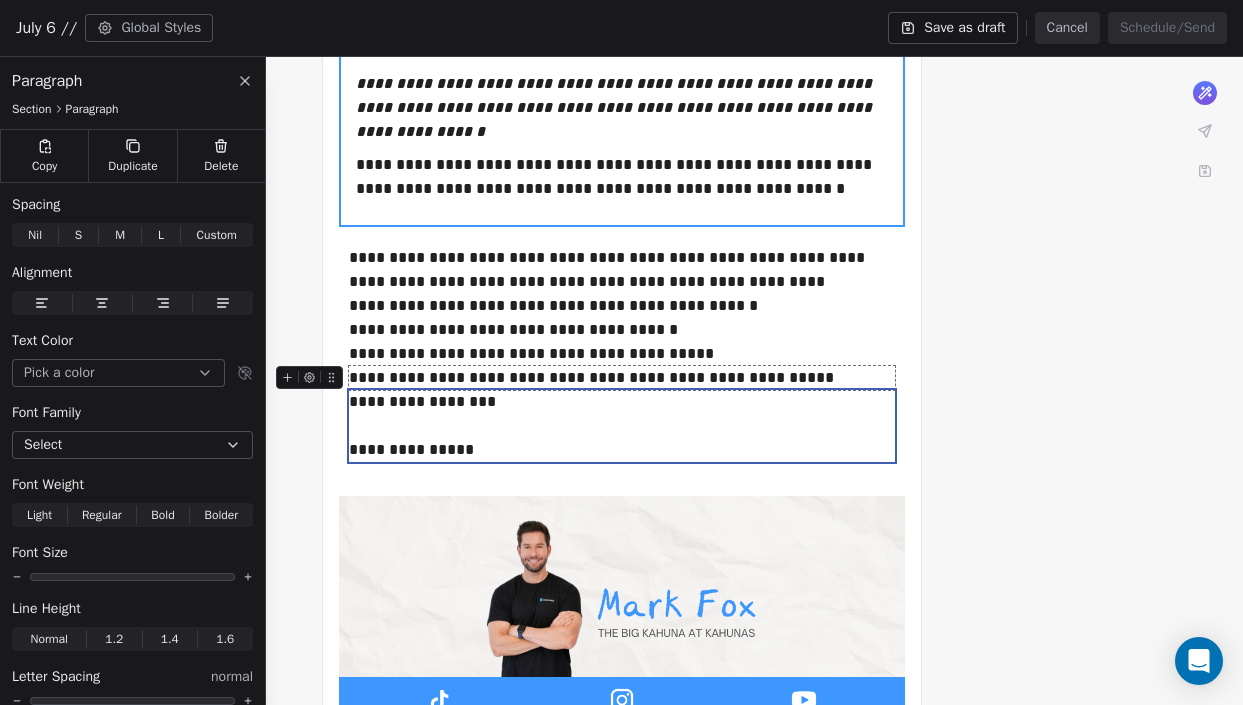click on "**********" at bounding box center (622, 378) 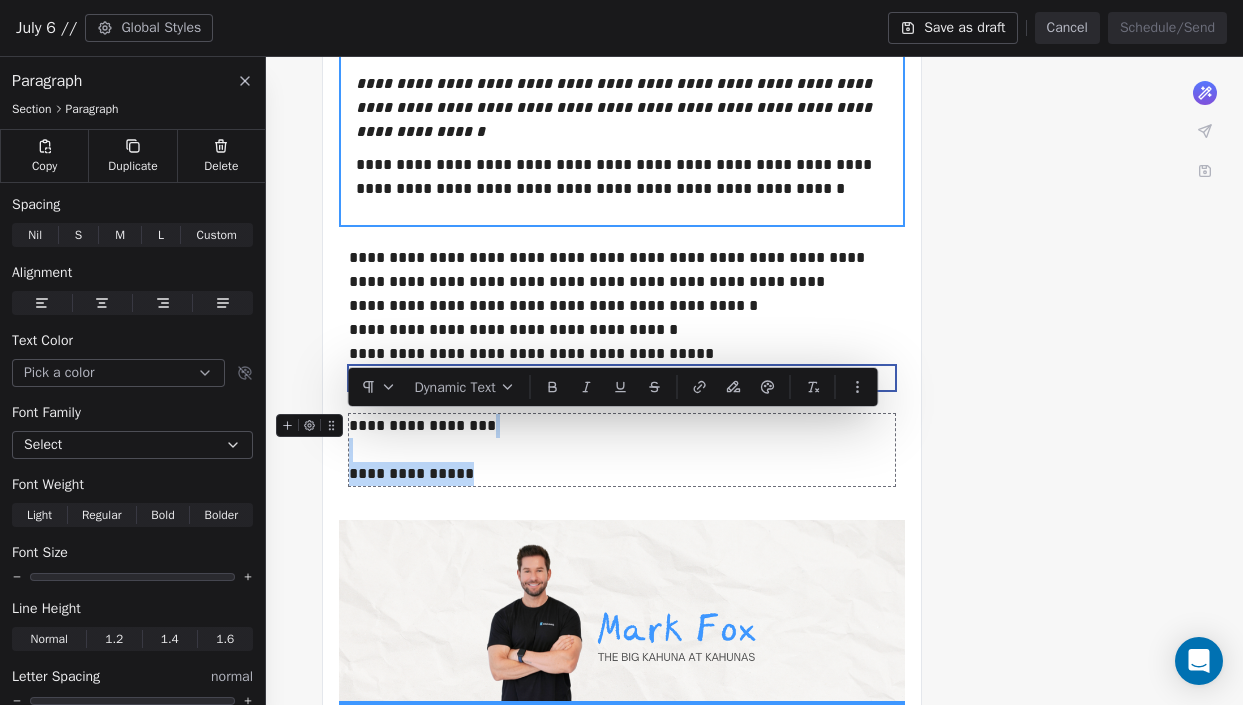 drag, startPoint x: 497, startPoint y: 440, endPoint x: 356, endPoint y: 432, distance: 141.22676 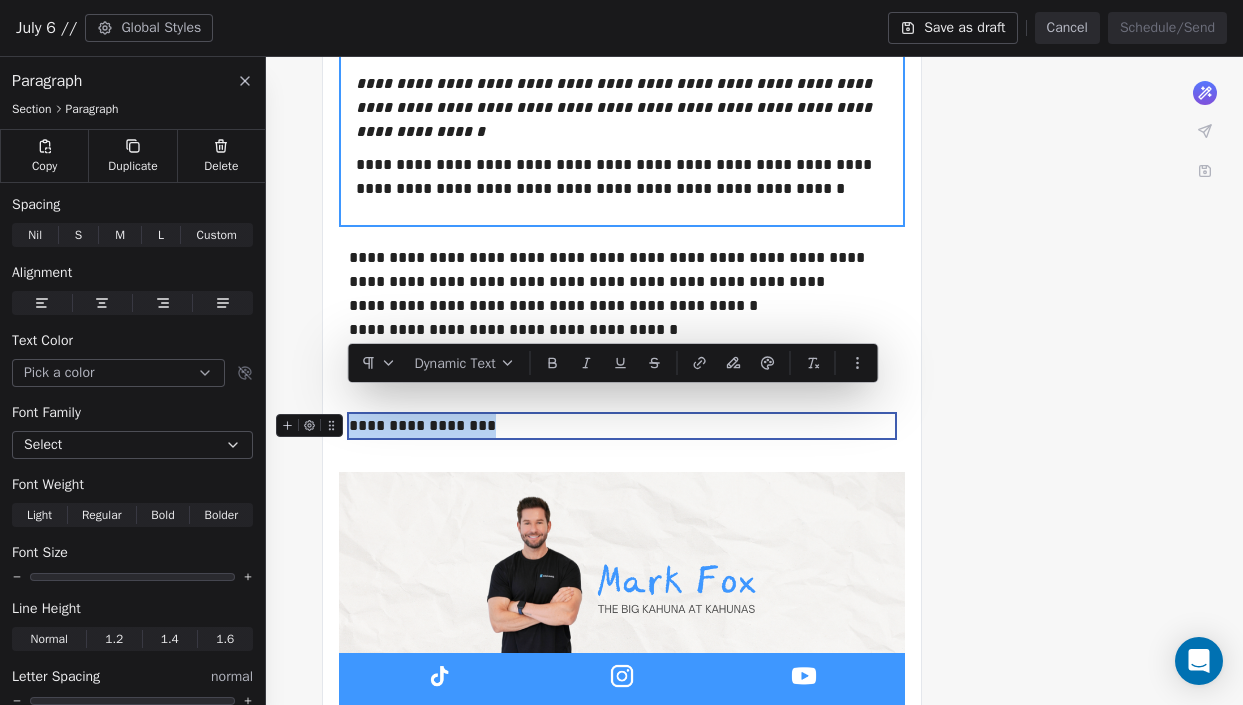 drag, startPoint x: 502, startPoint y: 397, endPoint x: 341, endPoint y: 396, distance: 161.00311 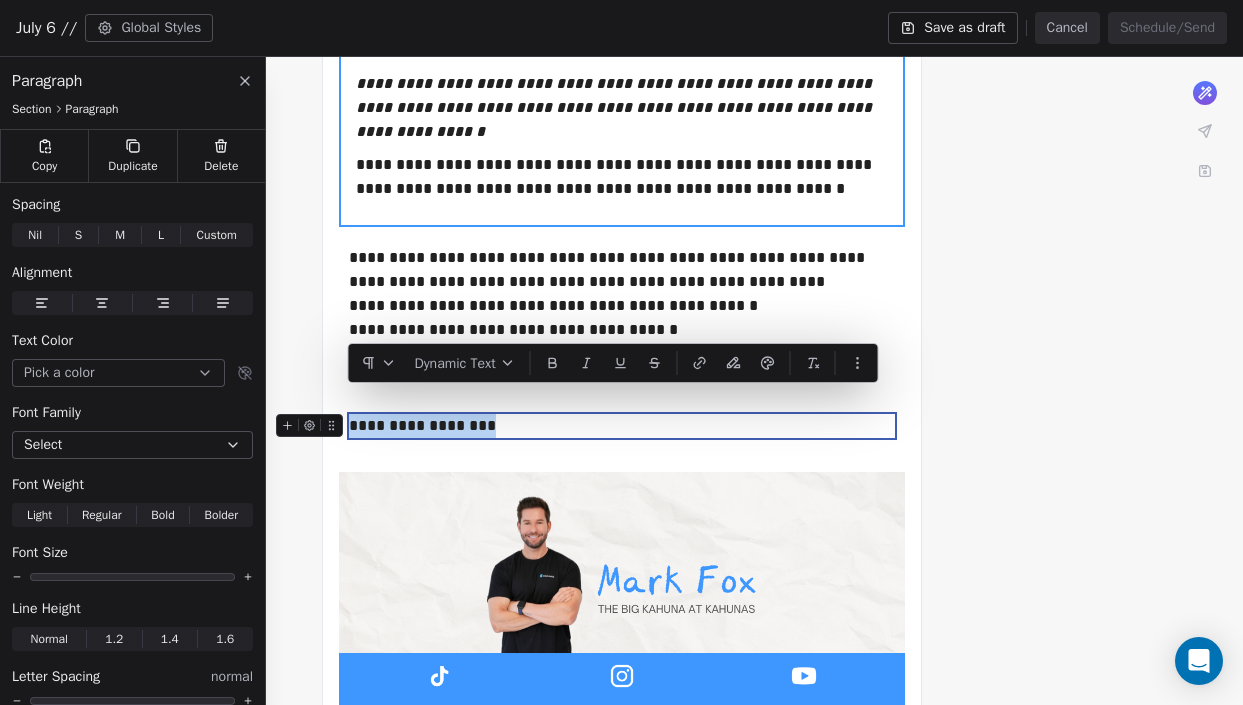 click on "**********" at bounding box center [622, 426] 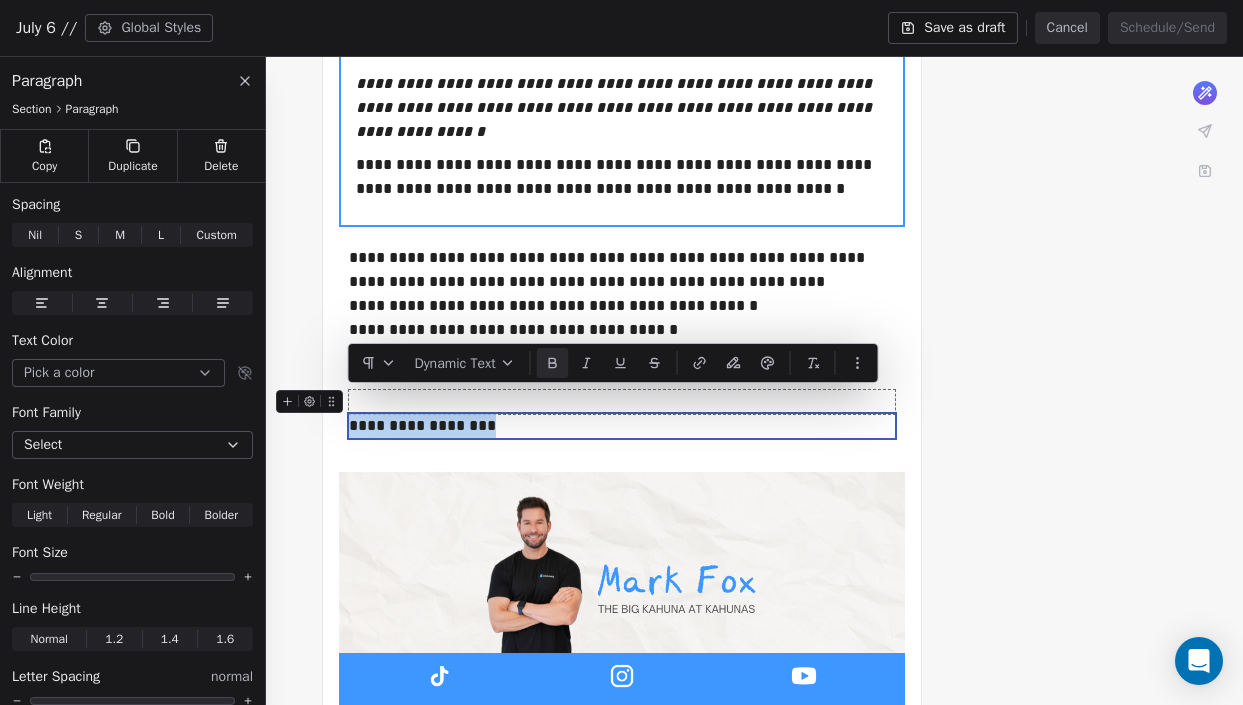 click 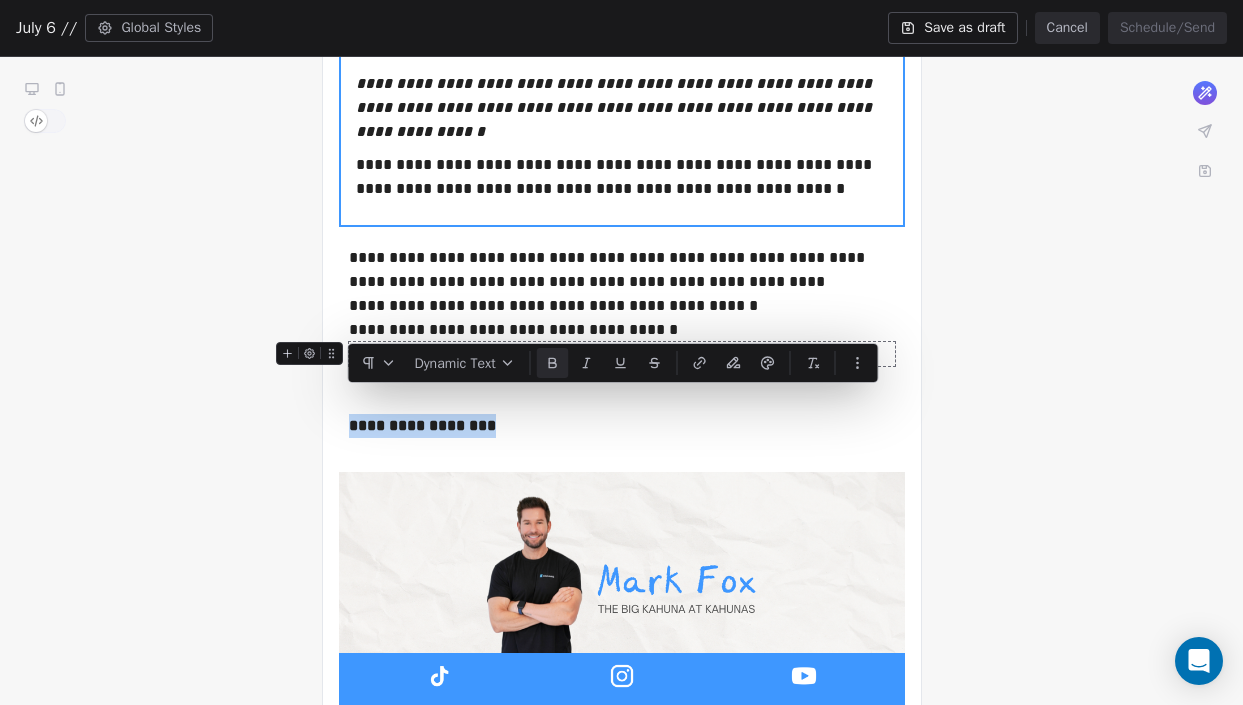 click on "**********" at bounding box center (622, 330) 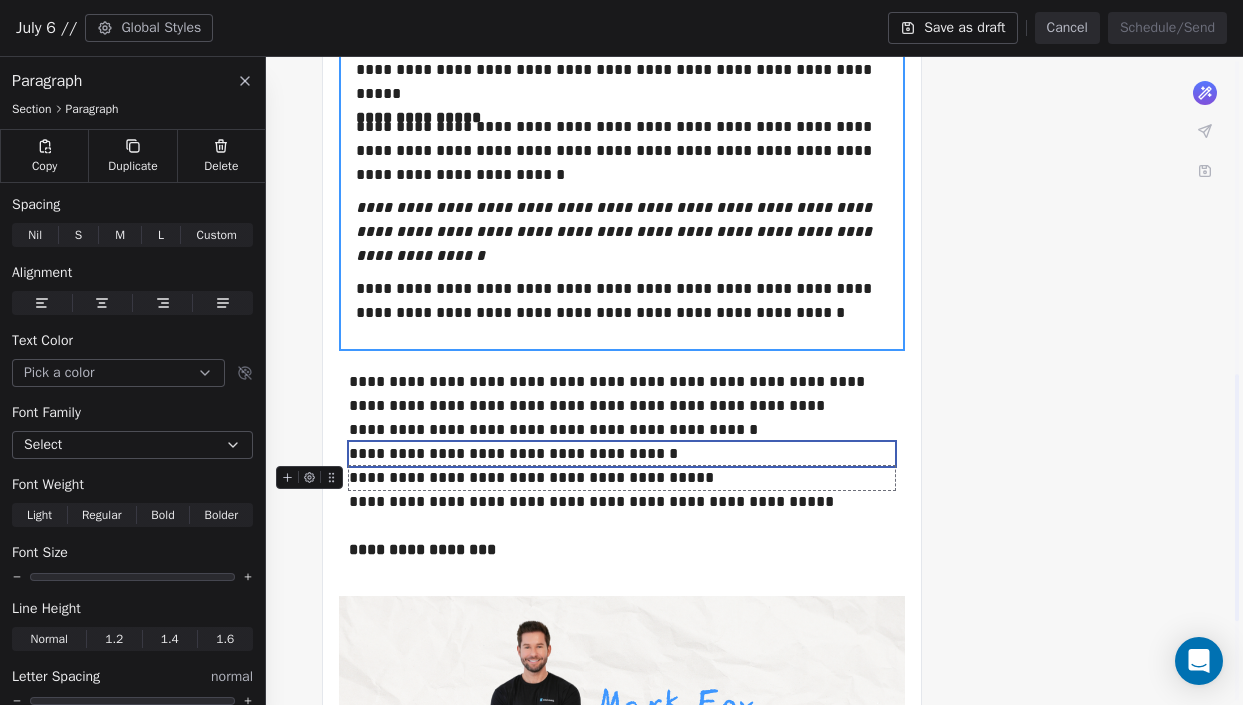 scroll, scrollTop: 718, scrollLeft: 0, axis: vertical 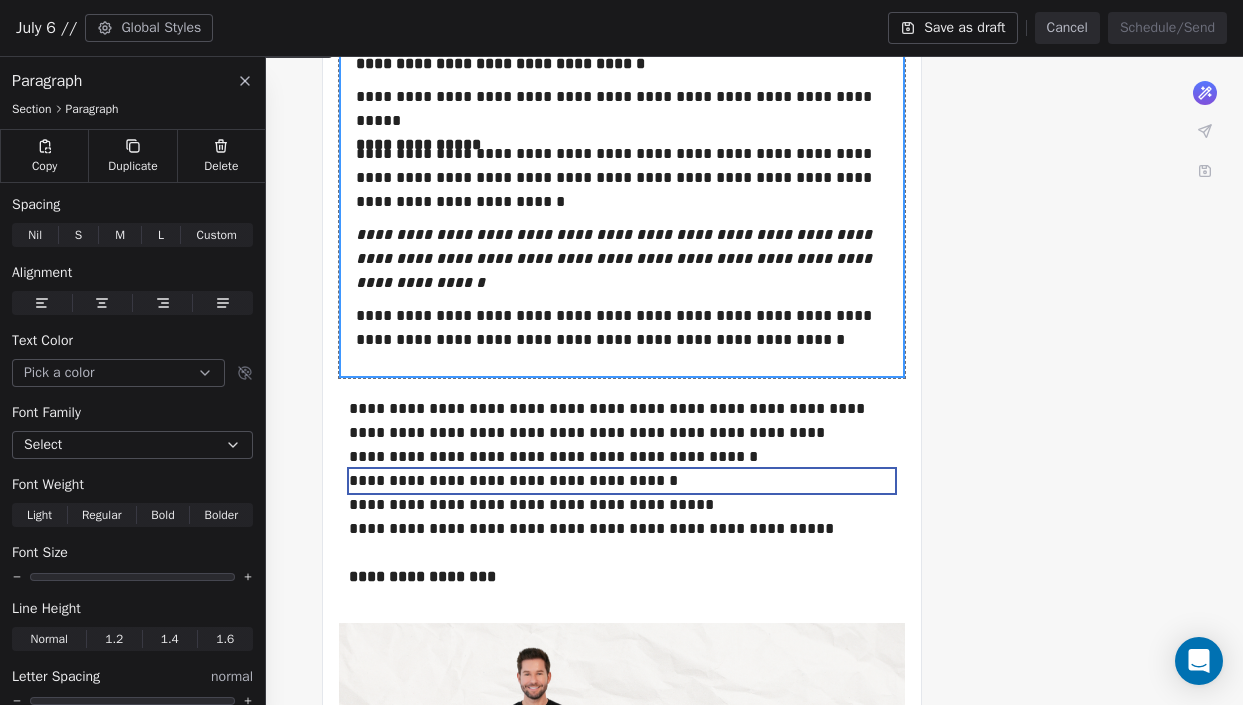 click on "**********" at bounding box center (622, 206) 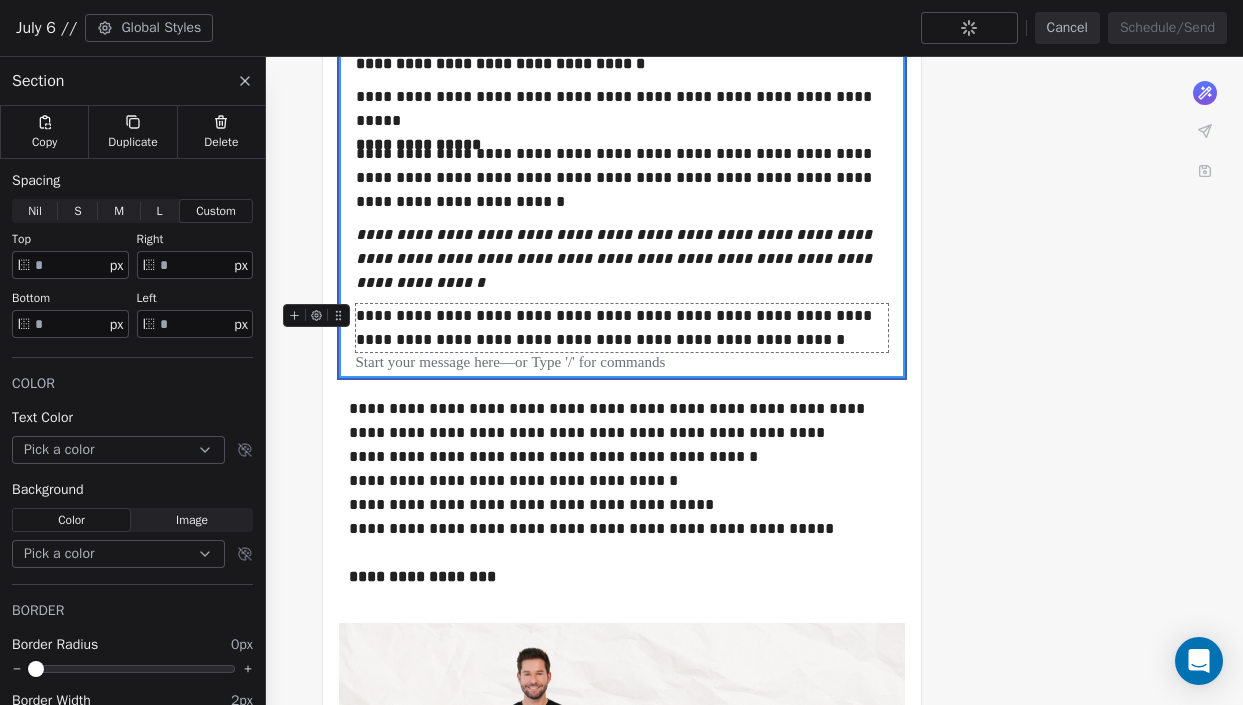 click on "**********" at bounding box center [621, 251] 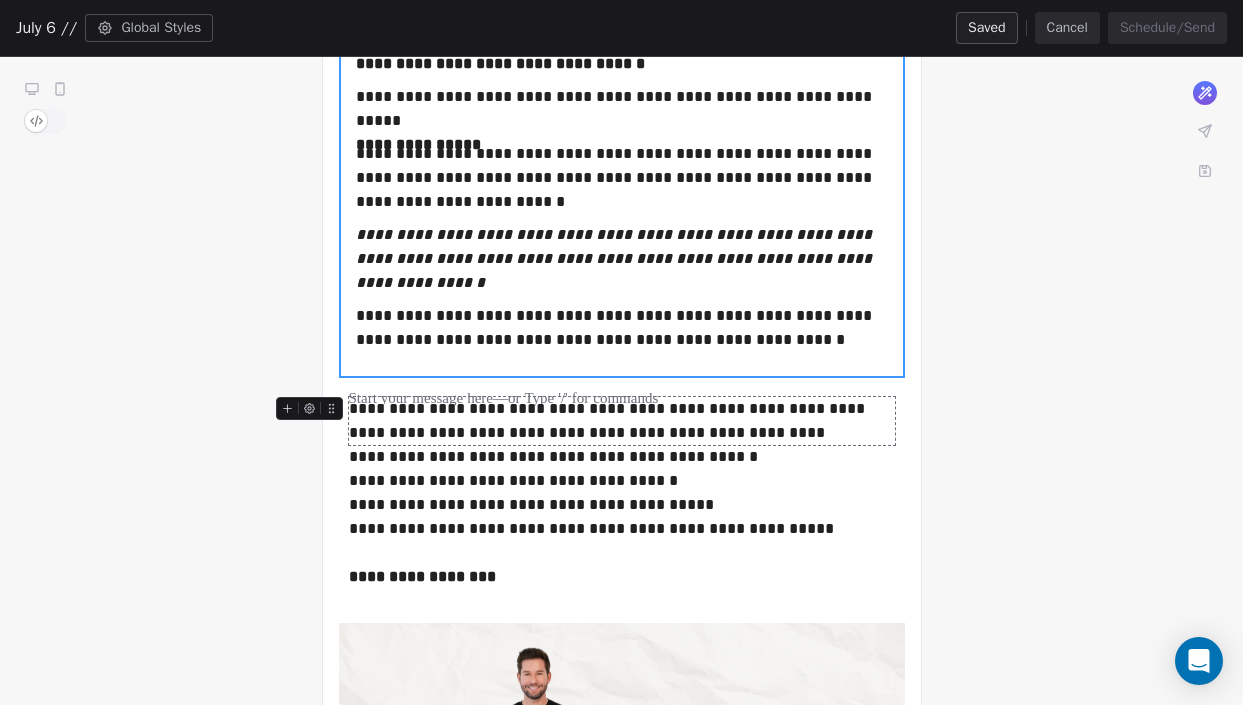 click on "**********" at bounding box center (622, 421) 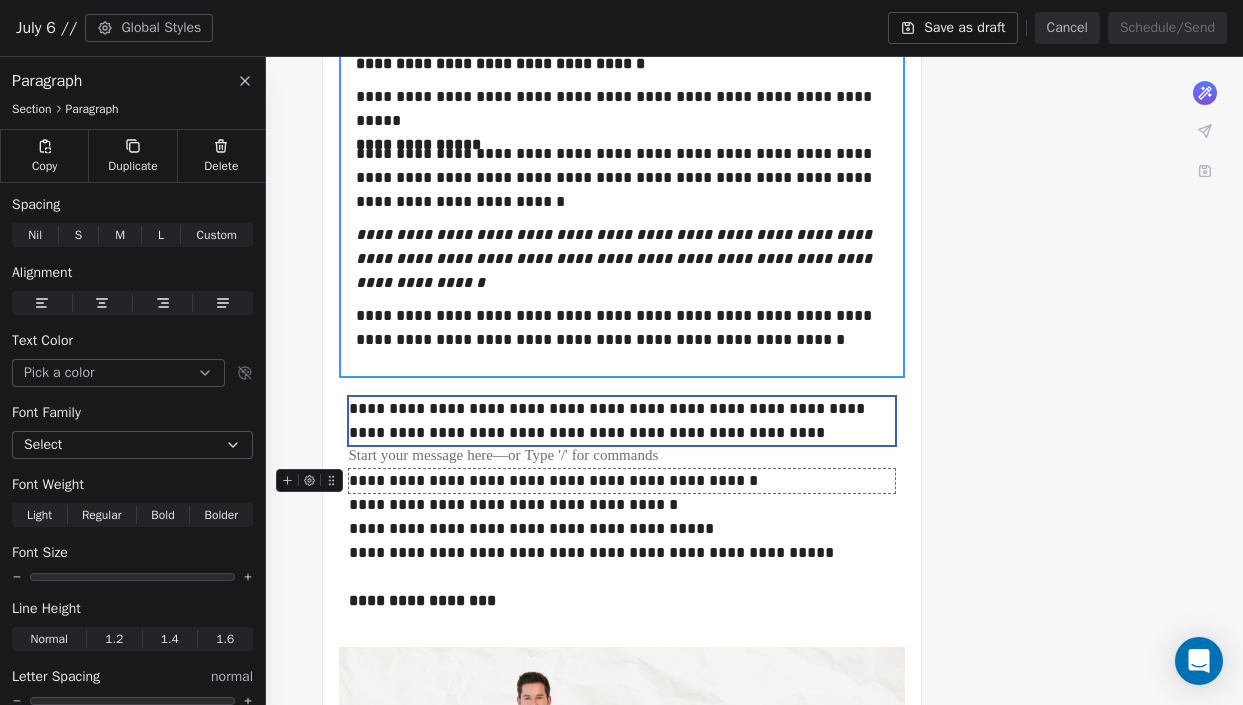 click on "**********" at bounding box center [622, 481] 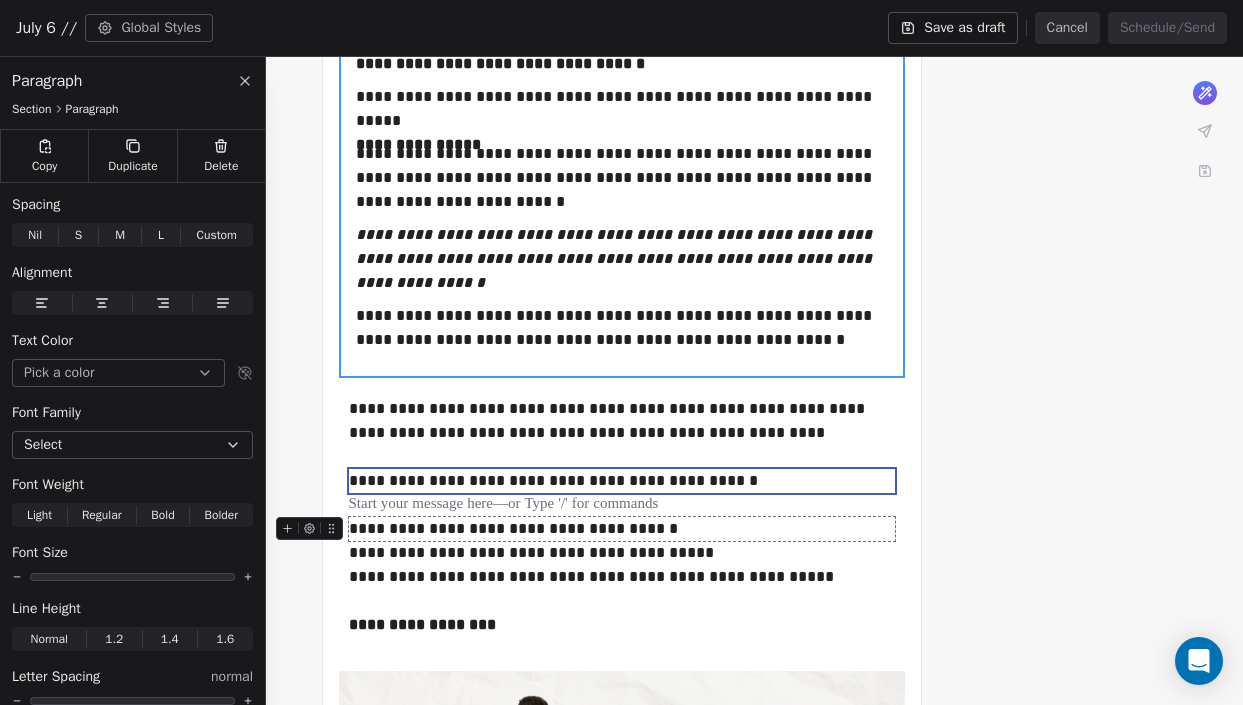 click on "**********" at bounding box center (622, 529) 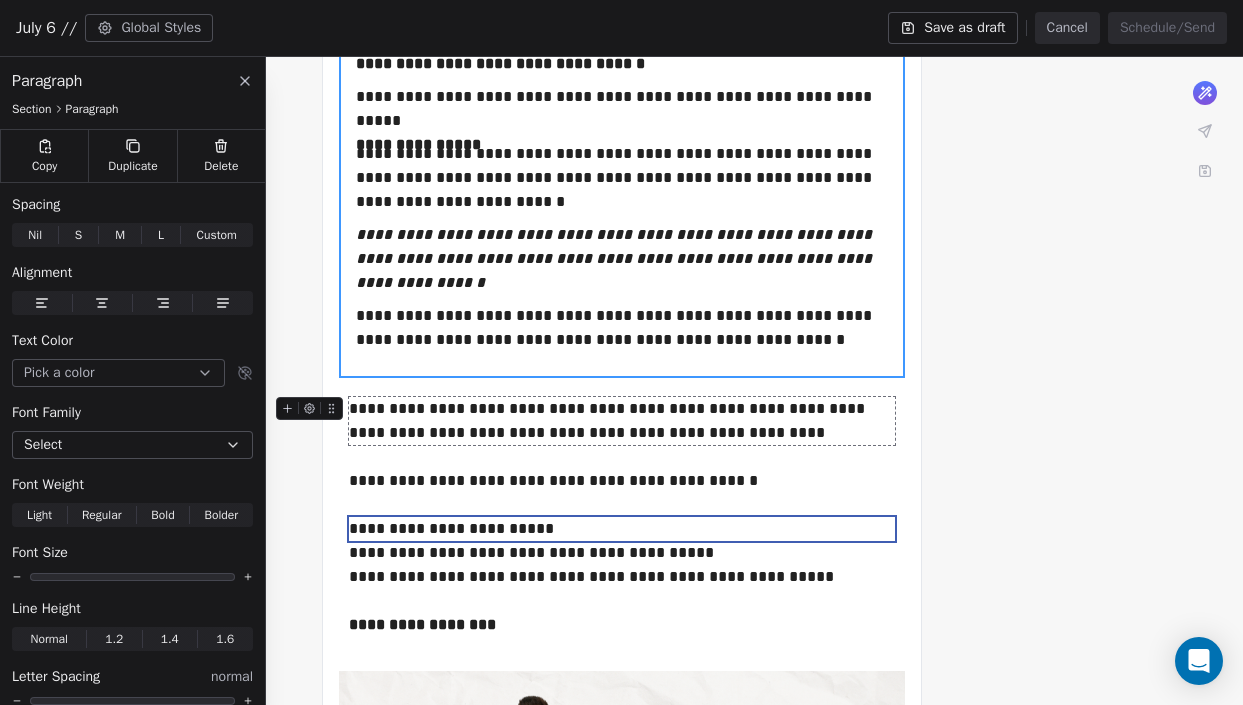 click on "**********" at bounding box center (622, 421) 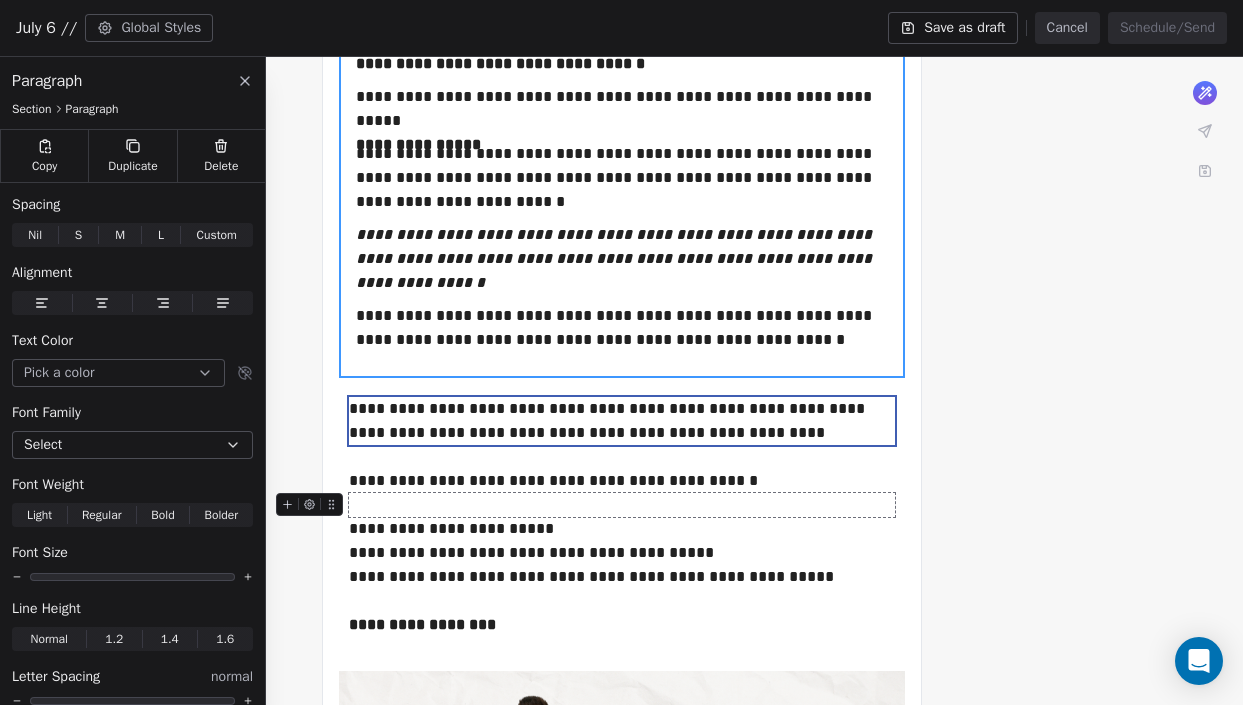 click at bounding box center (622, 505) 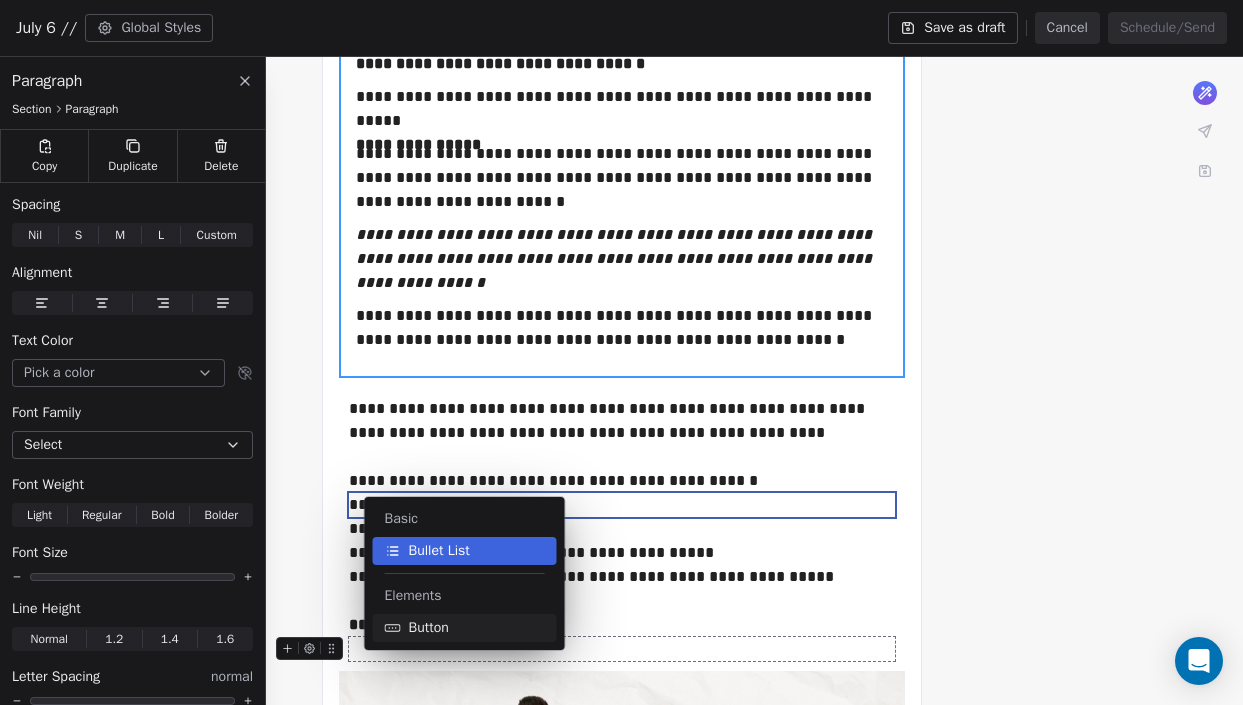 click on "Button" at bounding box center [429, 628] 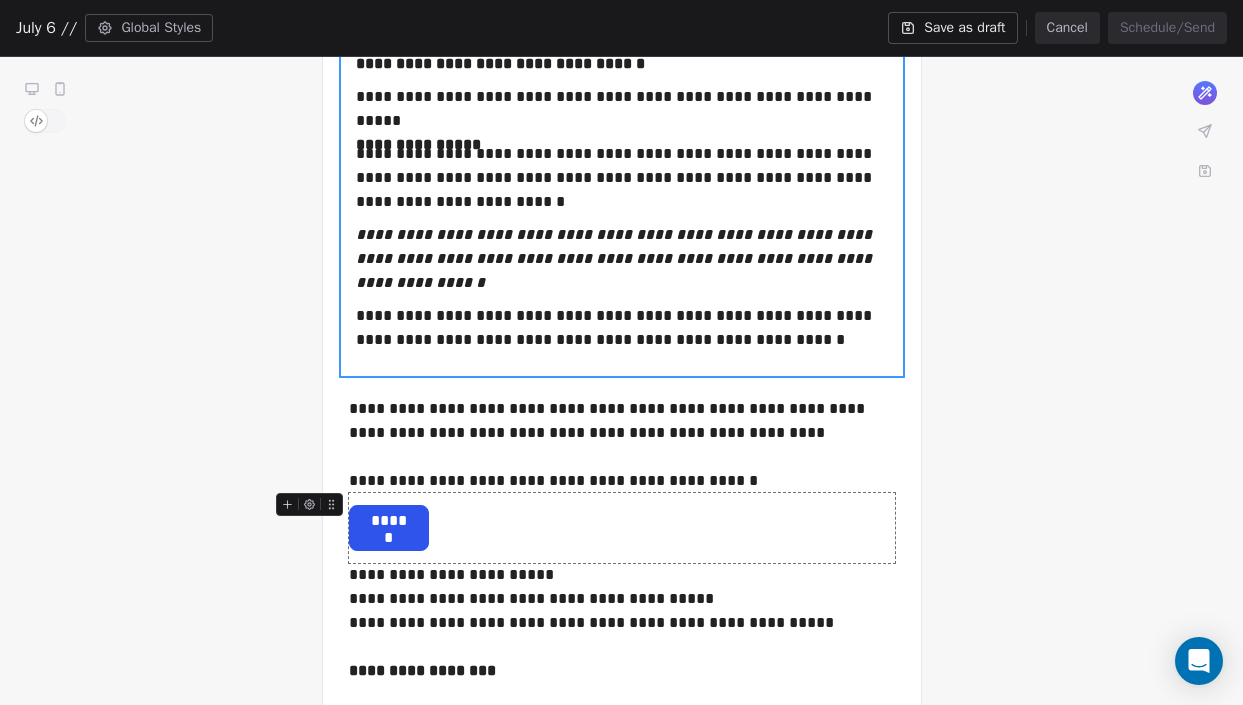 click on "******" at bounding box center (389, 528) 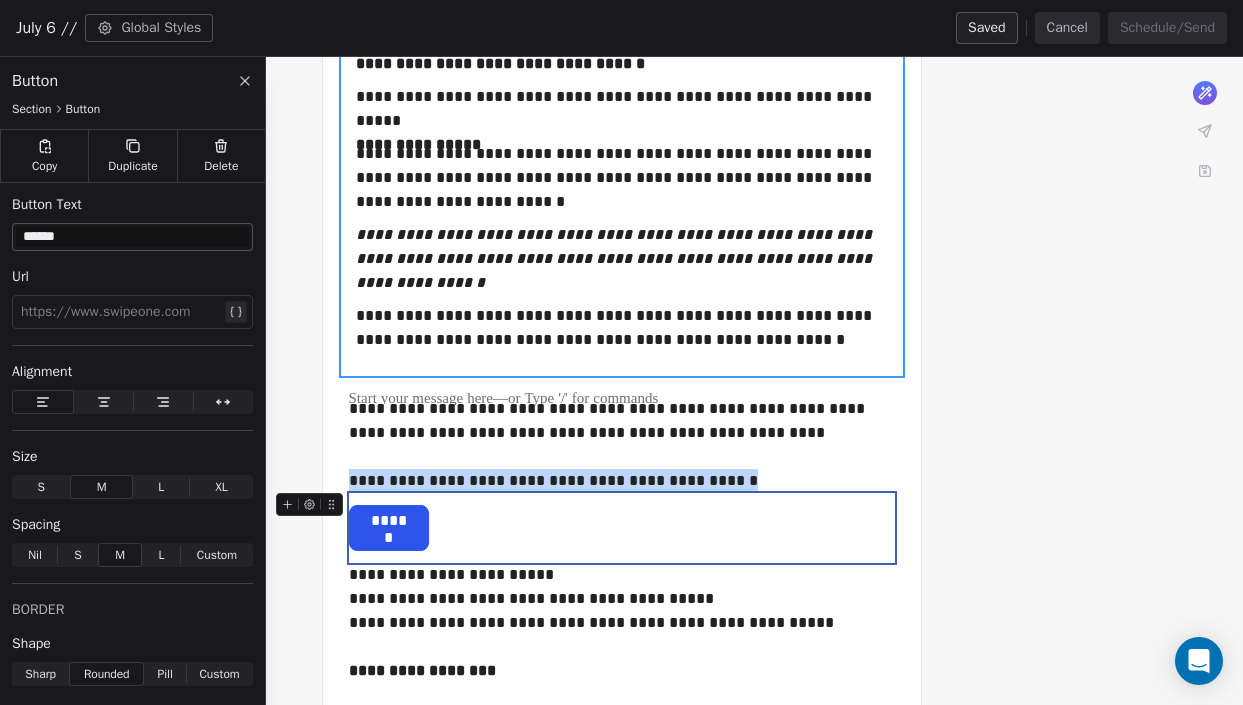click on "******" at bounding box center [389, 521] 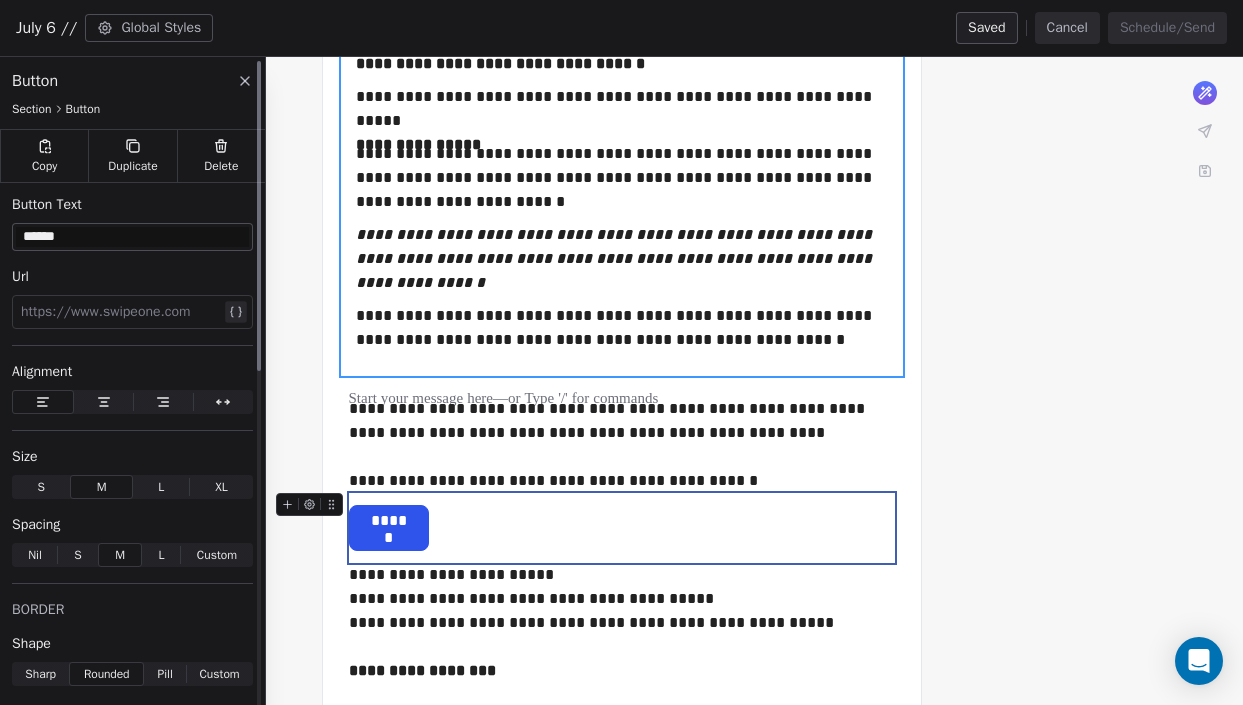 click at bounding box center (120, 312) 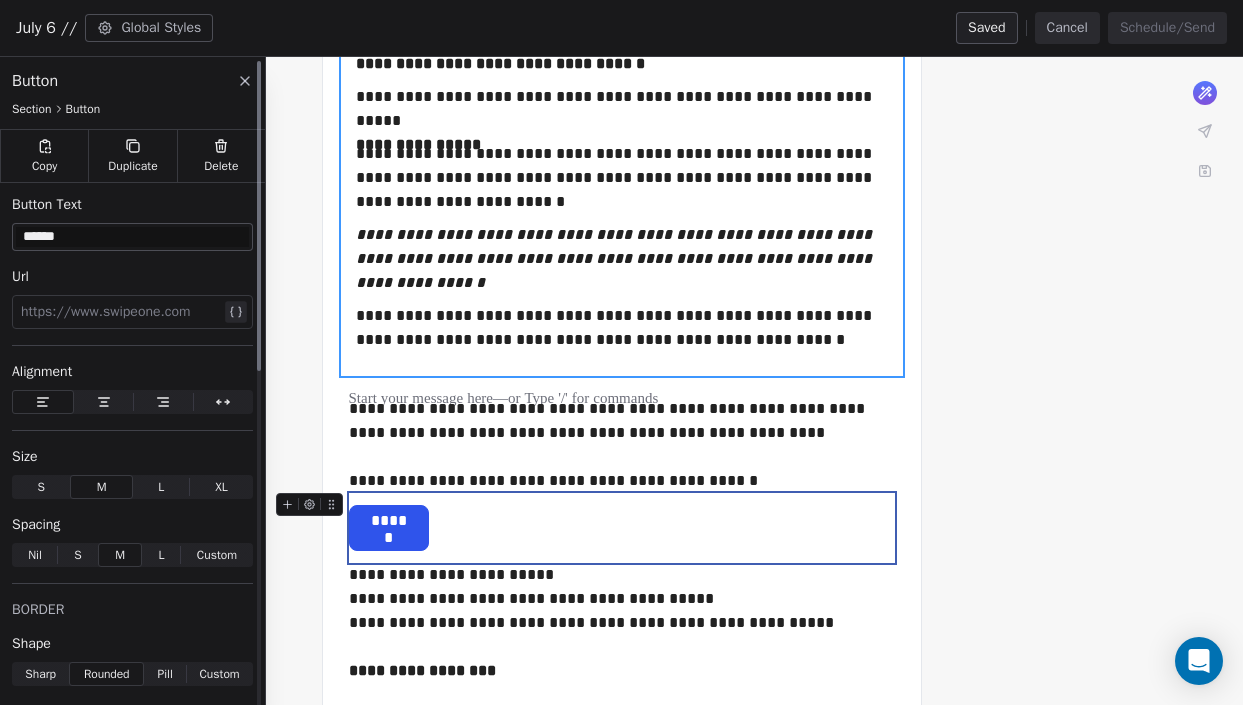 paste 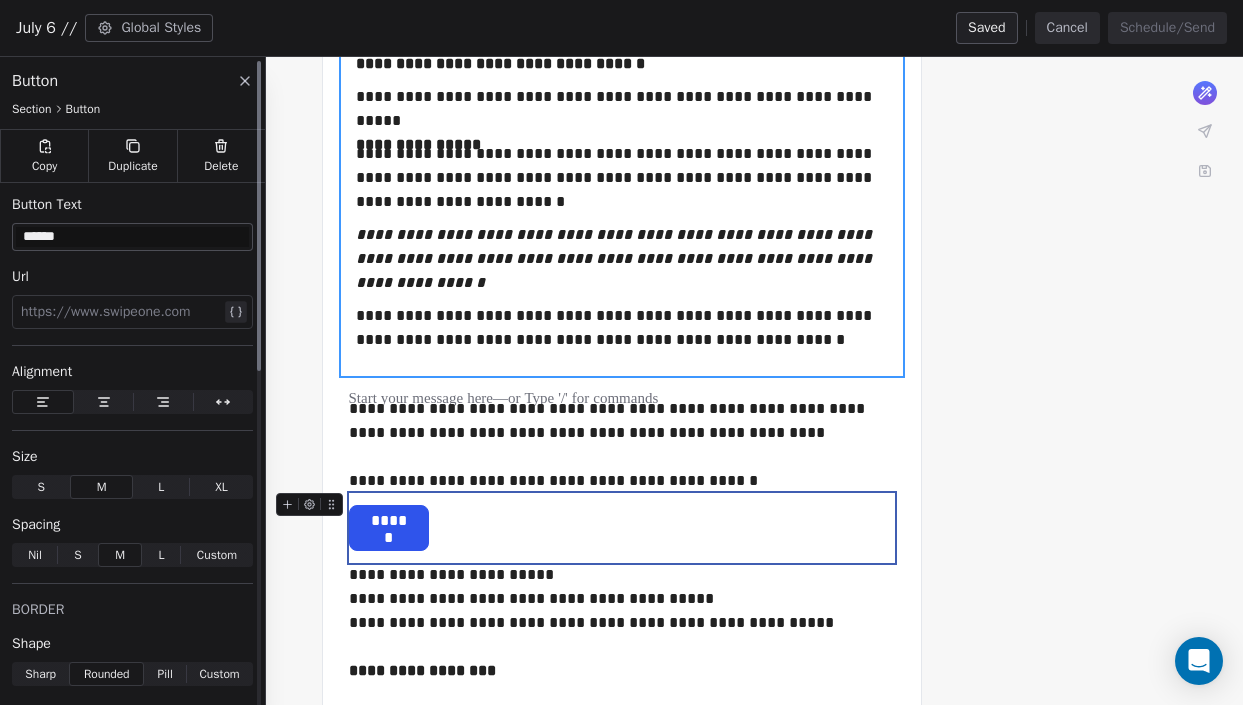 type 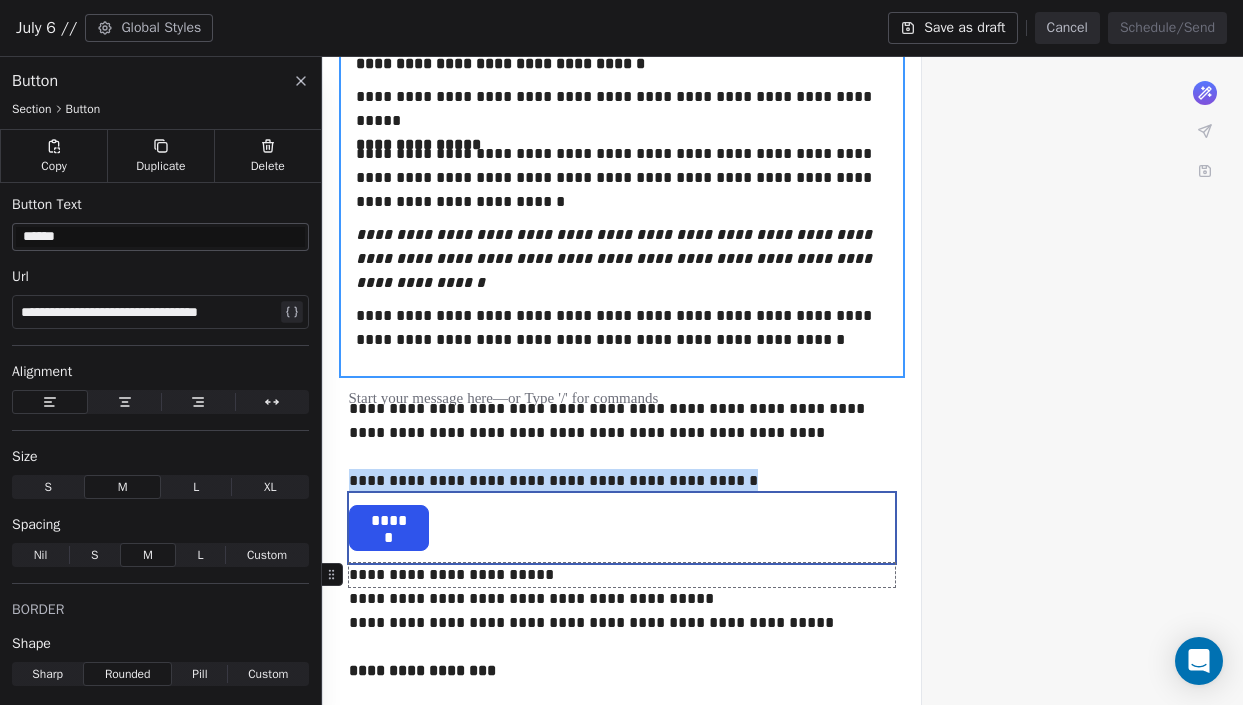 drag, startPoint x: 549, startPoint y: 536, endPoint x: 350, endPoint y: 537, distance: 199.00252 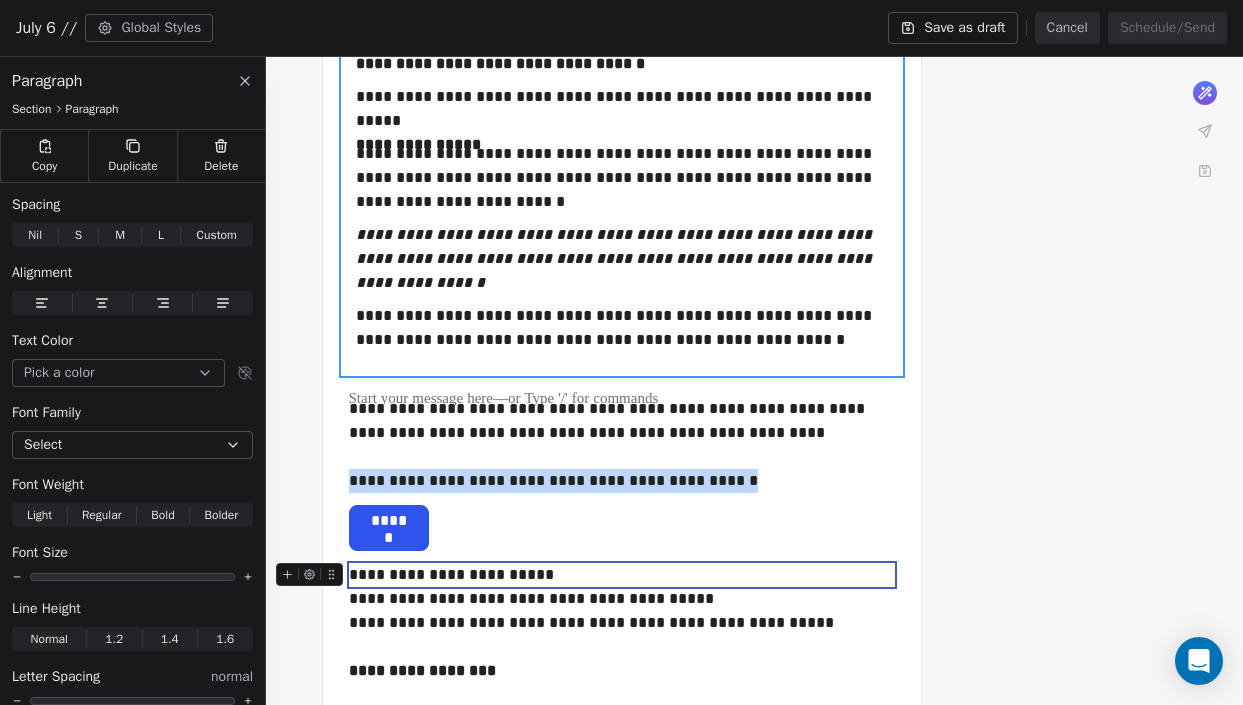 click on "**********" at bounding box center (622, 575) 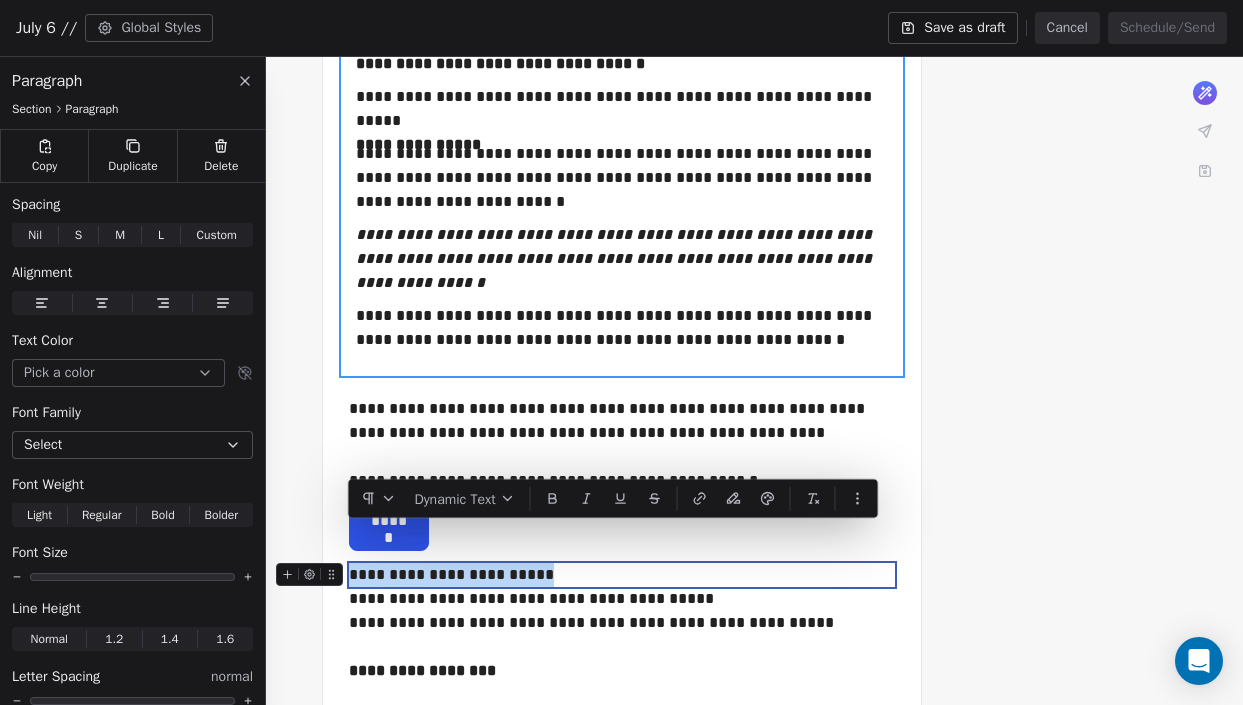 drag, startPoint x: 529, startPoint y: 531, endPoint x: 351, endPoint y: 531, distance: 178 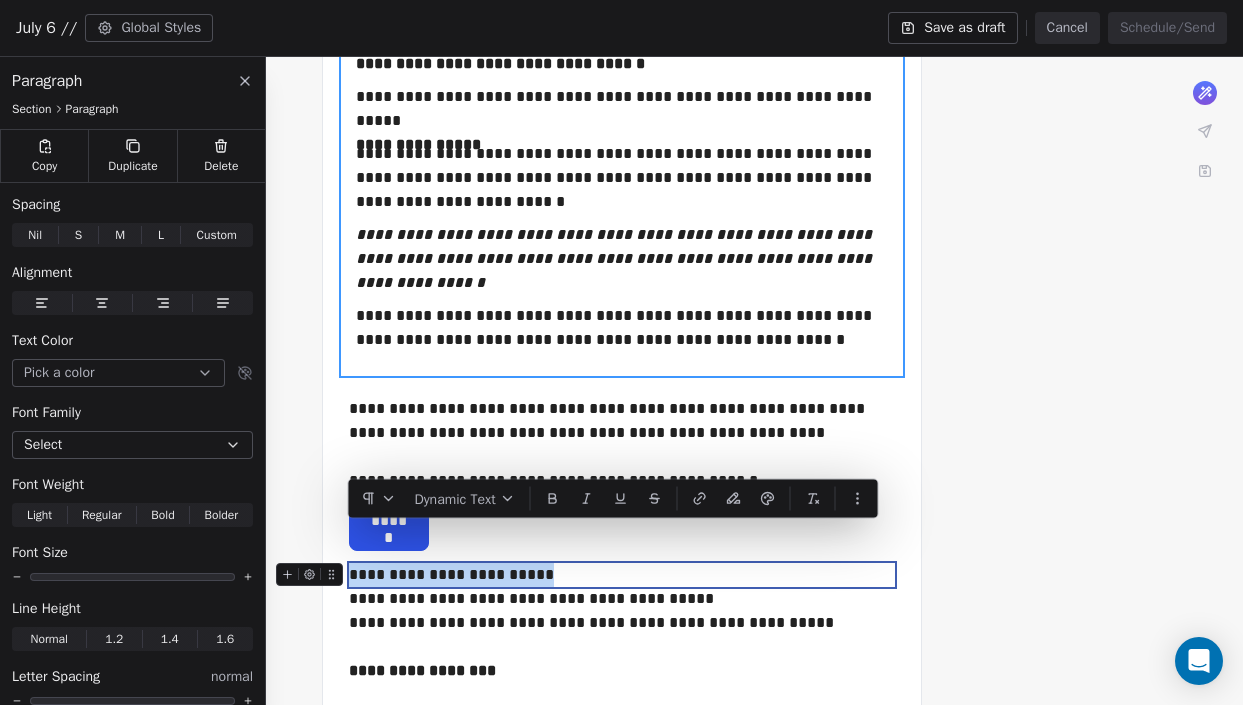 click on "**********" at bounding box center [622, 575] 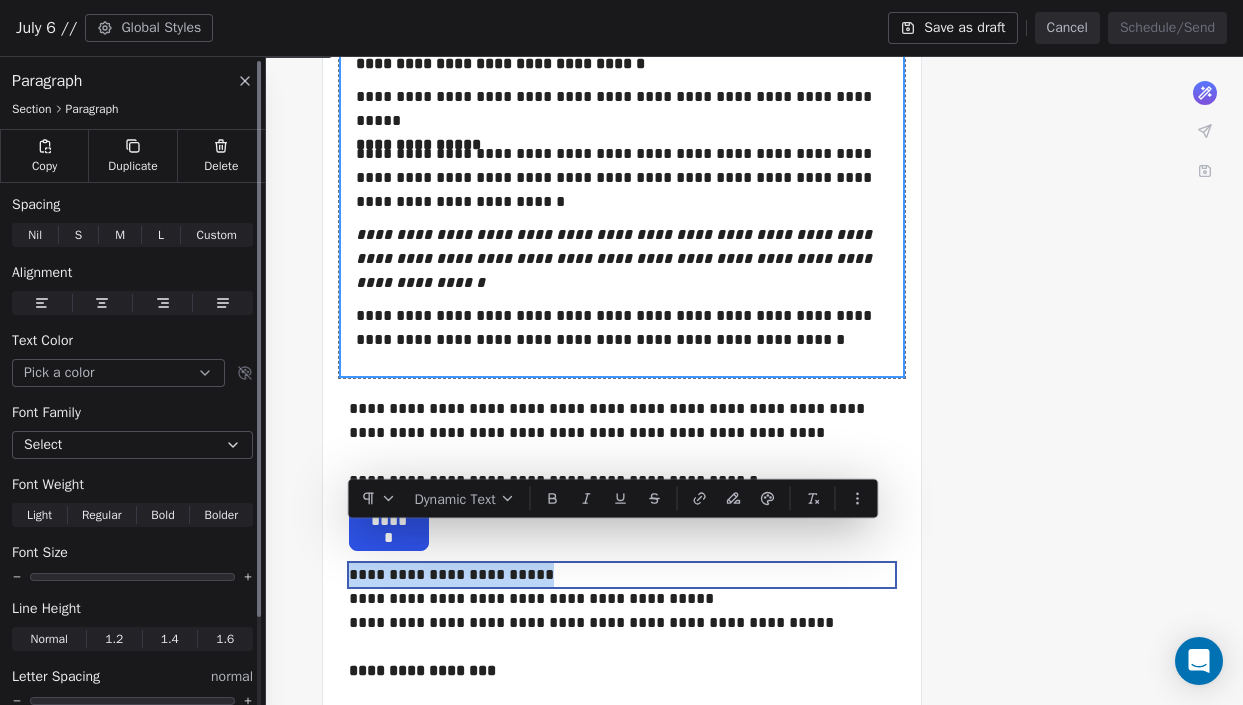 copy on "**********" 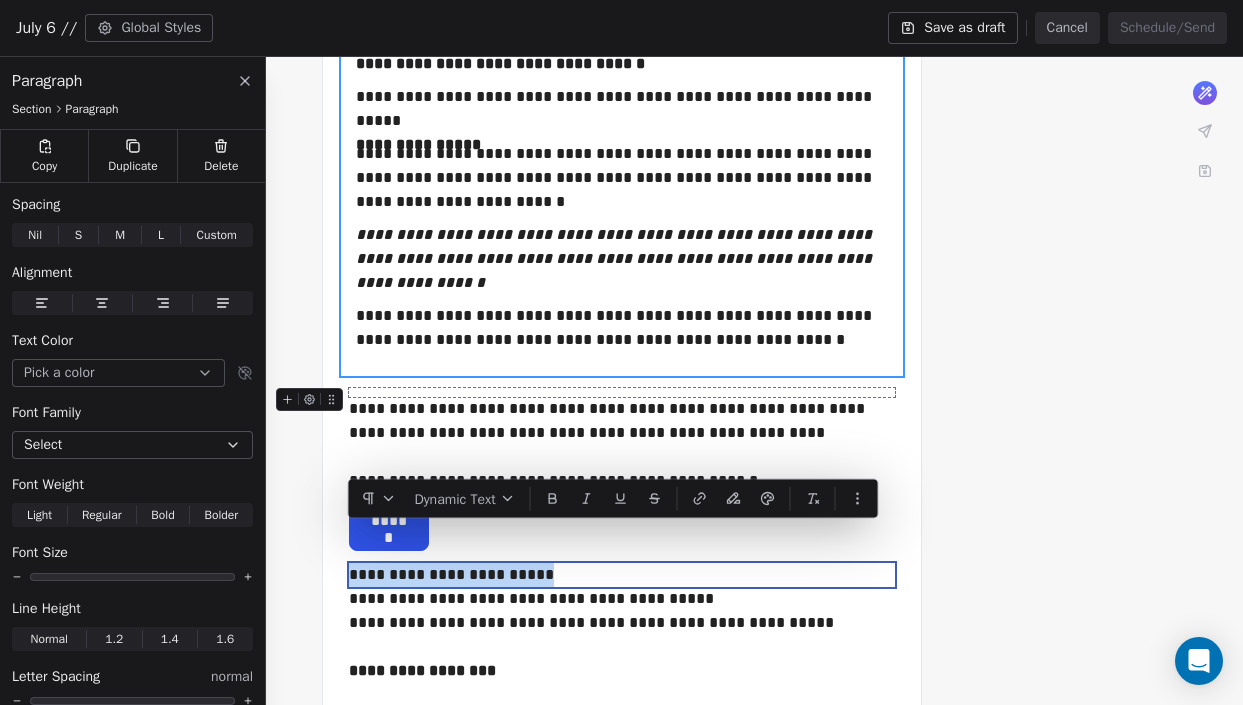 click at bounding box center [622, 392] 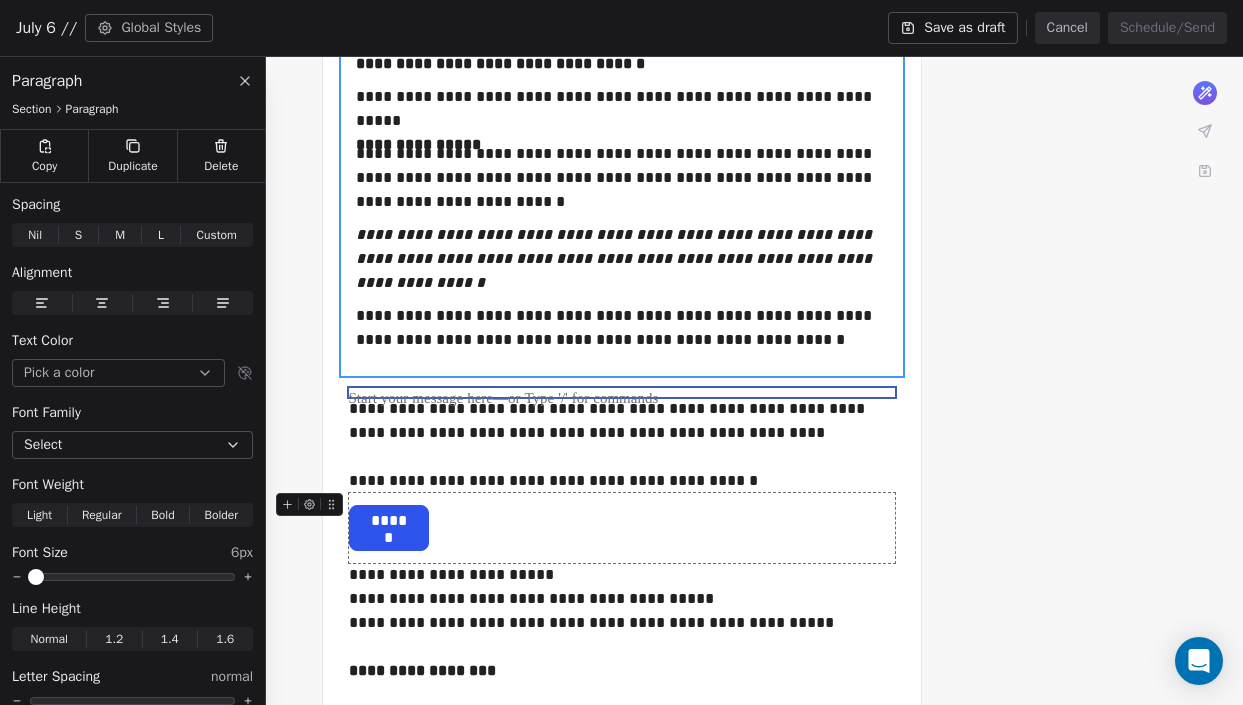 click on "******" at bounding box center (389, 521) 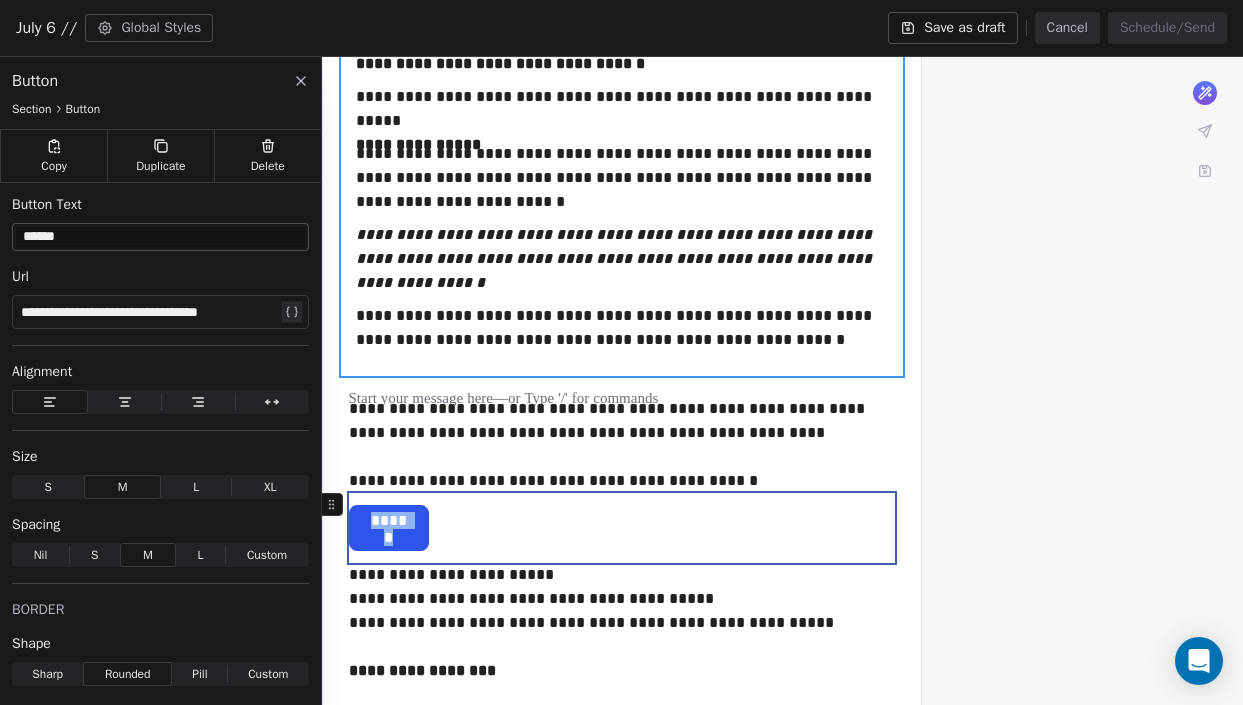drag, startPoint x: 412, startPoint y: 496, endPoint x: 368, endPoint y: 496, distance: 44 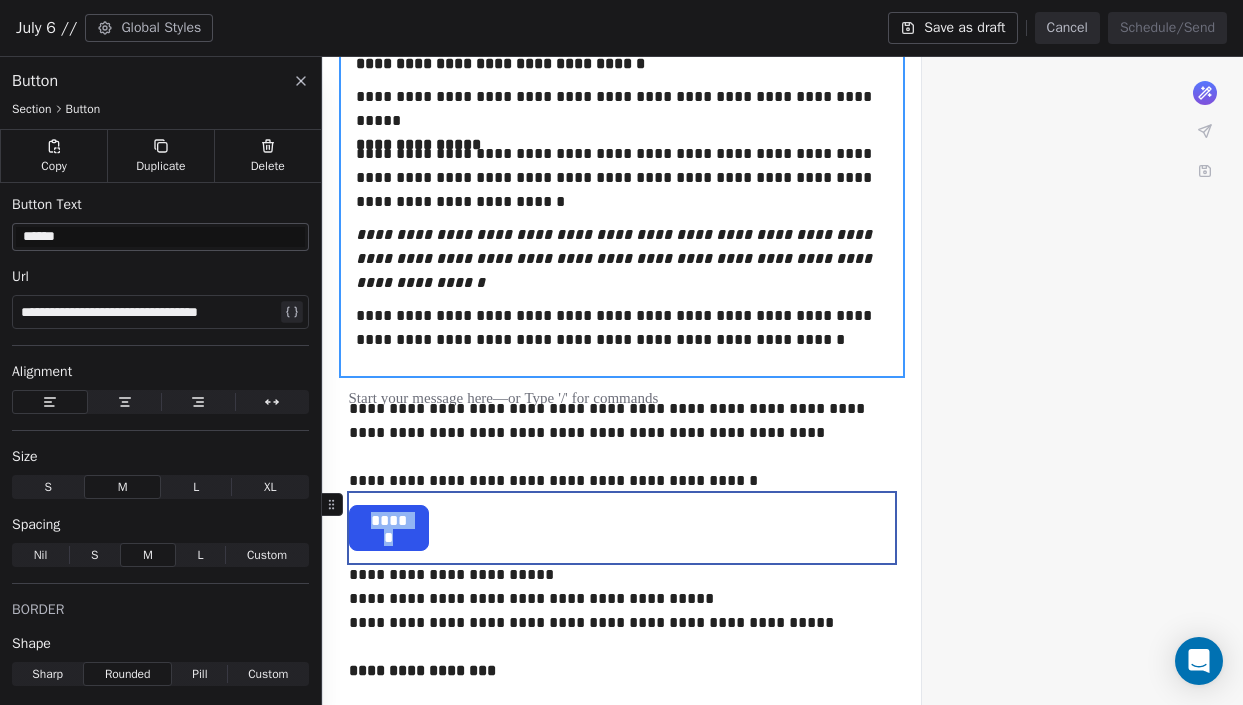 type 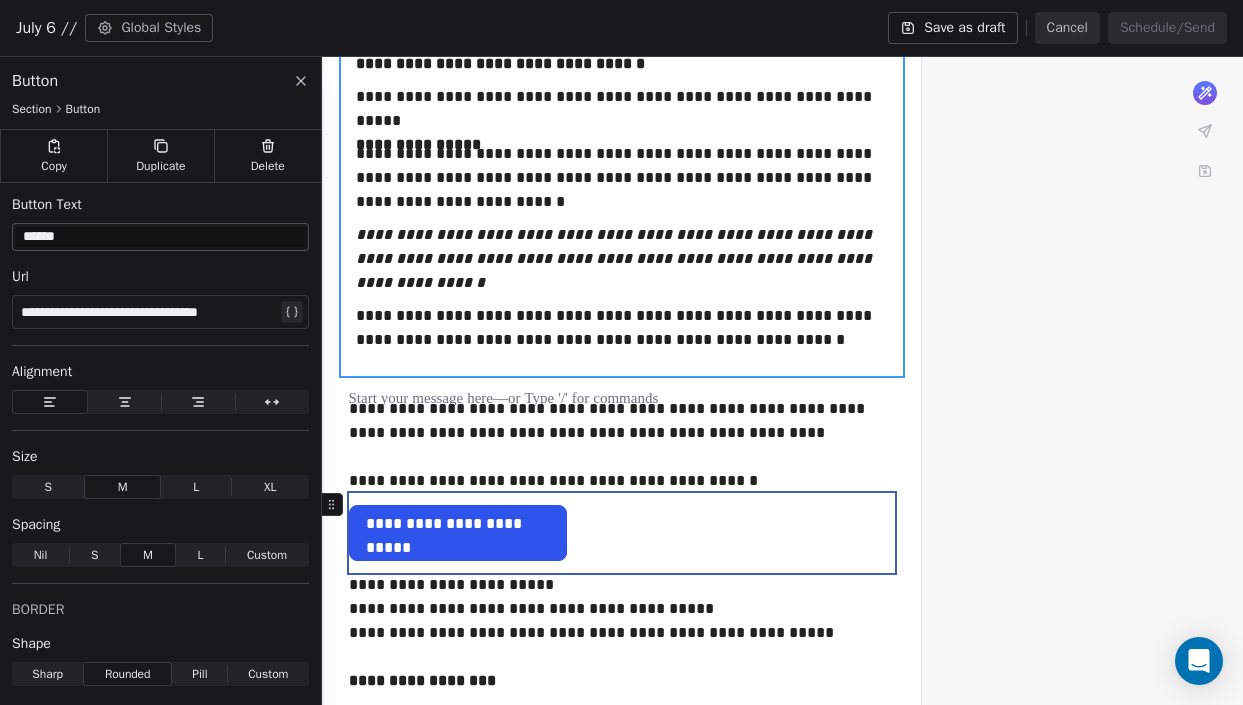 click on "**********" at bounding box center [622, 533] 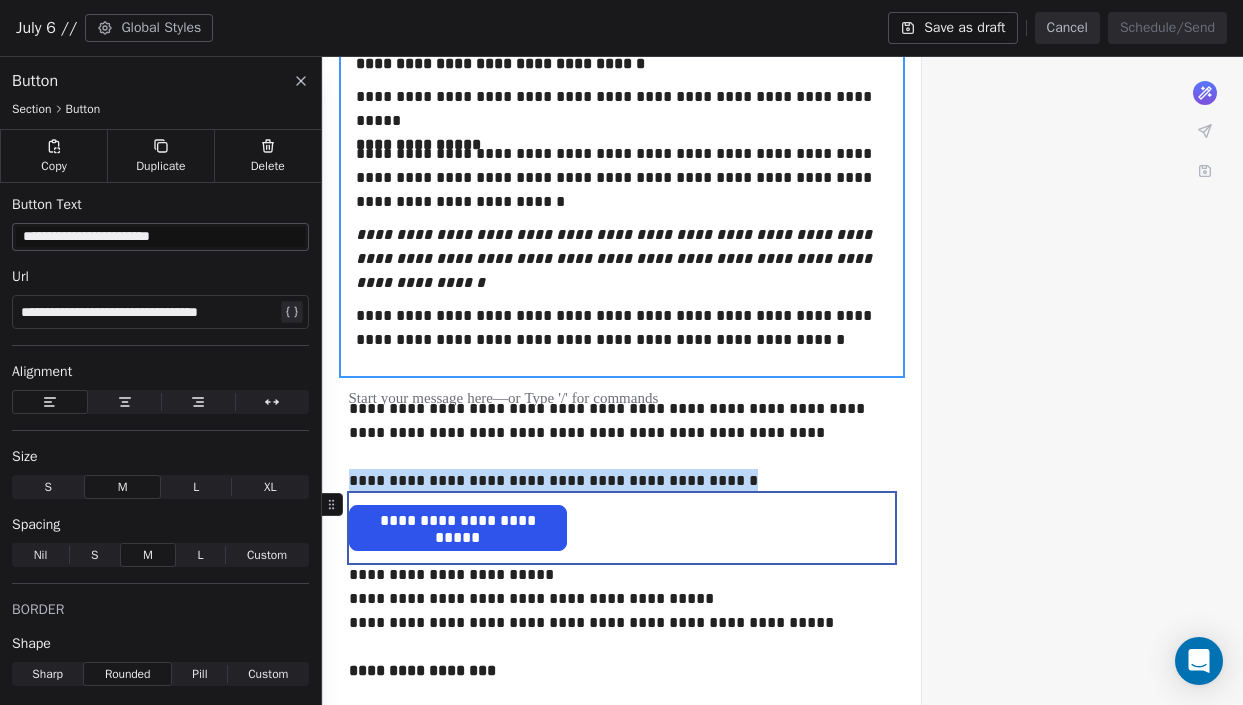 click on "**********" at bounding box center [622, 528] 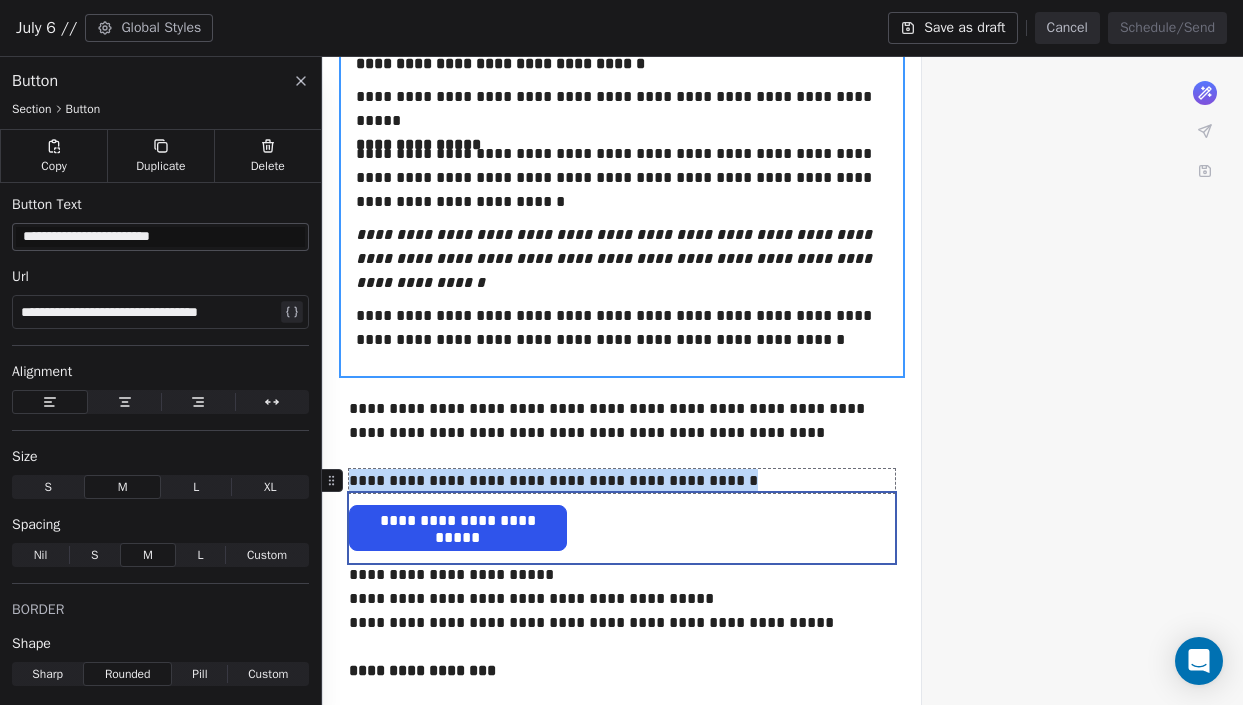 click at bounding box center (622, 457) 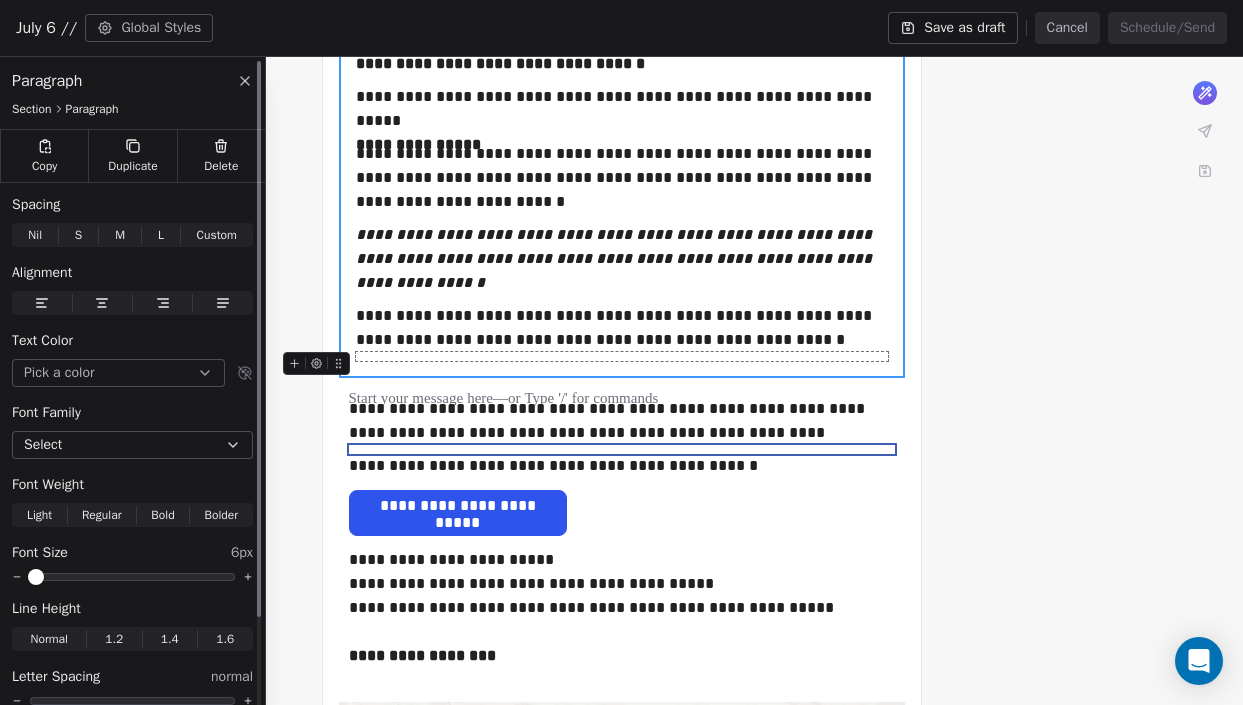 click at bounding box center (132, 577) 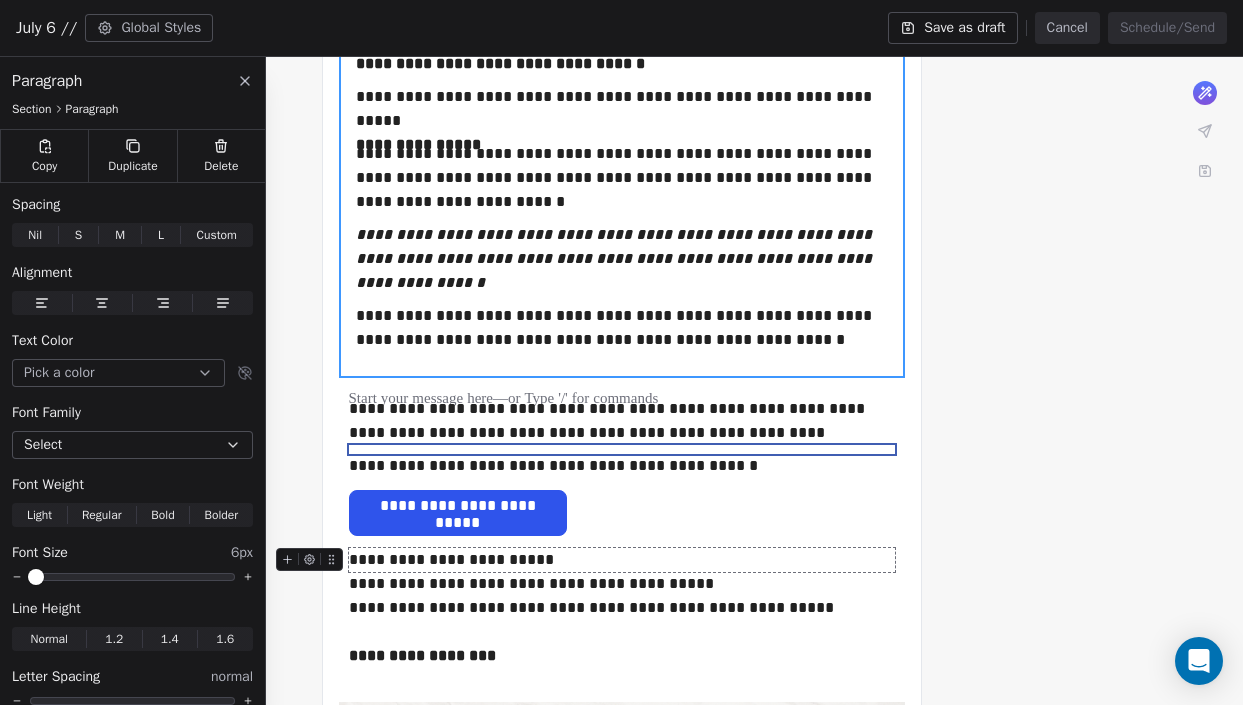 click on "**********" at bounding box center (622, 560) 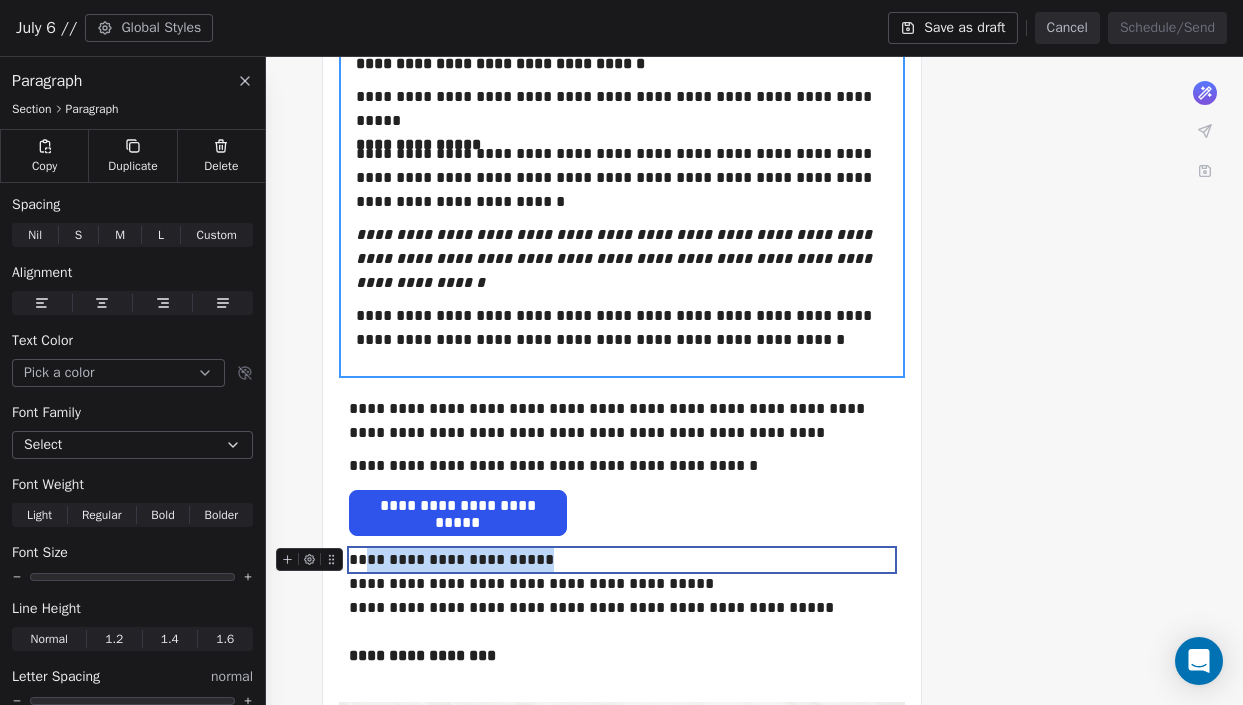 drag, startPoint x: 560, startPoint y: 521, endPoint x: 364, endPoint y: 525, distance: 196.04082 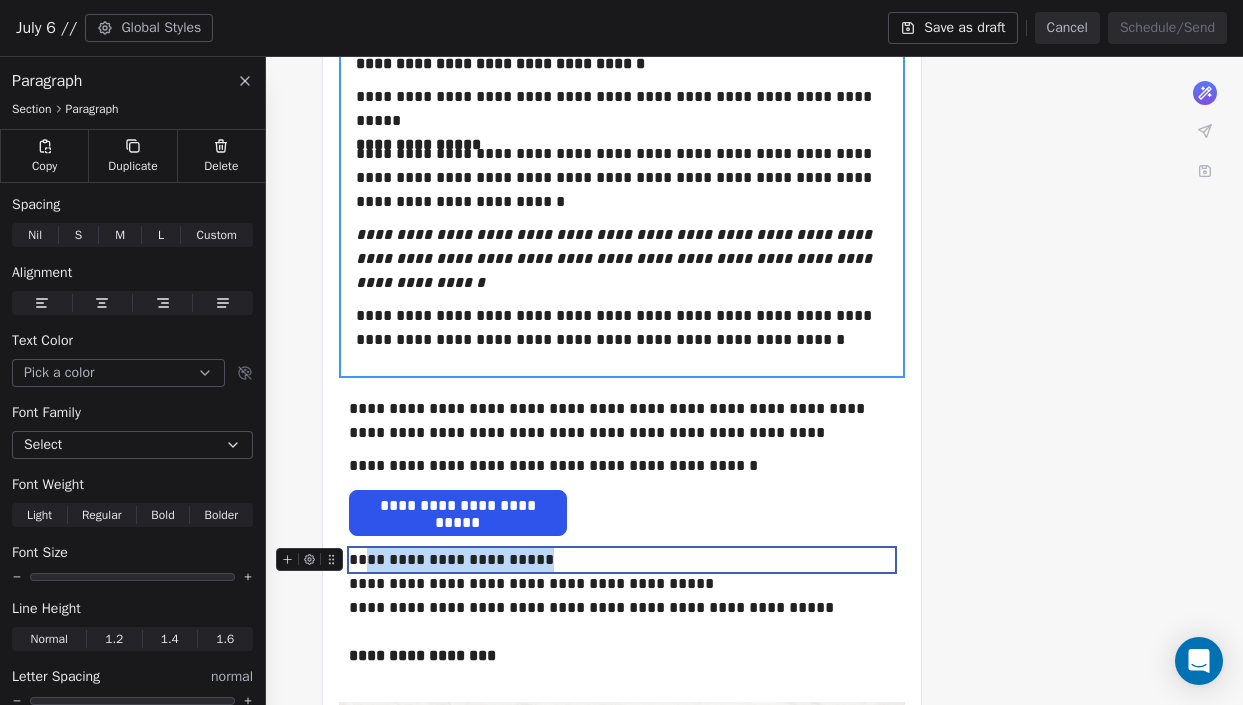 click on "**********" at bounding box center (622, 560) 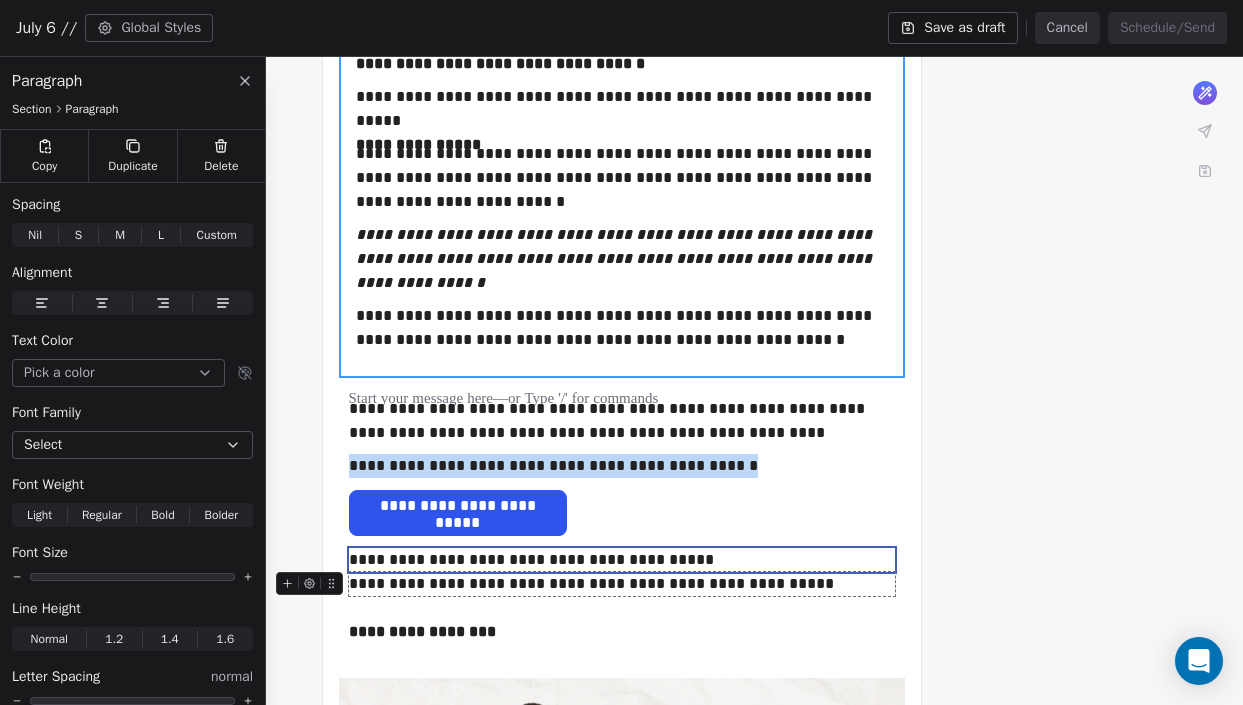 click on "**********" at bounding box center (622, 584) 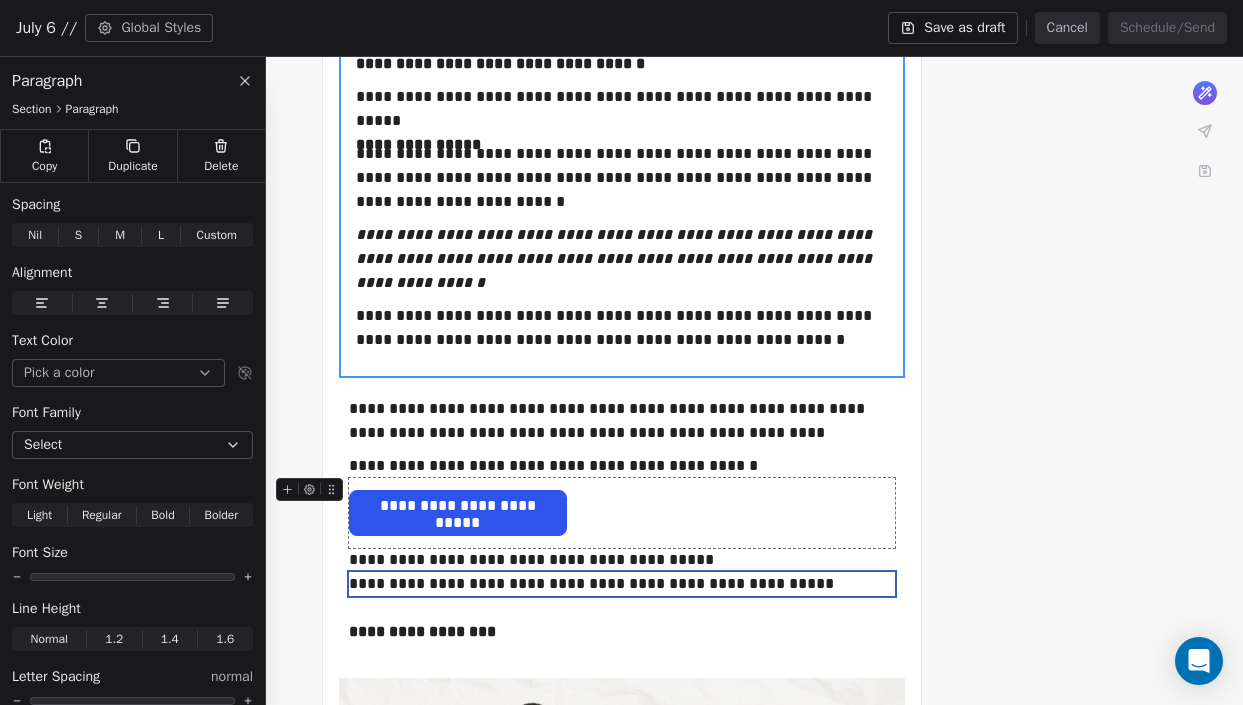 click on "**********" at bounding box center (621, 279) 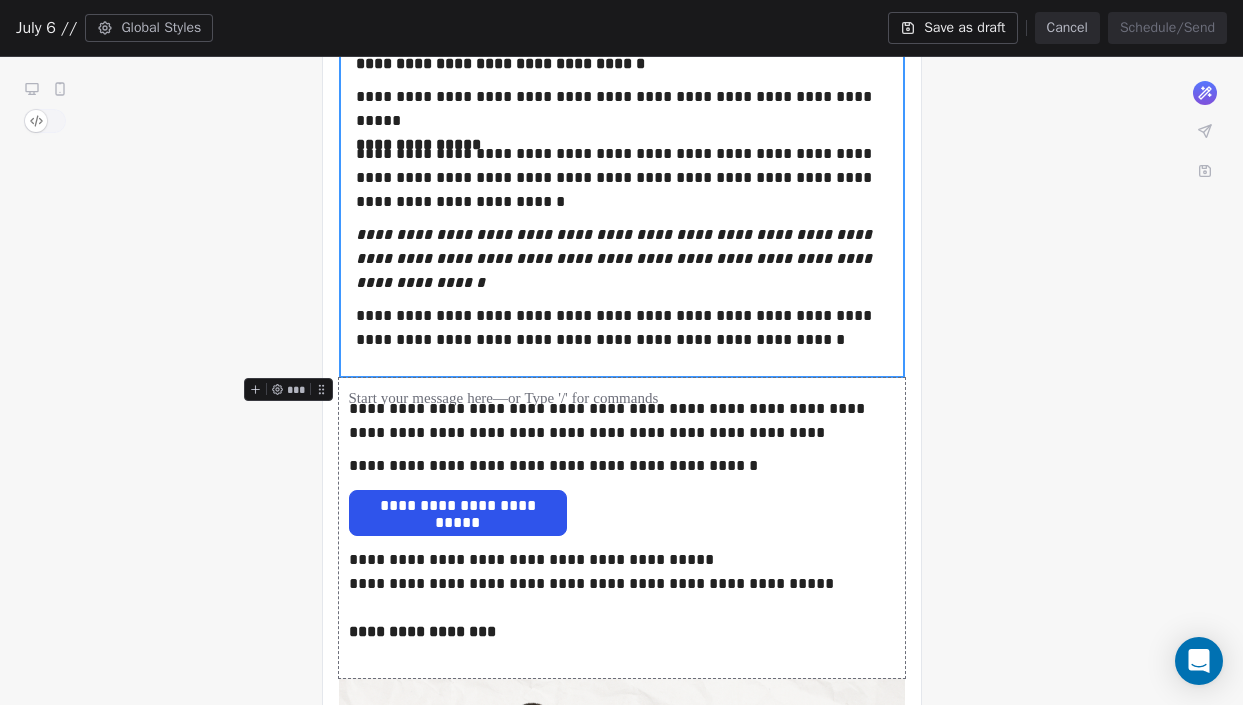 click on "**********" at bounding box center [621, 279] 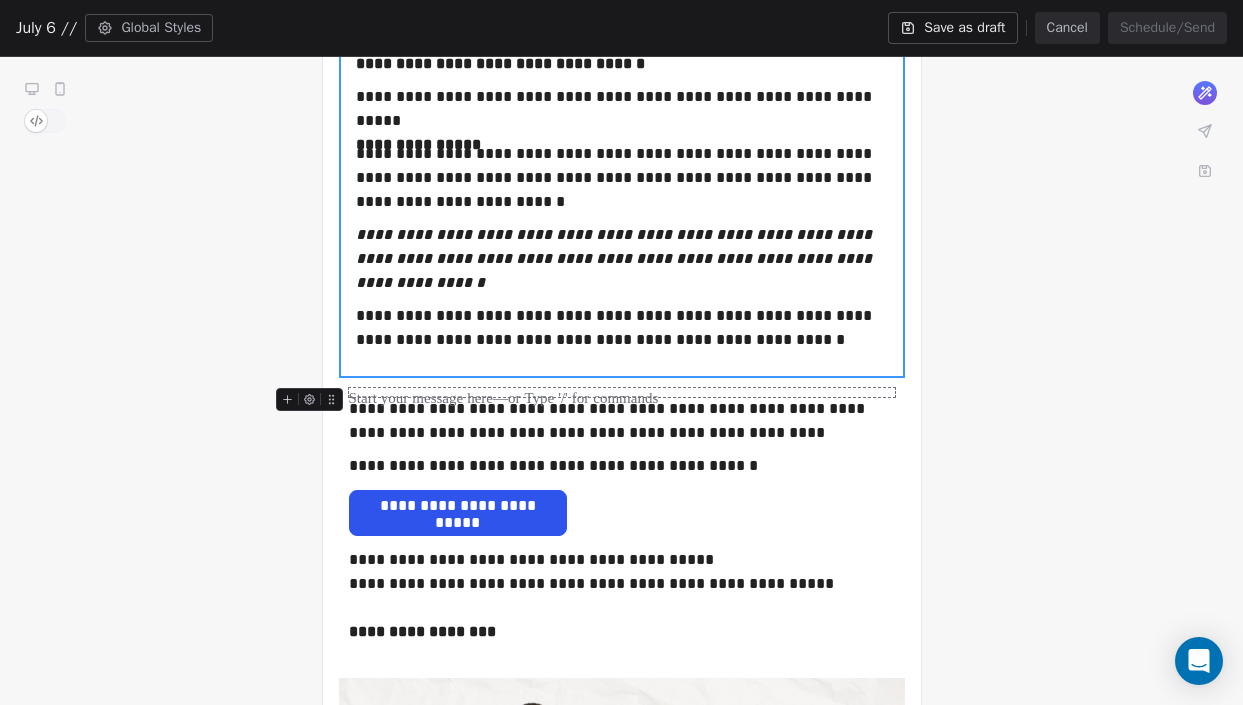 click at bounding box center [622, 392] 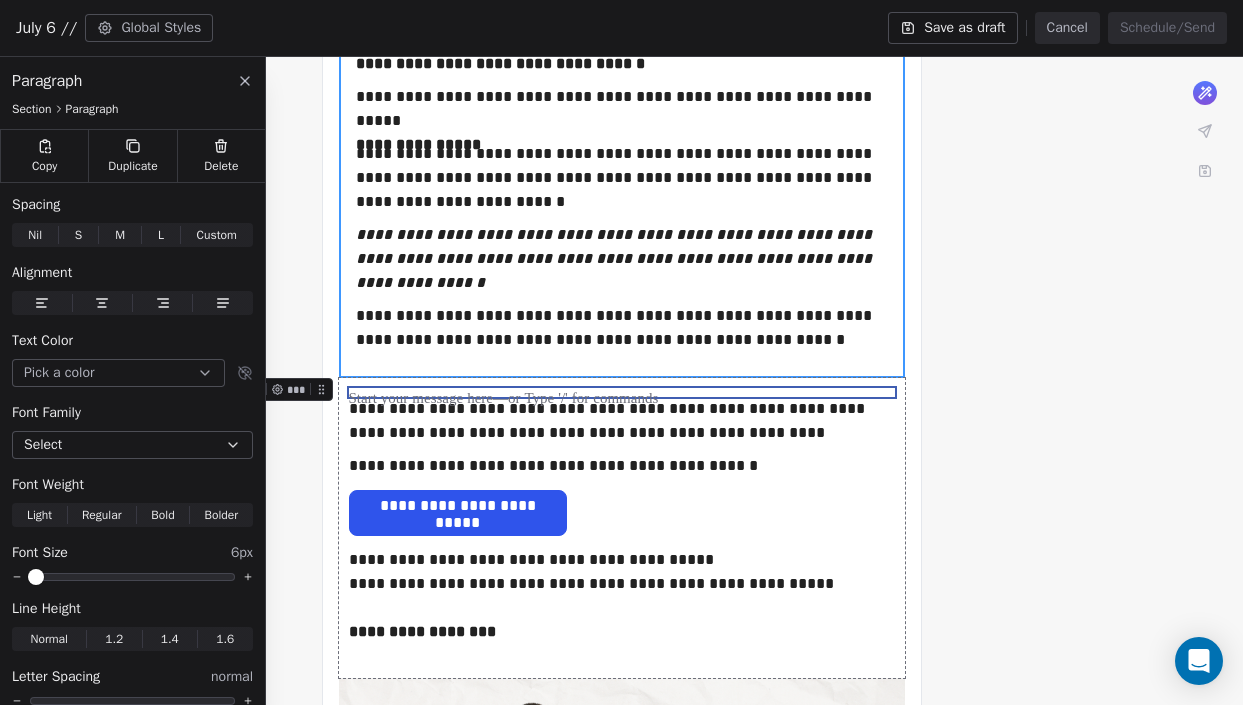 click on "**********" at bounding box center (622, 528) 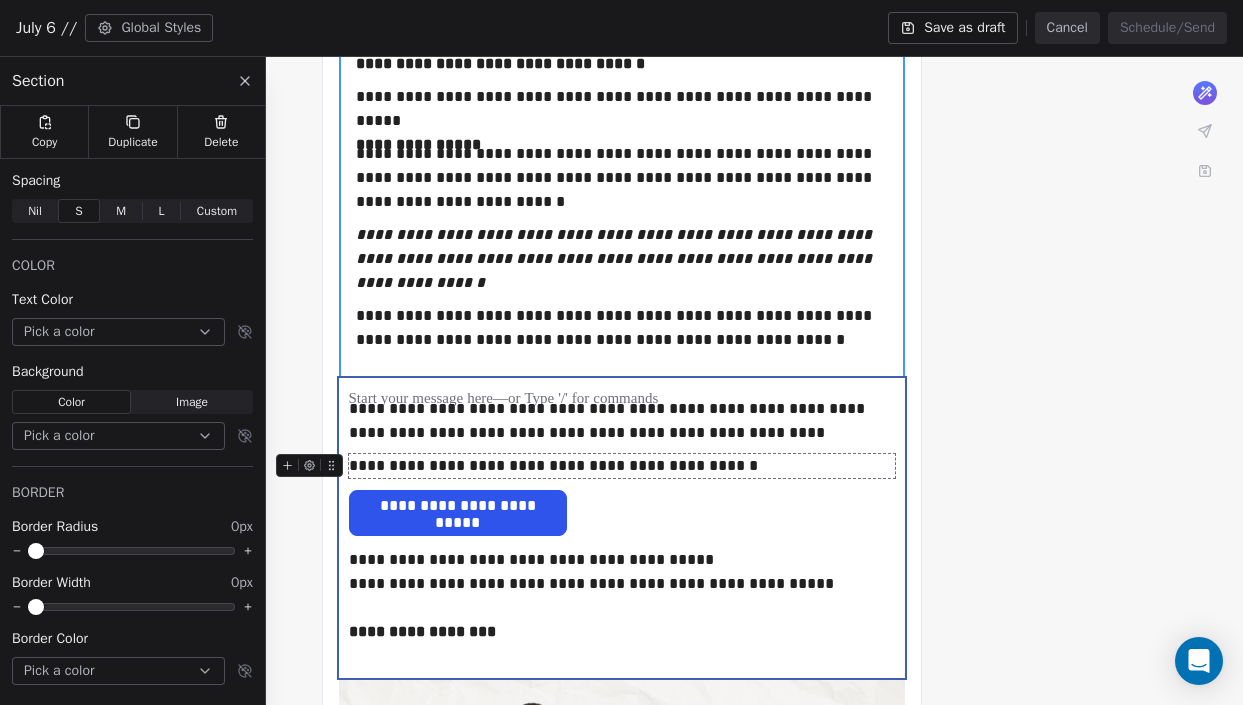 click on "**********" at bounding box center [622, 421] 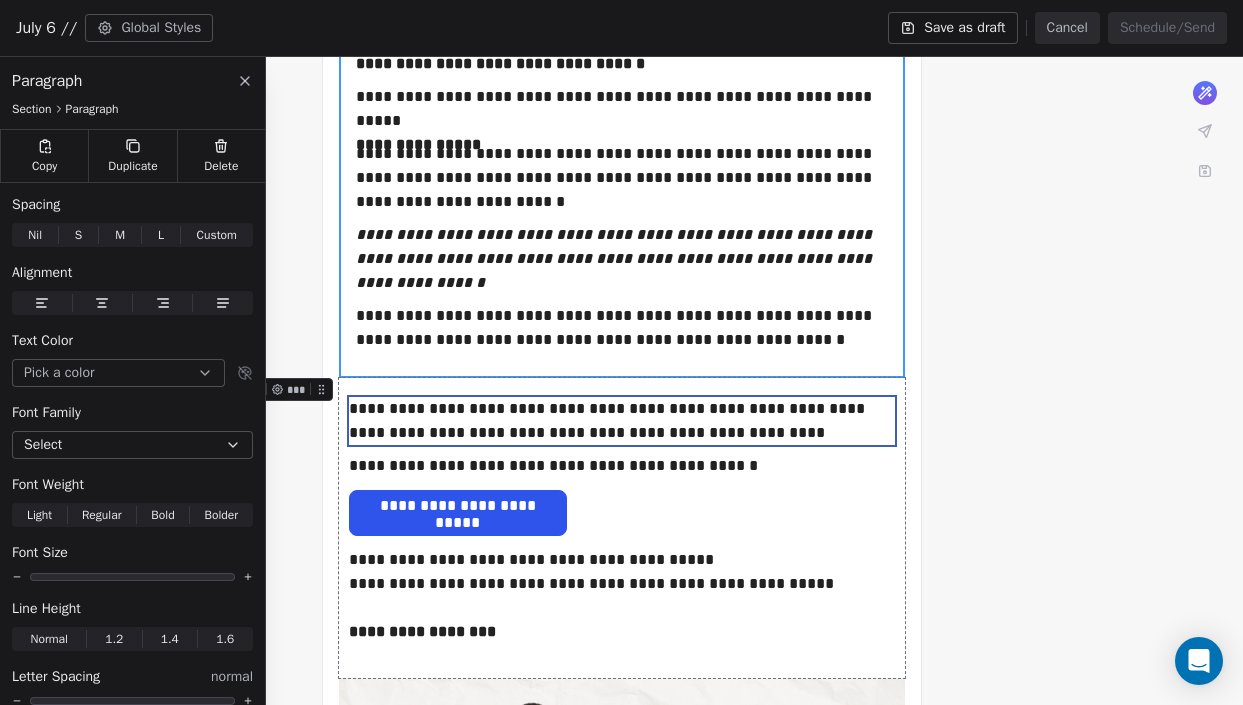 click on "**********" at bounding box center (622, 528) 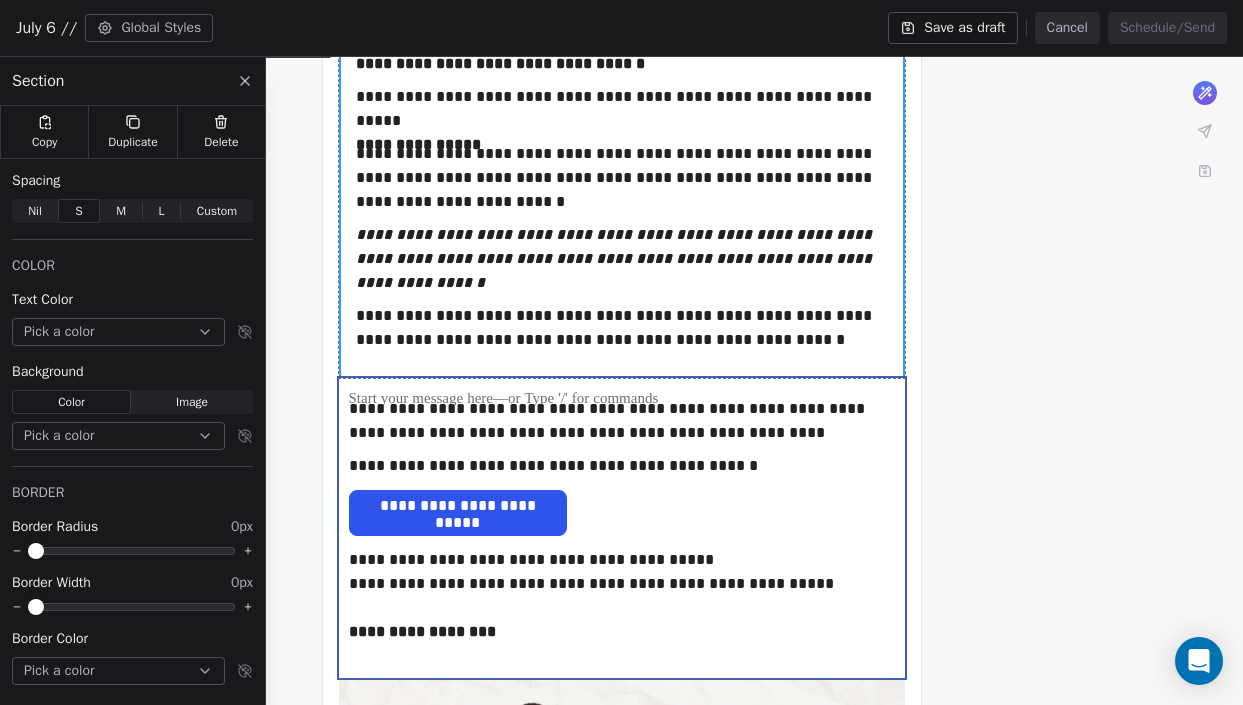 click on "**********" at bounding box center (621, 279) 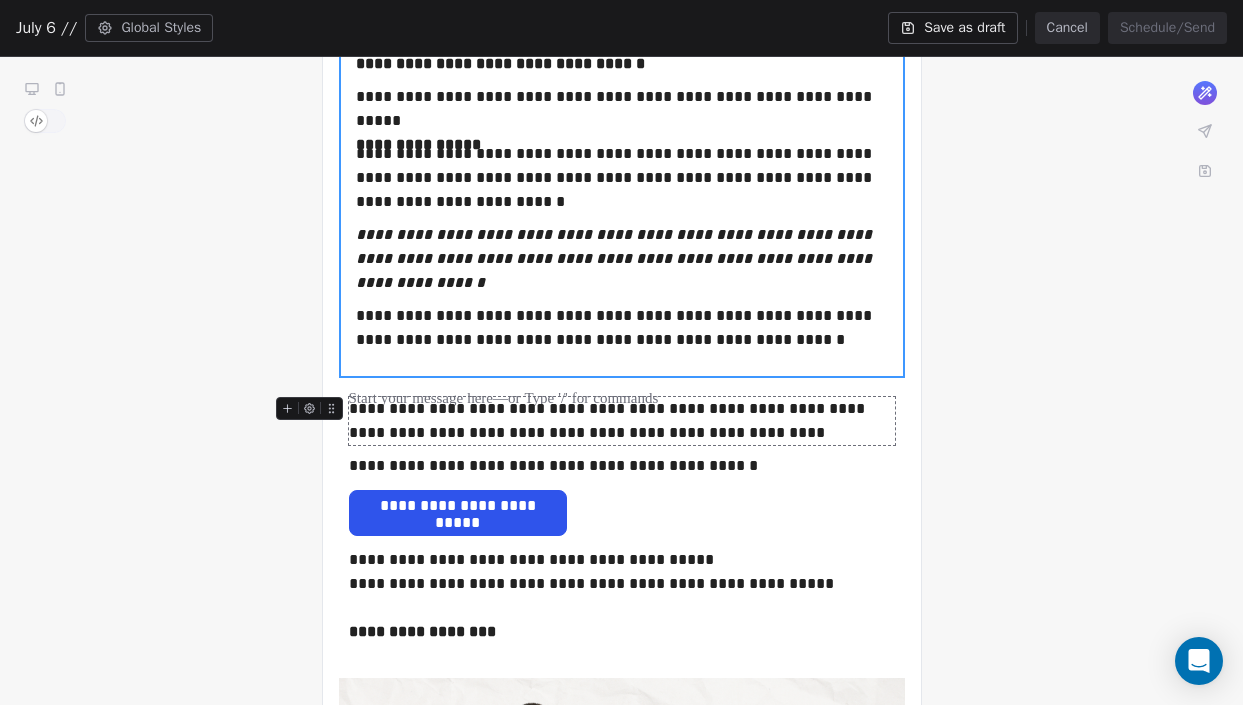 click on "**********" at bounding box center [622, 421] 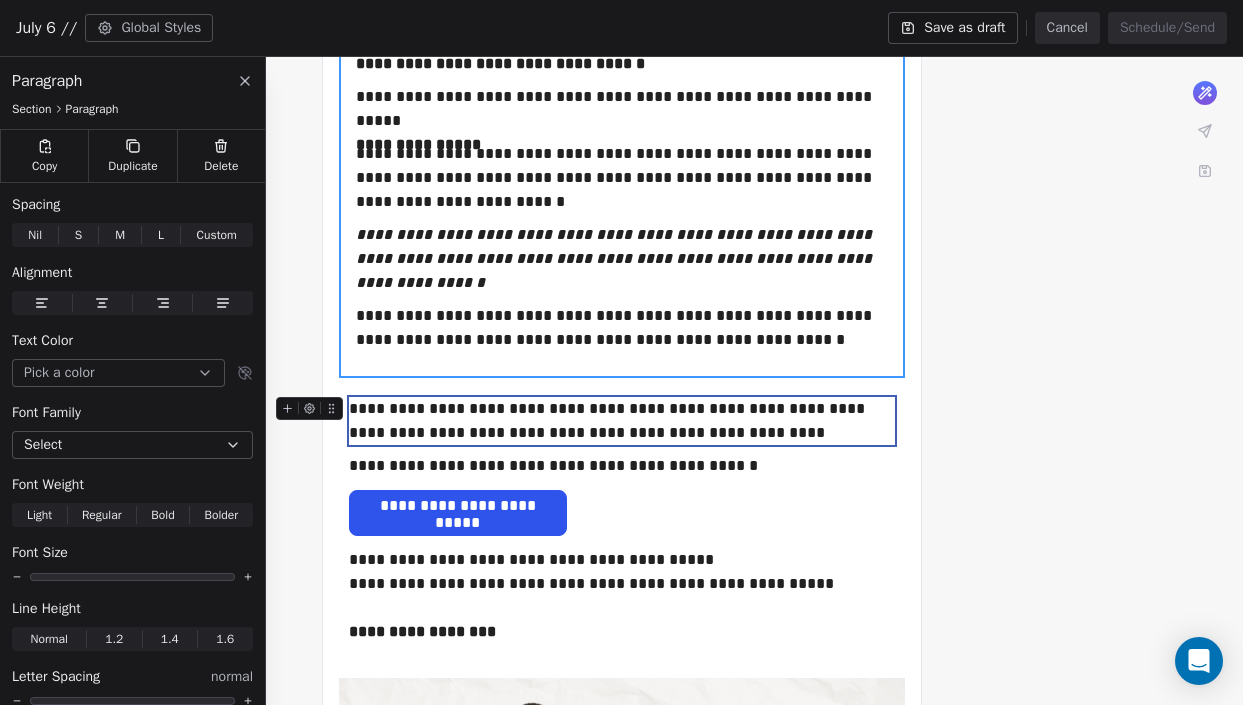click on "**********" at bounding box center (622, 421) 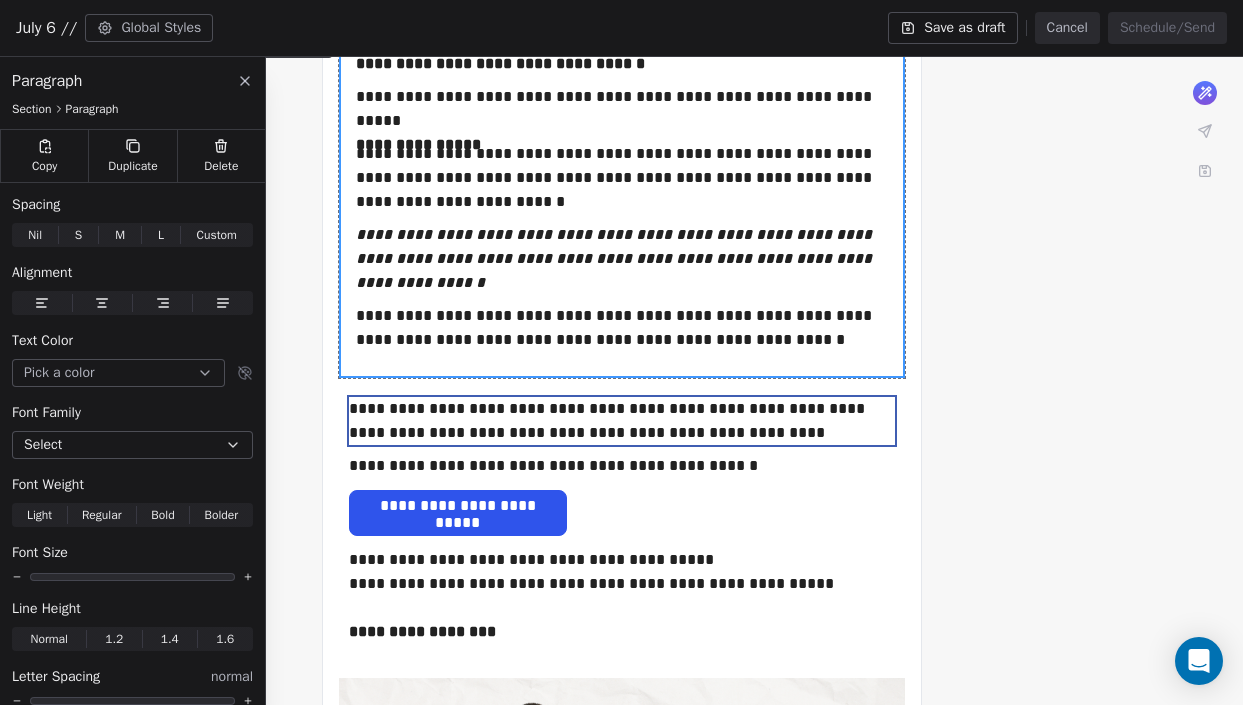 click on "**********" at bounding box center (621, 279) 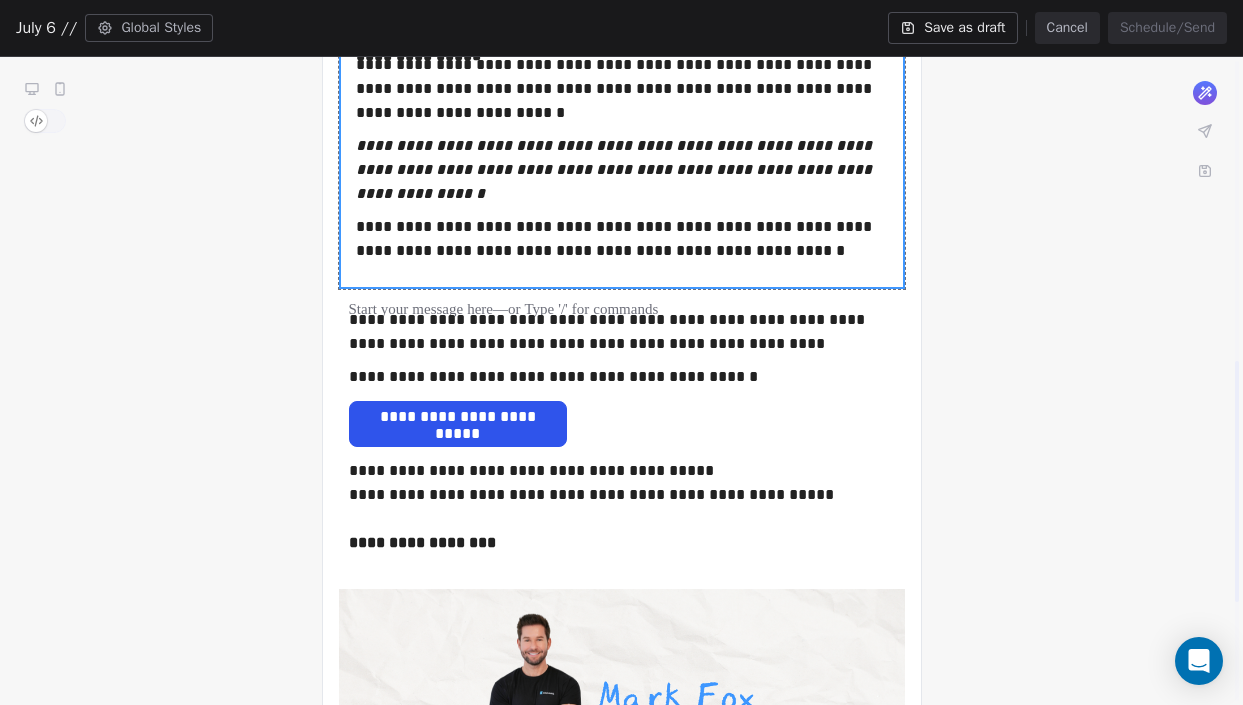 scroll, scrollTop: 808, scrollLeft: 0, axis: vertical 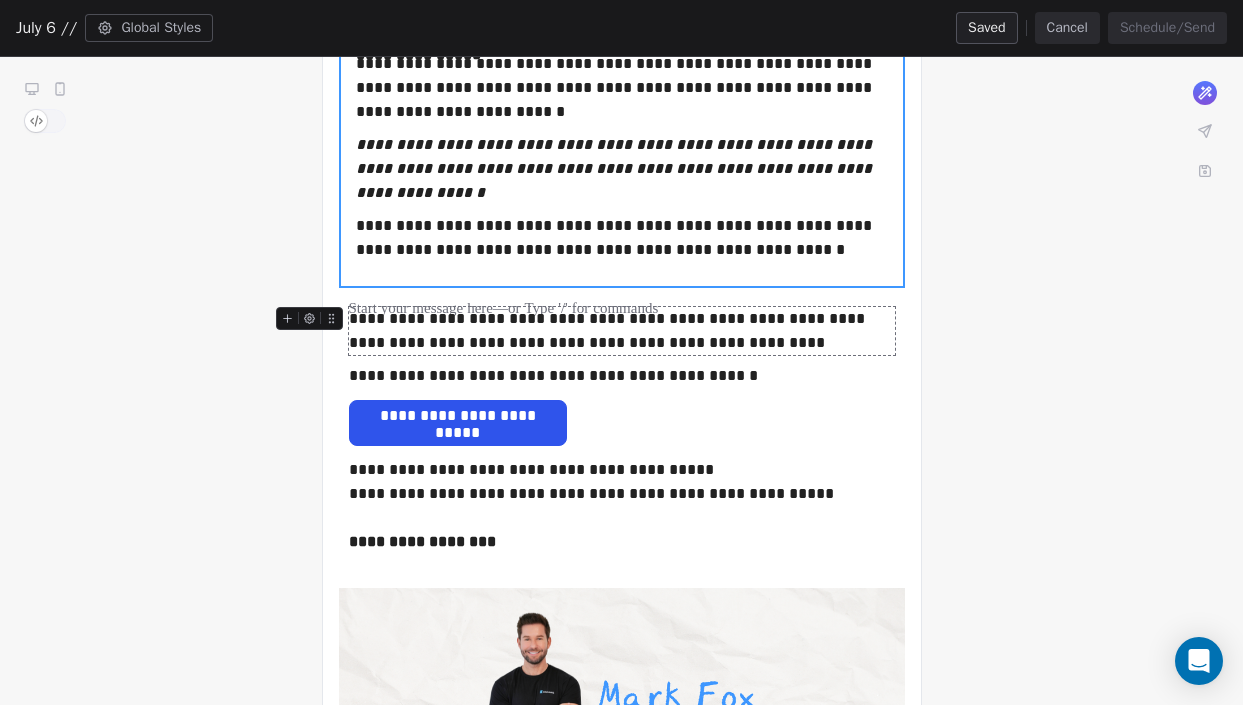 click at bounding box center [313, 324] 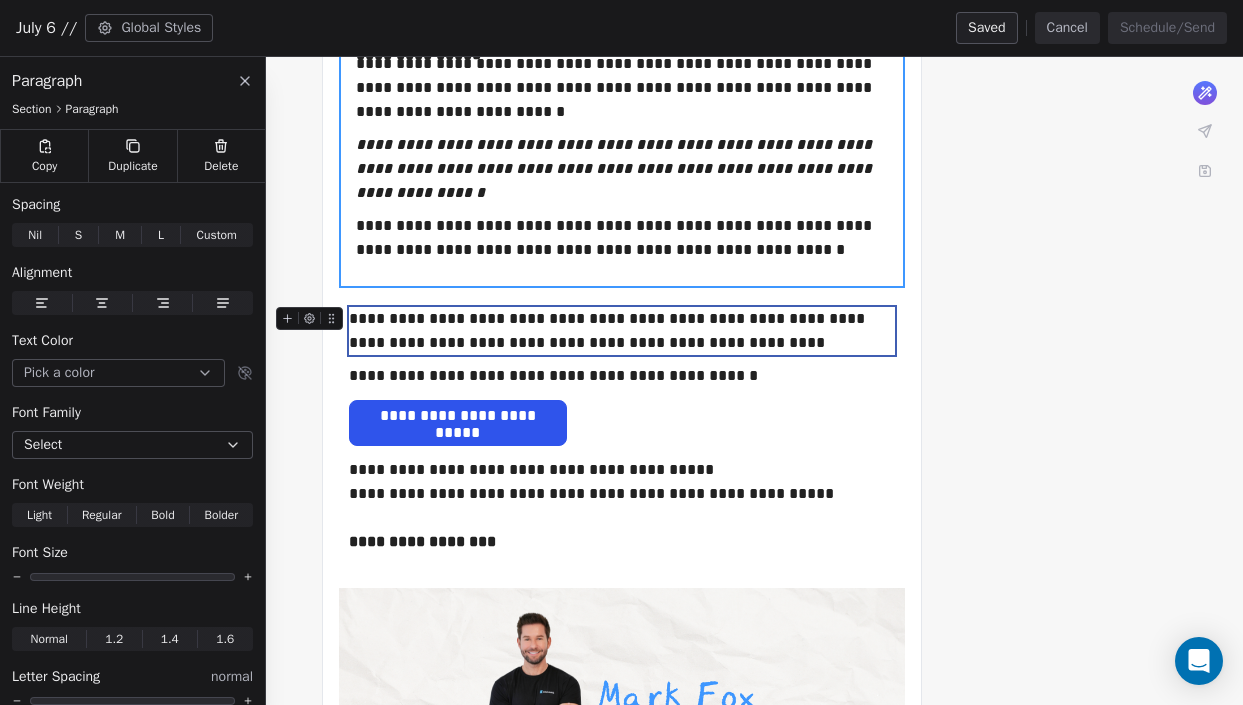 click on "**********" at bounding box center [622, 331] 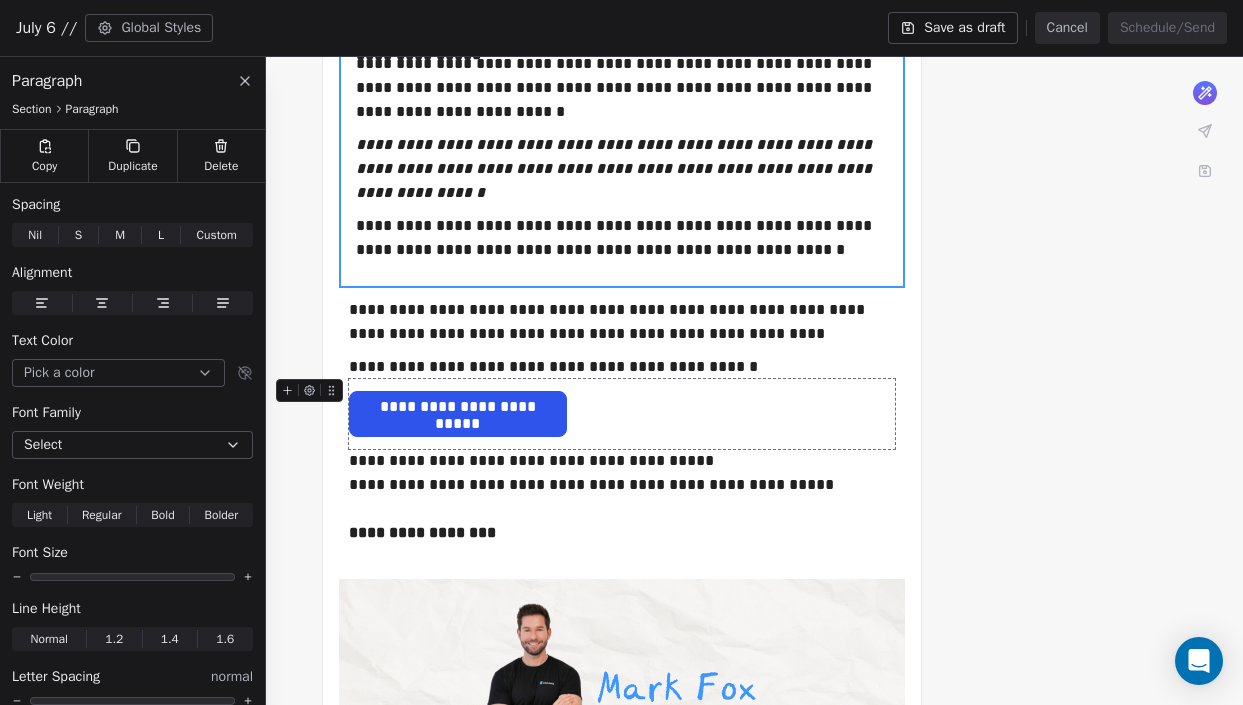 click on "**********" at bounding box center (621, 184) 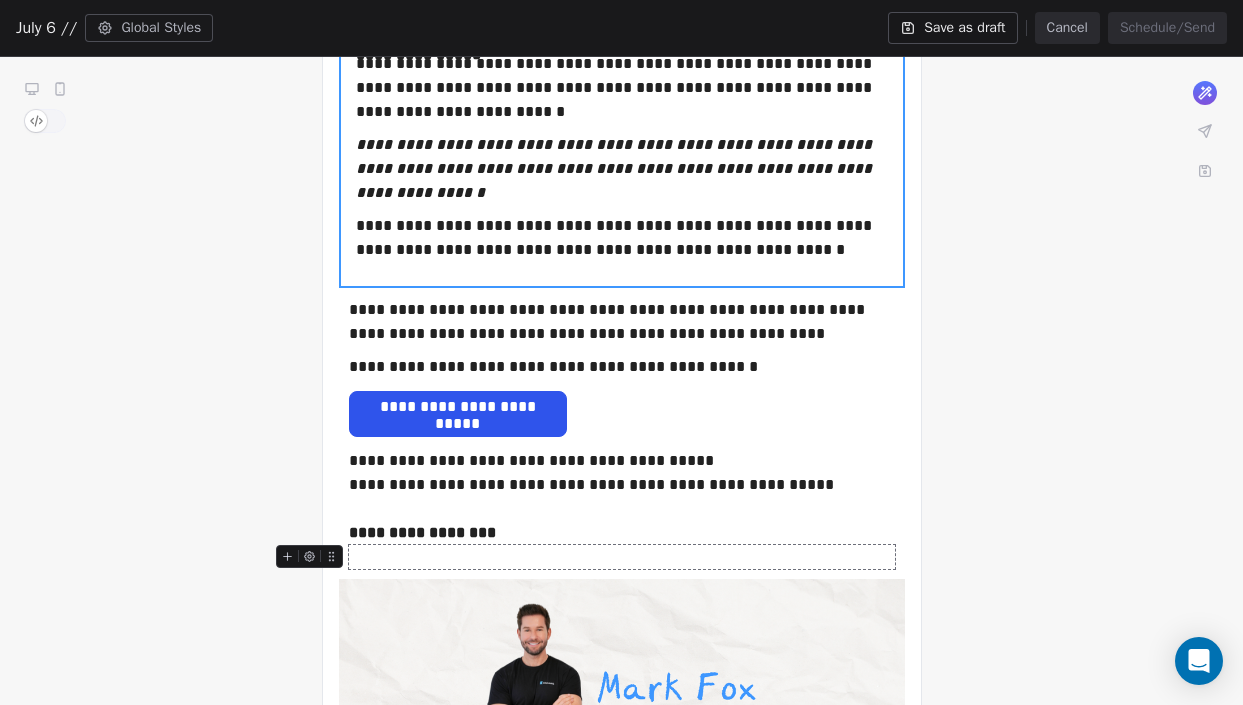 click at bounding box center [622, 557] 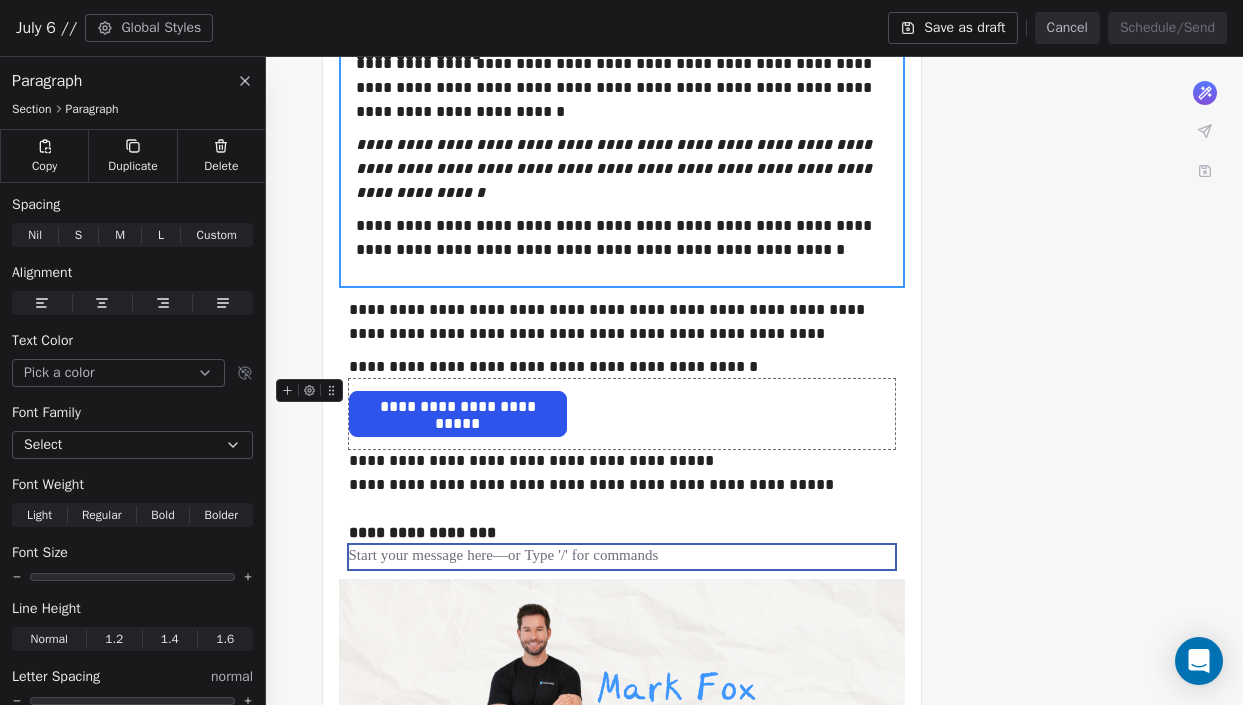 click on "**********" at bounding box center (622, 414) 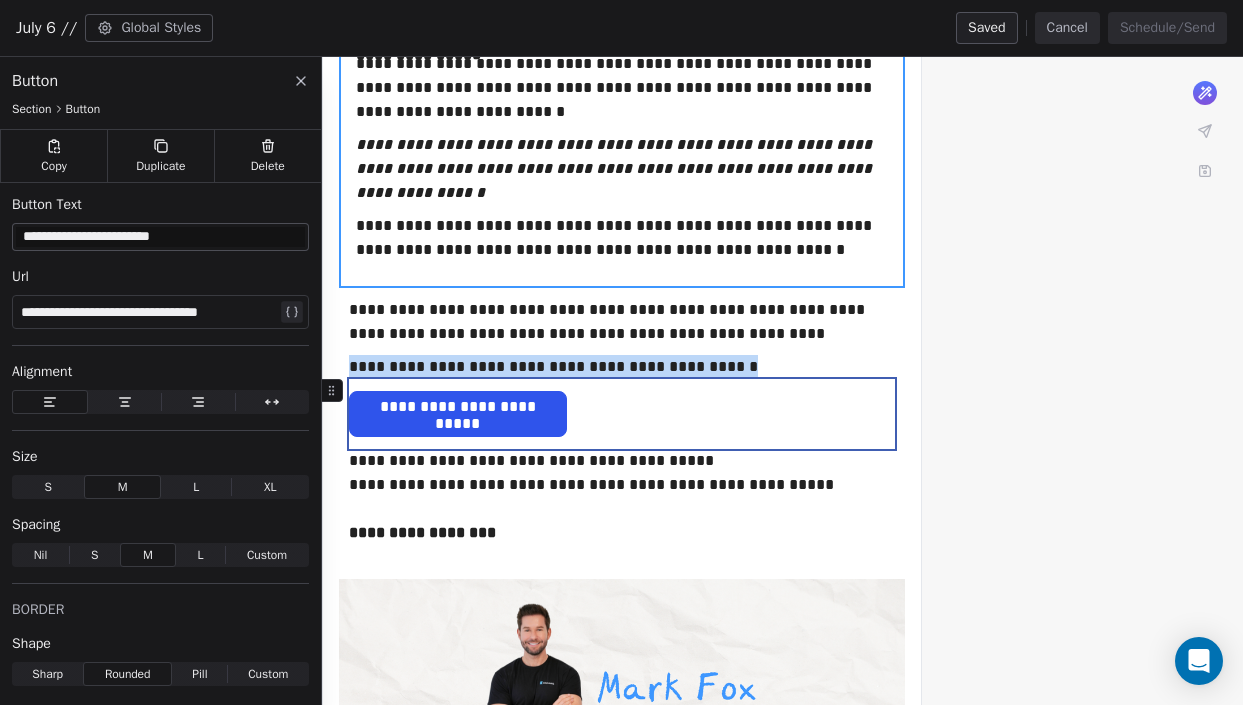 click on "**********" at bounding box center (458, 408) 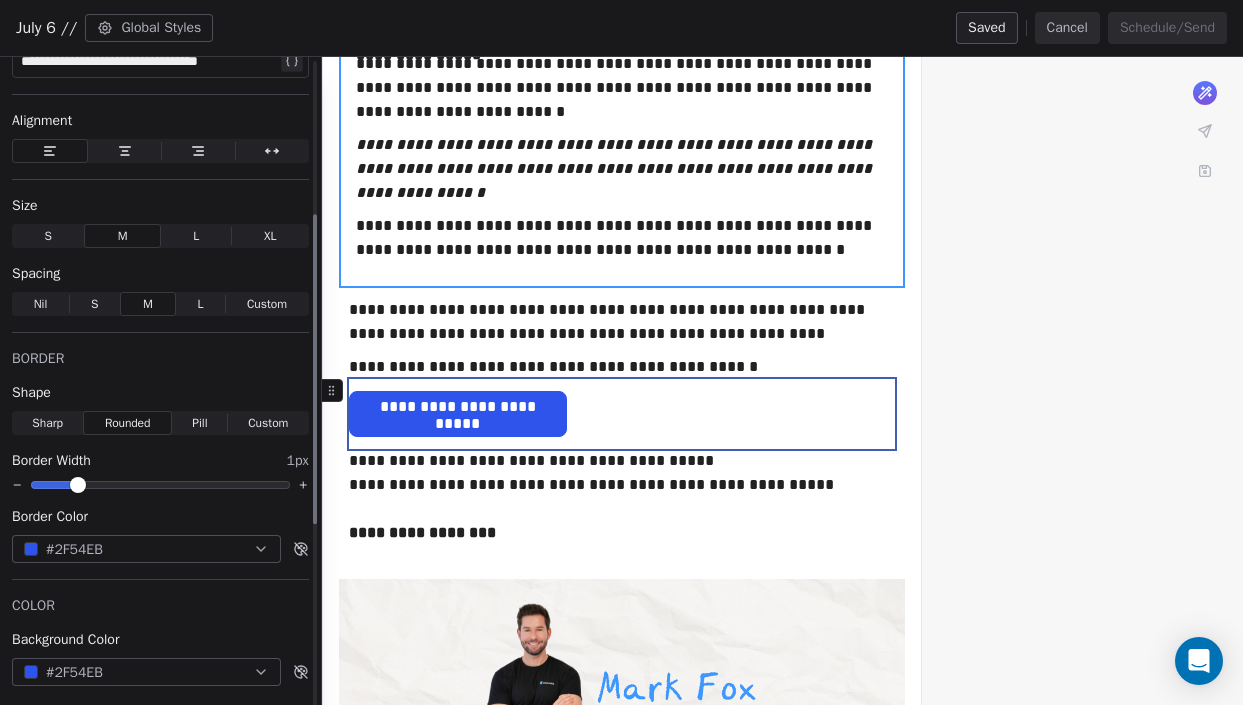 scroll, scrollTop: 324, scrollLeft: 0, axis: vertical 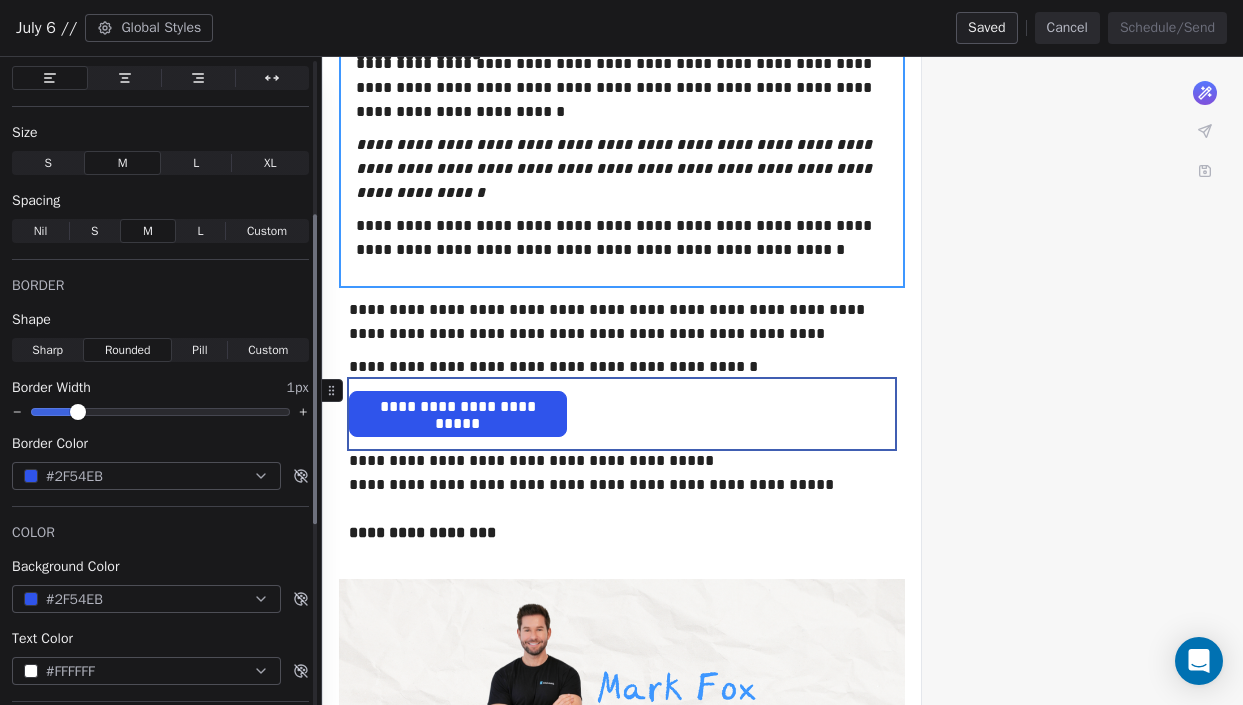 click on "#2F54EB" at bounding box center [74, 599] 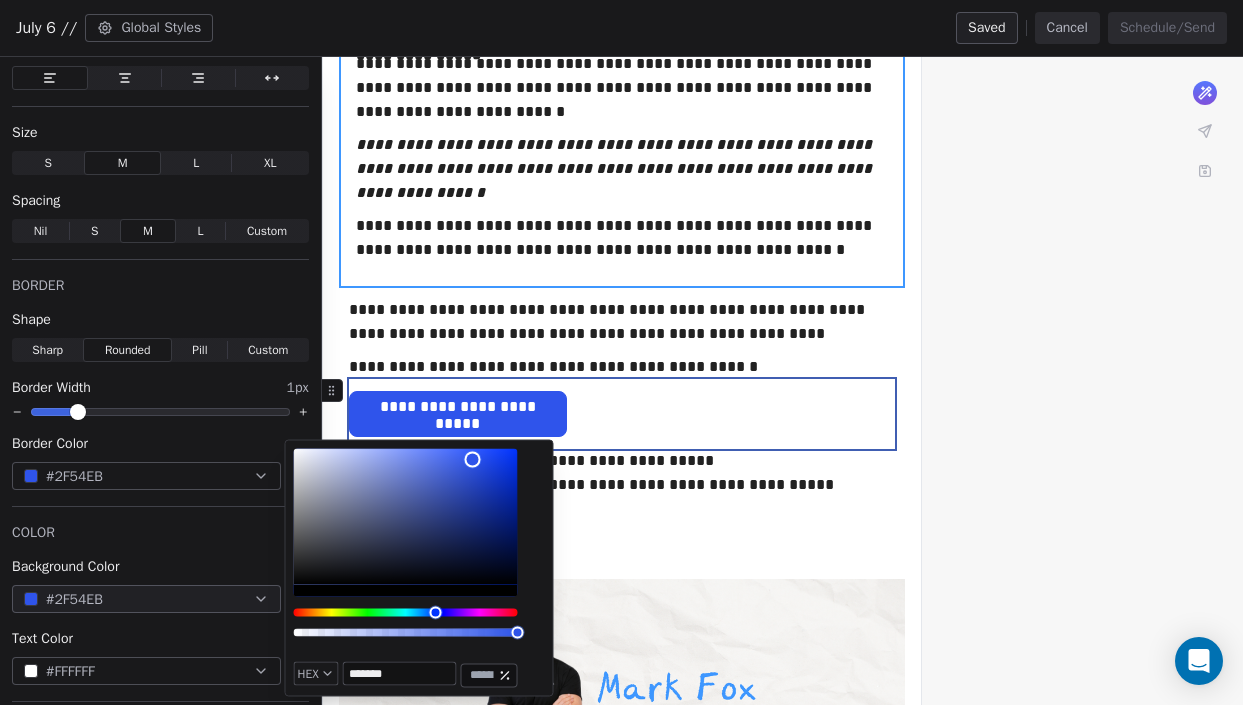 click on "*******" at bounding box center (400, 674) 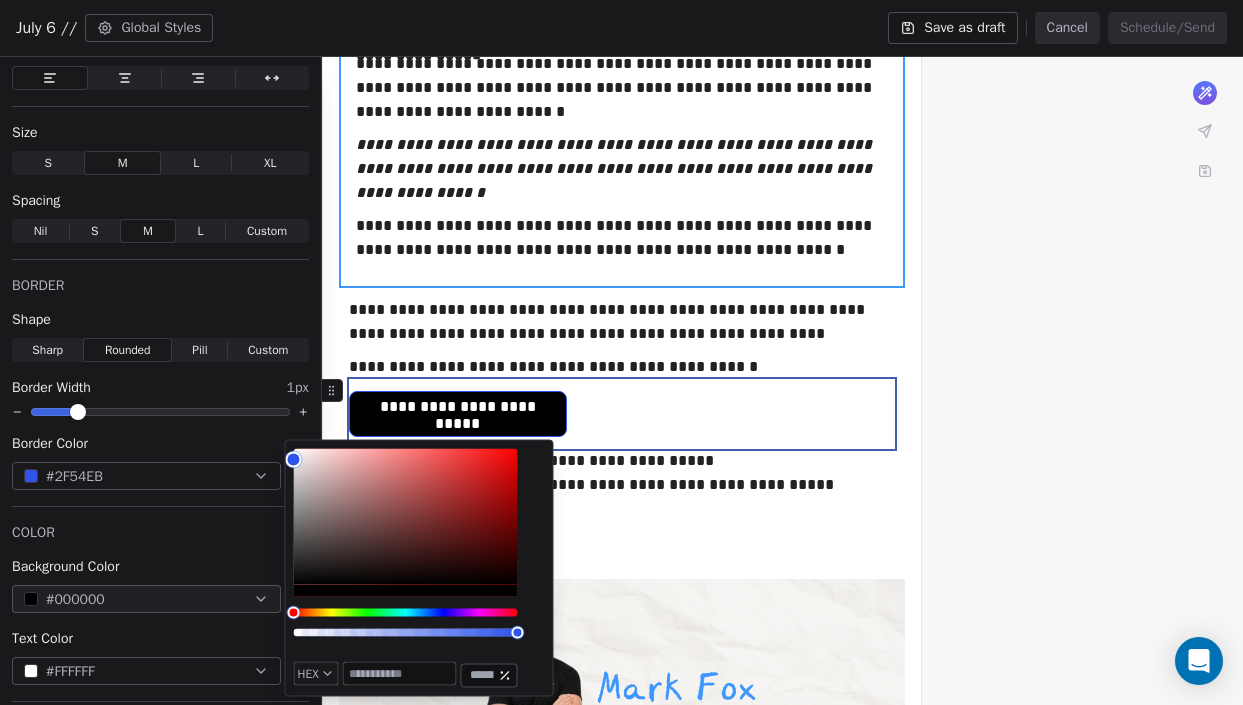 paste on "*******" 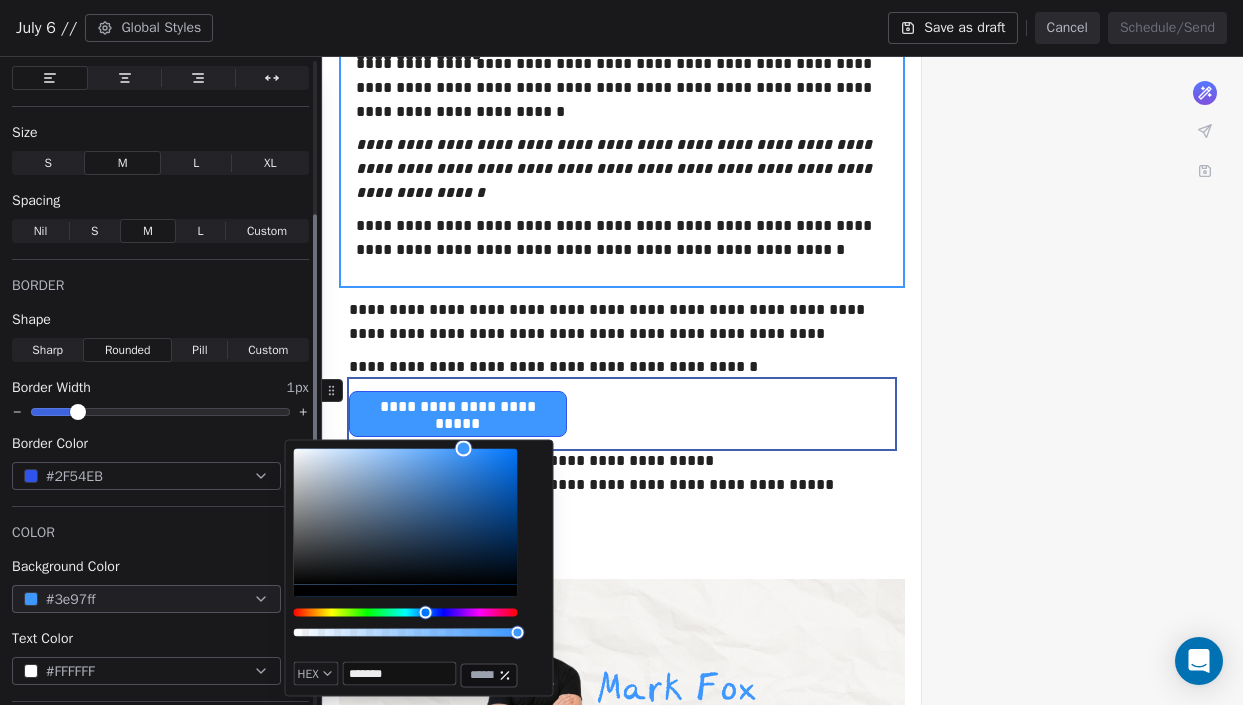 click on "#2F54EB" at bounding box center [146, 476] 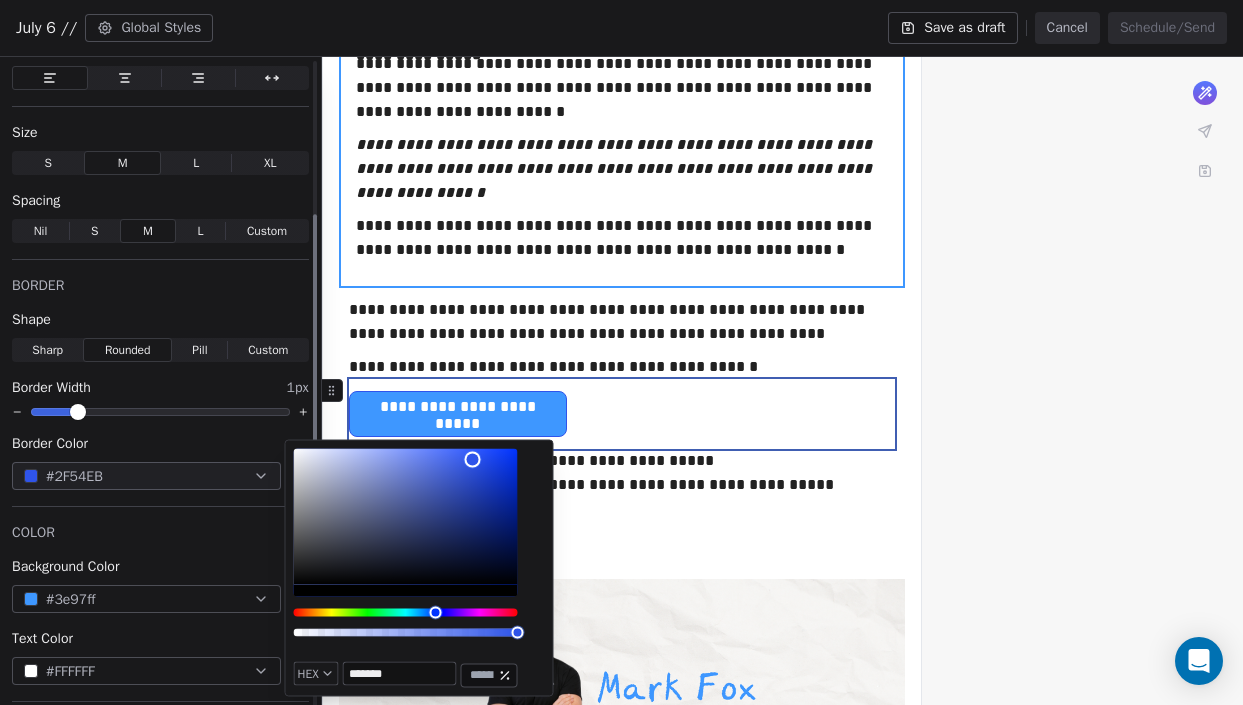 click on "#2F54EB" at bounding box center [146, 476] 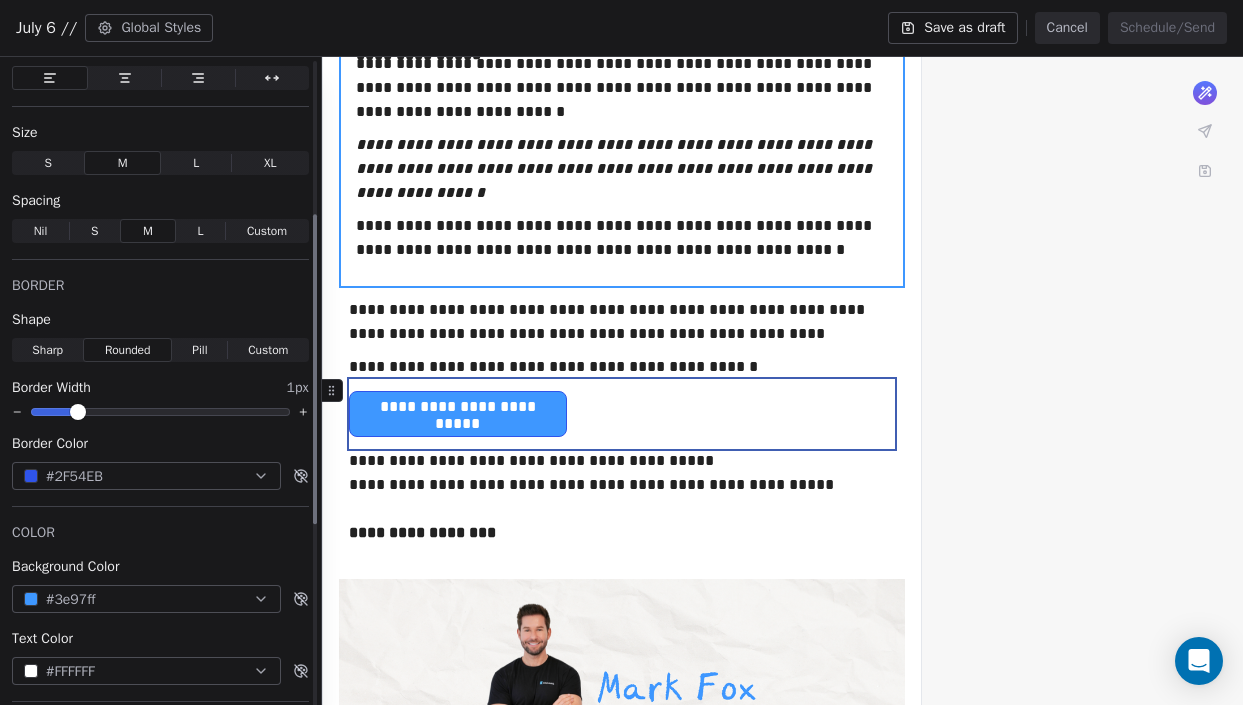 click on "#2F54EB" at bounding box center [146, 476] 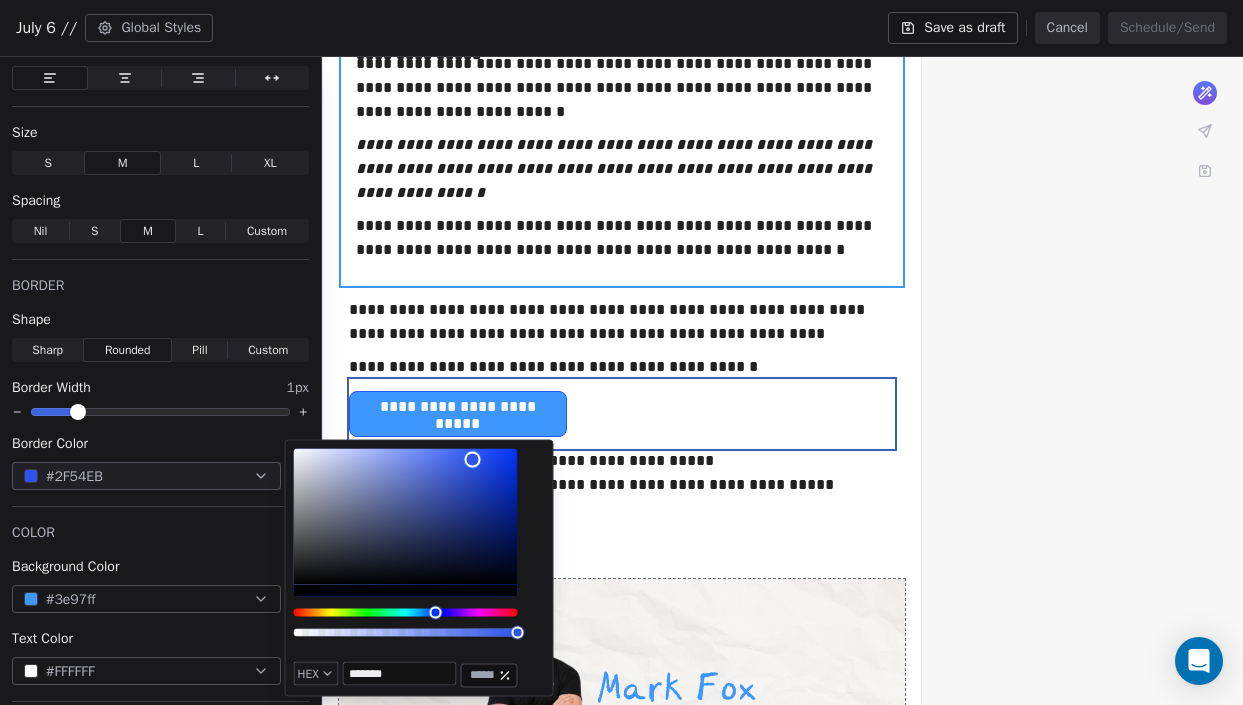 click on "*******" at bounding box center [400, 674] 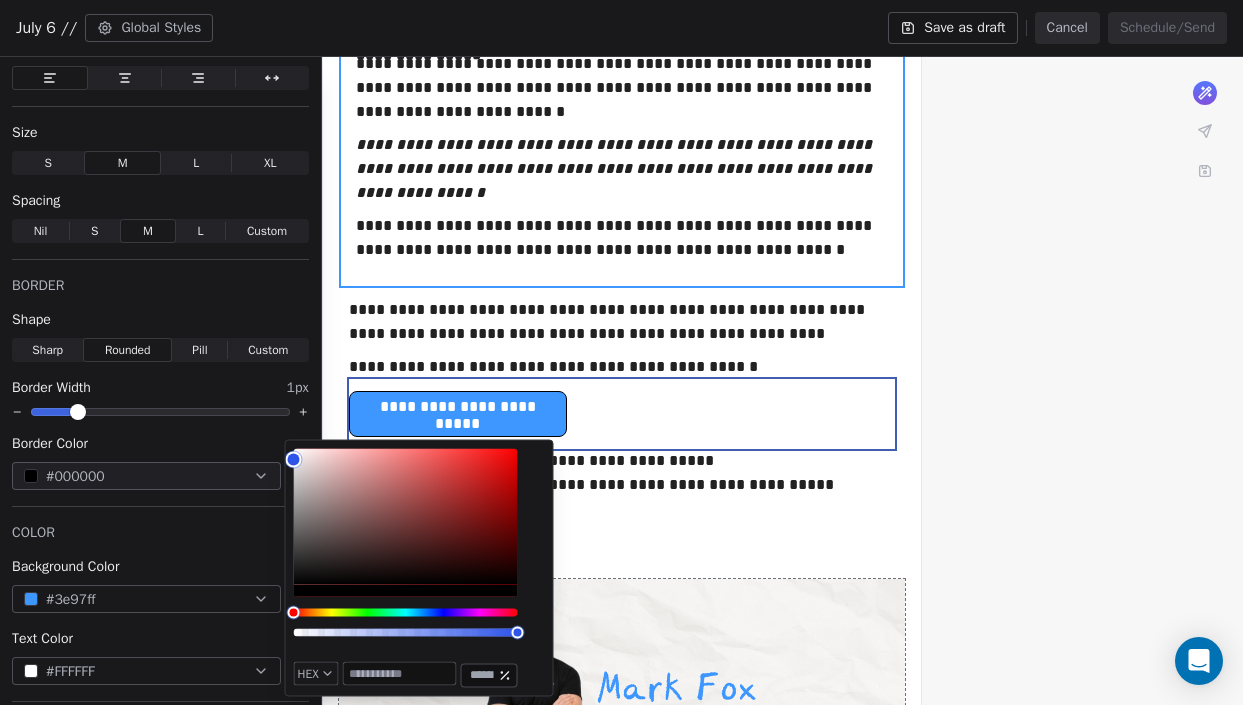 paste on "*******" 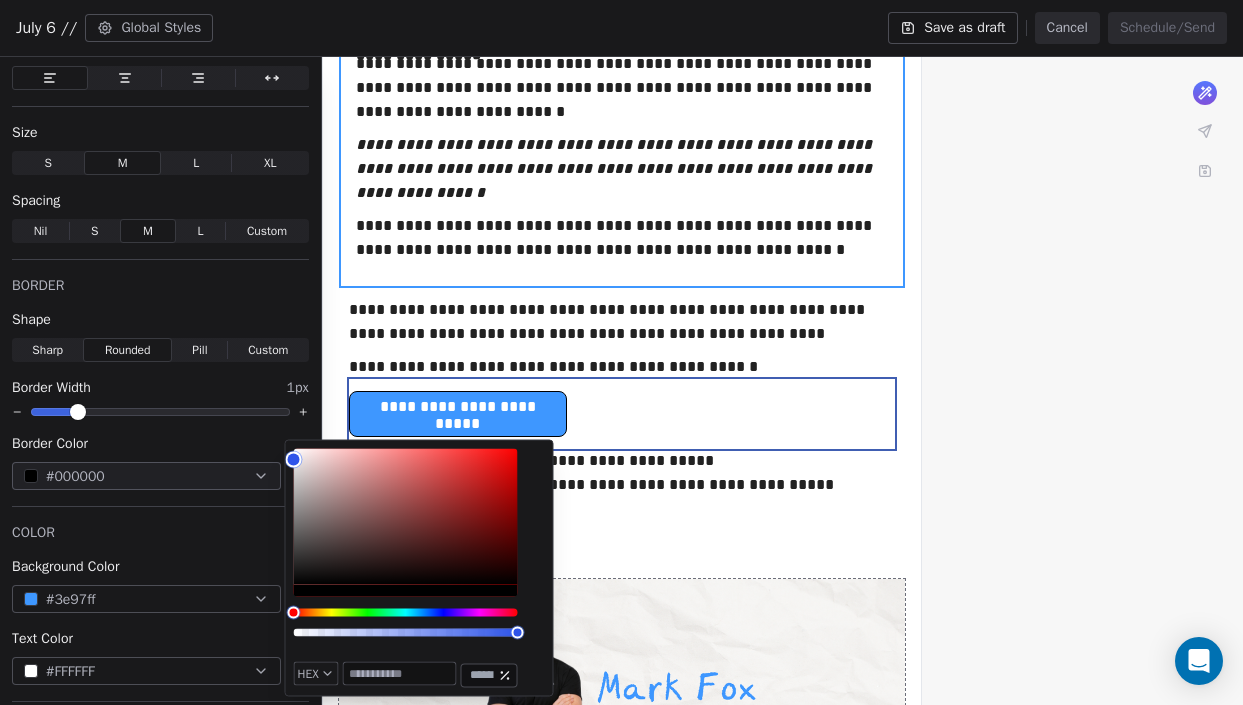 type on "*******" 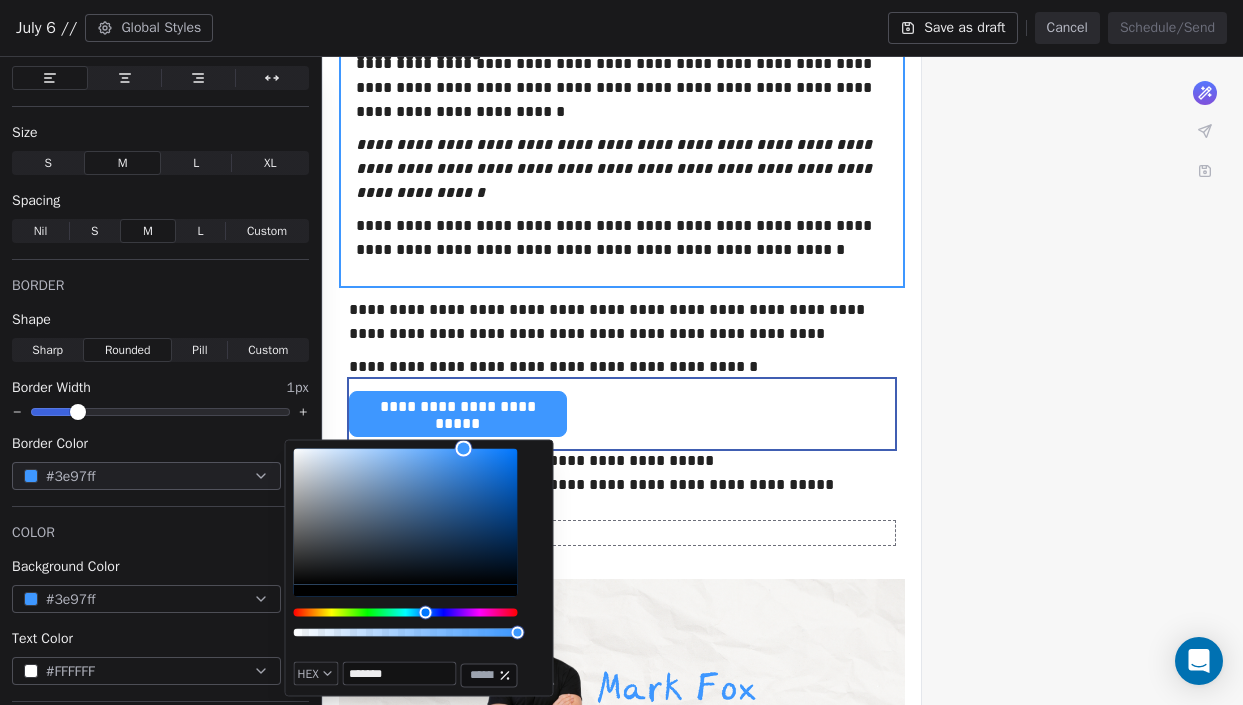 click on "**********" at bounding box center [622, 533] 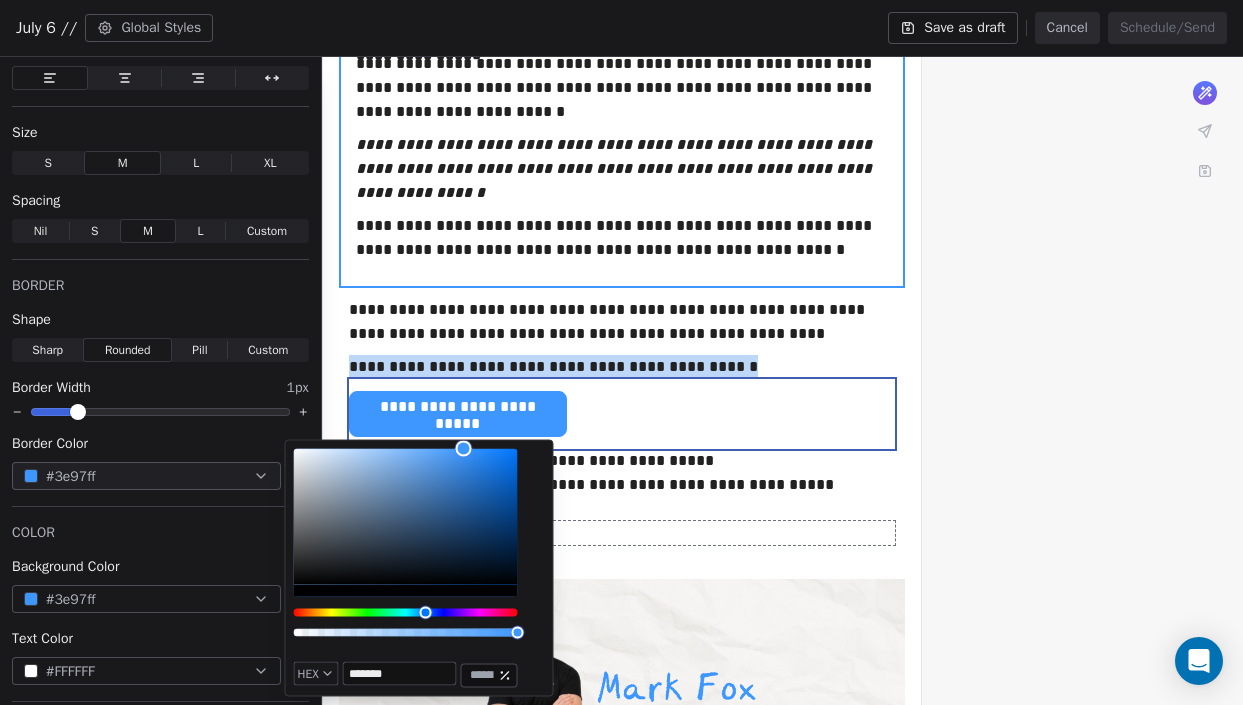scroll, scrollTop: 107, scrollLeft: 0, axis: vertical 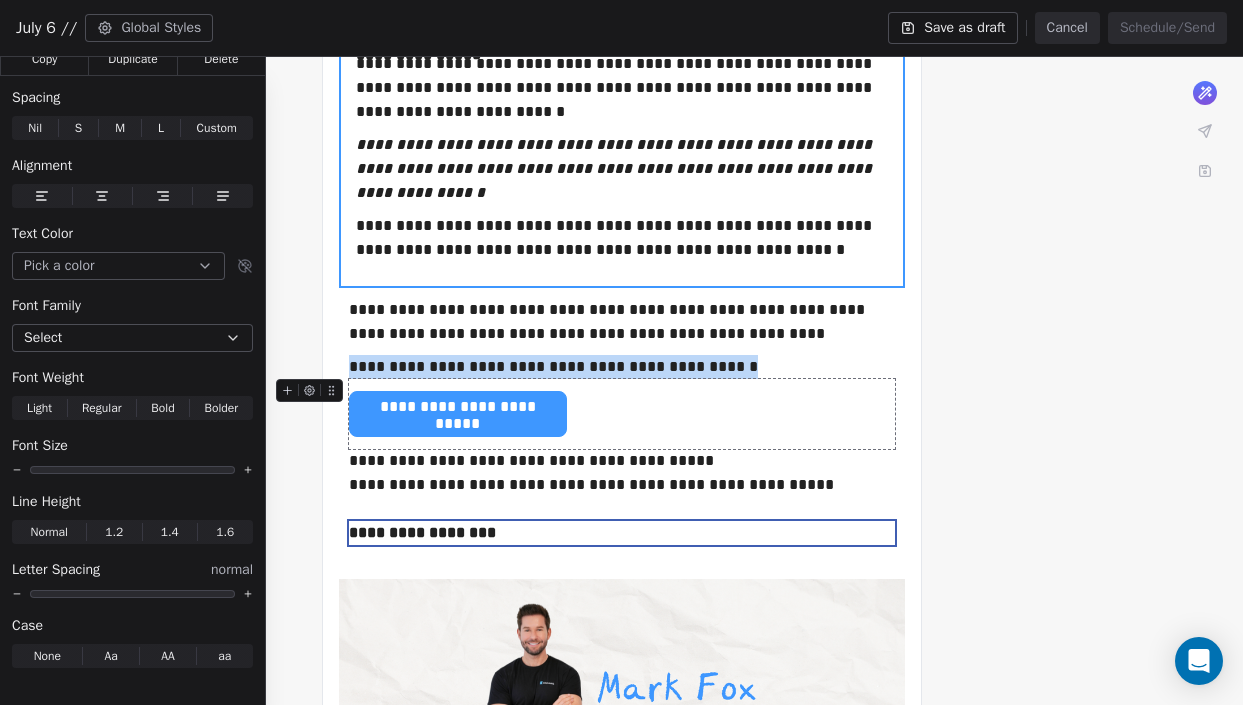 click on "**********" at bounding box center [458, 408] 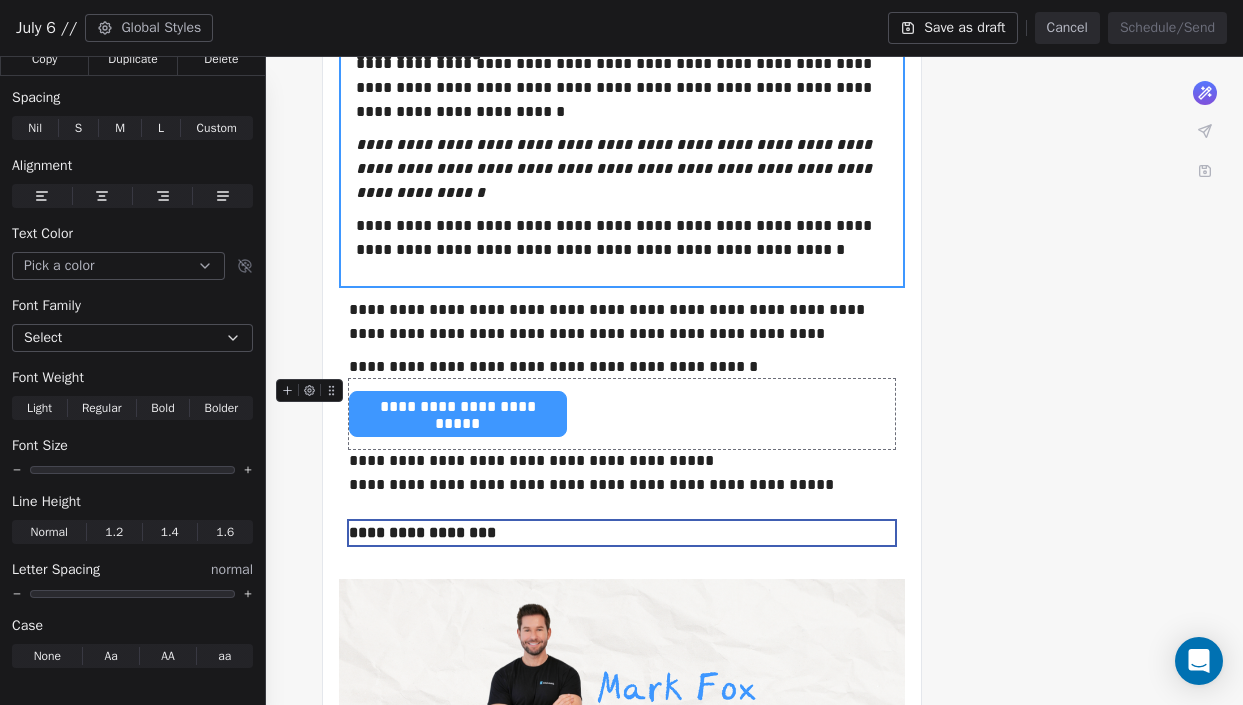 scroll, scrollTop: 324, scrollLeft: 0, axis: vertical 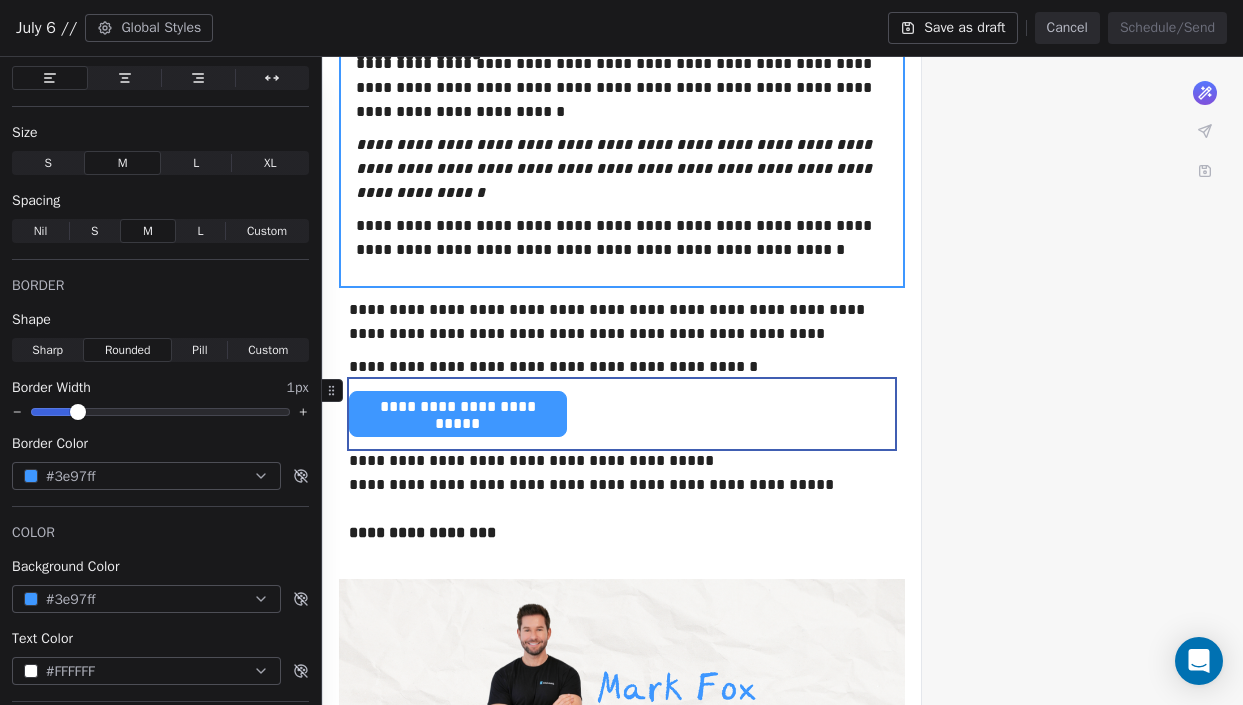 click on "**********" at bounding box center [458, 408] 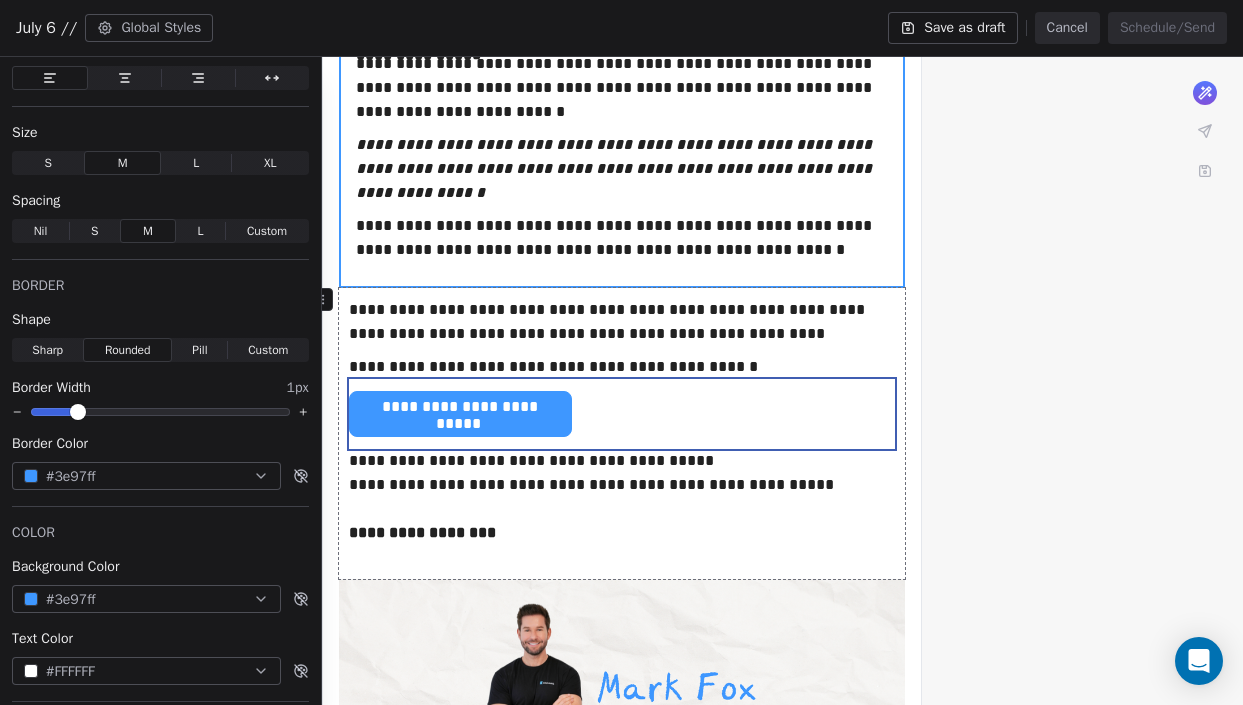 click on "**********" at bounding box center (622, 433) 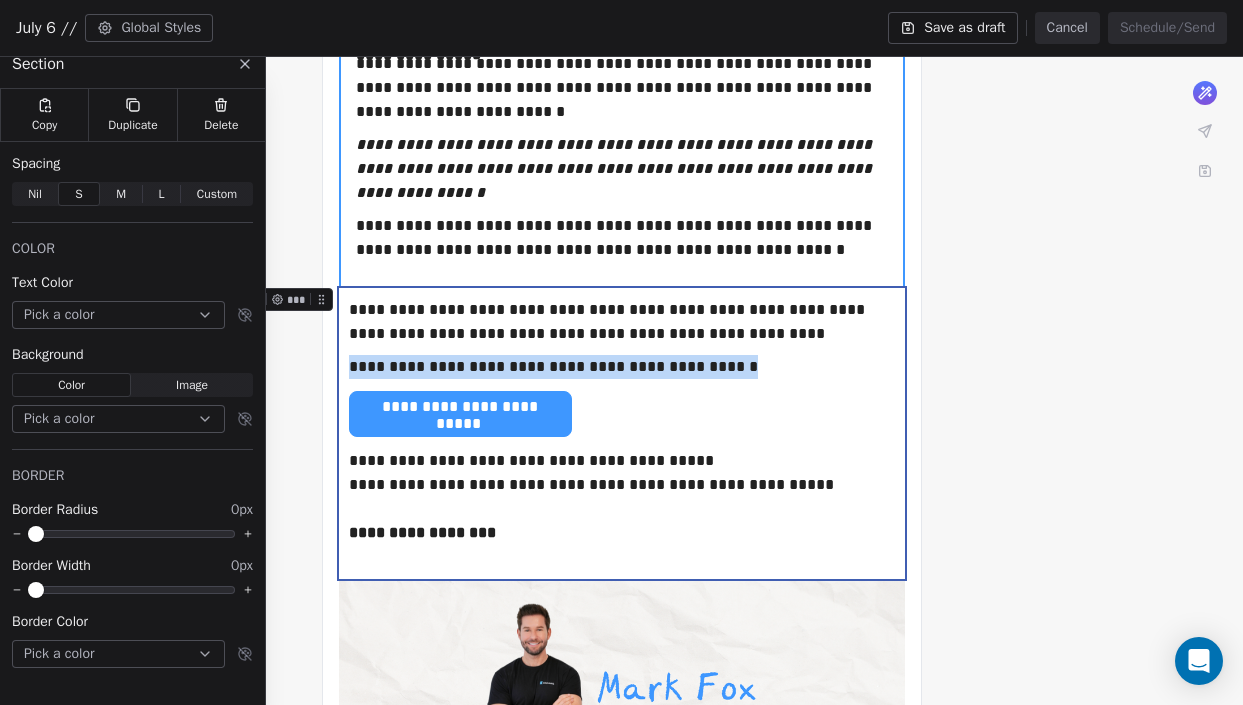 scroll, scrollTop: 17, scrollLeft: 0, axis: vertical 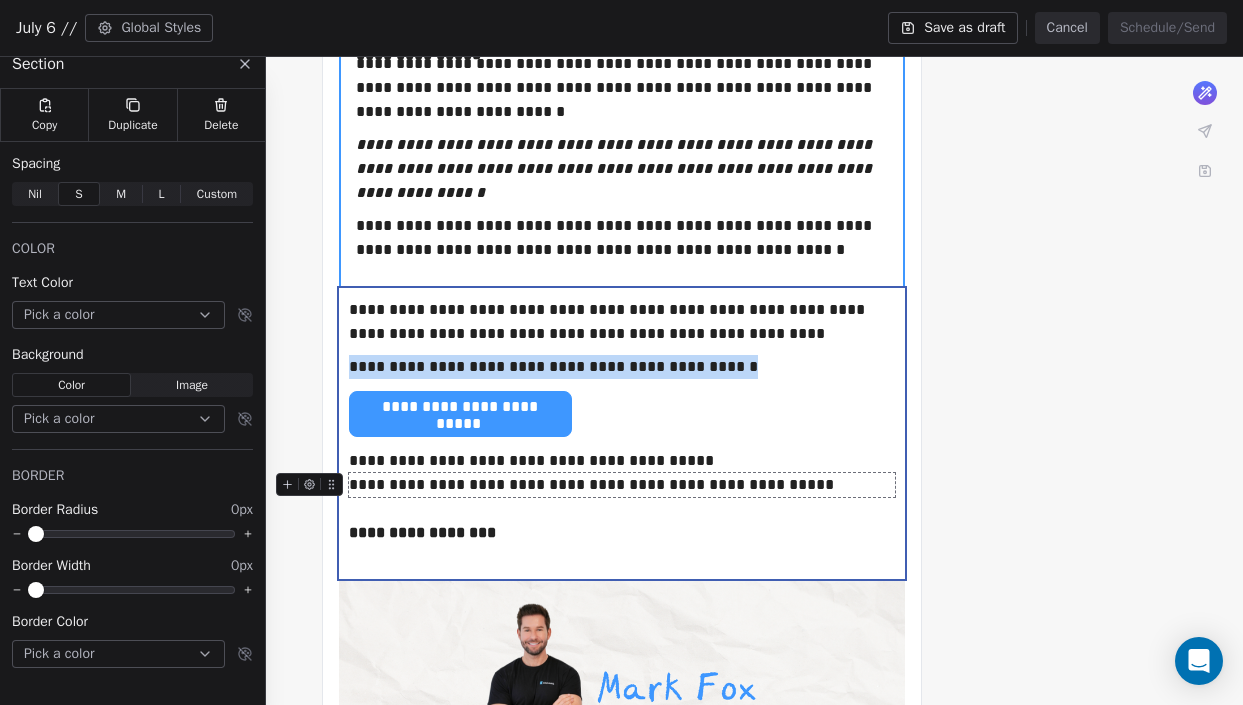 click on "**********" at bounding box center (622, 485) 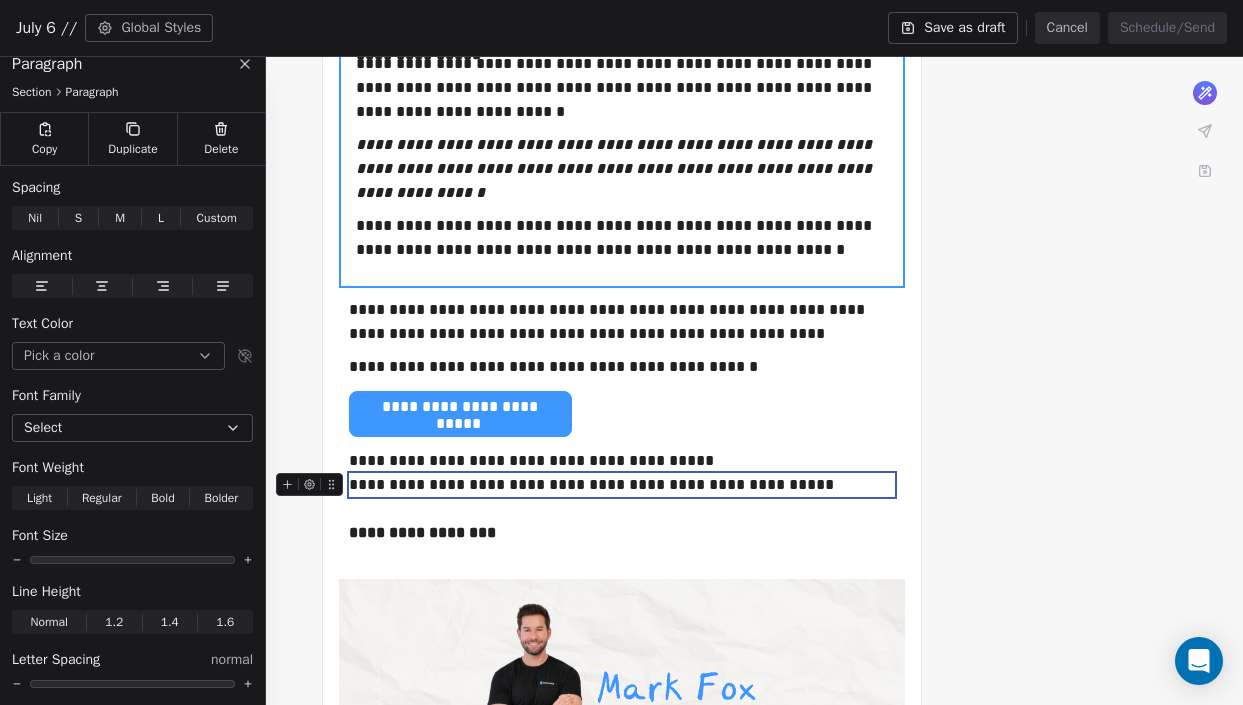 scroll, scrollTop: 107, scrollLeft: 0, axis: vertical 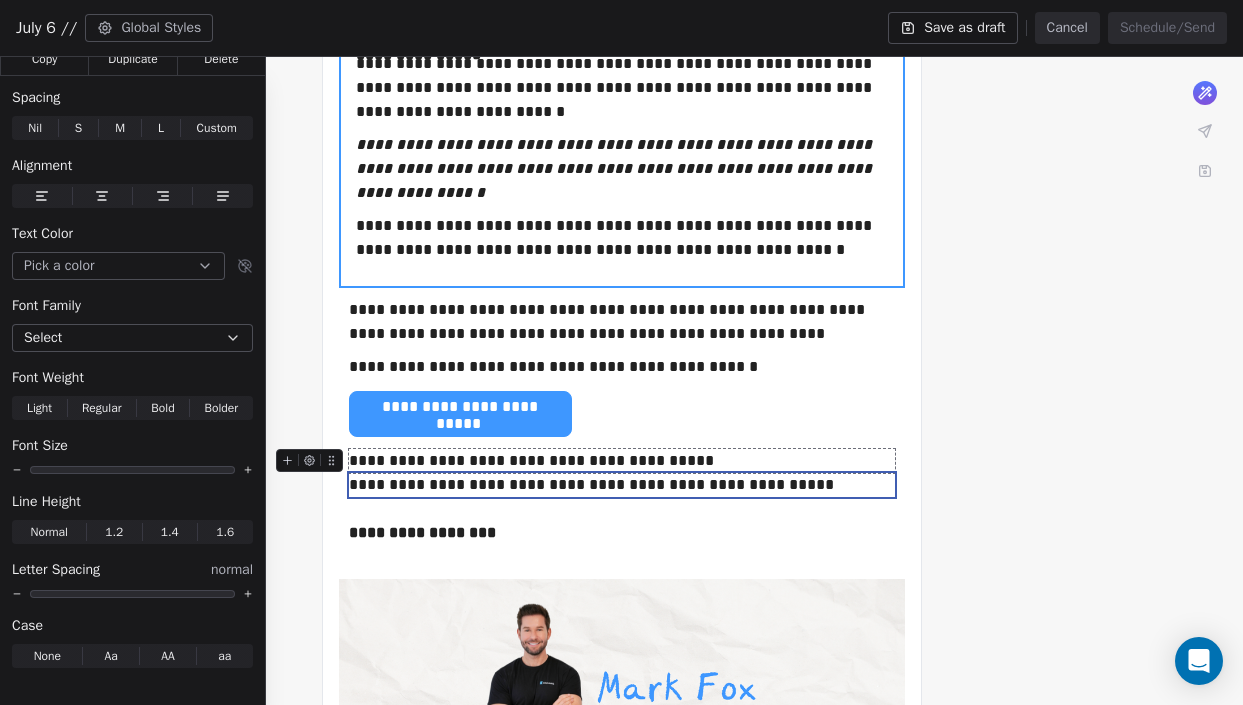 click on "**********" at bounding box center [622, 461] 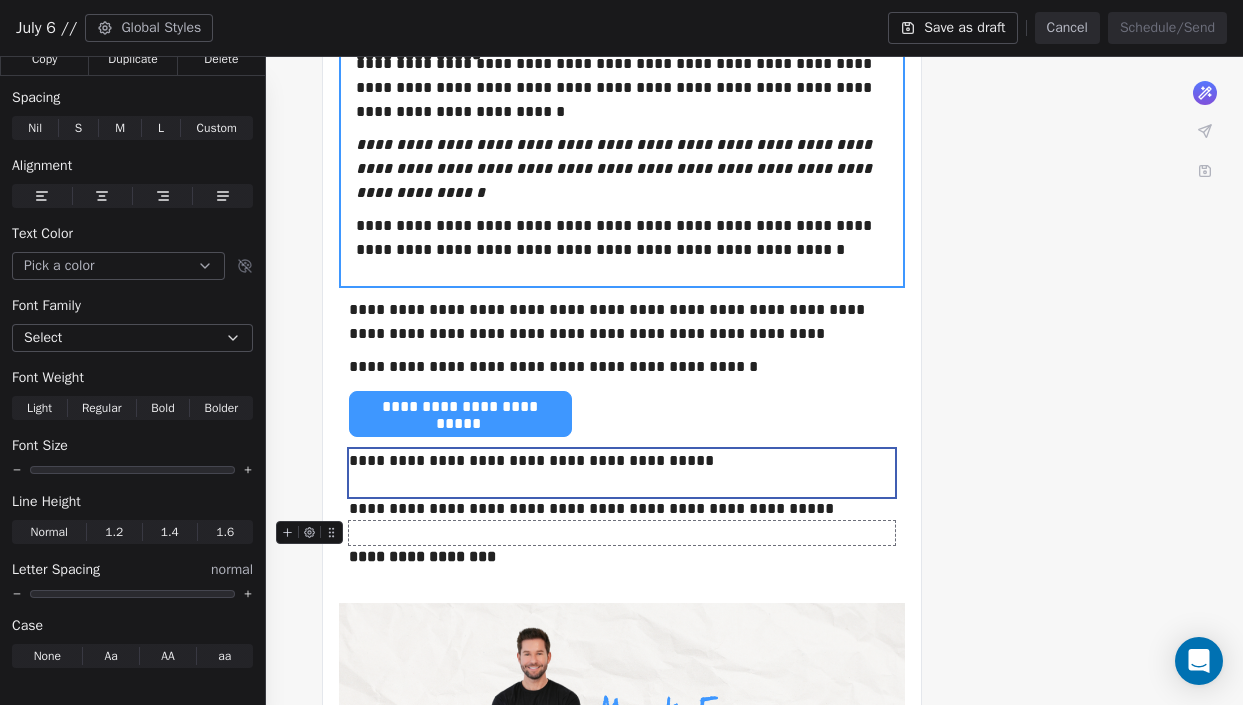 click at bounding box center [622, 533] 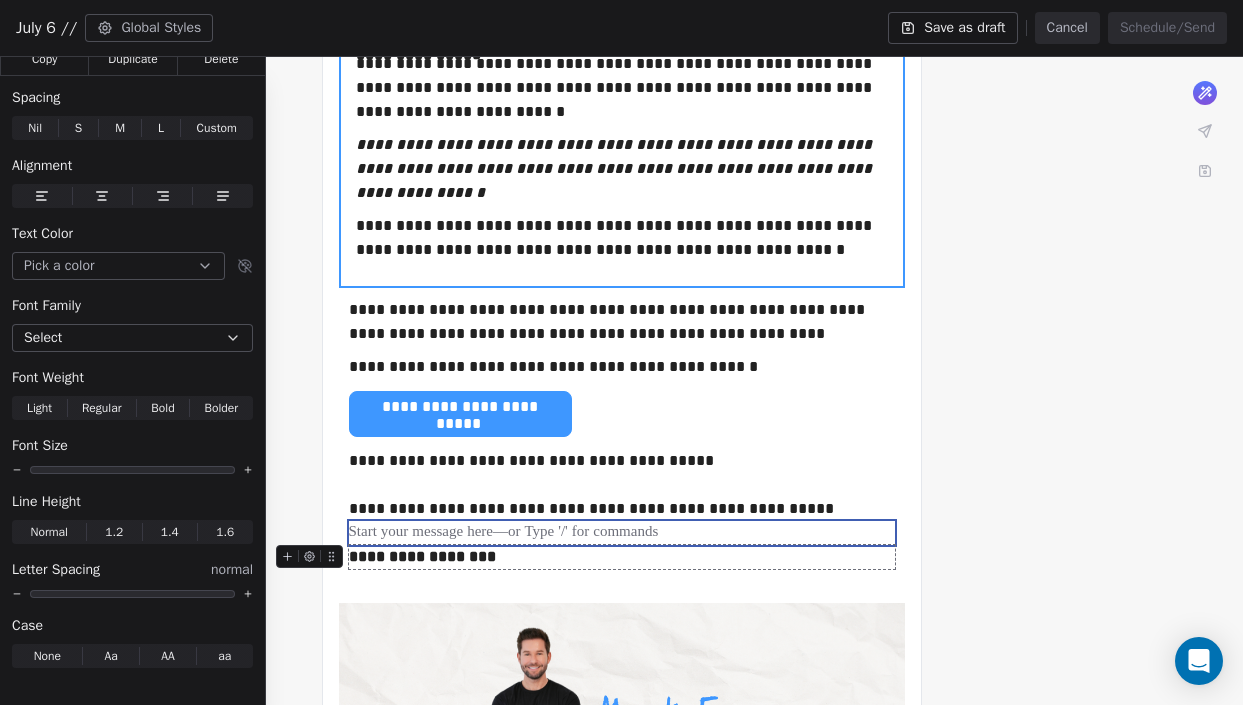 click on "**********" at bounding box center [422, 556] 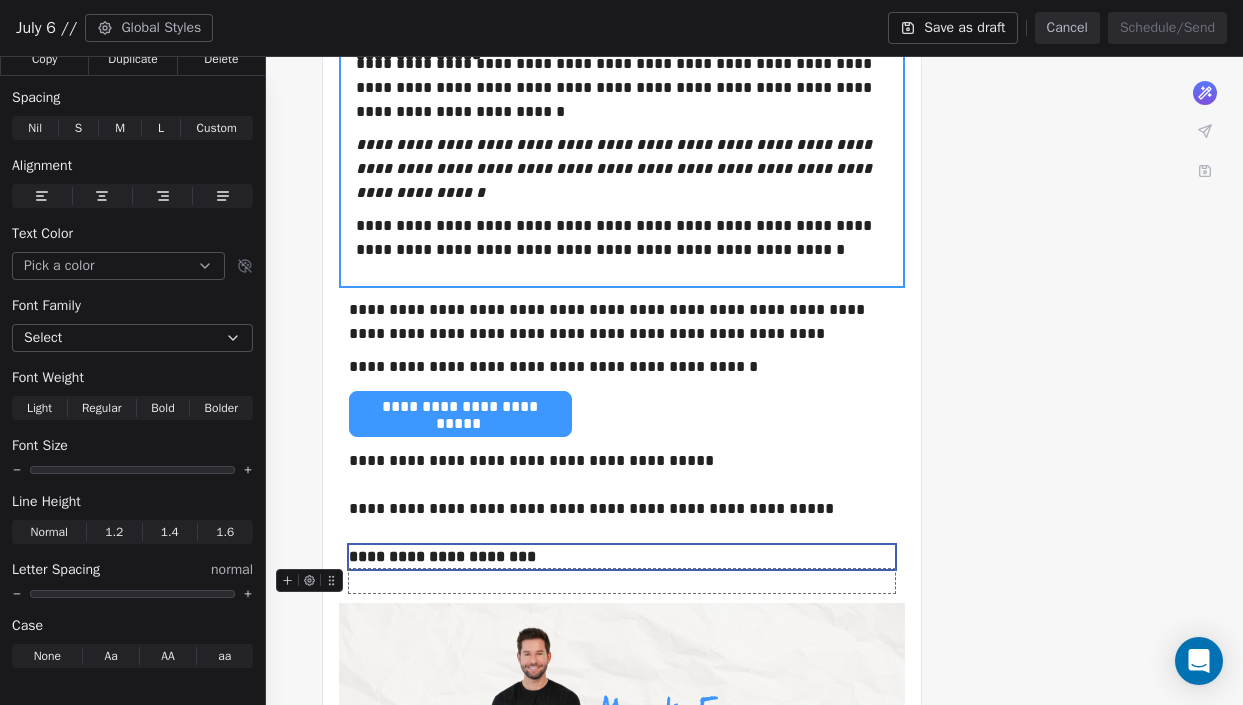 click at bounding box center [622, 581] 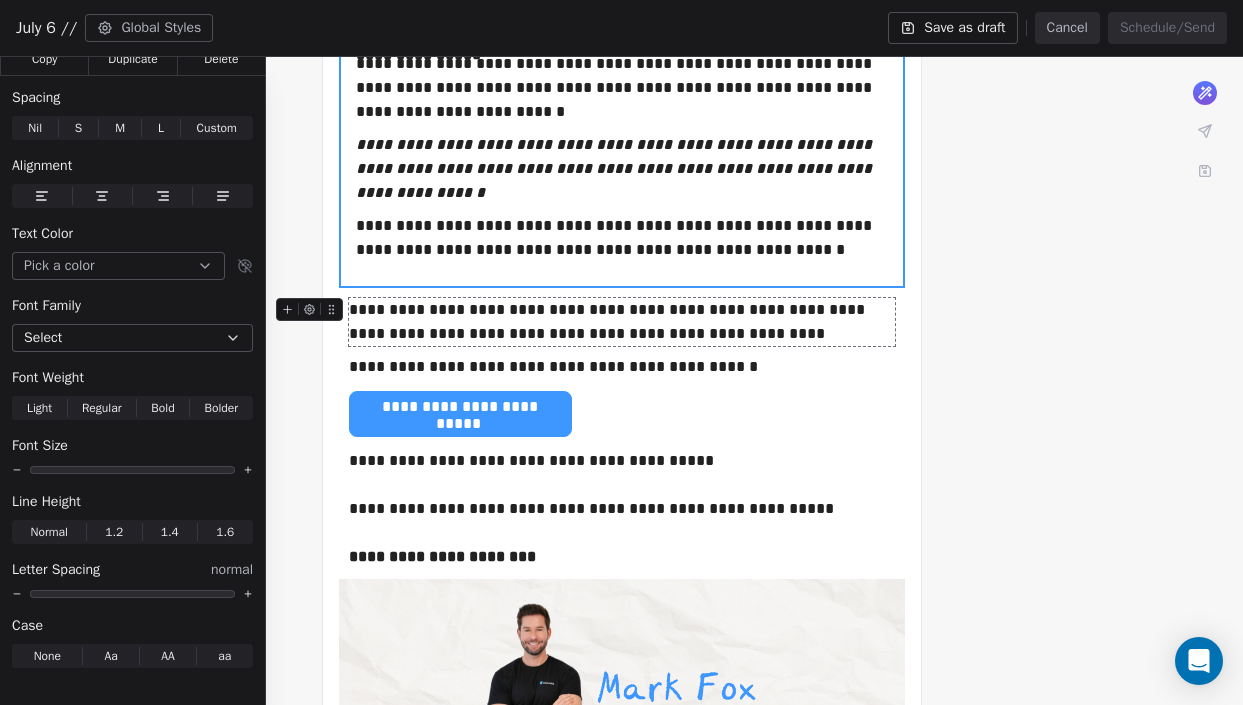 scroll, scrollTop: 830, scrollLeft: 0, axis: vertical 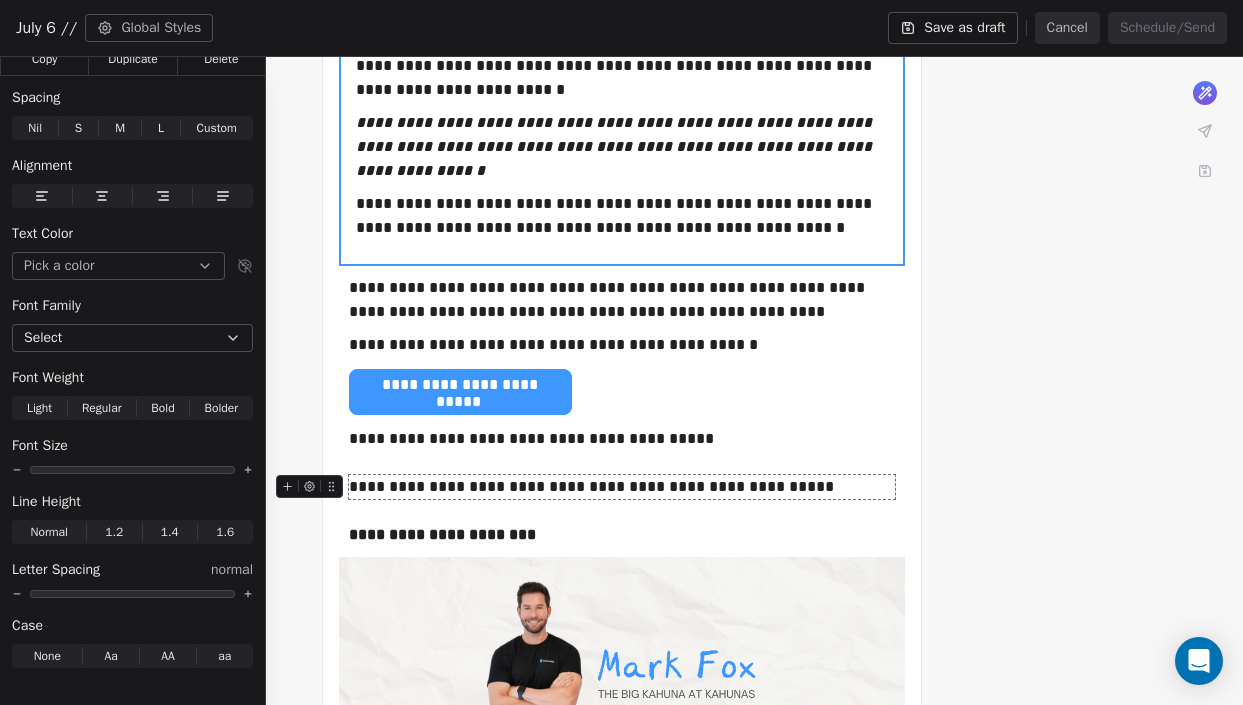 click on "**********" at bounding box center (622, 487) 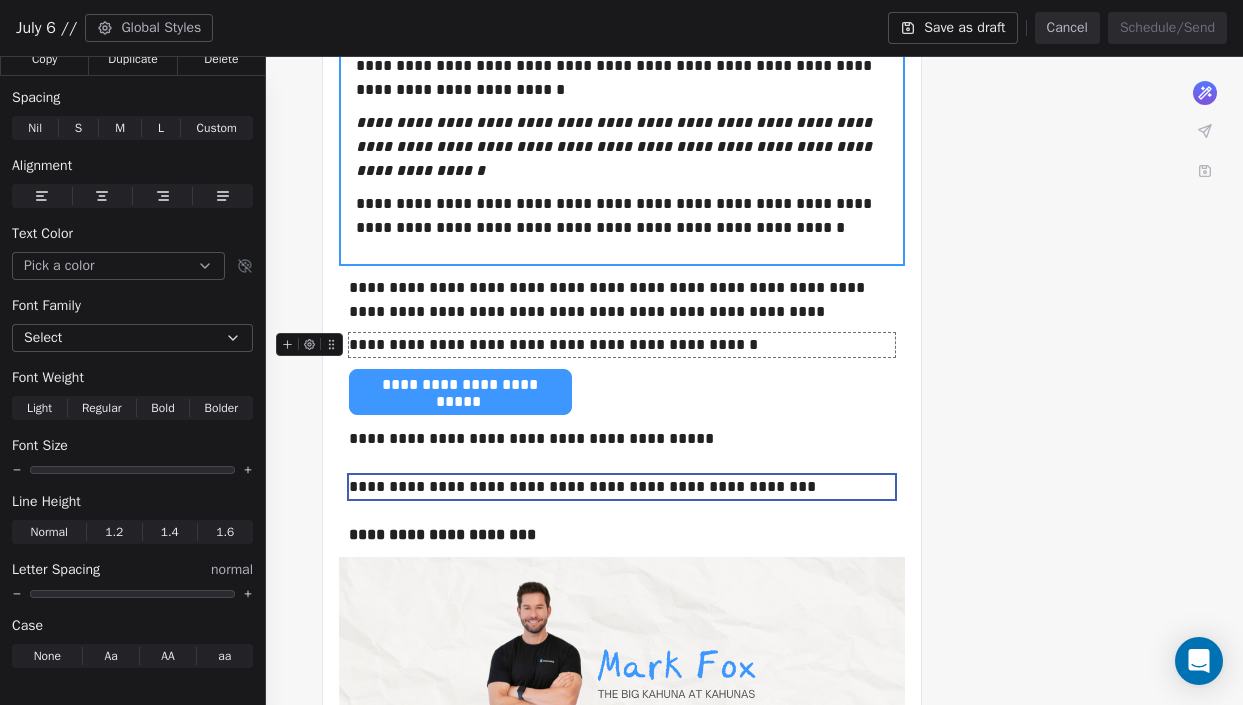 click on "**********" at bounding box center (622, 345) 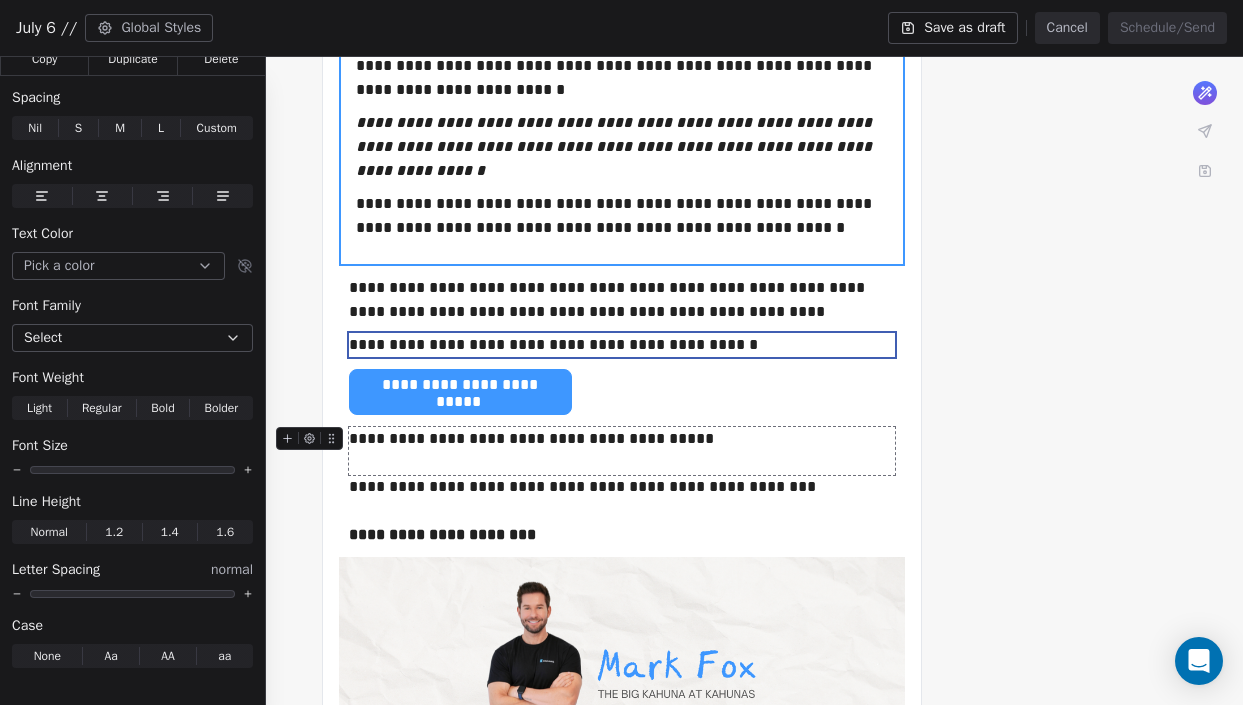 click on "**********" at bounding box center (622, 451) 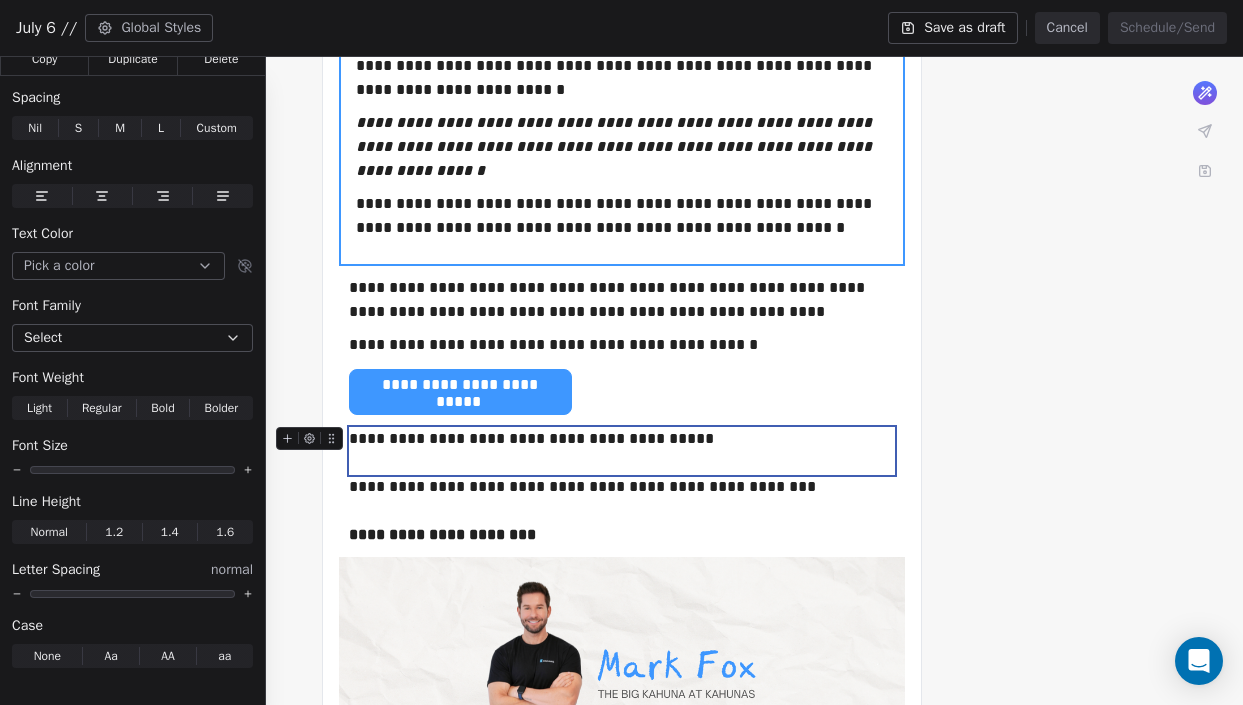 click on "**********" at bounding box center (622, 451) 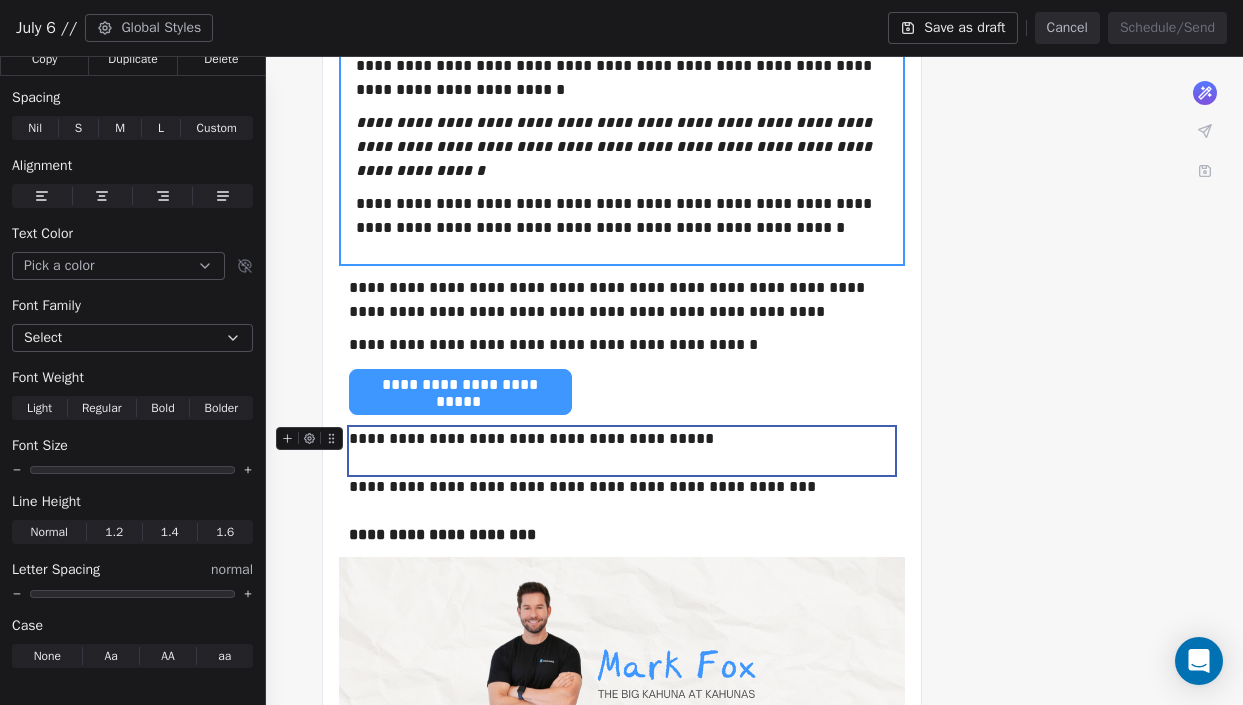 click on "**********" at bounding box center (622, 451) 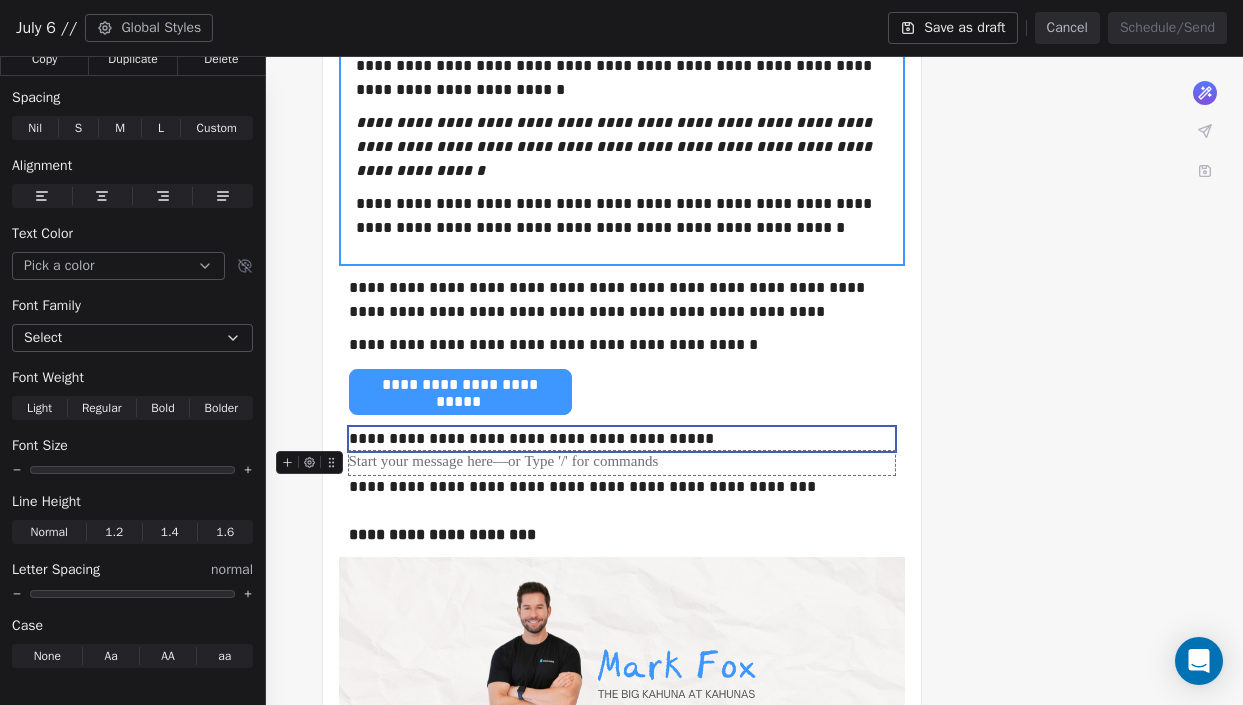 click at bounding box center [622, 463] 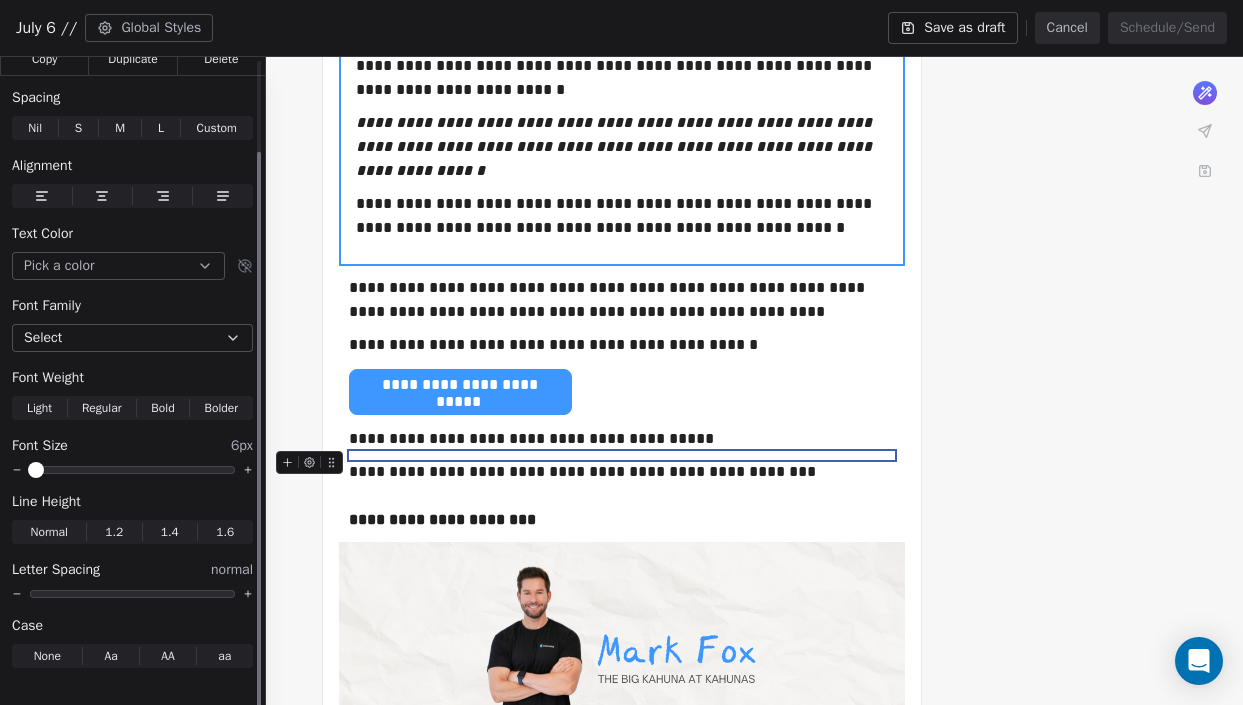 click at bounding box center [132, 470] 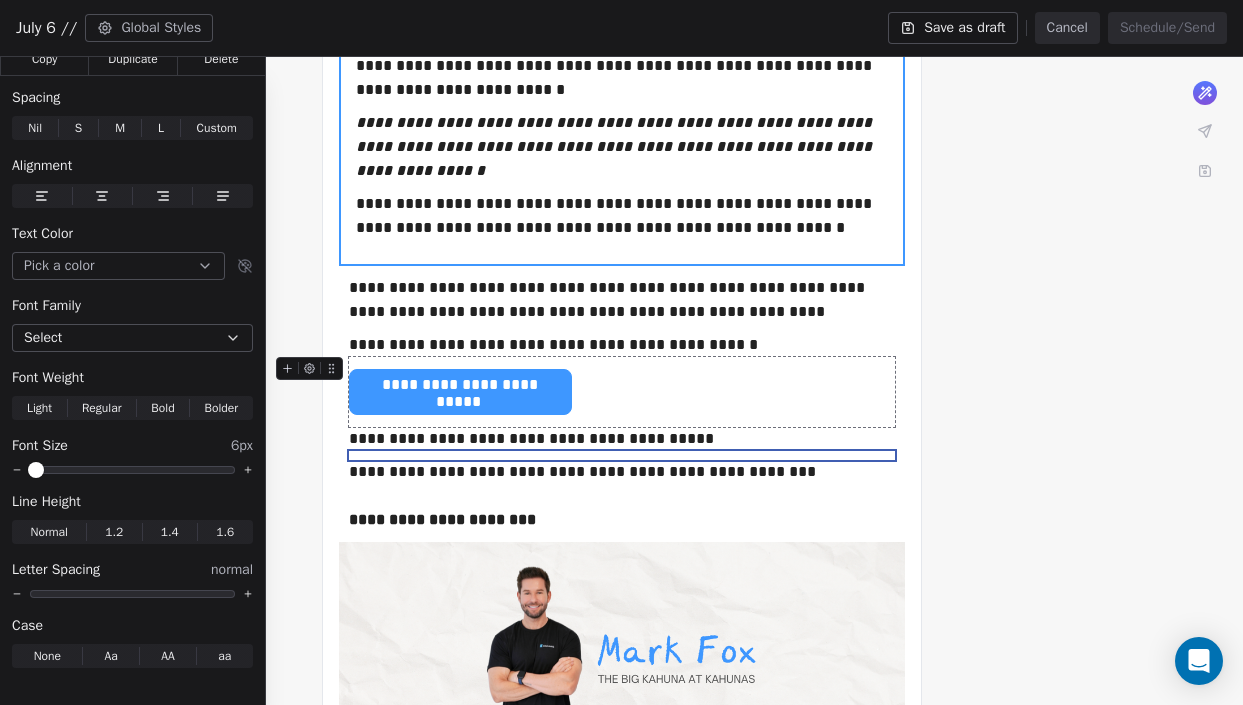 click on "**********" at bounding box center [621, 155] 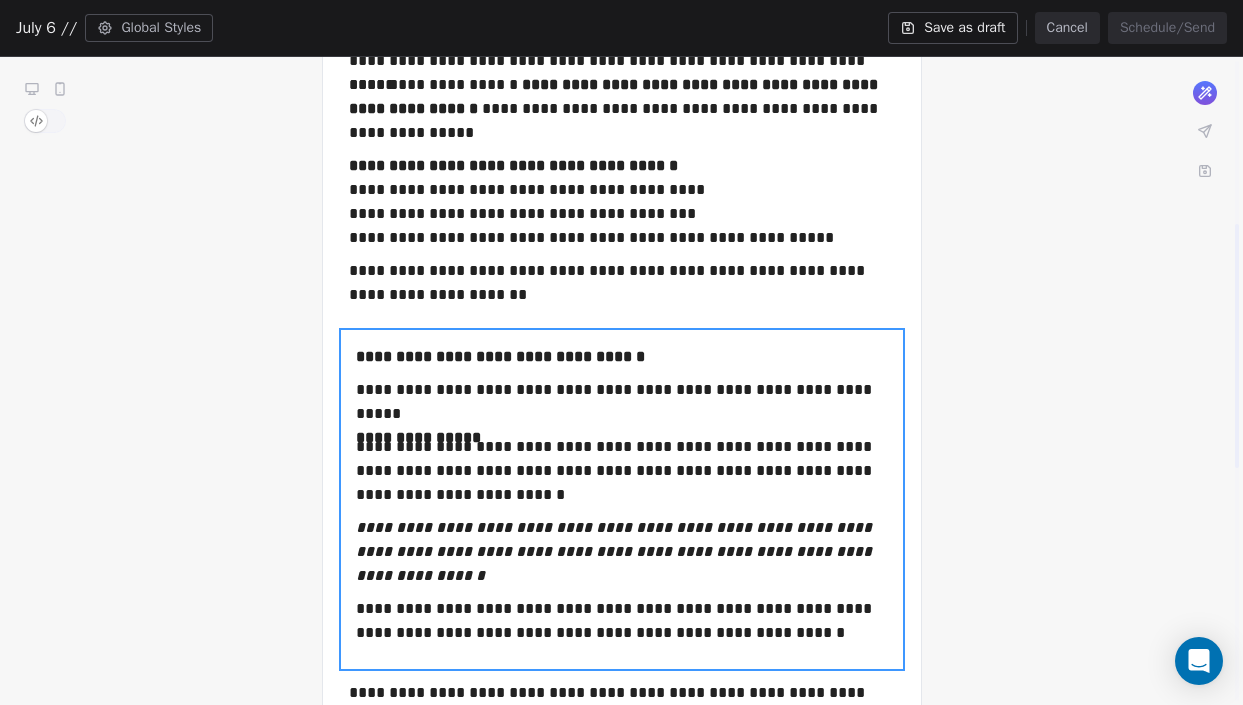 scroll, scrollTop: 499, scrollLeft: 0, axis: vertical 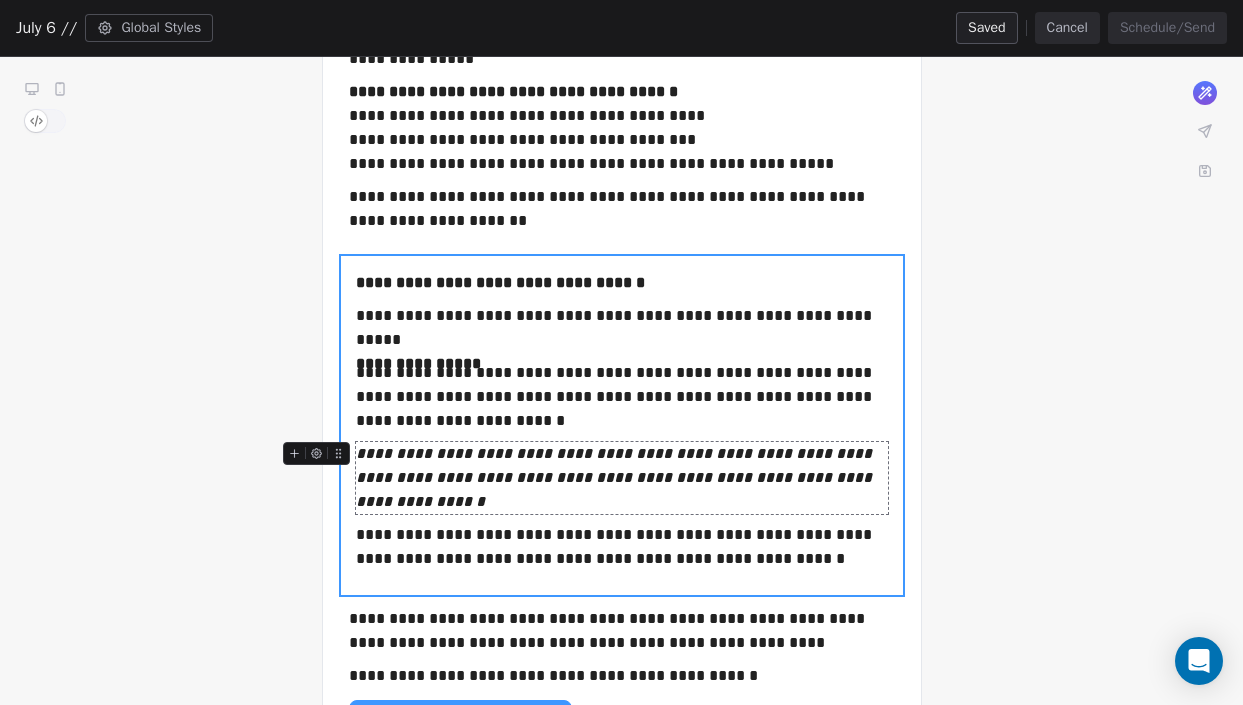 click on "**********" at bounding box center (616, 477) 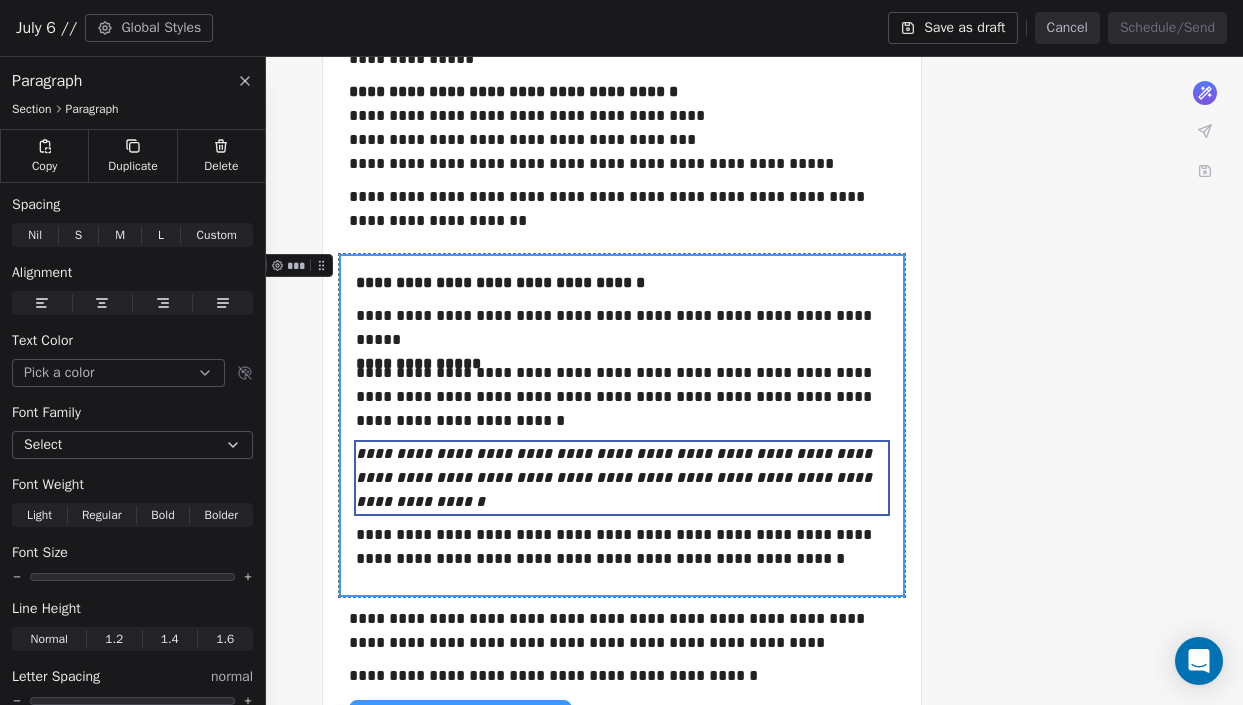 click on "**********" at bounding box center [621, 486] 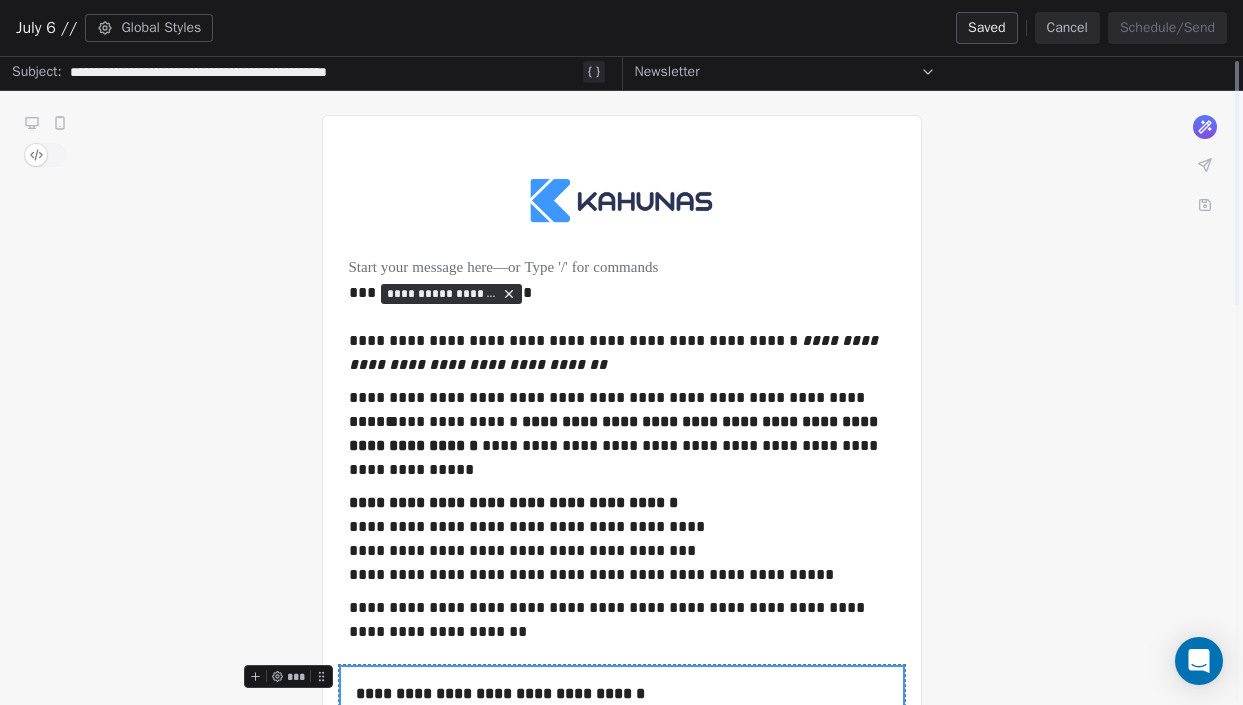 scroll, scrollTop: 0, scrollLeft: 0, axis: both 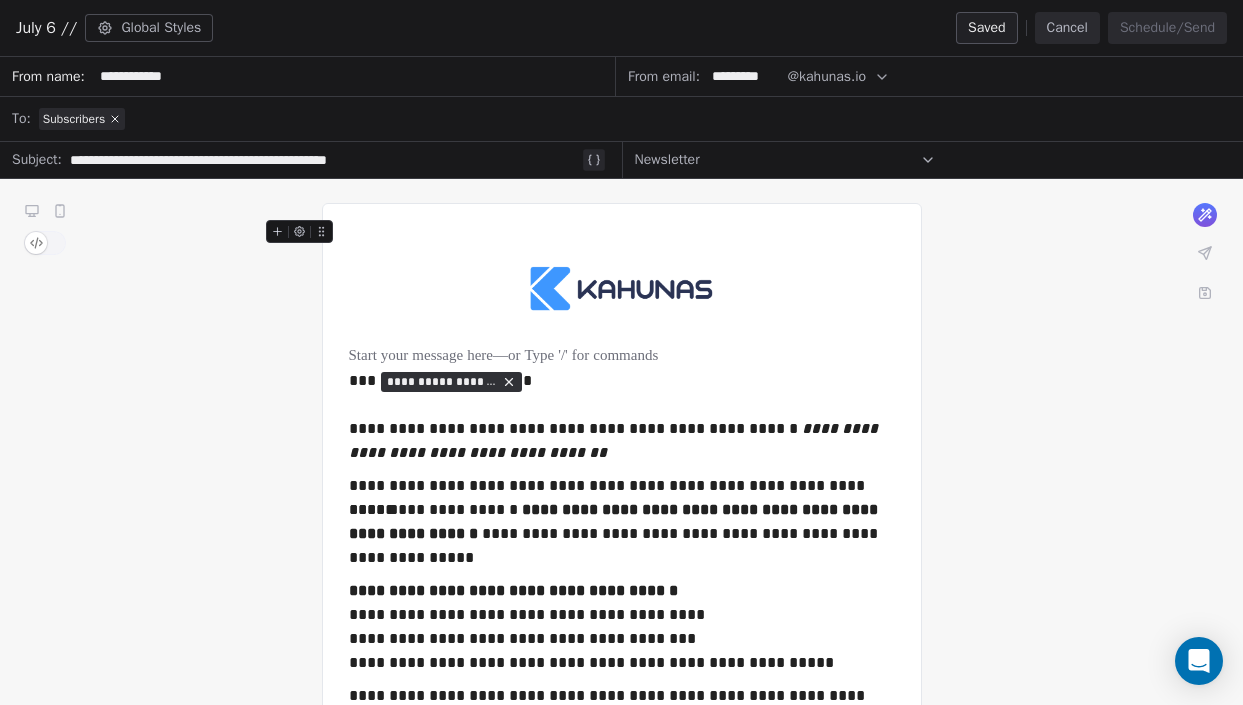 click on "*********" at bounding box center (744, 76) 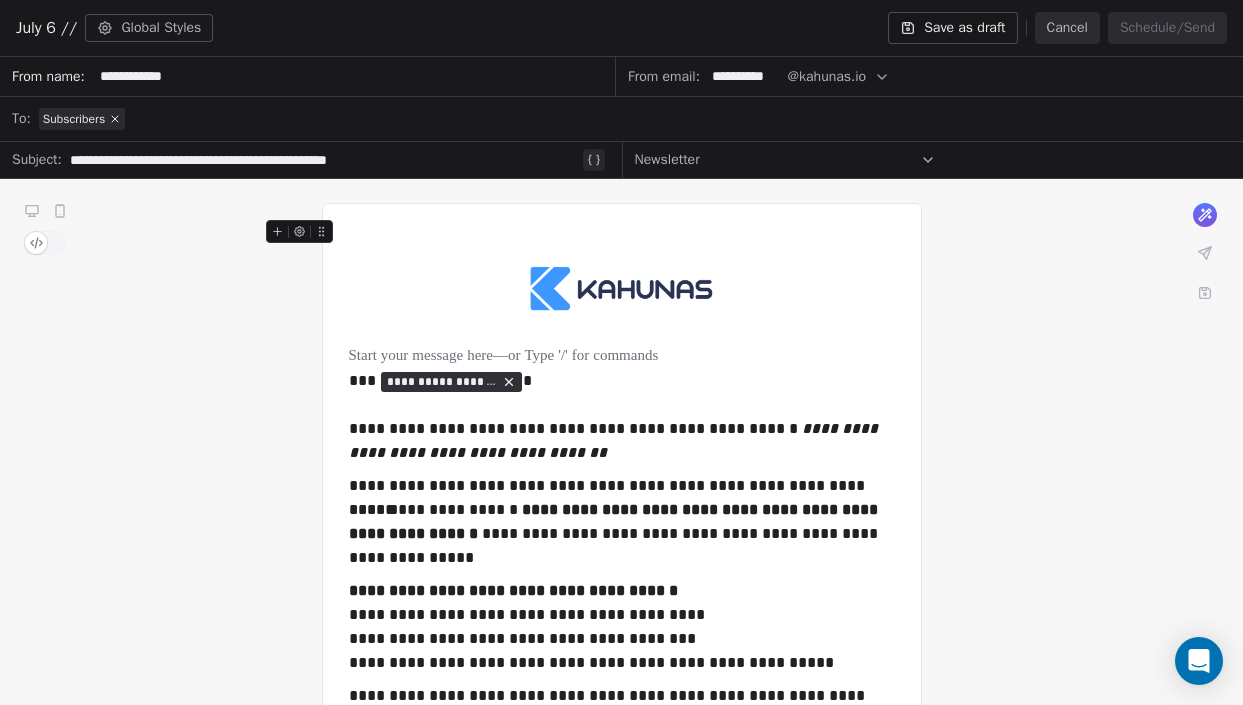 type on "**********" 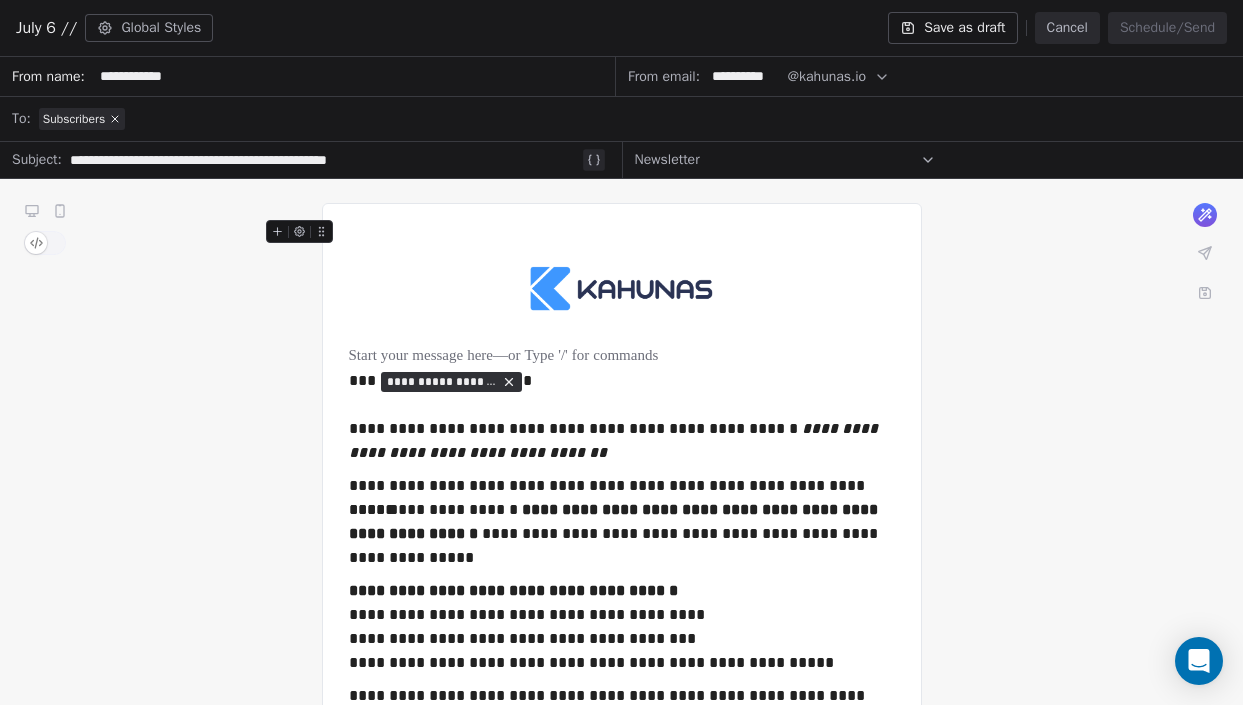 click on "Save as draft" at bounding box center [952, 28] 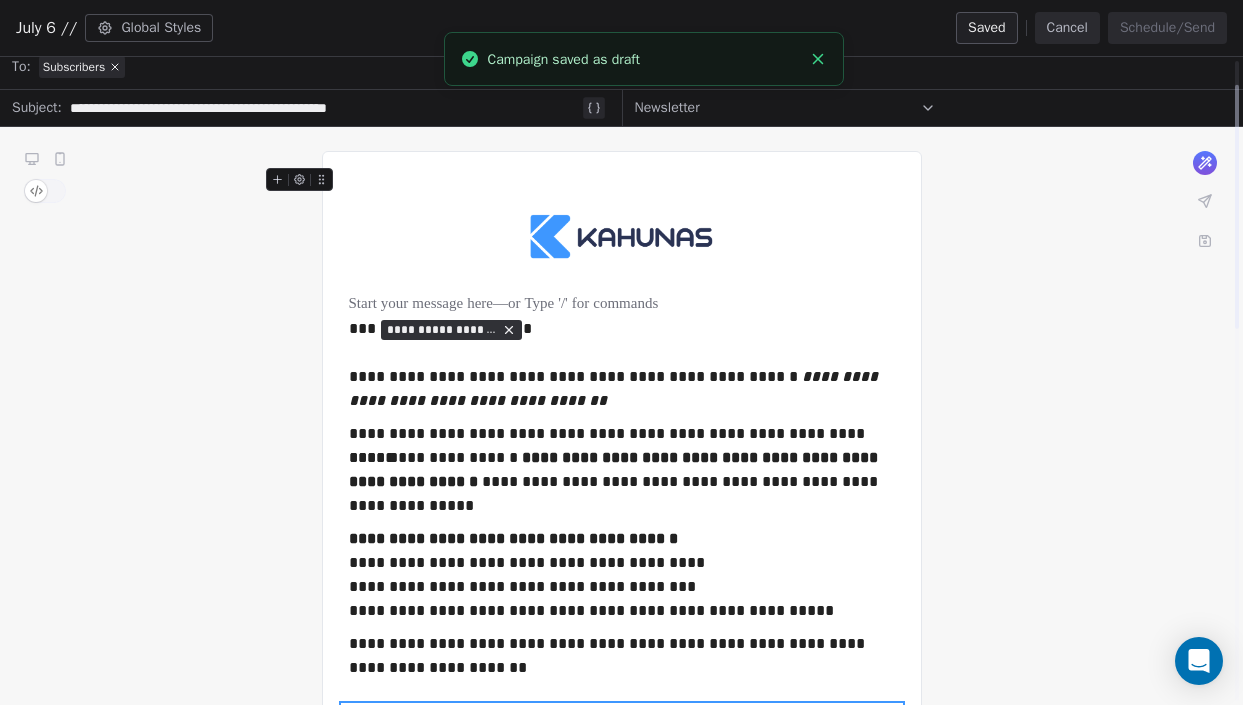 scroll, scrollTop: 174, scrollLeft: 0, axis: vertical 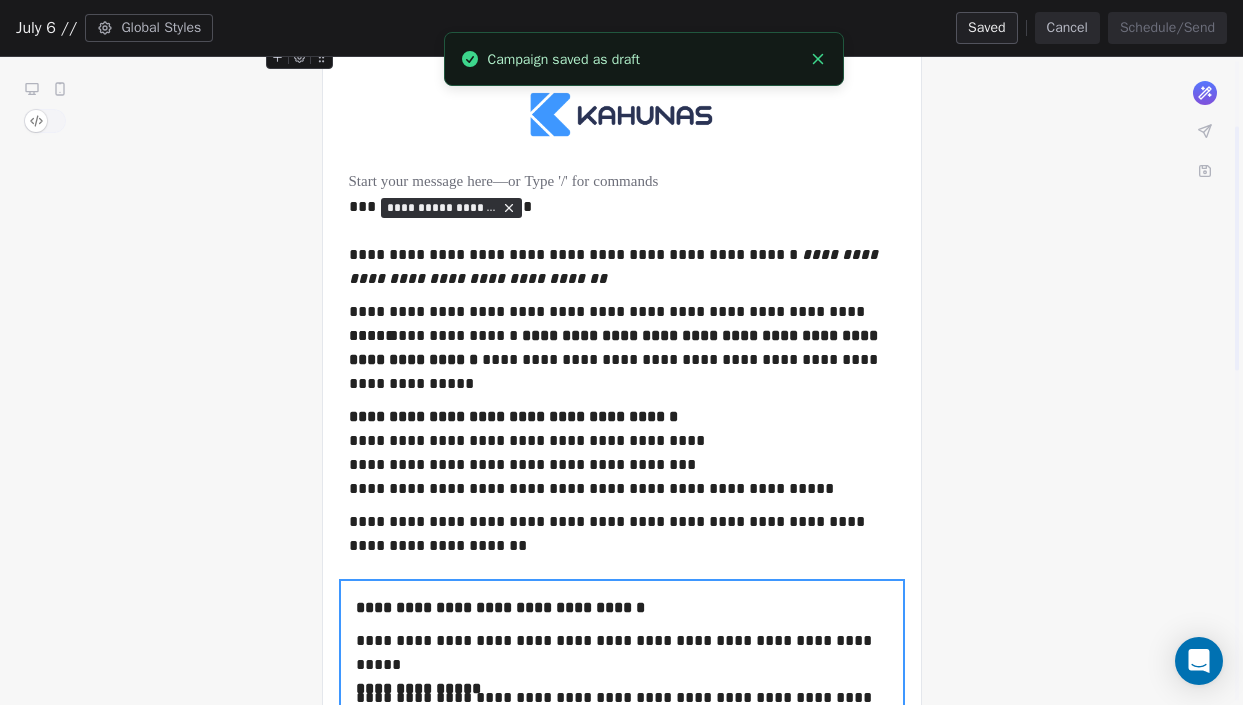click on "**********" at bounding box center (621, 811) 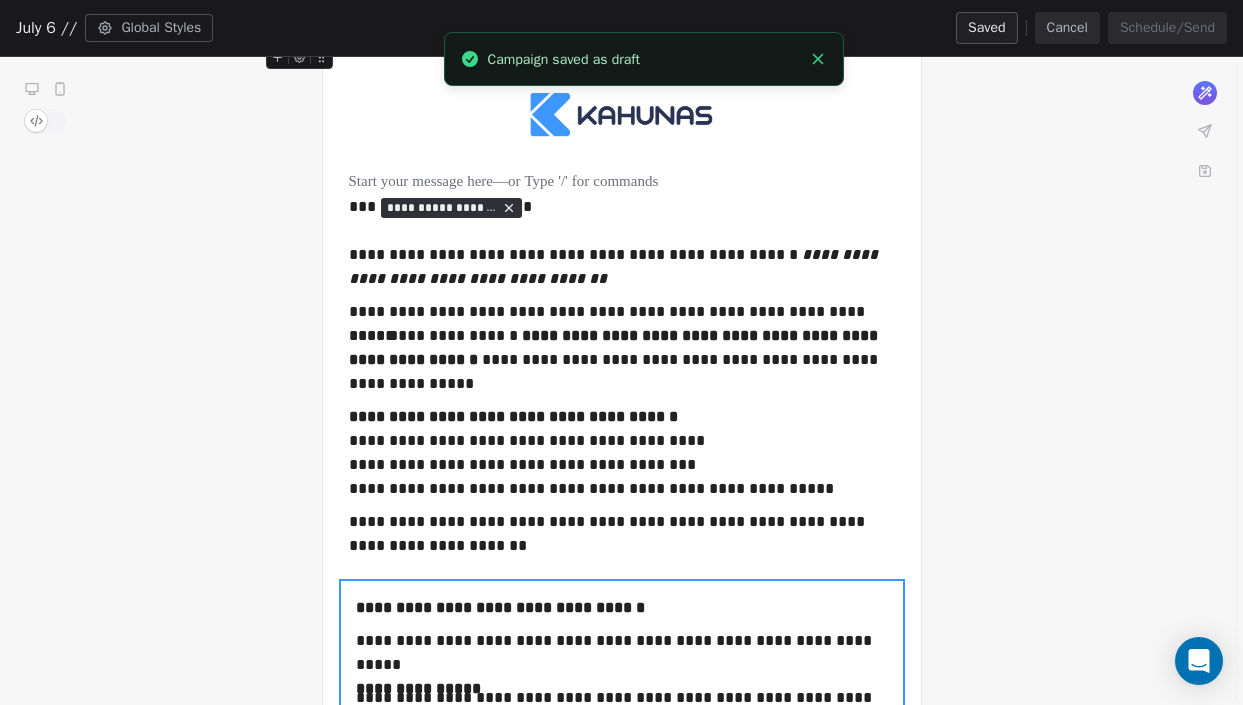 scroll, scrollTop: 177, scrollLeft: 0, axis: vertical 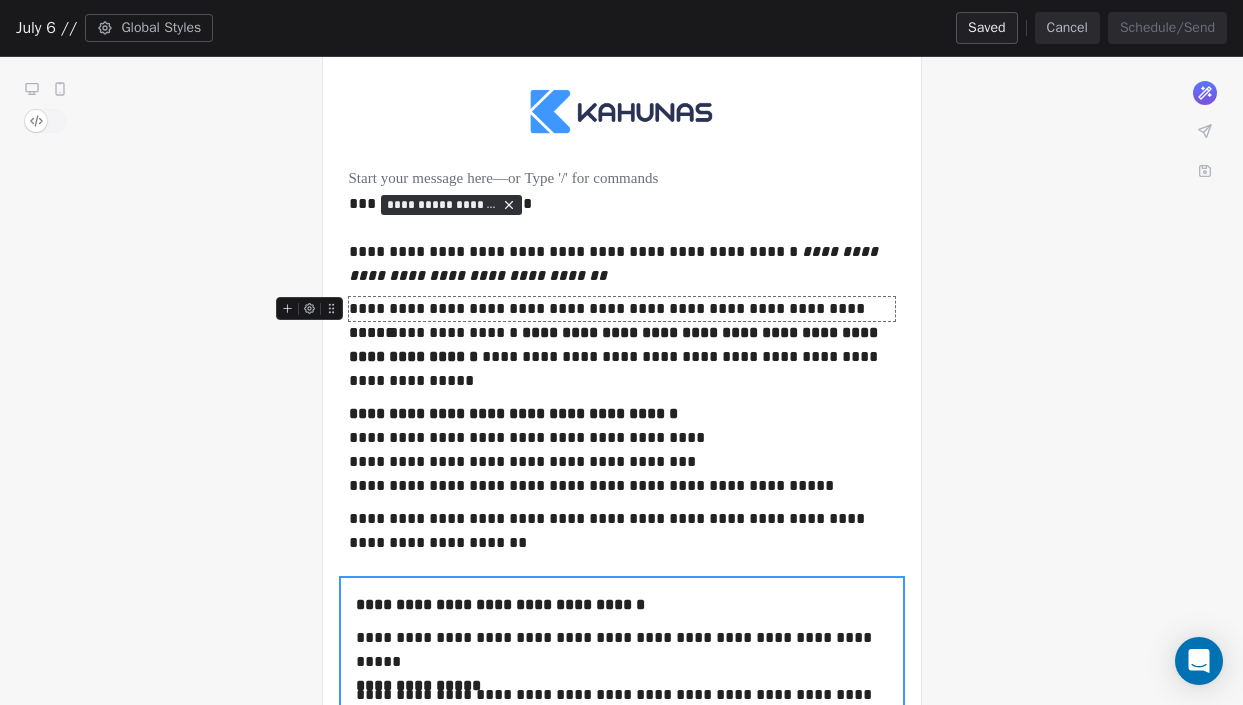 click on "**********" at bounding box center (622, 309) 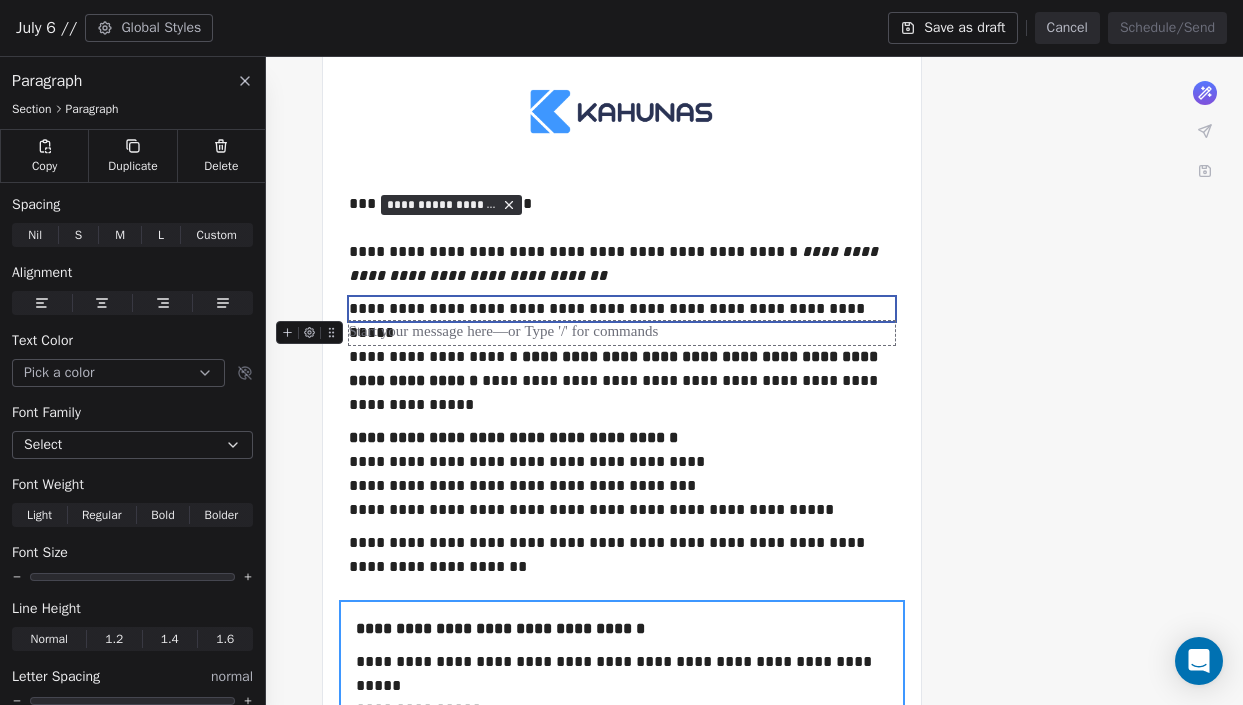 click at bounding box center [622, 333] 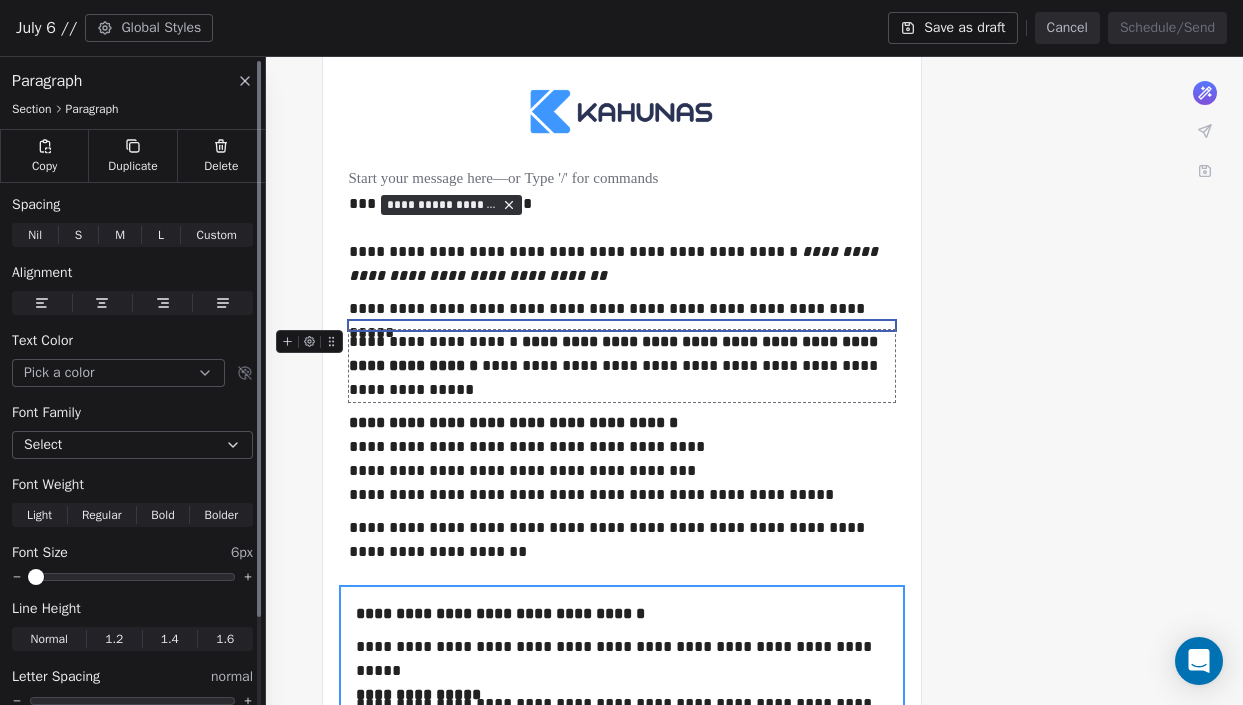 click at bounding box center [132, 577] 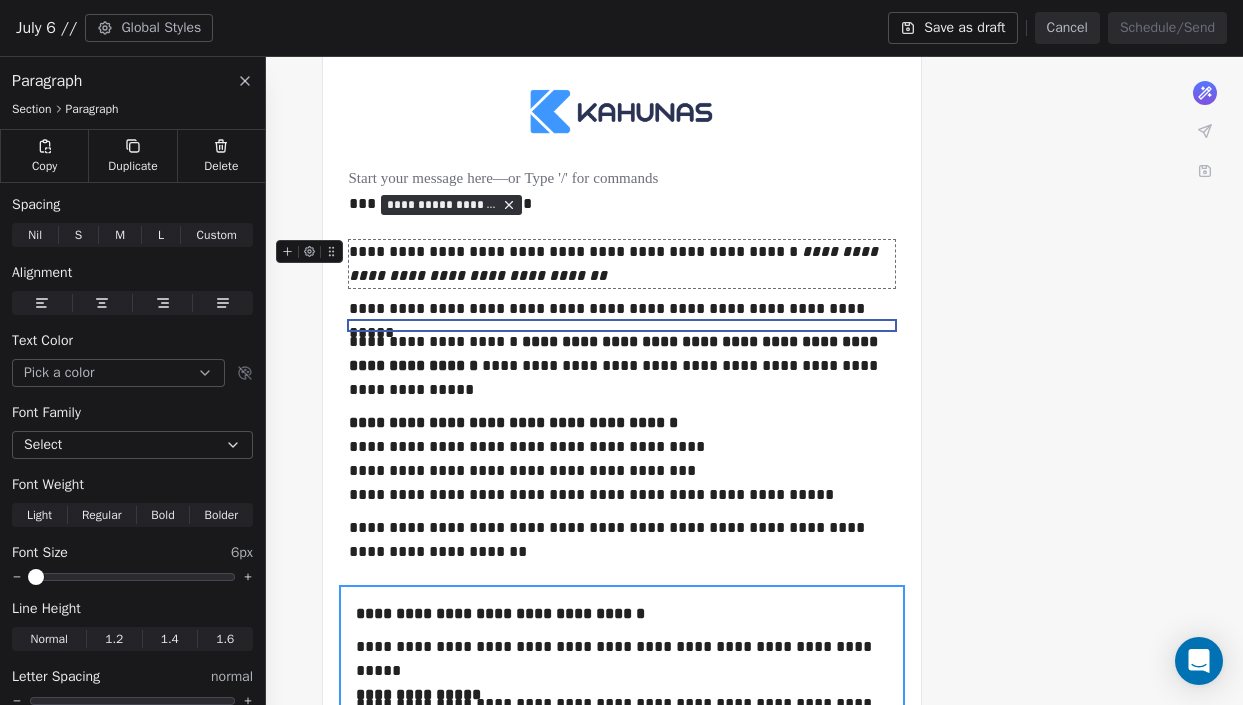 click on "**********" at bounding box center (622, 264) 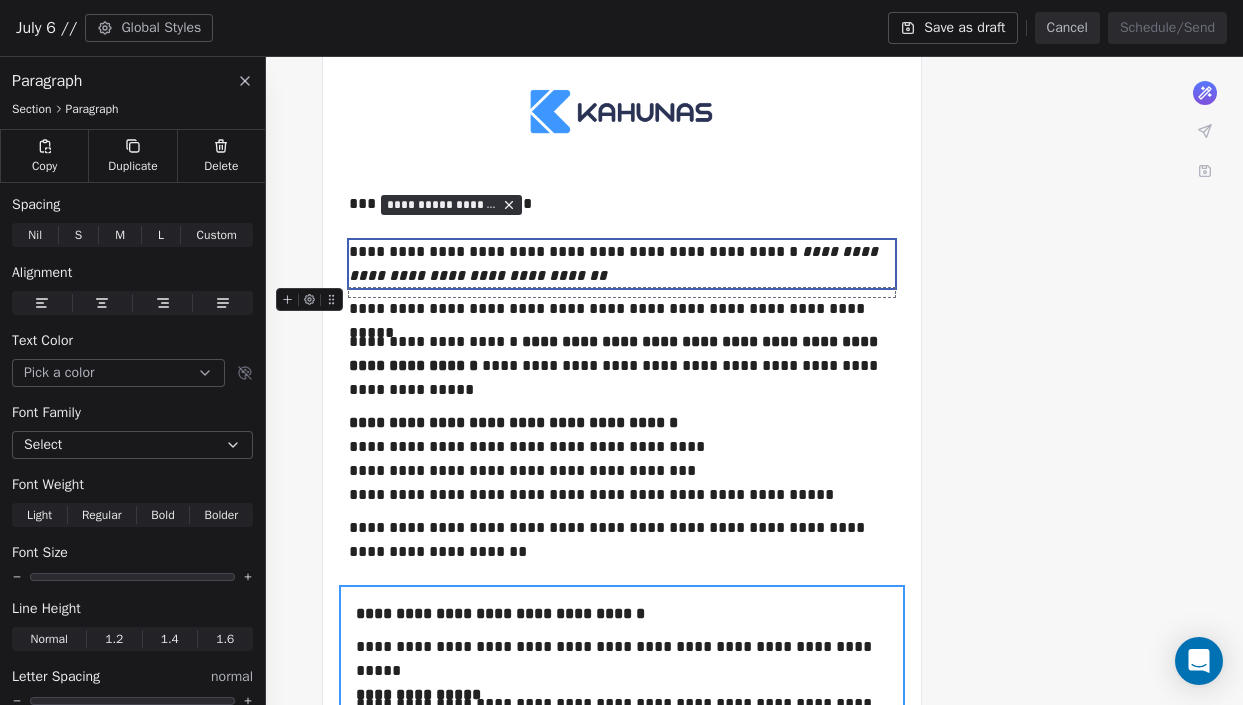 click at bounding box center [622, 292] 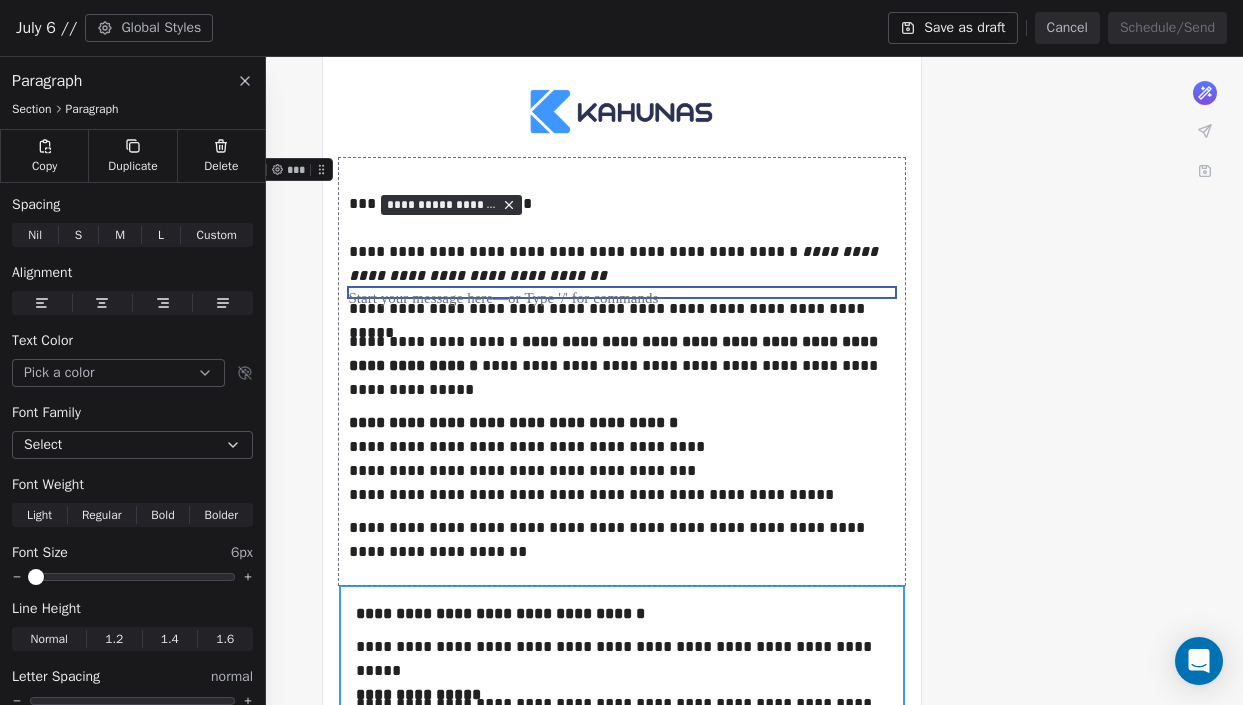 click on "**********" at bounding box center [621, 812] 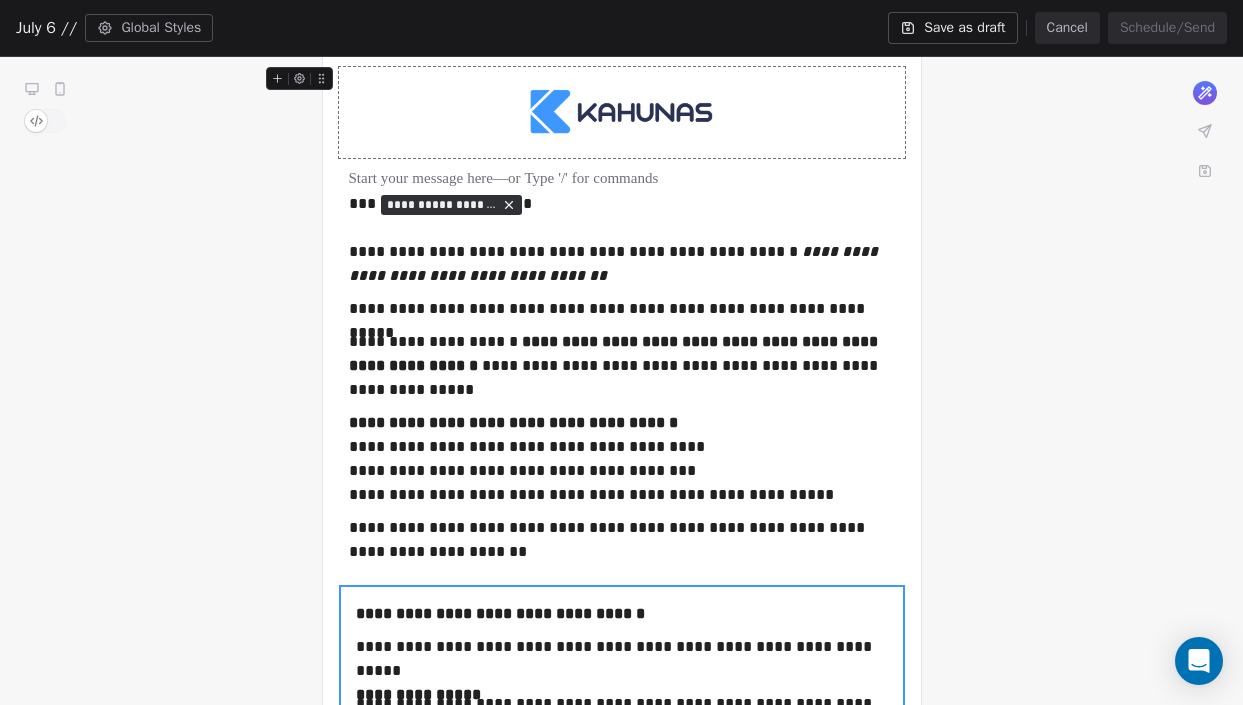 click on "Save as draft" at bounding box center (952, 28) 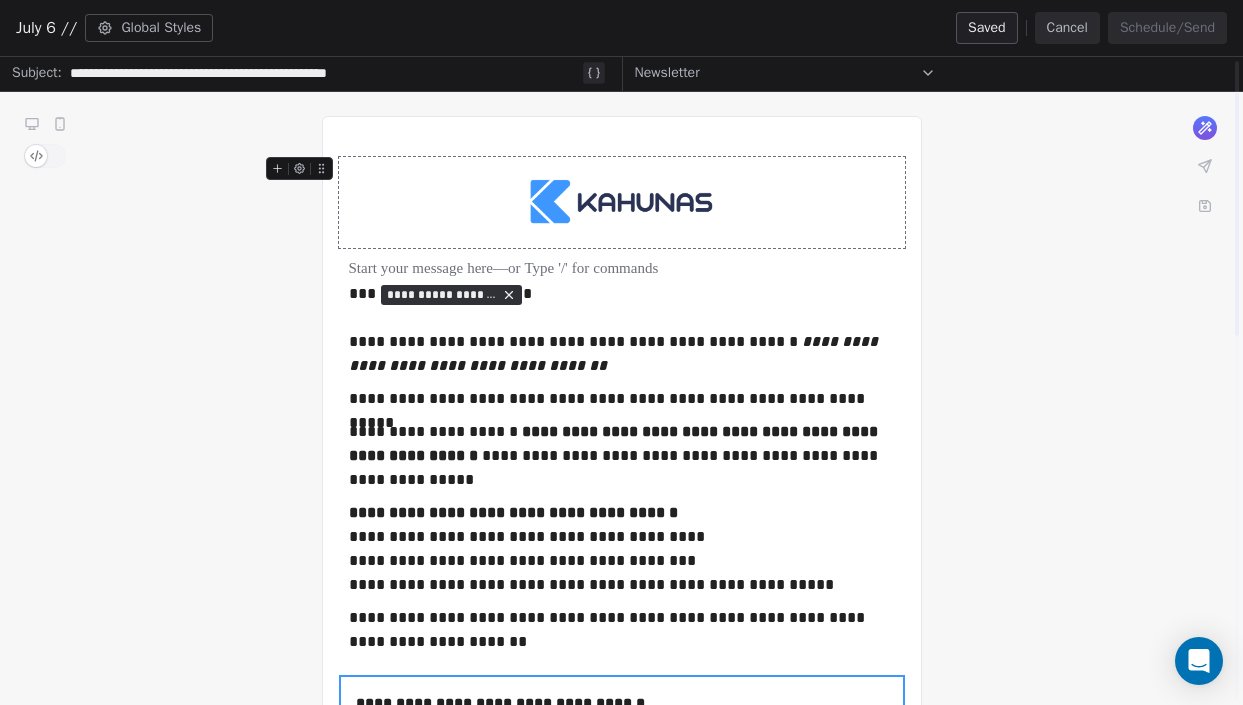 scroll, scrollTop: 85, scrollLeft: 0, axis: vertical 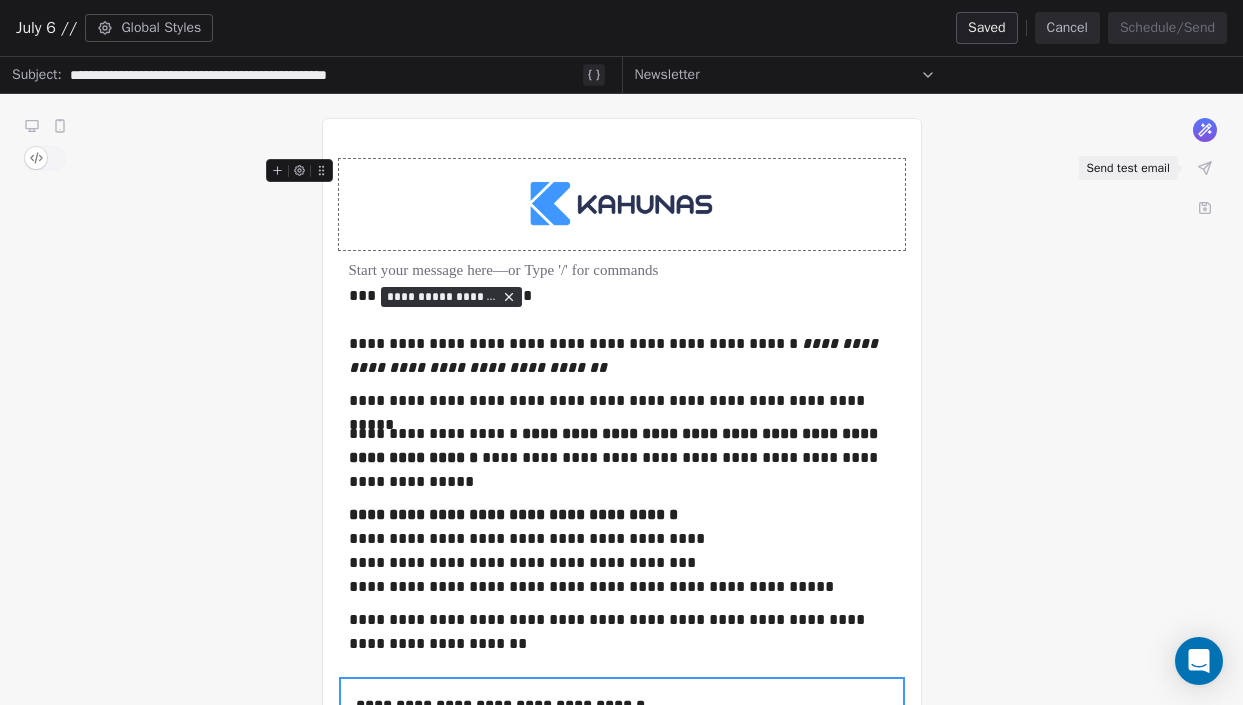 click 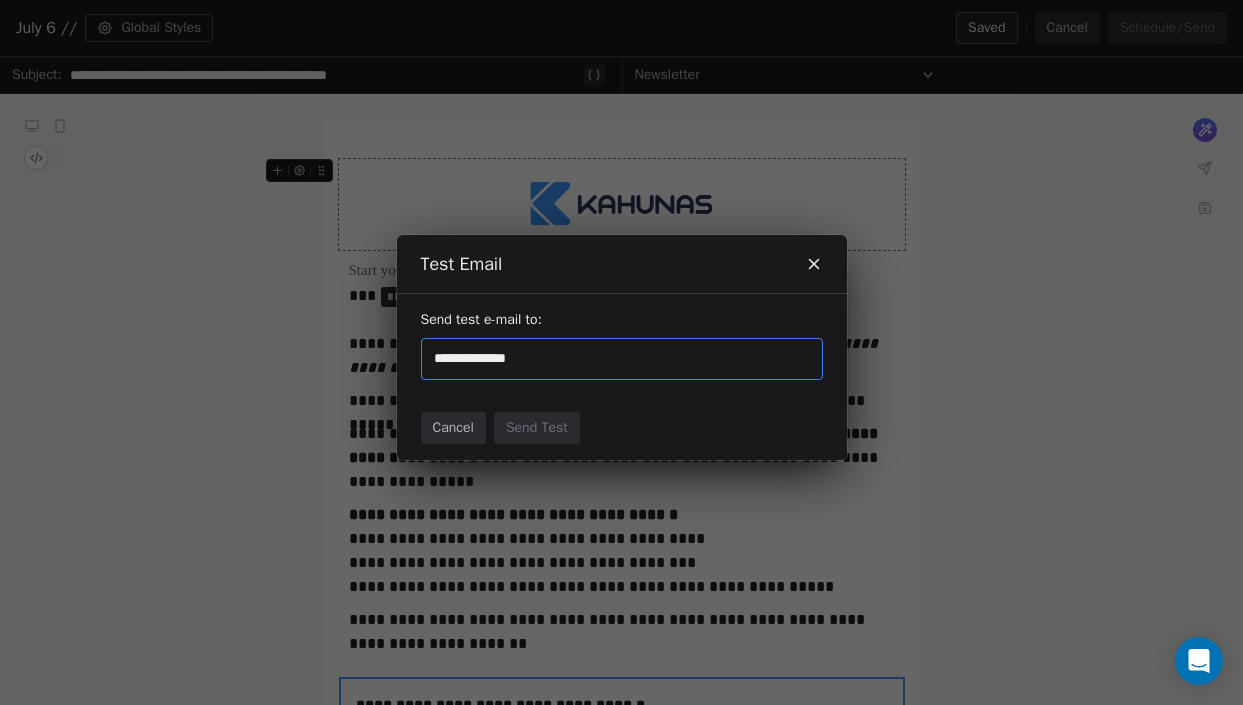 type on "**********" 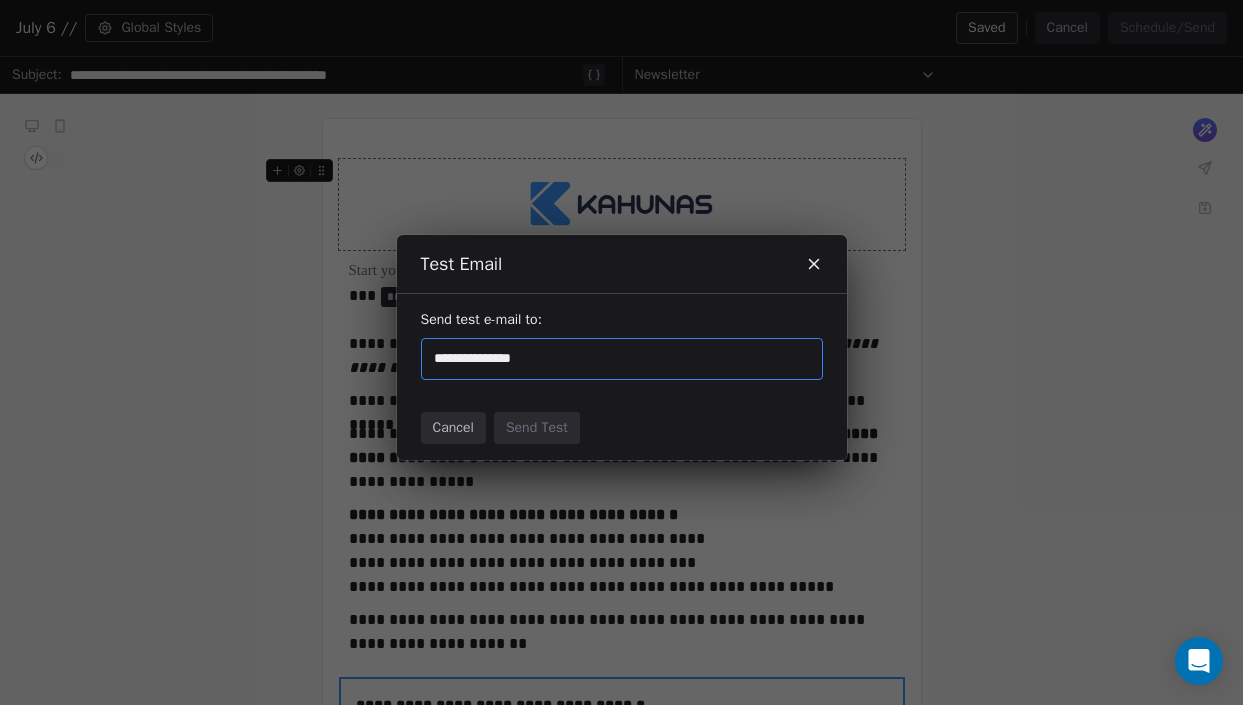 type 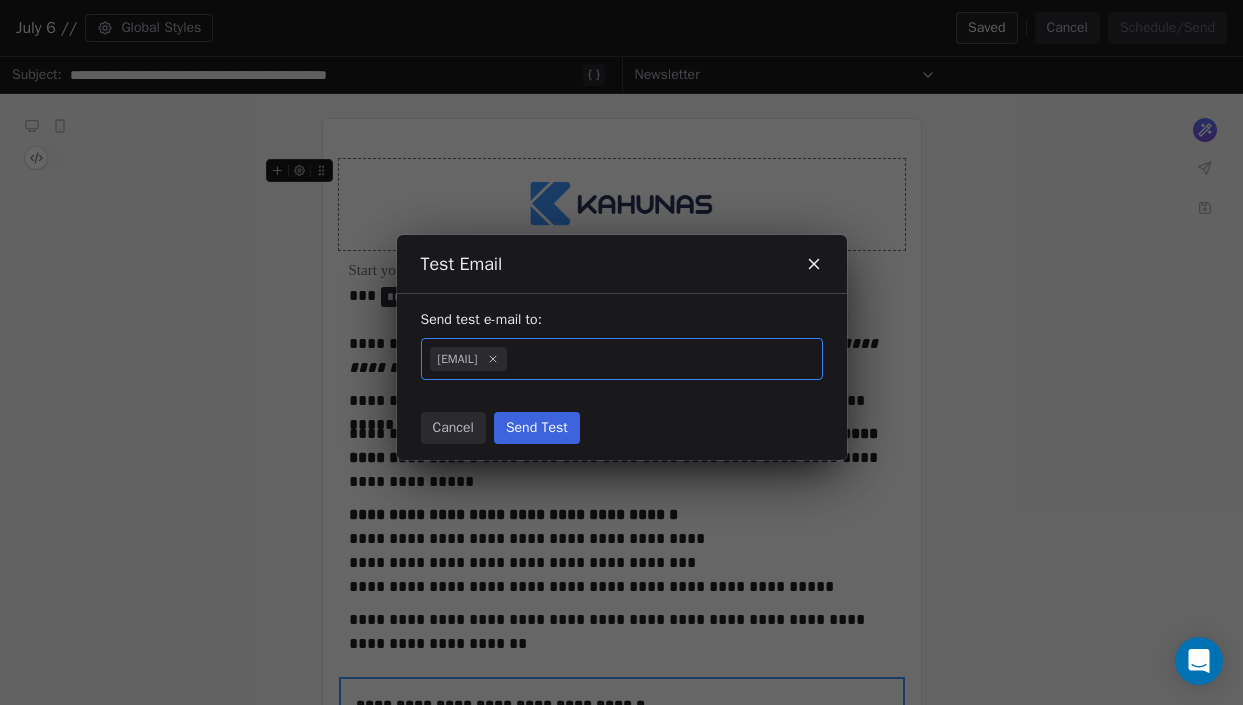 click on "Send Test" at bounding box center [537, 428] 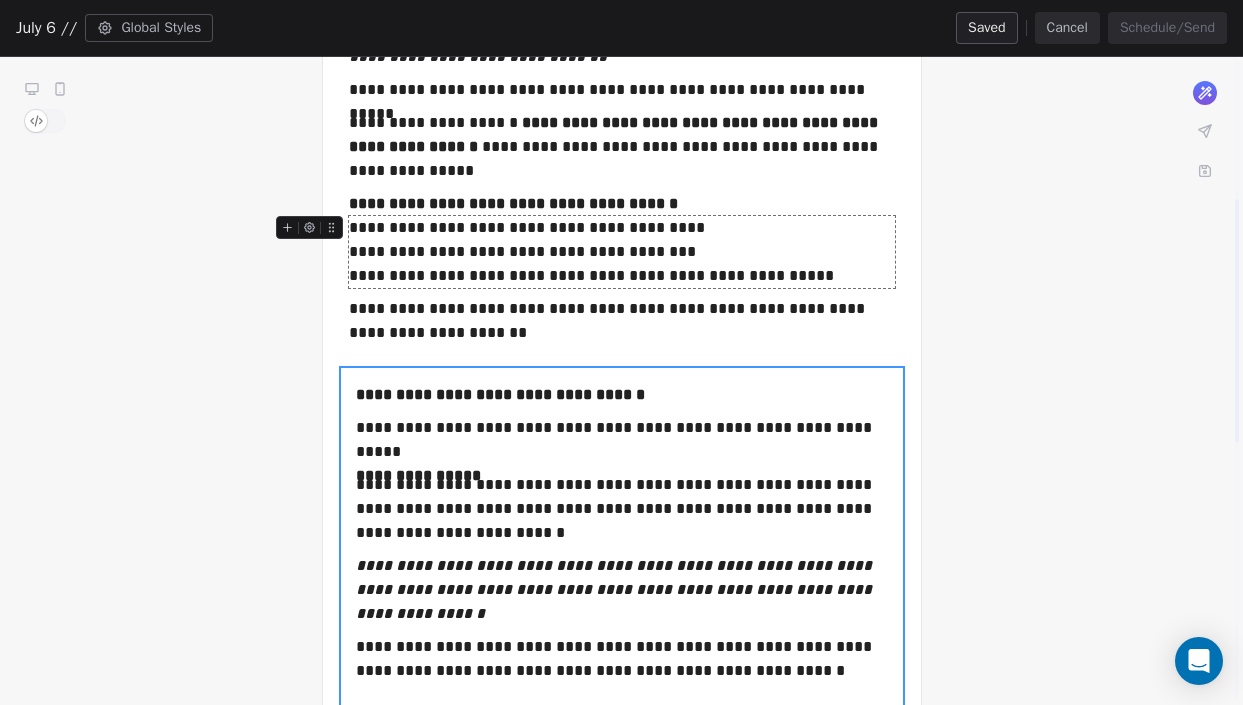 scroll, scrollTop: 420, scrollLeft: 0, axis: vertical 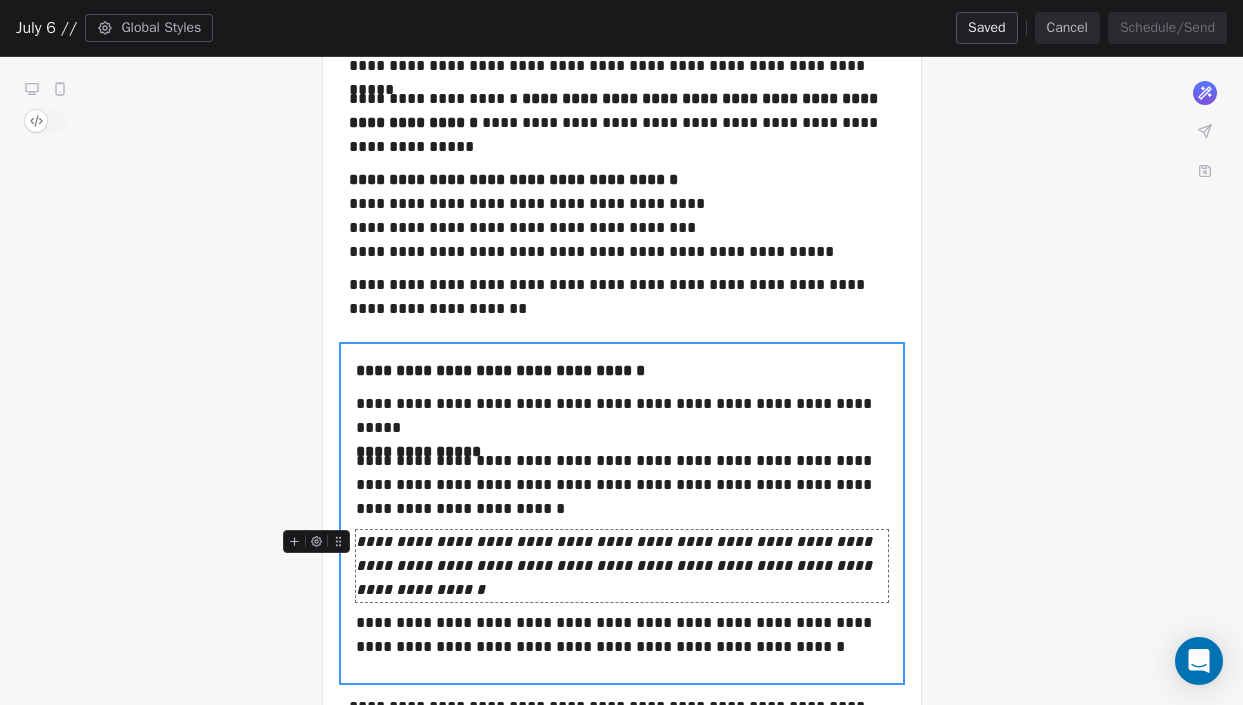 click on "**********" at bounding box center [616, 565] 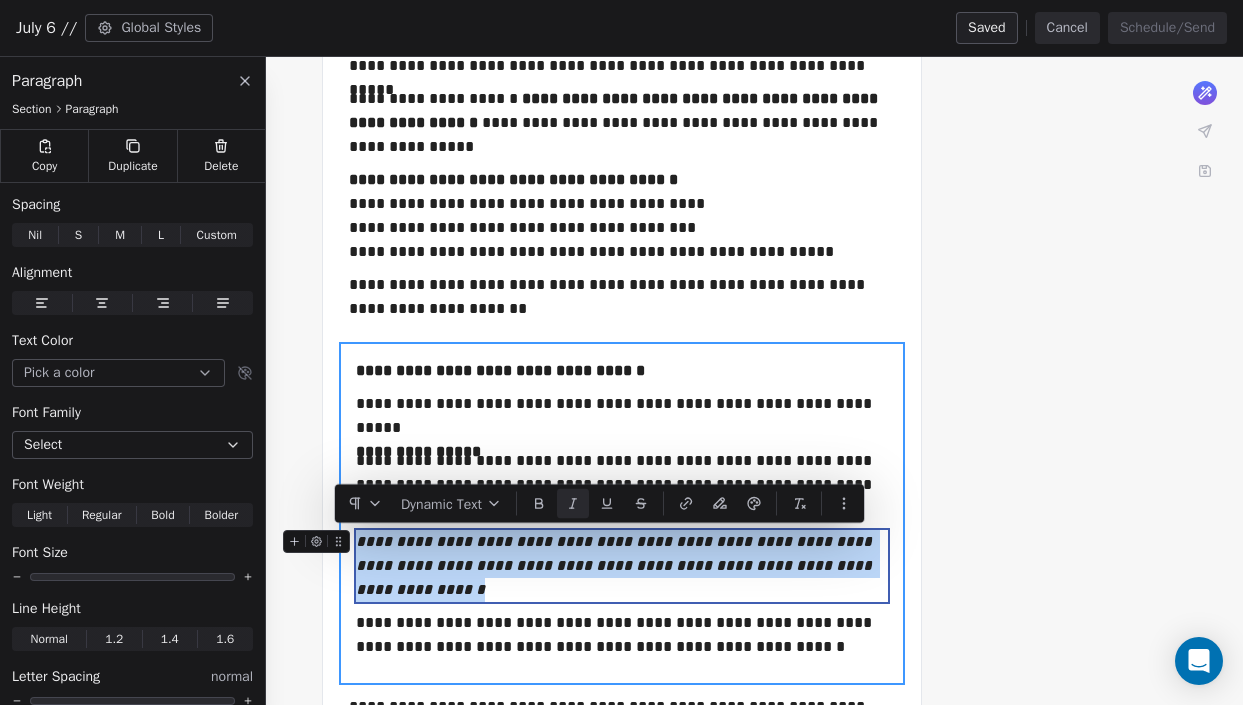 drag, startPoint x: 872, startPoint y: 568, endPoint x: 356, endPoint y: 539, distance: 516.8143 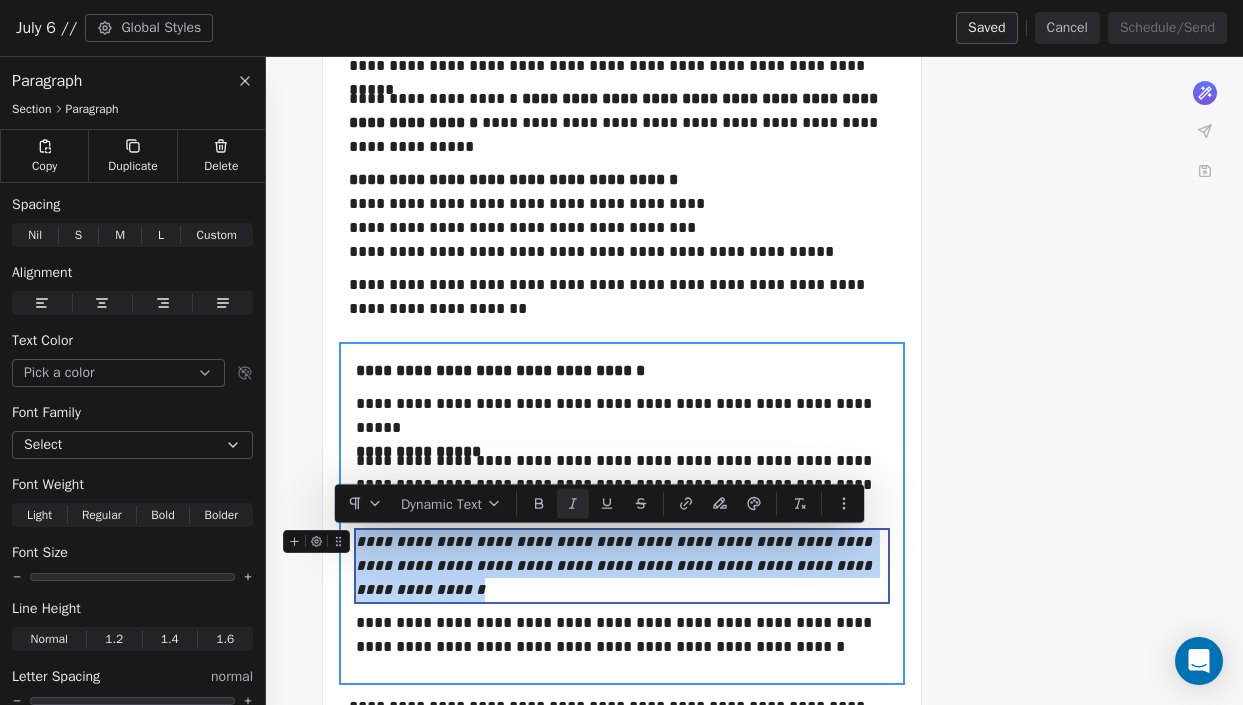 click on "**********" at bounding box center [622, 566] 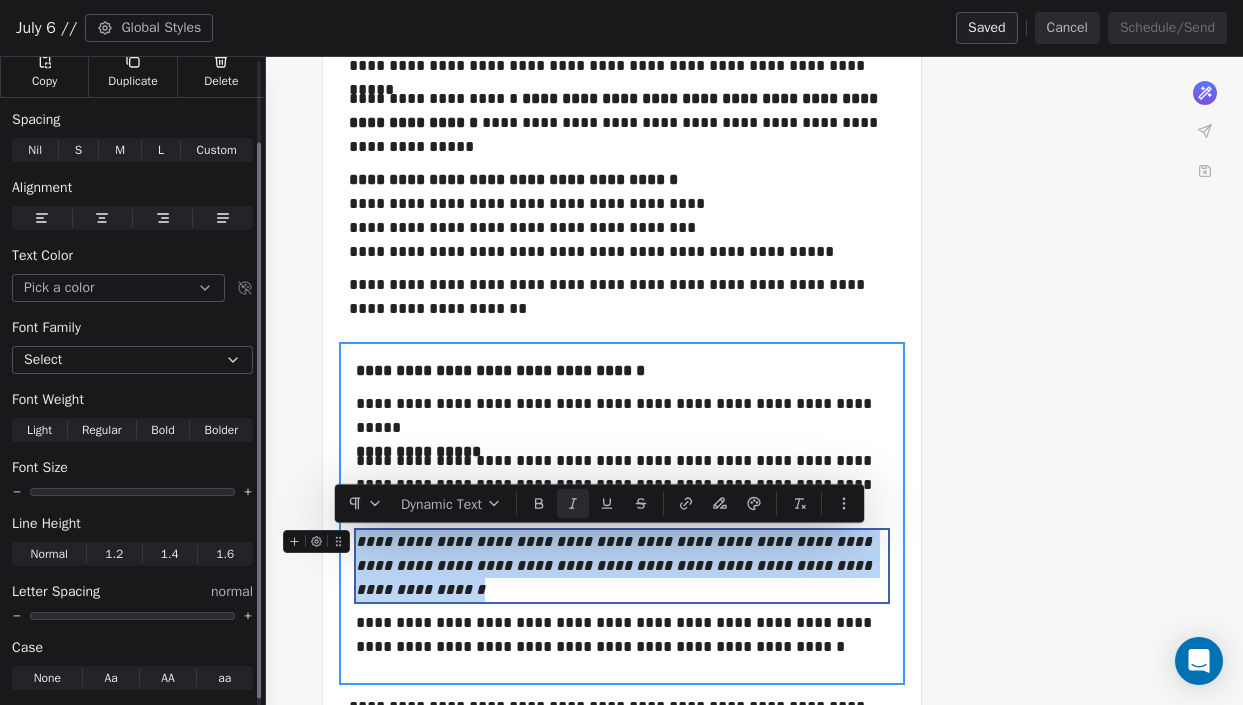 scroll, scrollTop: 107, scrollLeft: 0, axis: vertical 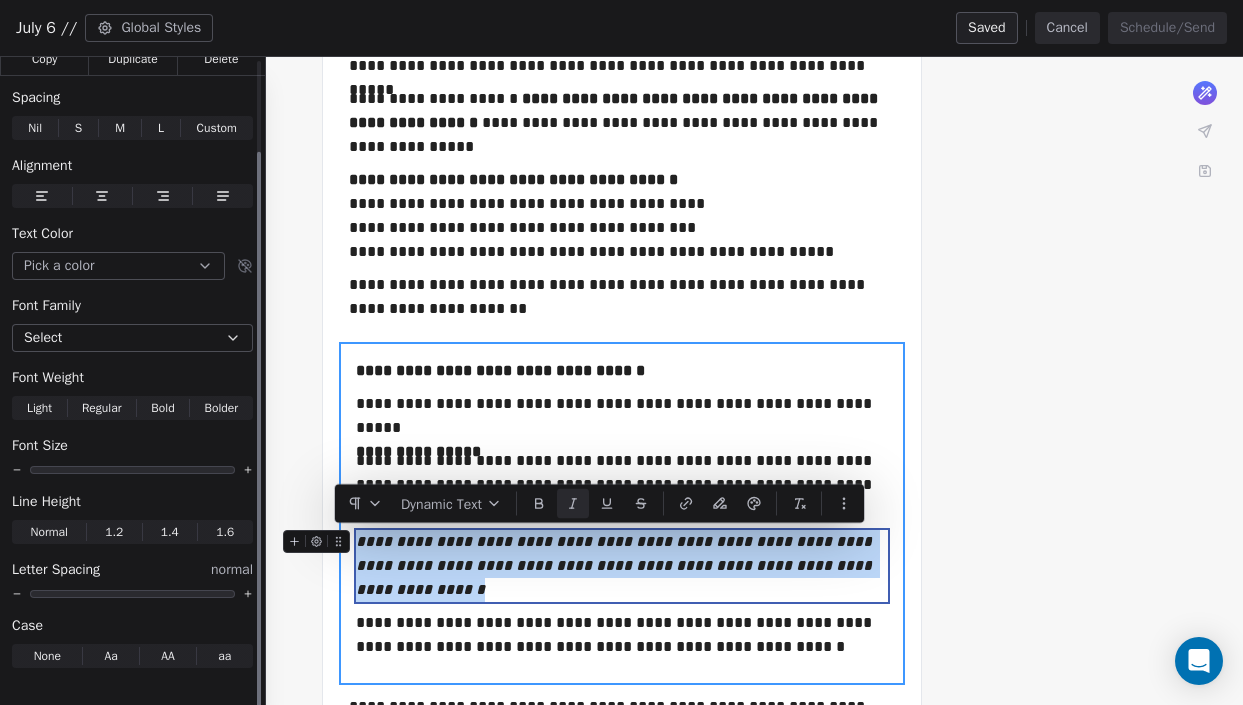 click on "Normal" at bounding box center (49, 532) 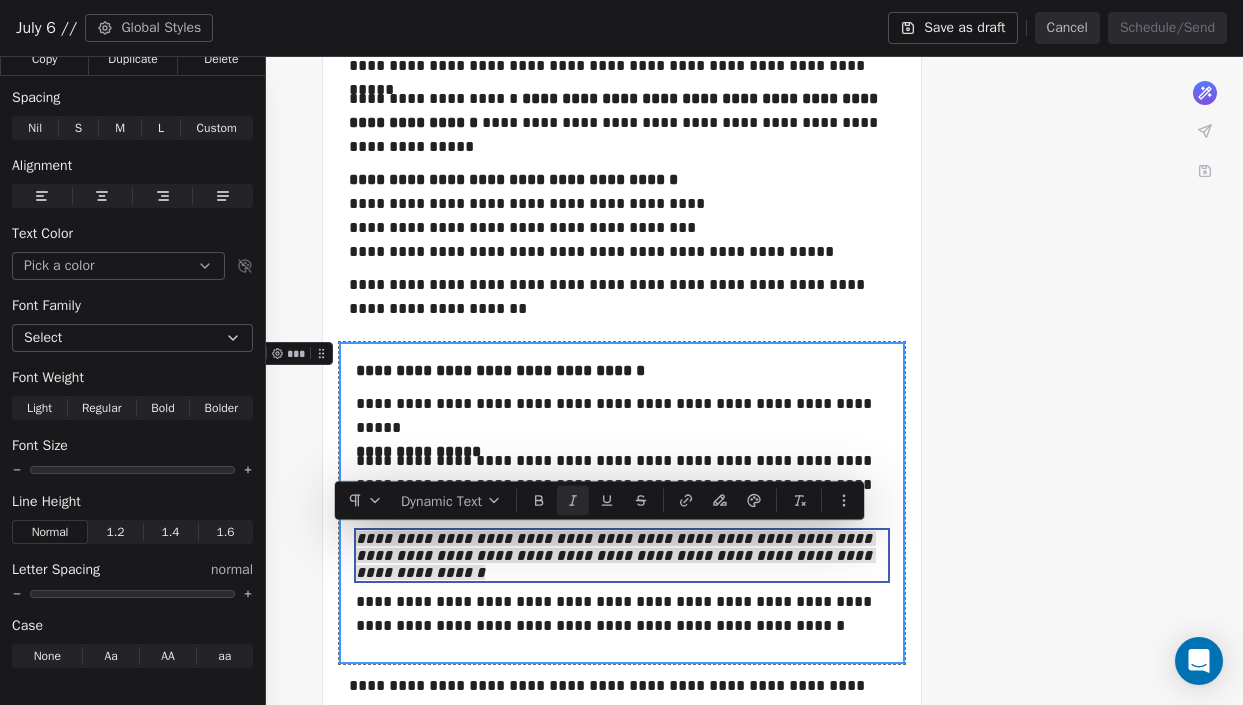click on "July 6 //  Global Styles Save as draft Cancel Schedule/Send" at bounding box center [621, 28] 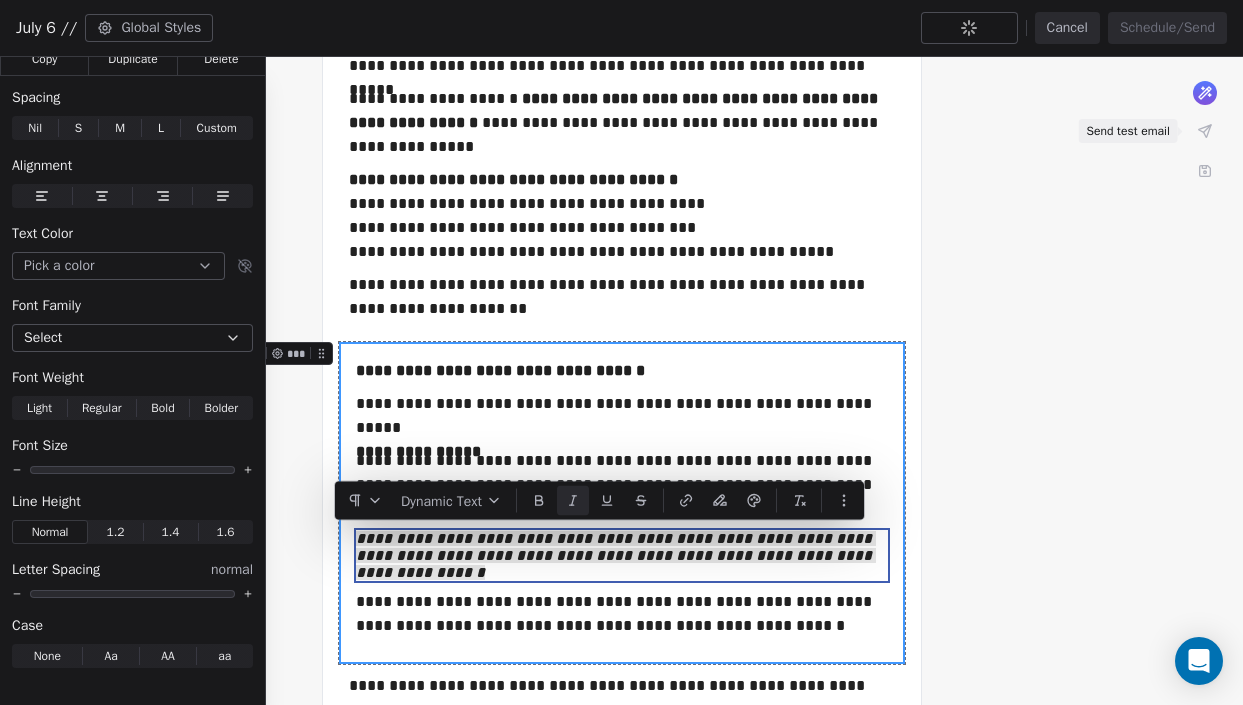 click 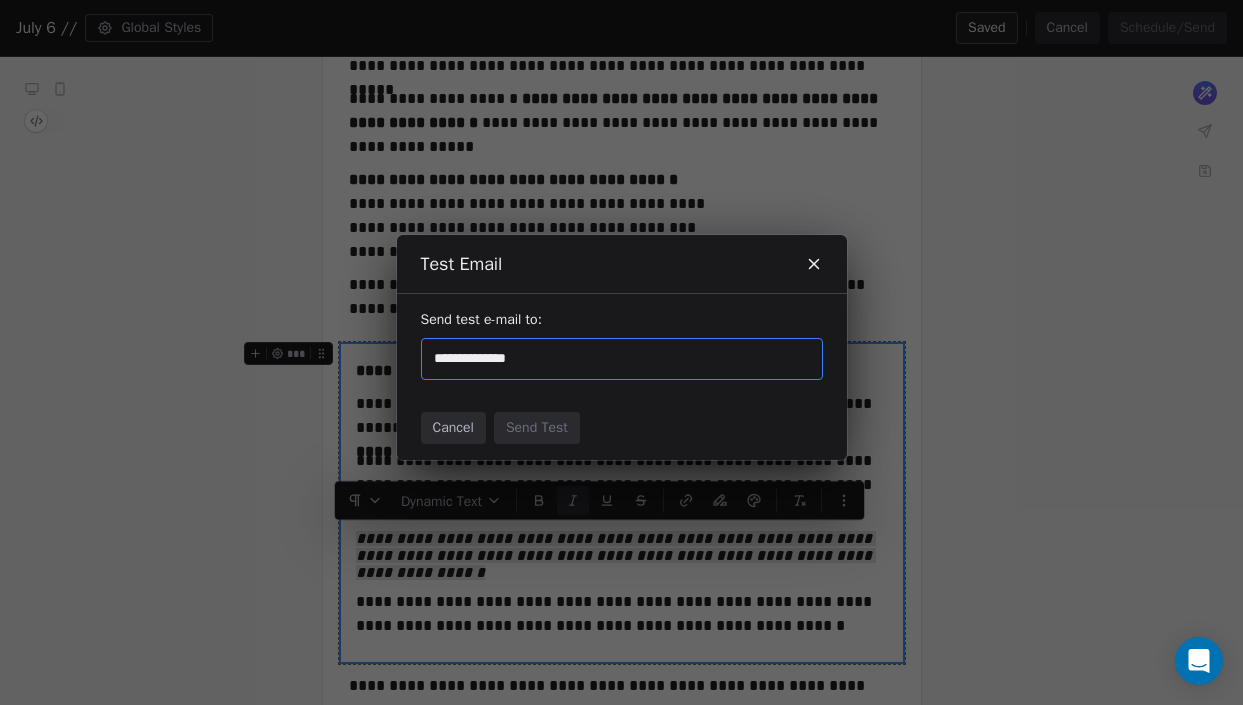 type on "**********" 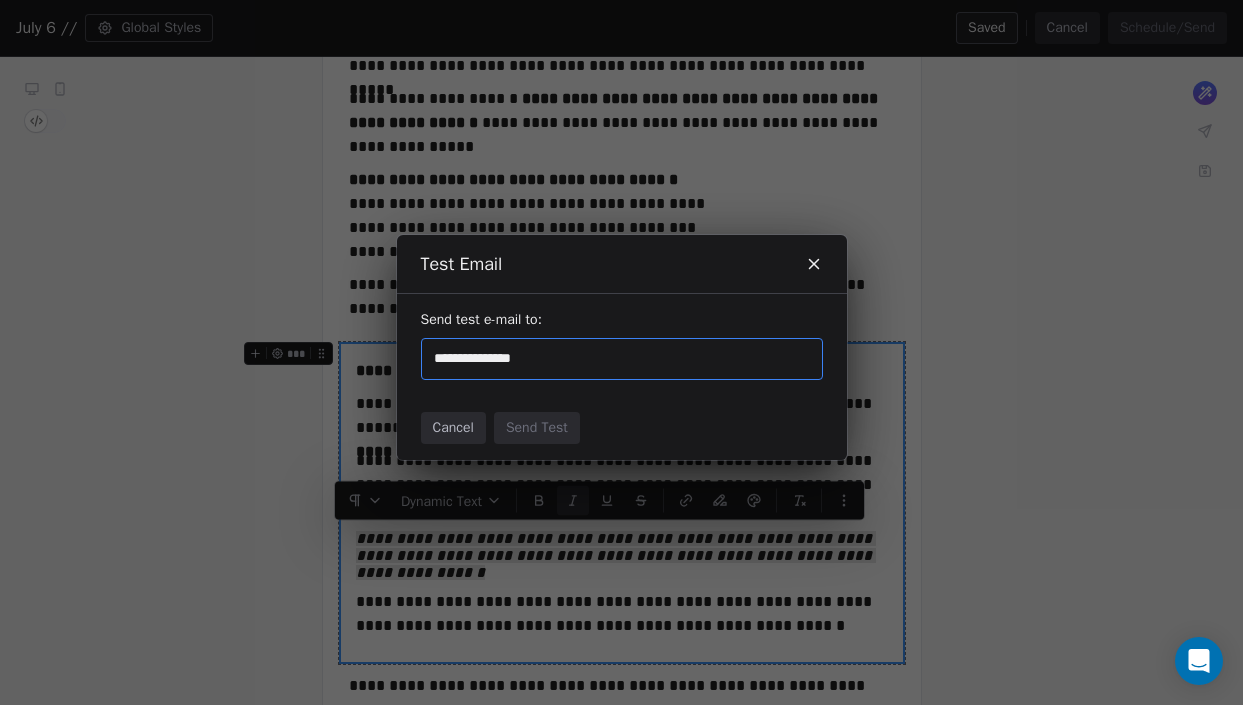 type 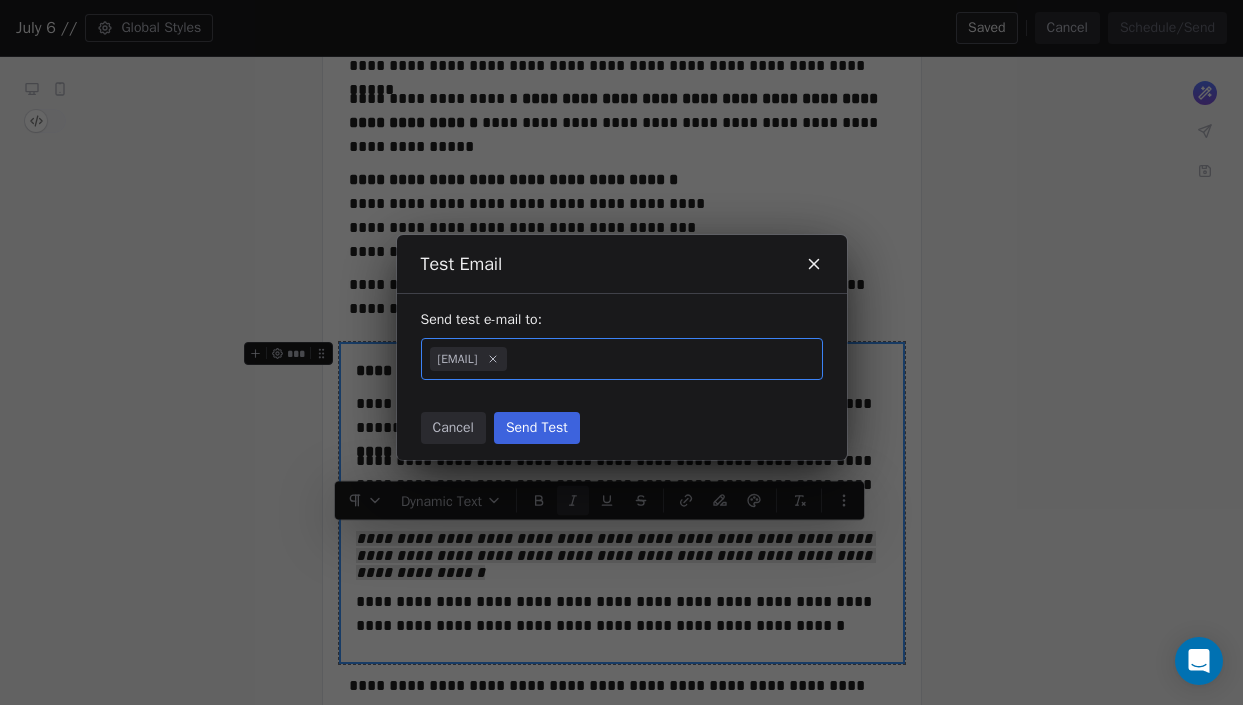 click on "Send Test" at bounding box center (537, 428) 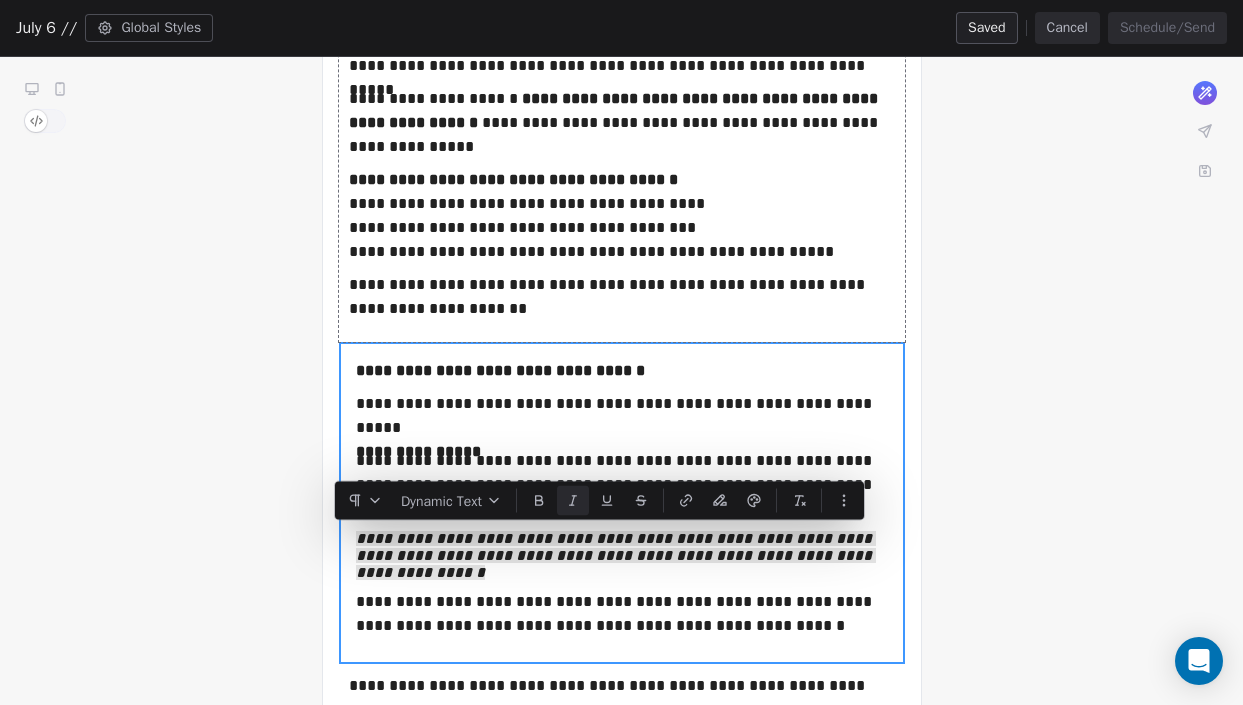 click on "**********" at bounding box center (621, 559) 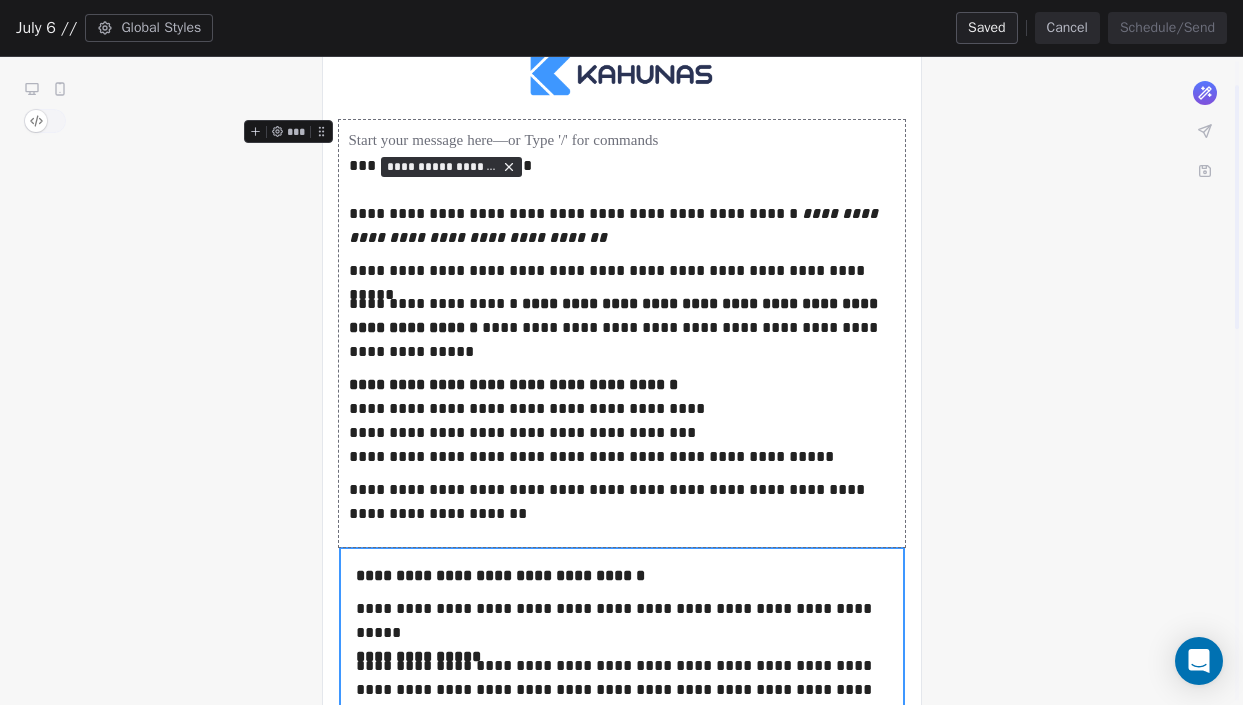 scroll, scrollTop: 0, scrollLeft: 0, axis: both 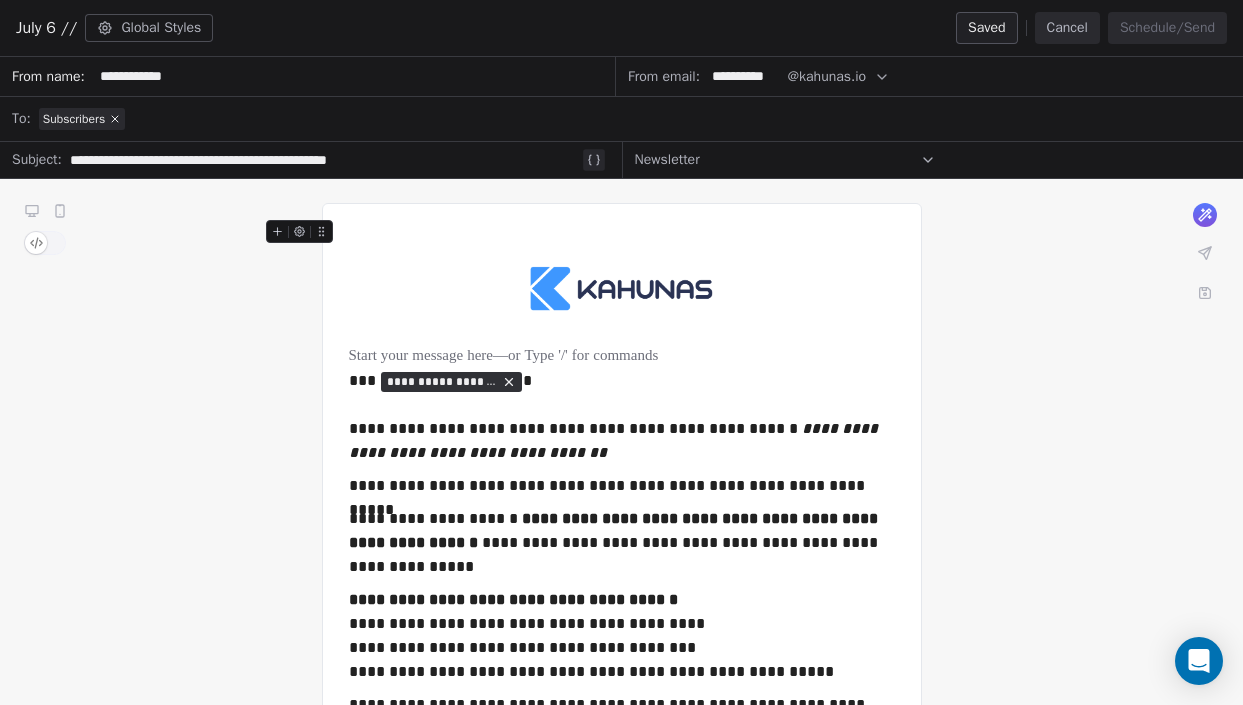 click on "Subscribers" at bounding box center (635, 119) 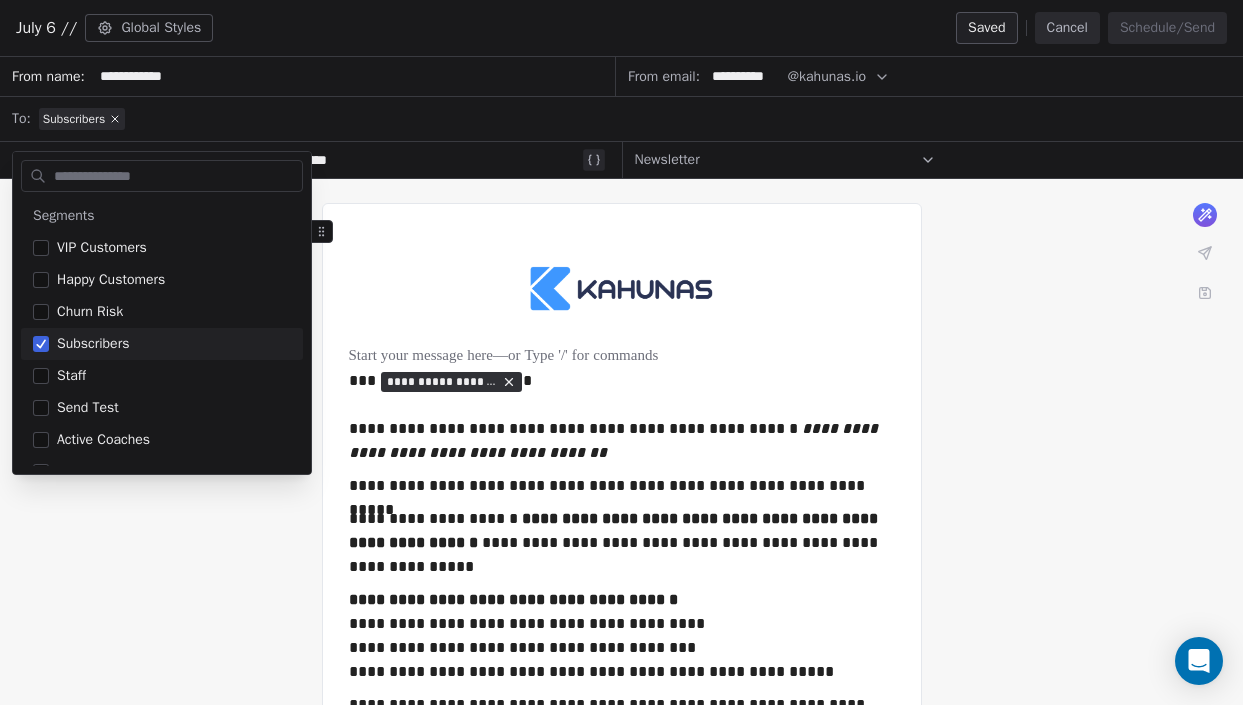 click on "Subscribers" at bounding box center (635, 119) 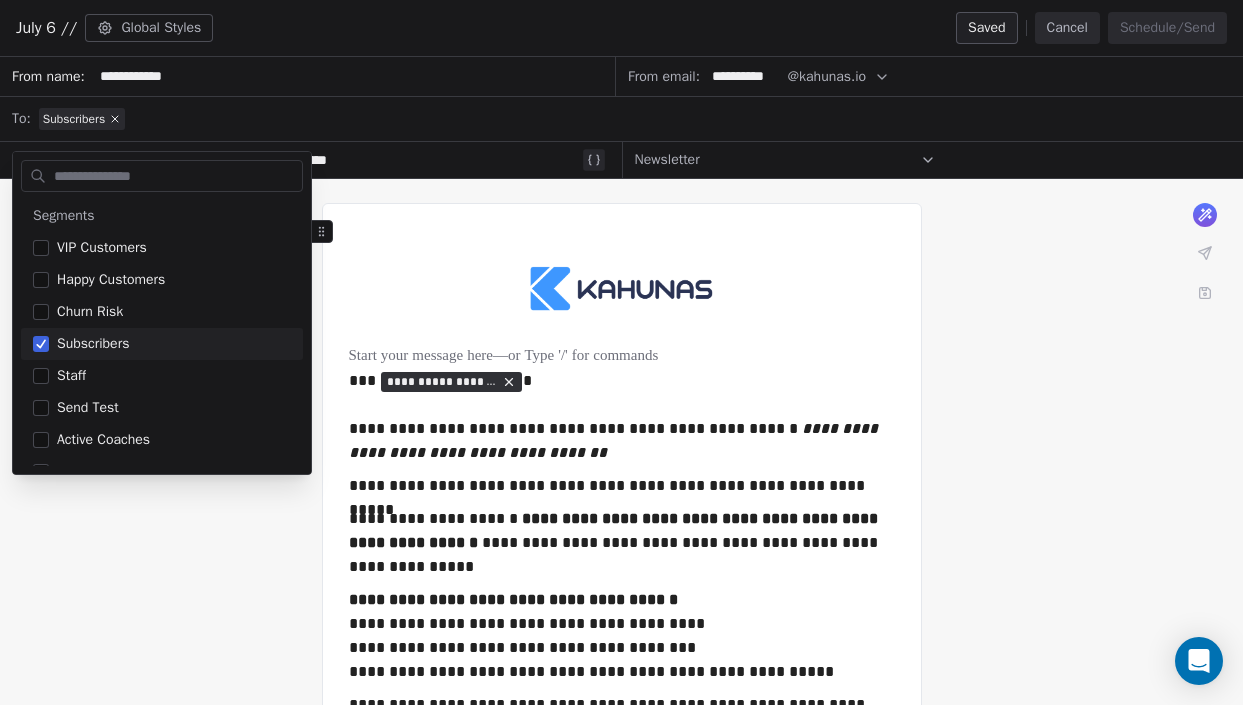 click on "Subscribers" at bounding box center [635, 119] 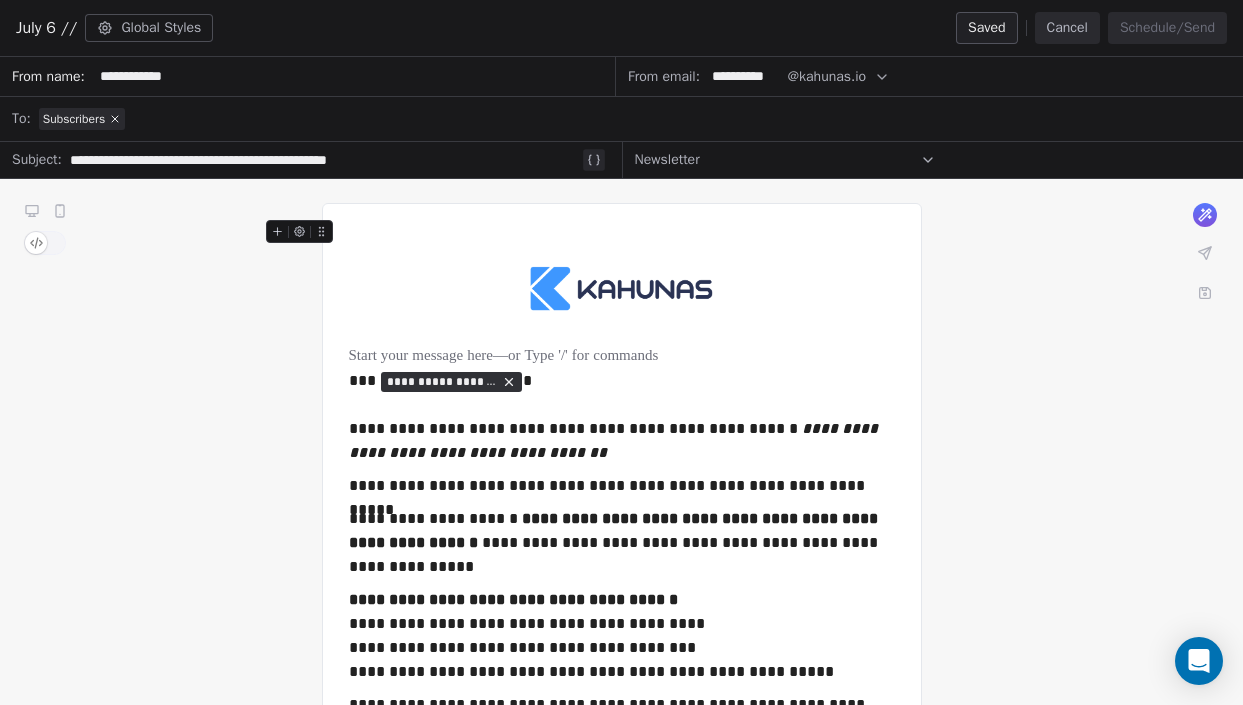 click on "**********" at bounding box center (744, 76) 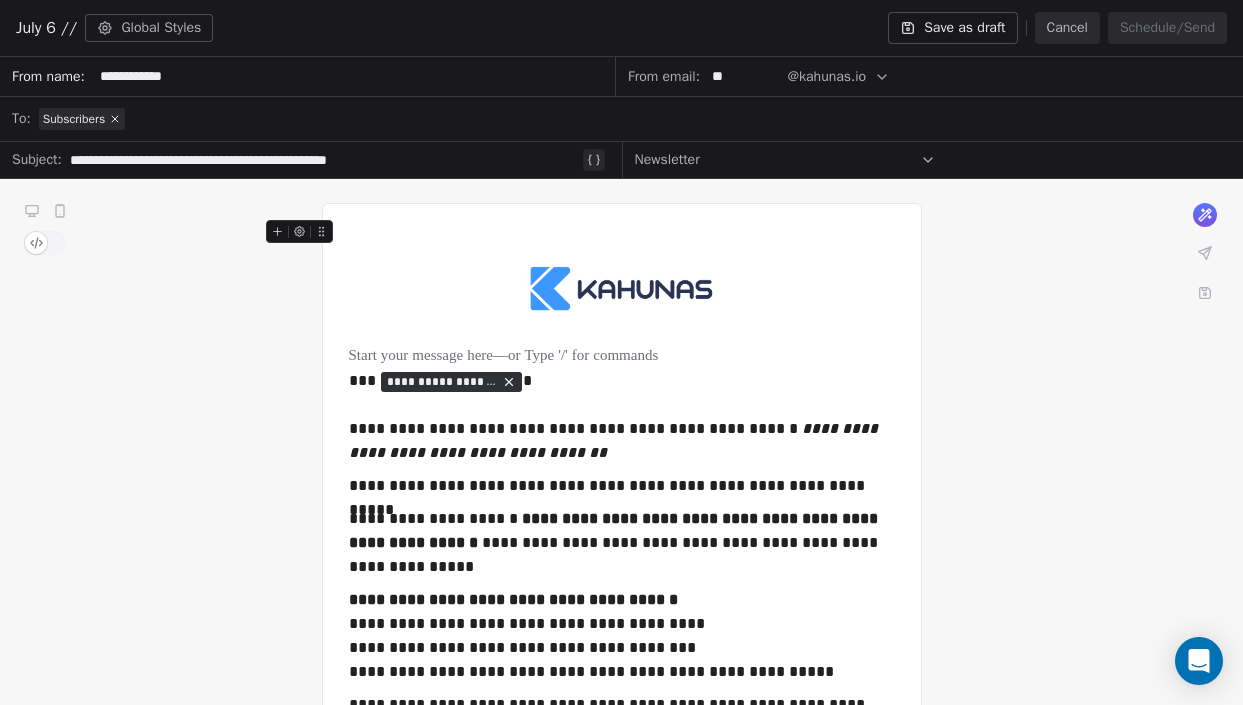 type on "*" 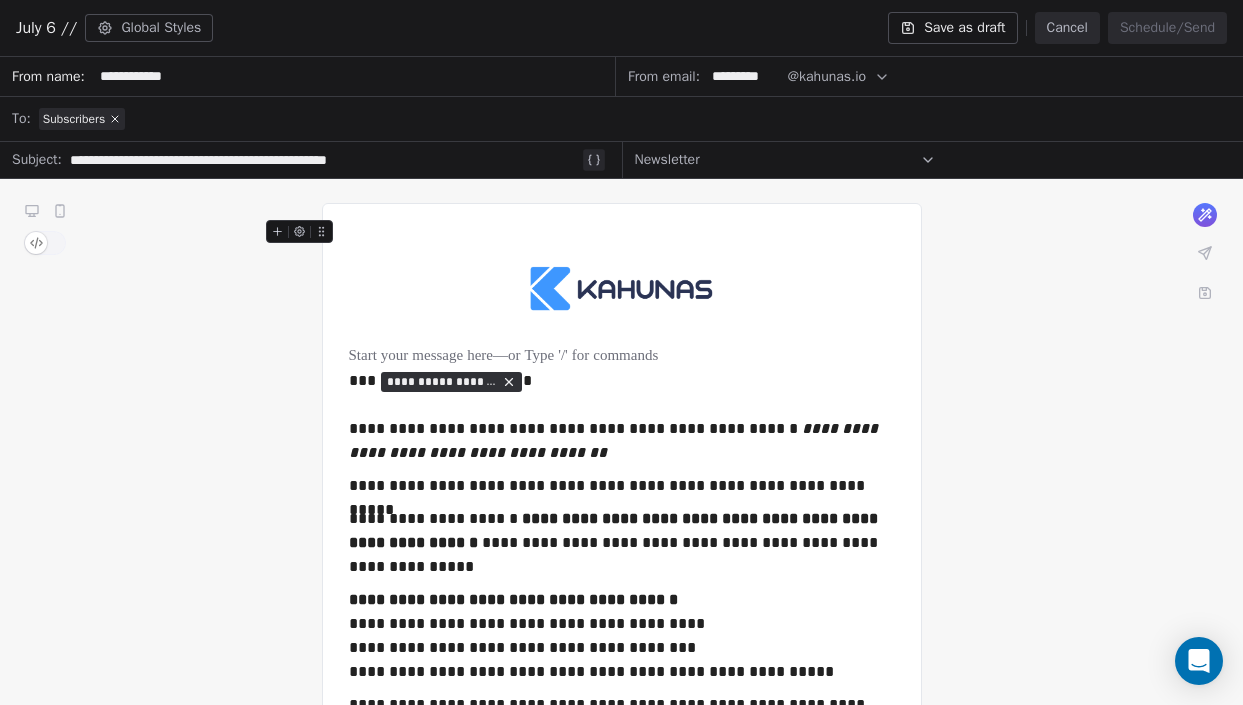 type on "**********" 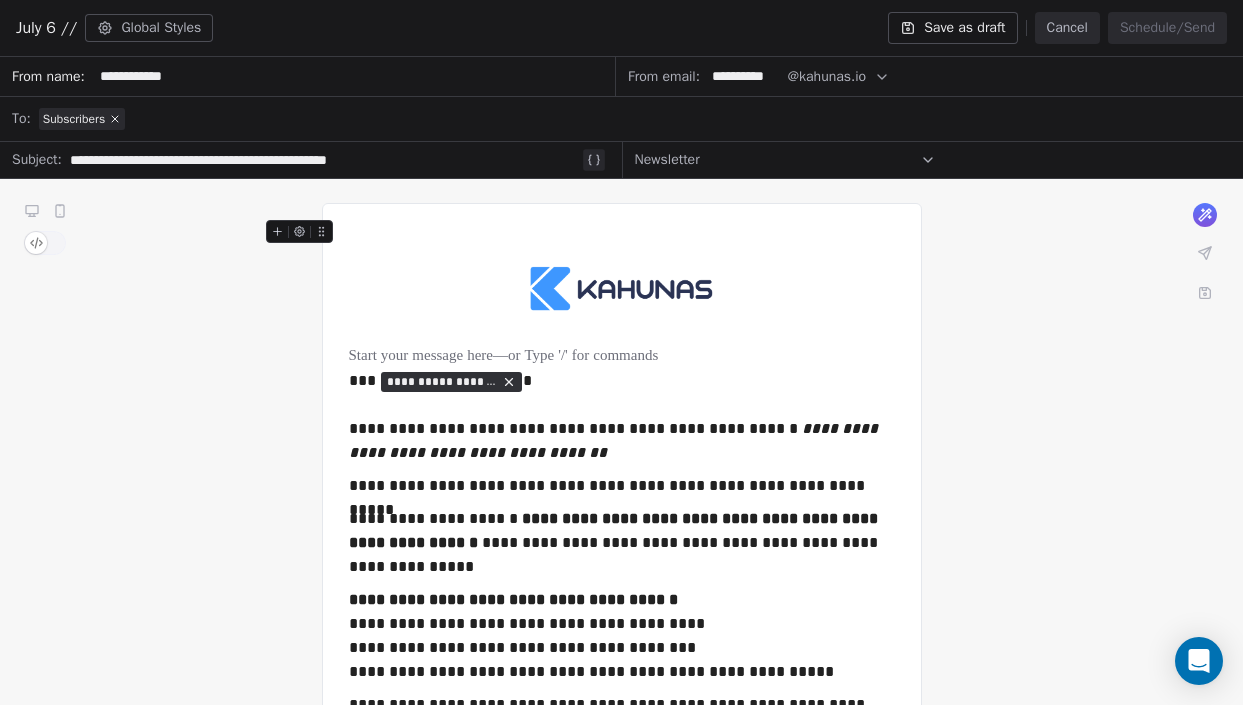 click on "@kahunas.io" at bounding box center (827, 76) 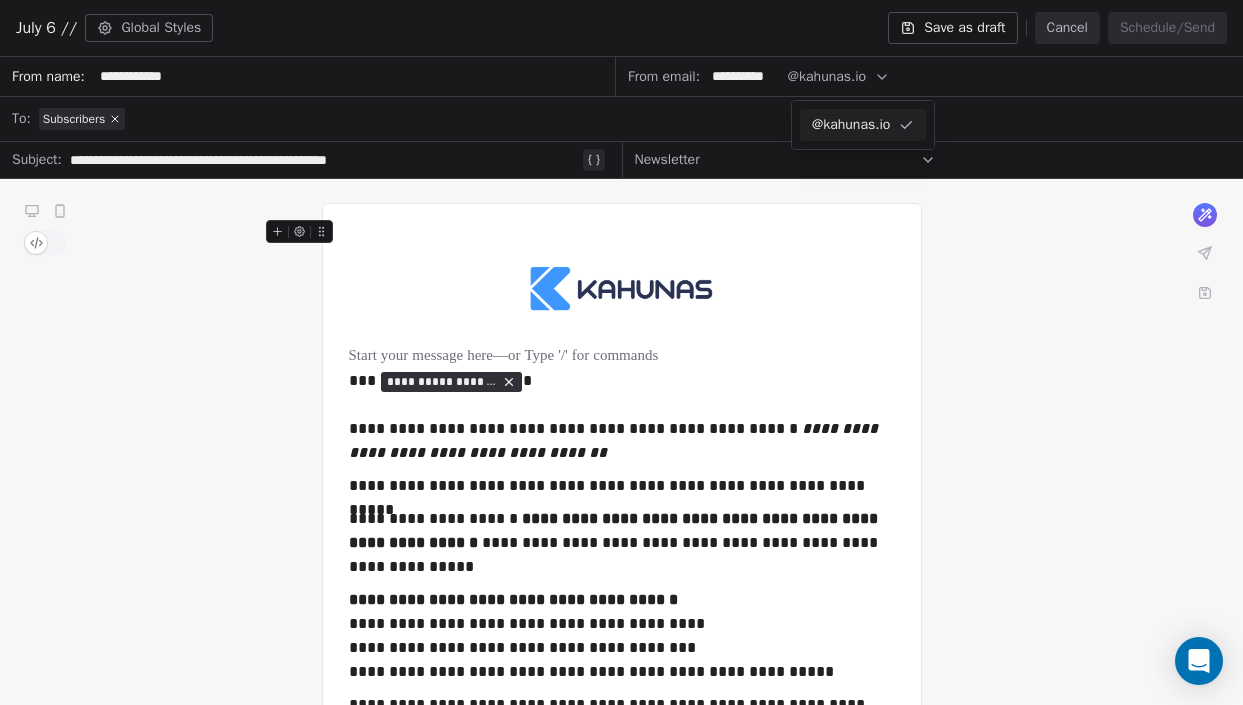 click on "@kahunas.io" at bounding box center (851, 125) 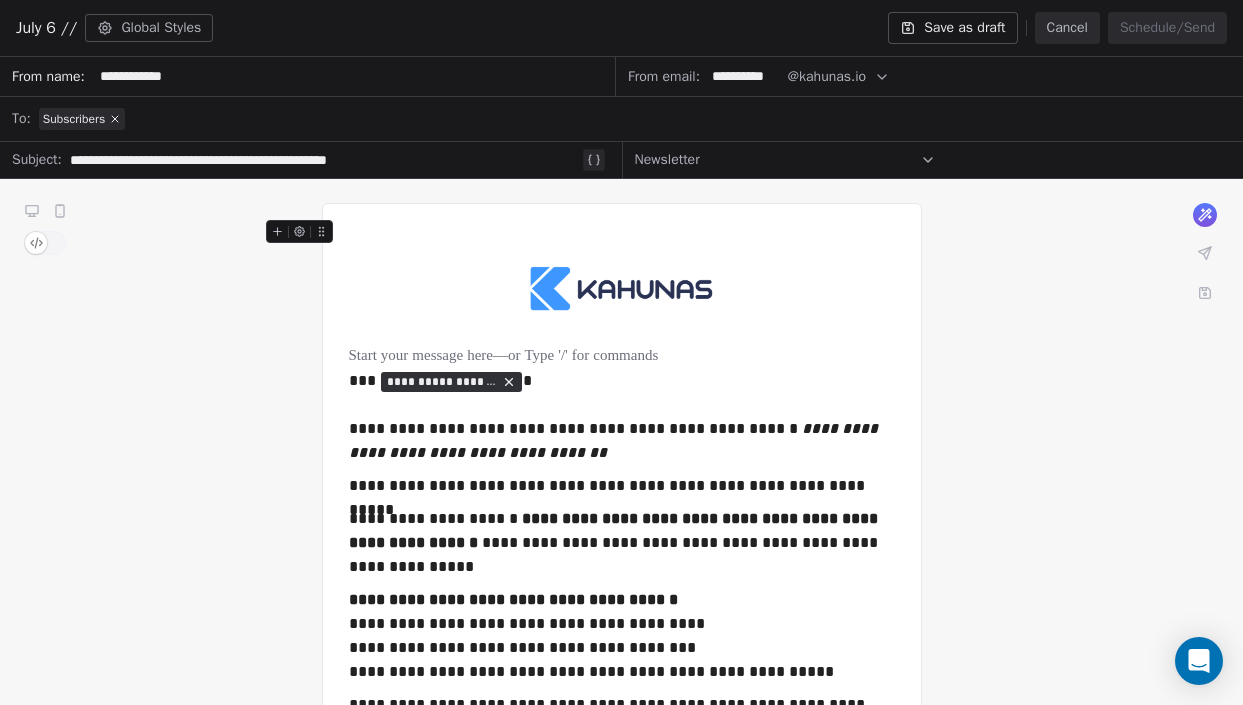 click on "**********" at bounding box center (929, 77) 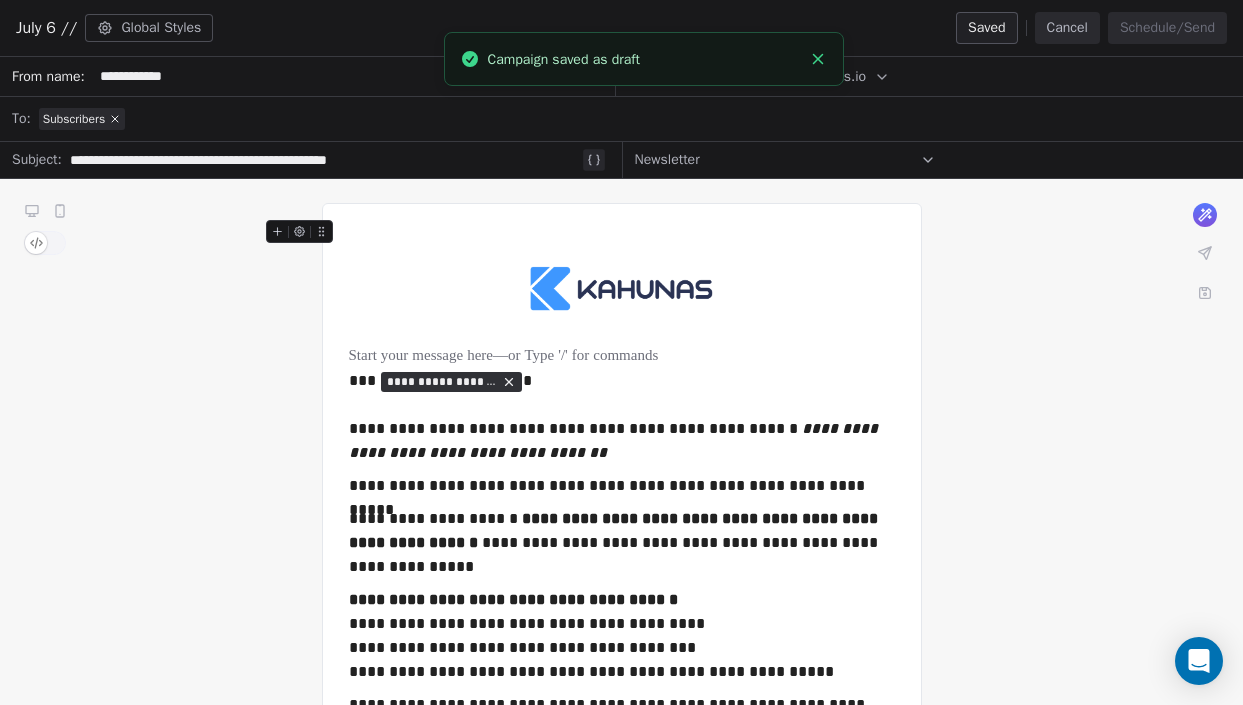 click on "Cancel" at bounding box center [1067, 28] 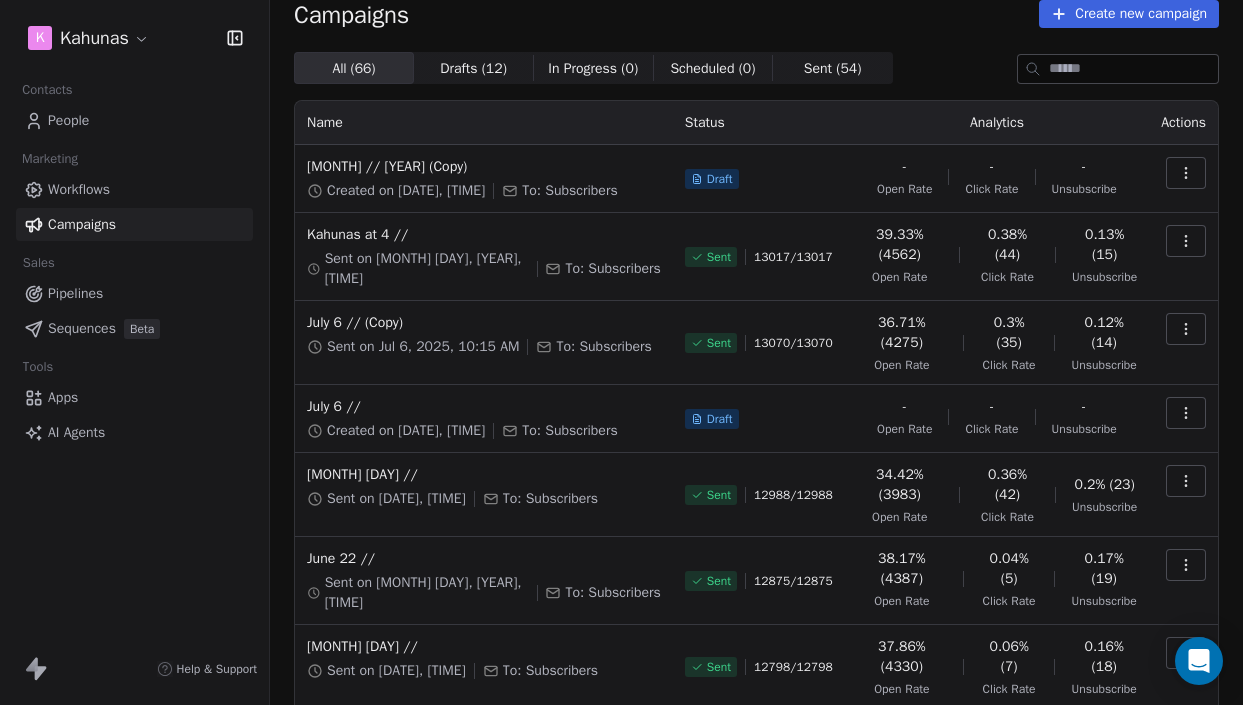 click on "K Kahunas Contacts People Marketing Workflows Campaigns Sales Pipelines Sequences Beta Tools Apps AI Agents Help & Support Campaigns  Create new campaign All ( 66 ) All ( 66 ) Drafts ( 12 ) Drafts ( 12 ) In Progress ( 0 ) In Progress ( 0 ) Scheduled ( 0 ) Scheduled ( 0 ) Sent ( 54 ) Sent ( 54 ) Name Status Analytics Actions Newsletter // June 9 (Copy) Created on Jun 30, 2025, 2:53 PM To: Subscribers  Draft - Open Rate - Click Rate - Unsubscribe Kahunas at 4 //  Sent on Jul 1, 2025, 10:13 AM To: Subscribers  Sent 13017 / 13017 39.33% (4562) Open Rate 0.38% (44) Click Rate 0.13% (15) Unsubscribe July 6 // (Copy) Sent on Jul 6, 2025, 10:15 AM To: Subscribers  Sent 13070 / 13070 36.71% (4275) Open Rate 0.3% (35) Click Rate 0.12% (14) Unsubscribe July 6 // Created on Jun 28, 2025, 3:49 PM To: Subscribers  Draft - Open Rate - Click Rate - Unsubscribe June 29 //  Sent on Jun 29, 2025, 10:13 AM To: Subscribers  Sent 12988 / 12988 34.42% (3983) Open Rate 0.36% (42) Click Rate 0.2% (23) Unsubscribe June 22 //  Sent /" at bounding box center (621, 352) 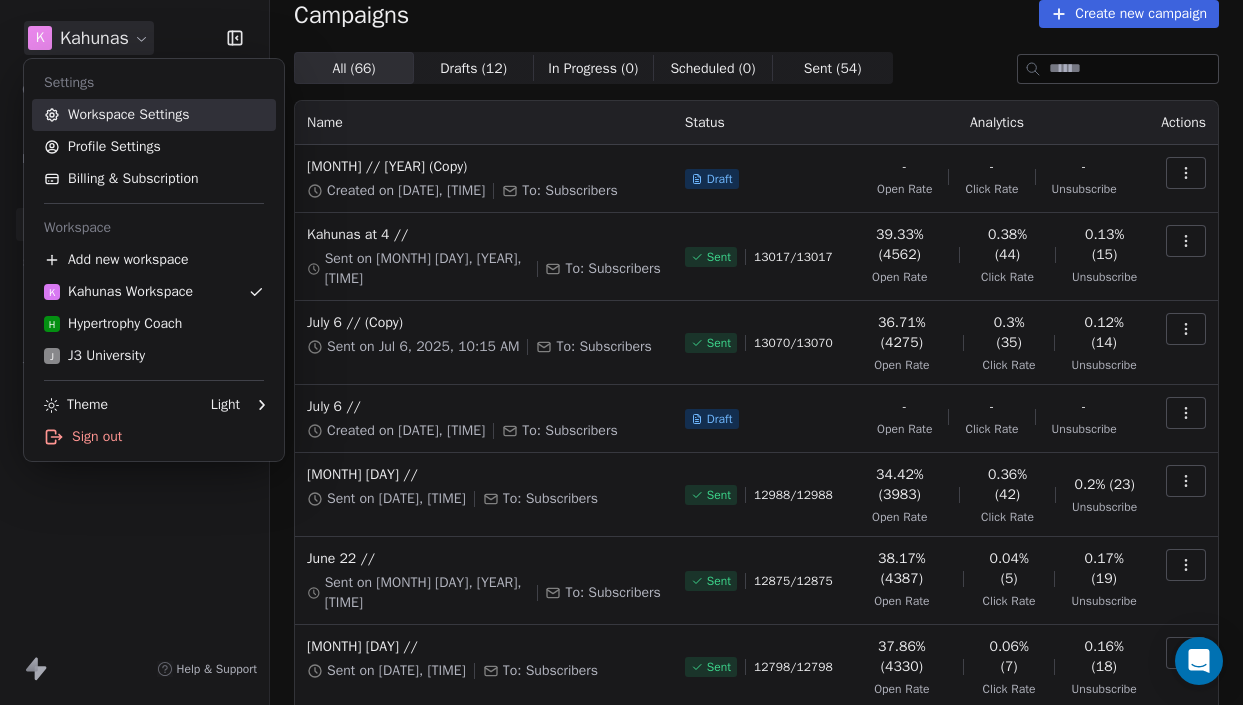 click on "Workspace Settings" at bounding box center [154, 115] 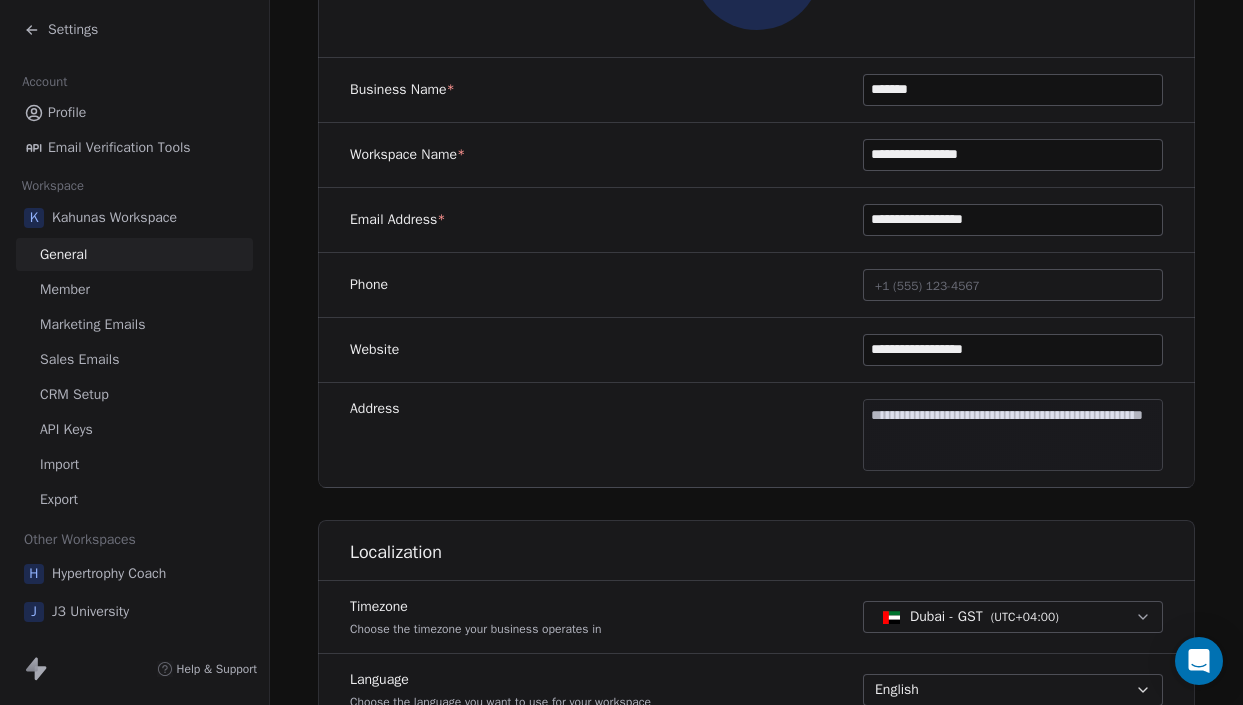scroll, scrollTop: 385, scrollLeft: 0, axis: vertical 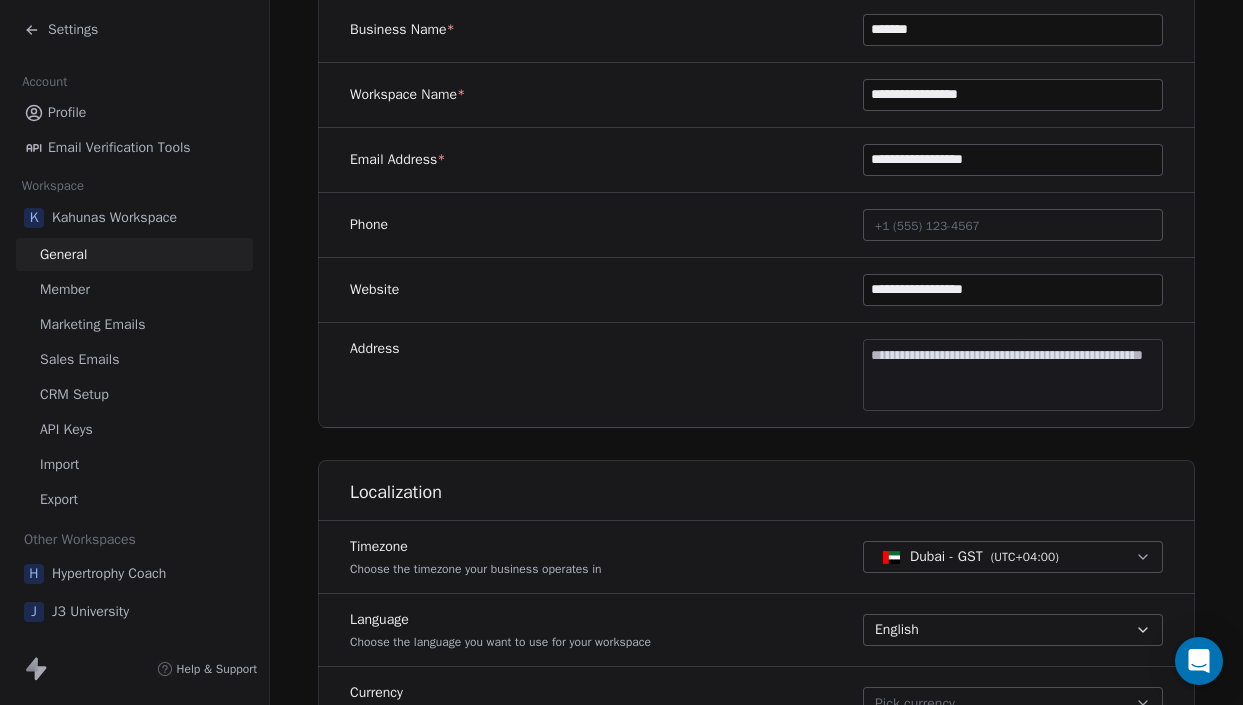 click on "**********" at bounding box center (621, 352) 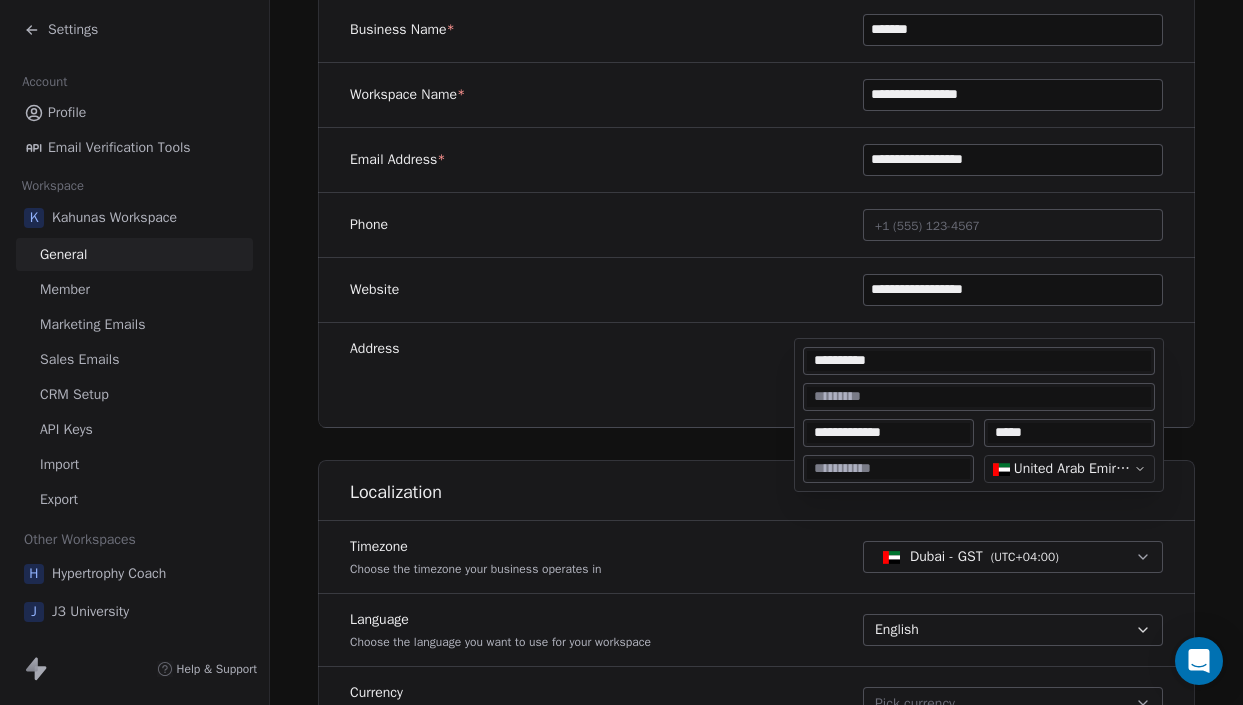 click on "**********" at bounding box center (621, 352) 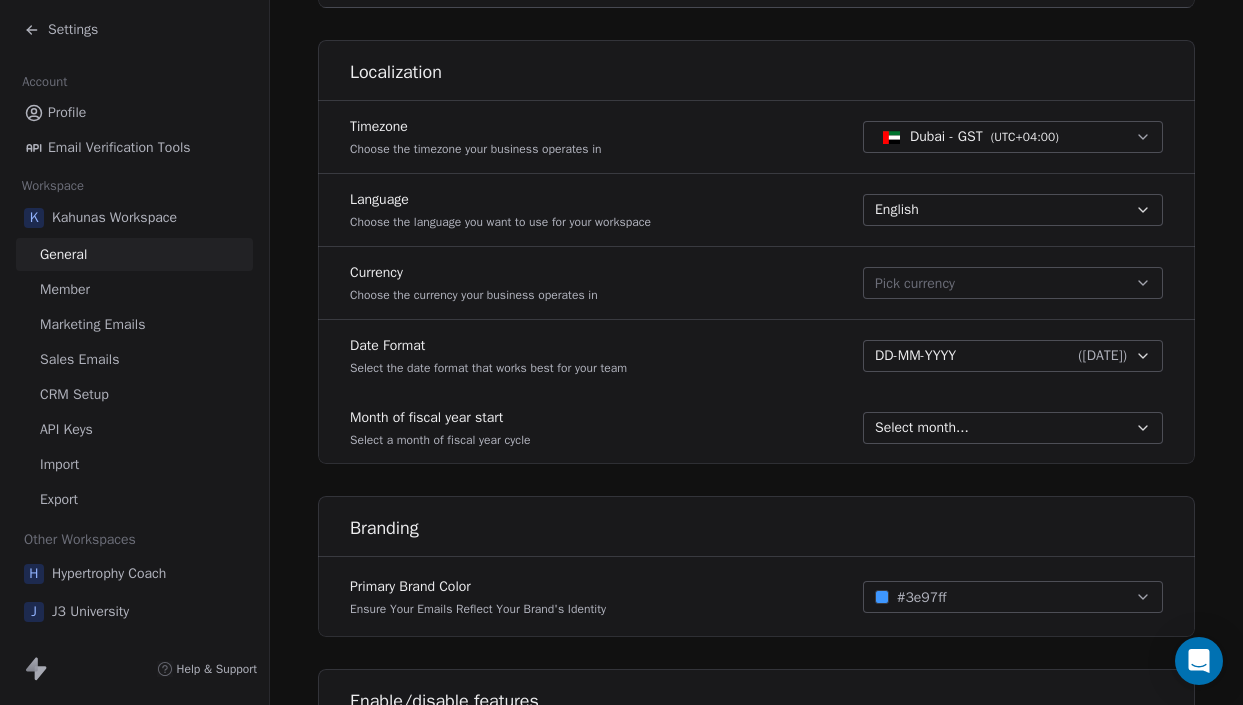 scroll, scrollTop: 1008, scrollLeft: 0, axis: vertical 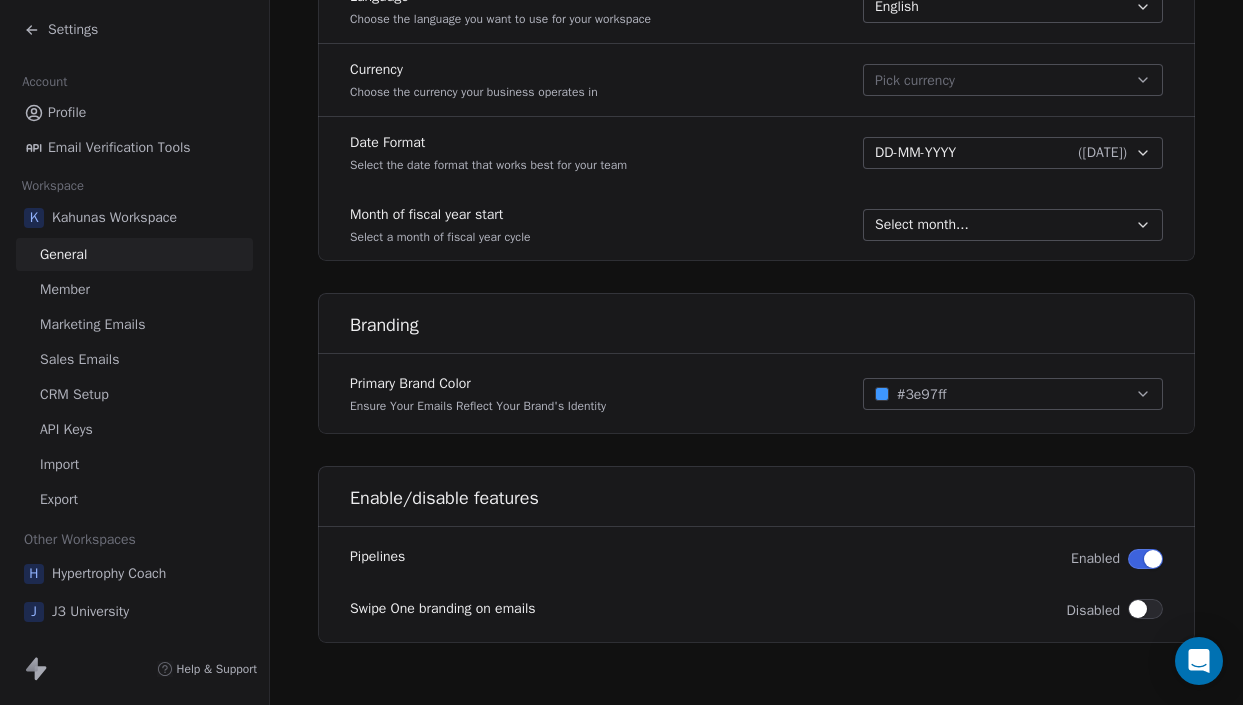 click on "Member" at bounding box center (134, 289) 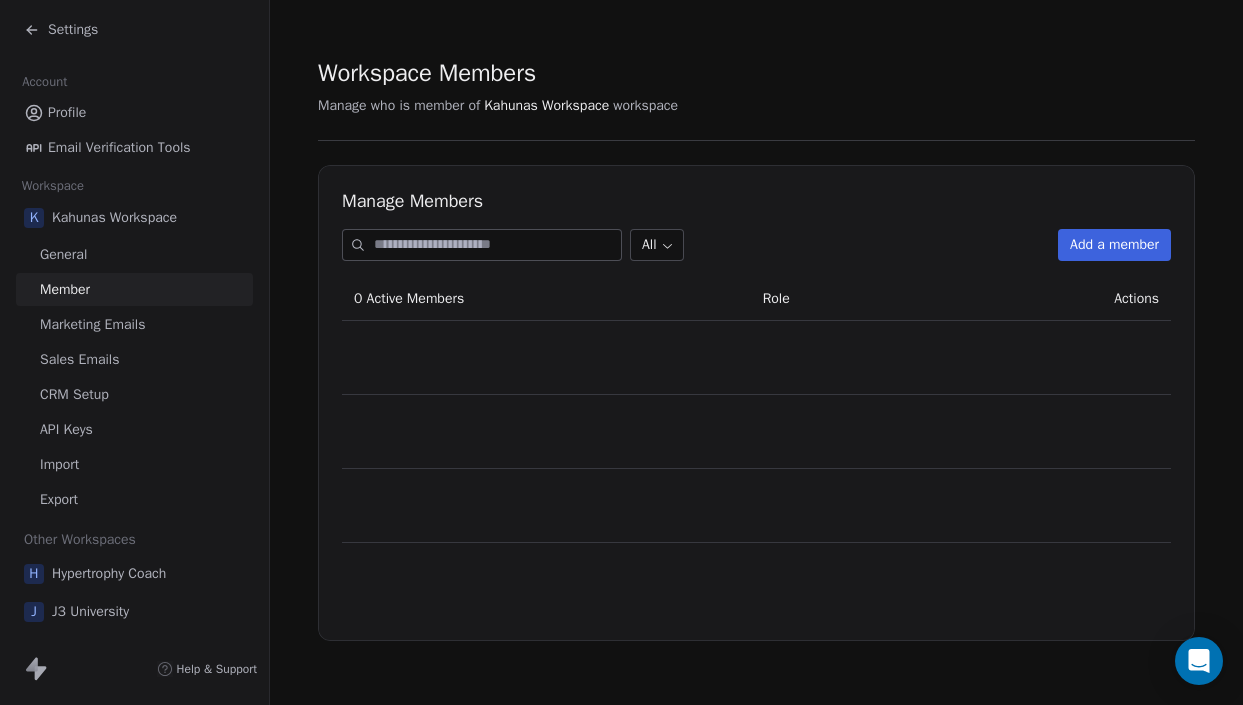 scroll, scrollTop: 0, scrollLeft: 0, axis: both 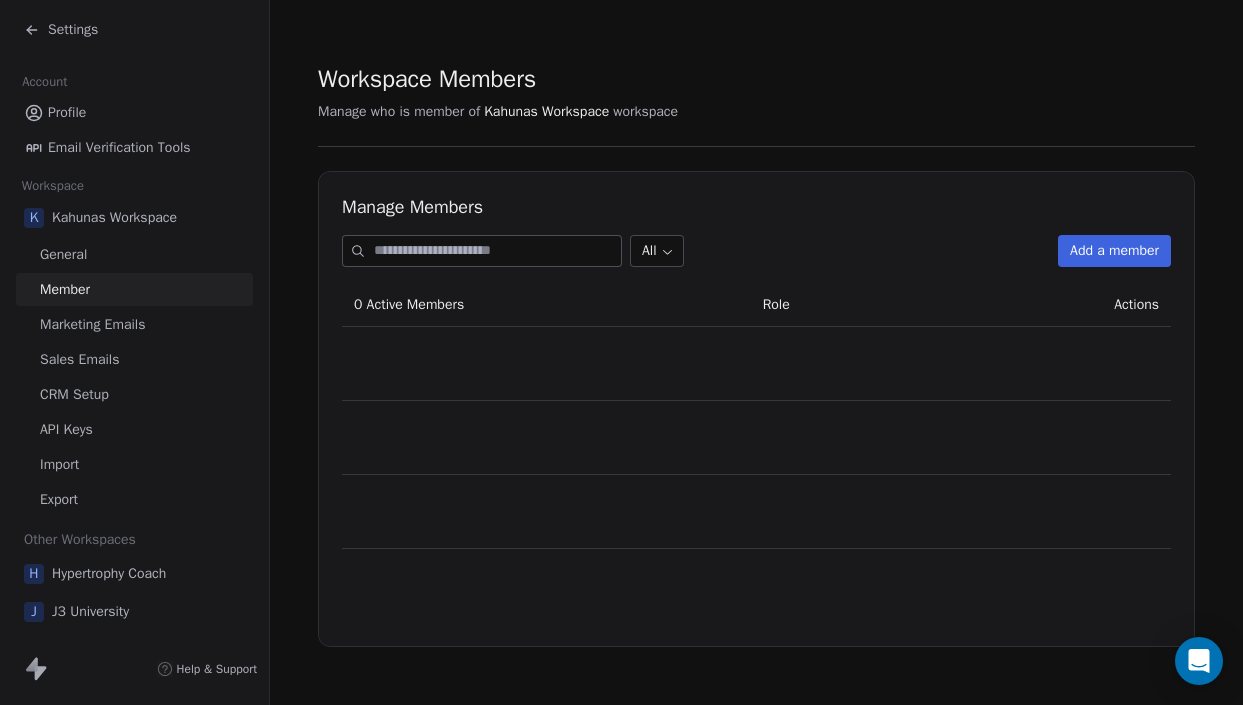 click on "Marketing Emails" at bounding box center (134, 324) 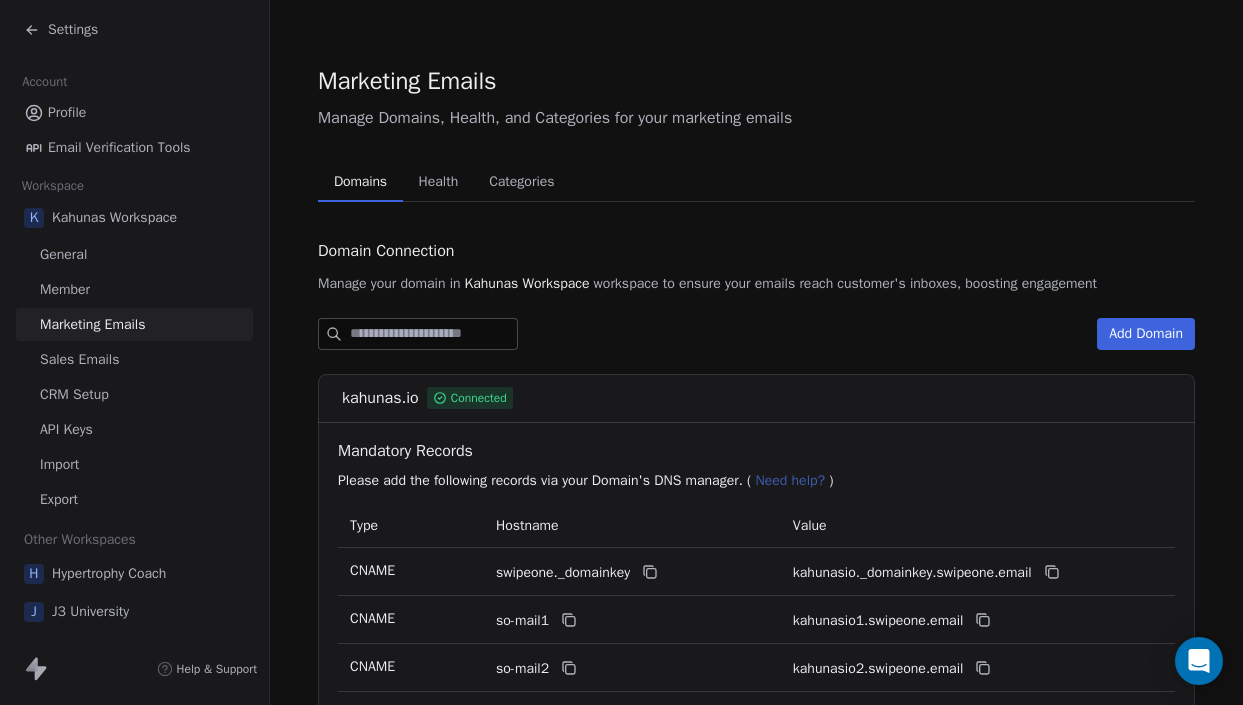 click on "CRM Setup" at bounding box center (134, 394) 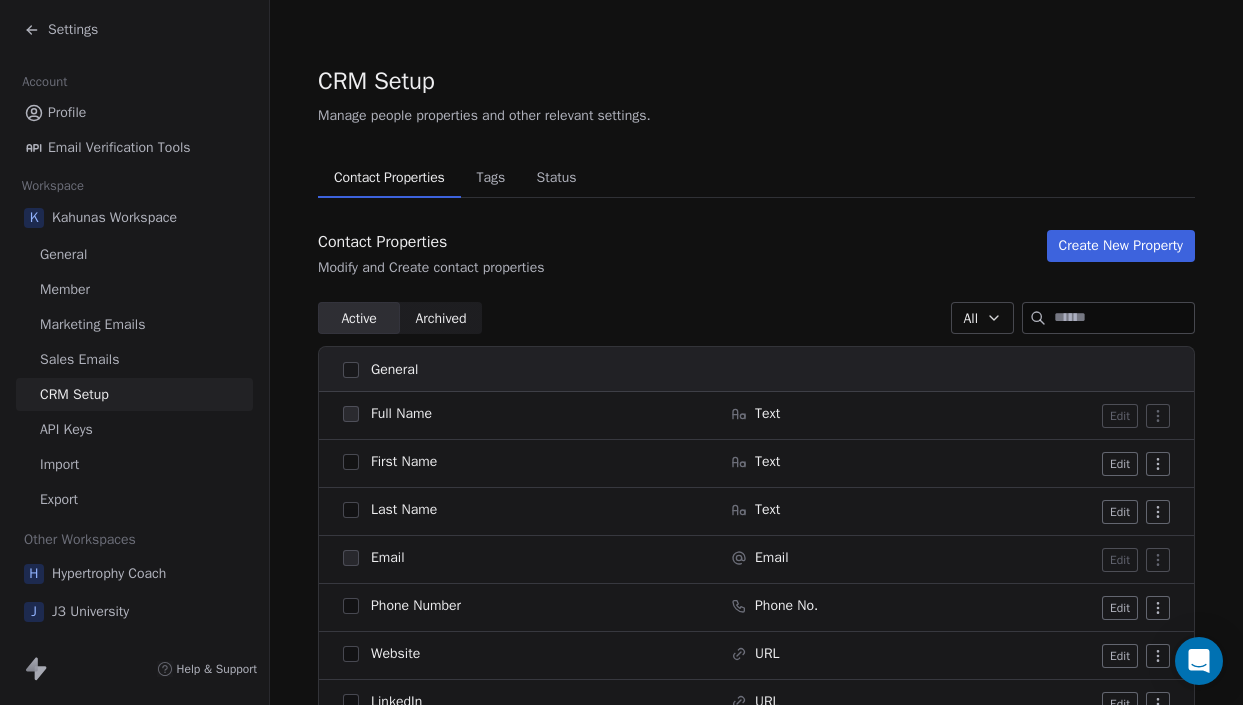 click on "API Keys" at bounding box center (134, 429) 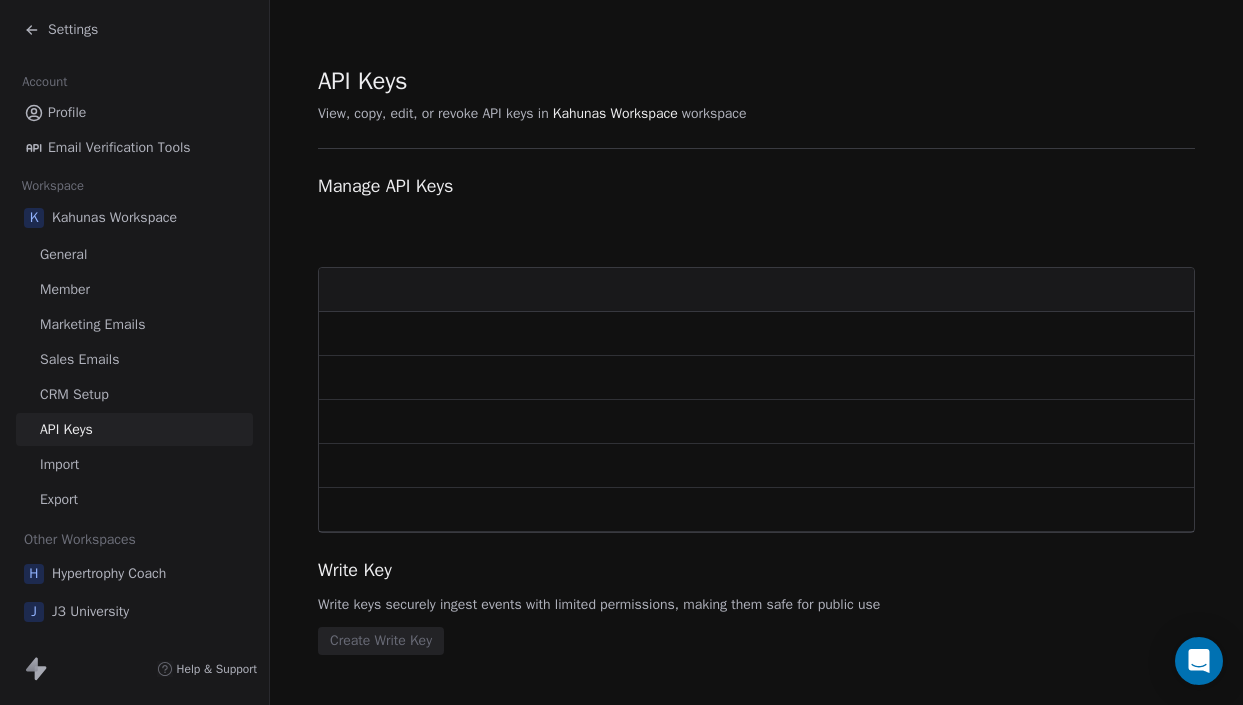 click on "Profile Email Verification Tools" at bounding box center [134, 130] 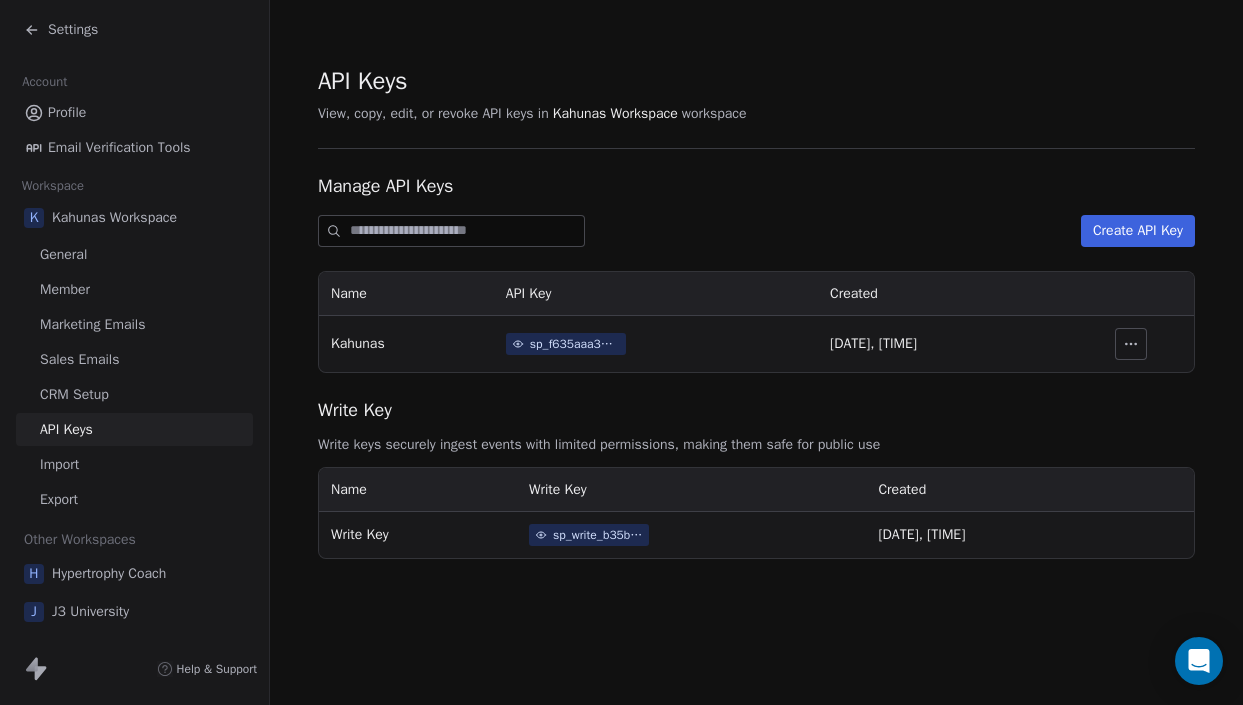 click on "Account" at bounding box center [134, 82] 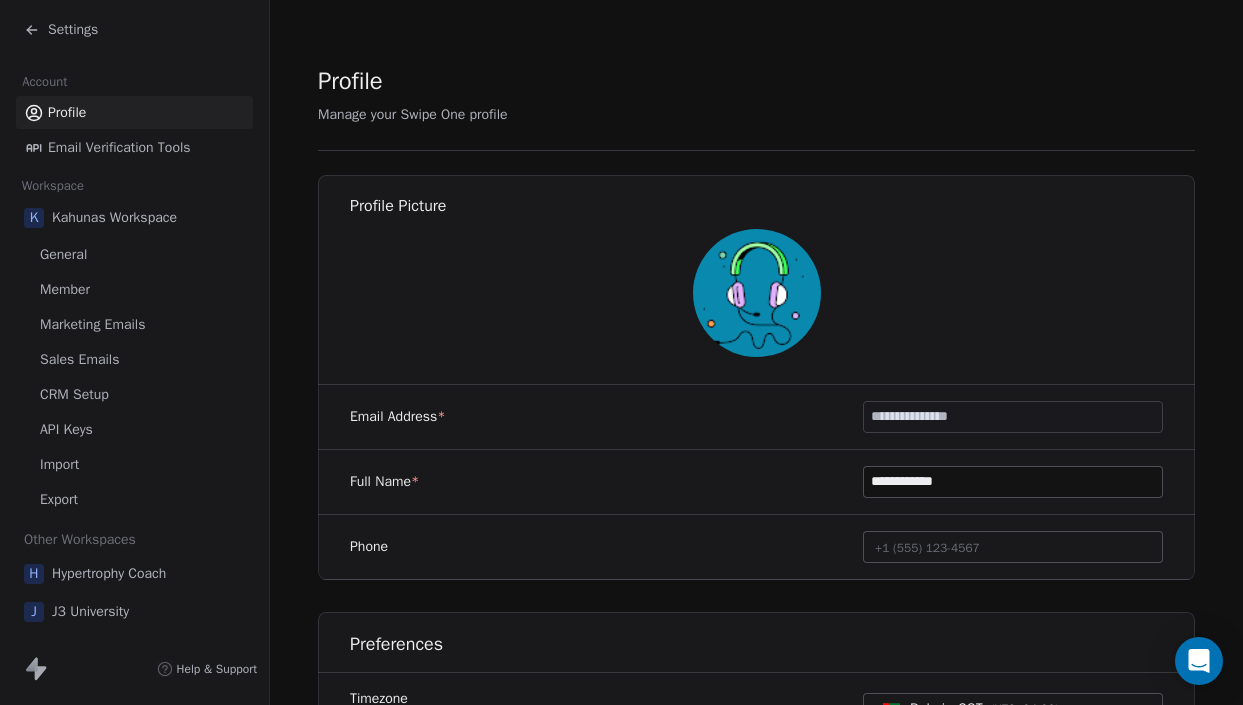 scroll, scrollTop: 137, scrollLeft: 0, axis: vertical 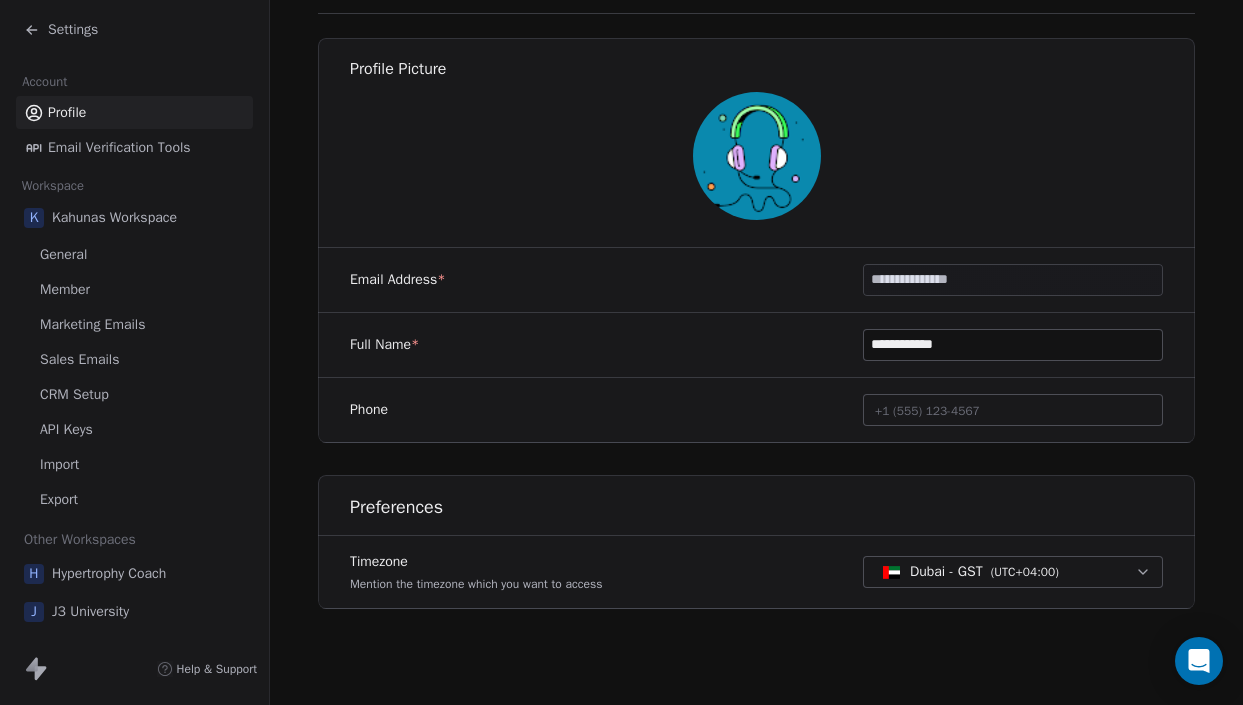 click on "Email Verification Tools" at bounding box center (119, 147) 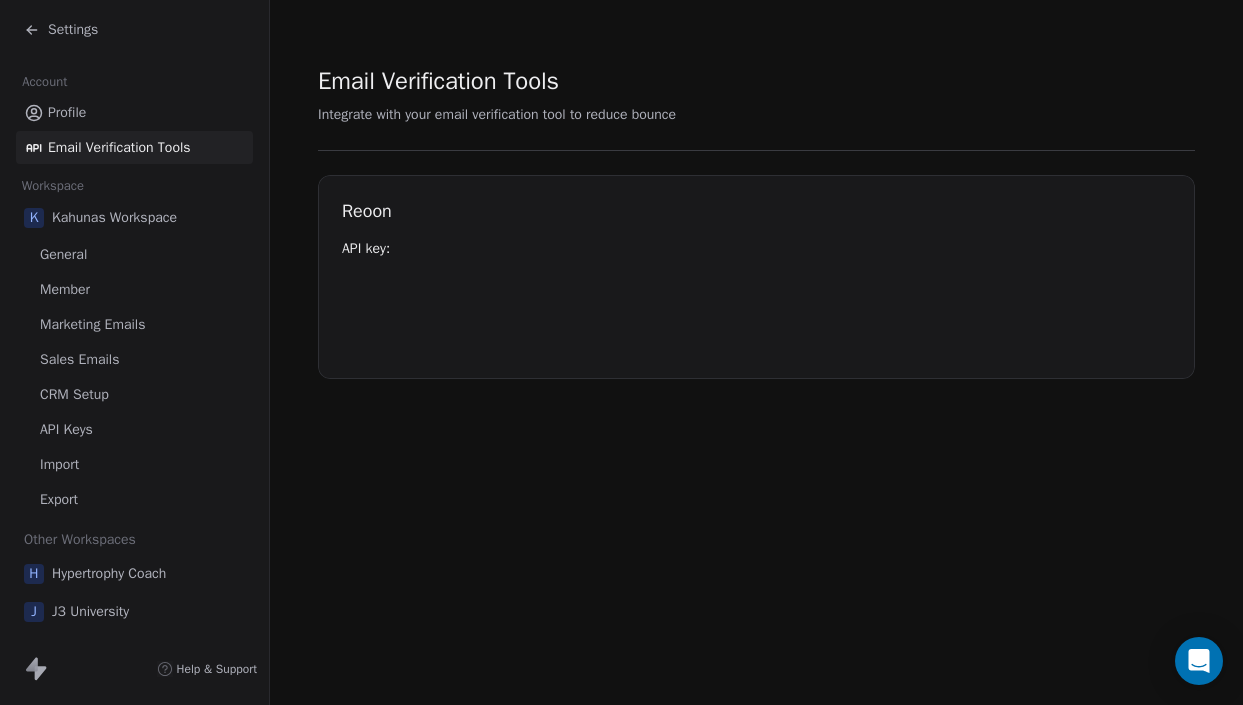 scroll, scrollTop: 0, scrollLeft: 0, axis: both 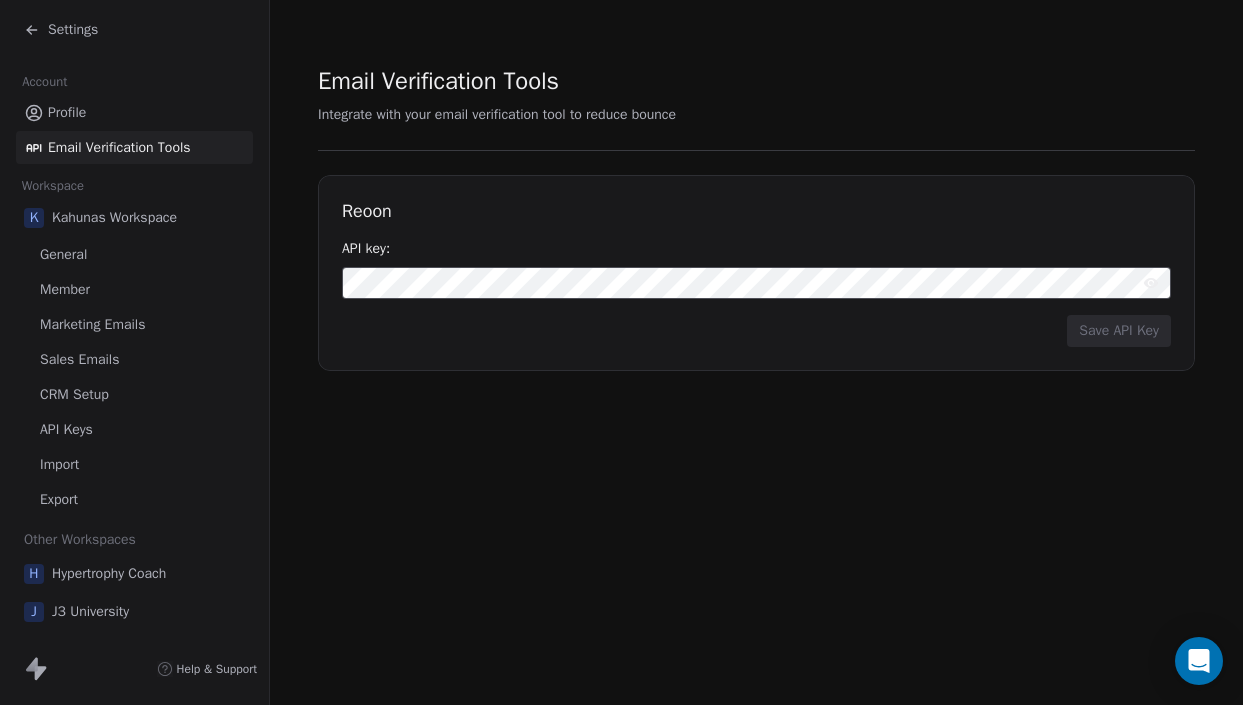 click on "Kahunas Workspace" at bounding box center (114, 218) 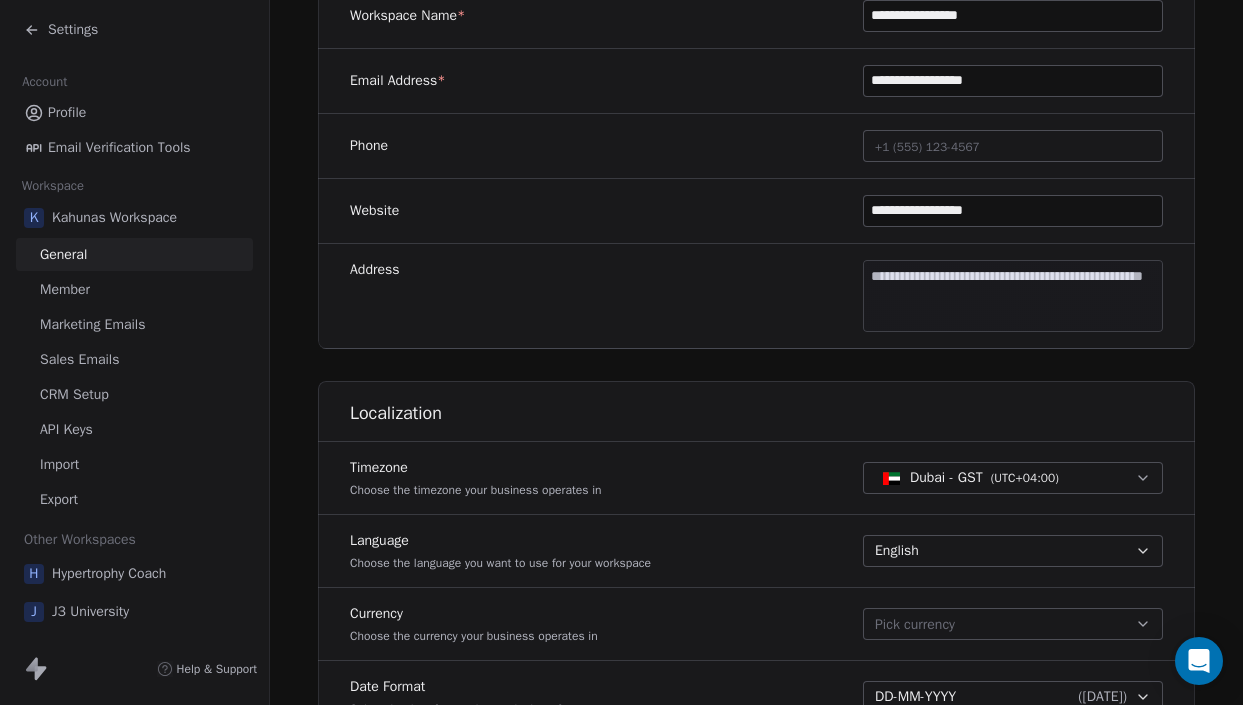 scroll, scrollTop: 579, scrollLeft: 0, axis: vertical 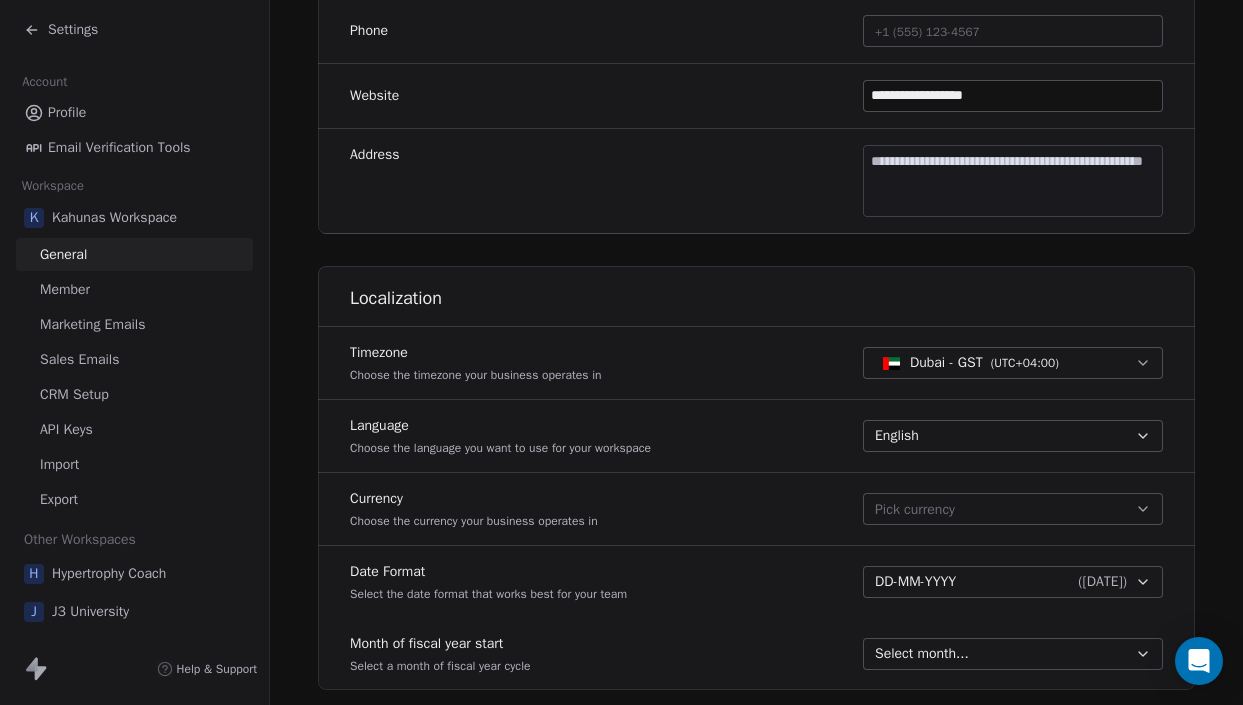 click on "**********" at bounding box center (621, 352) 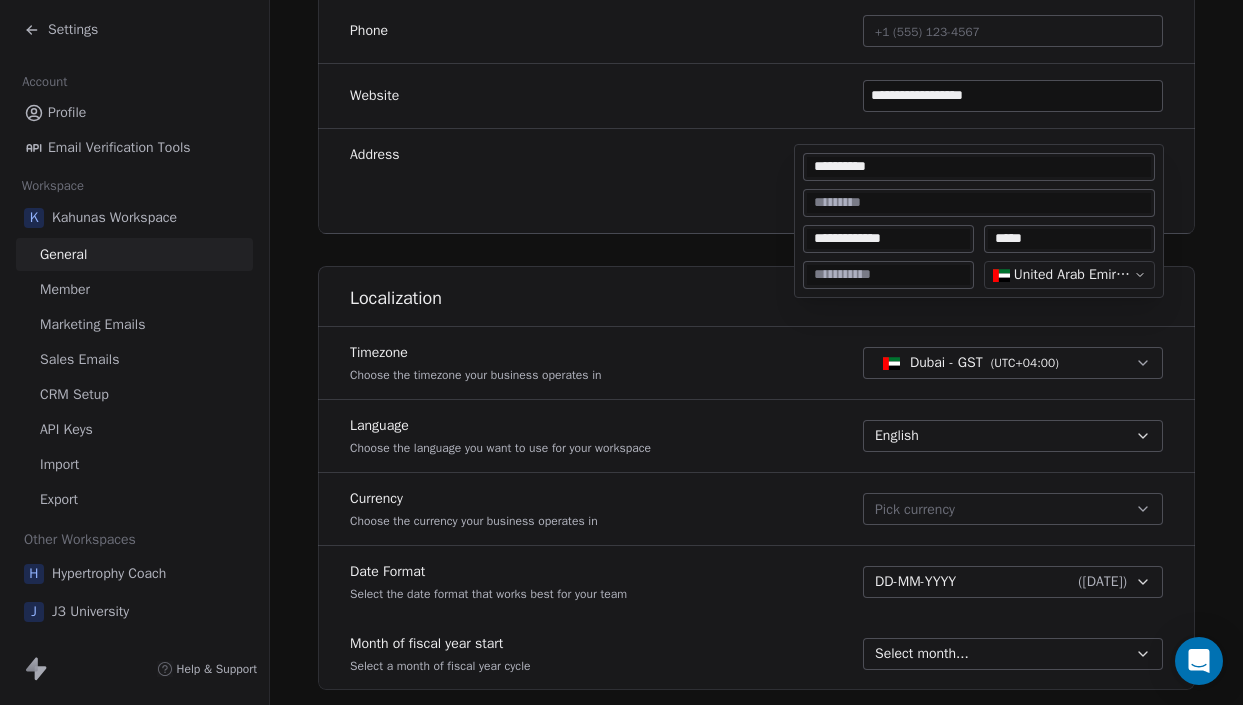 click at bounding box center (979, 203) 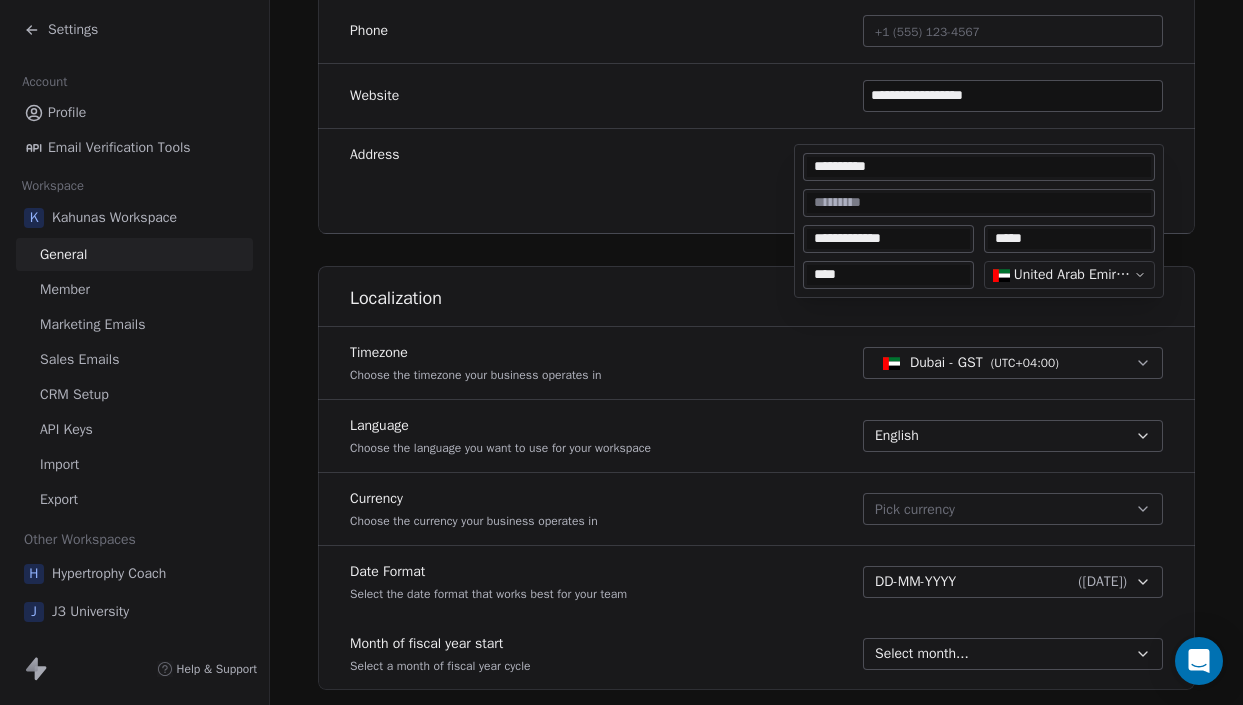 type on "****" 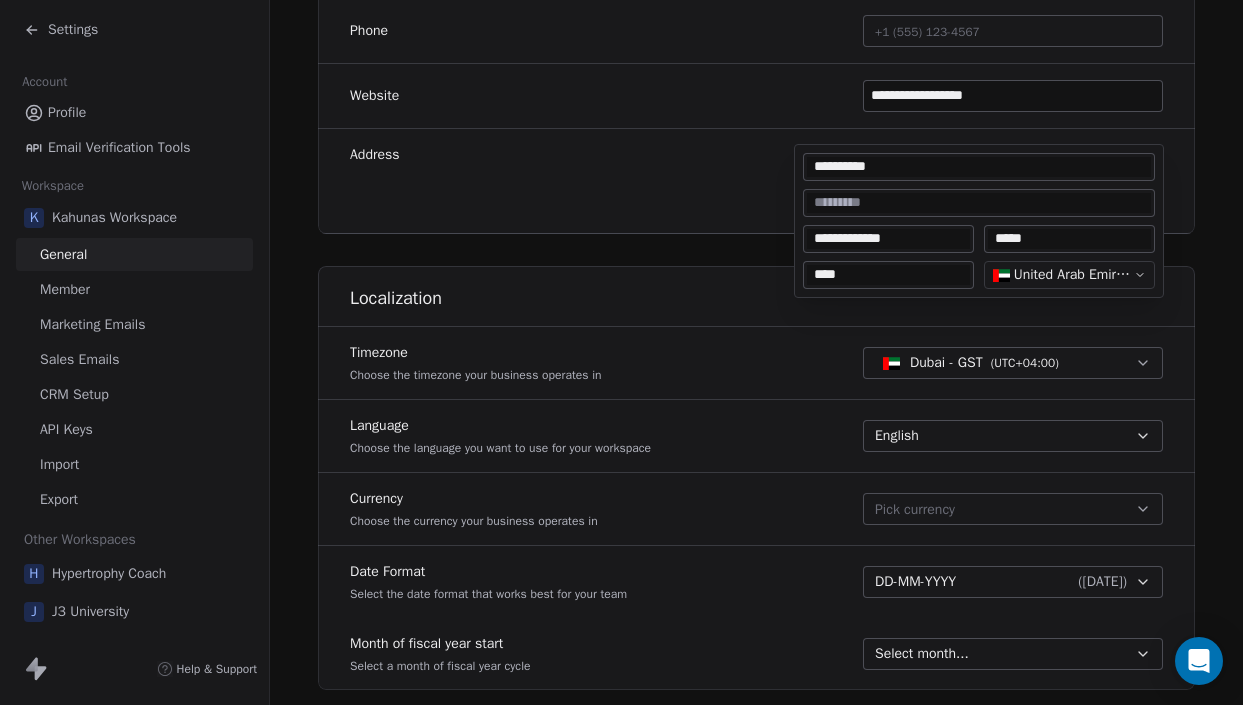 type on "**********" 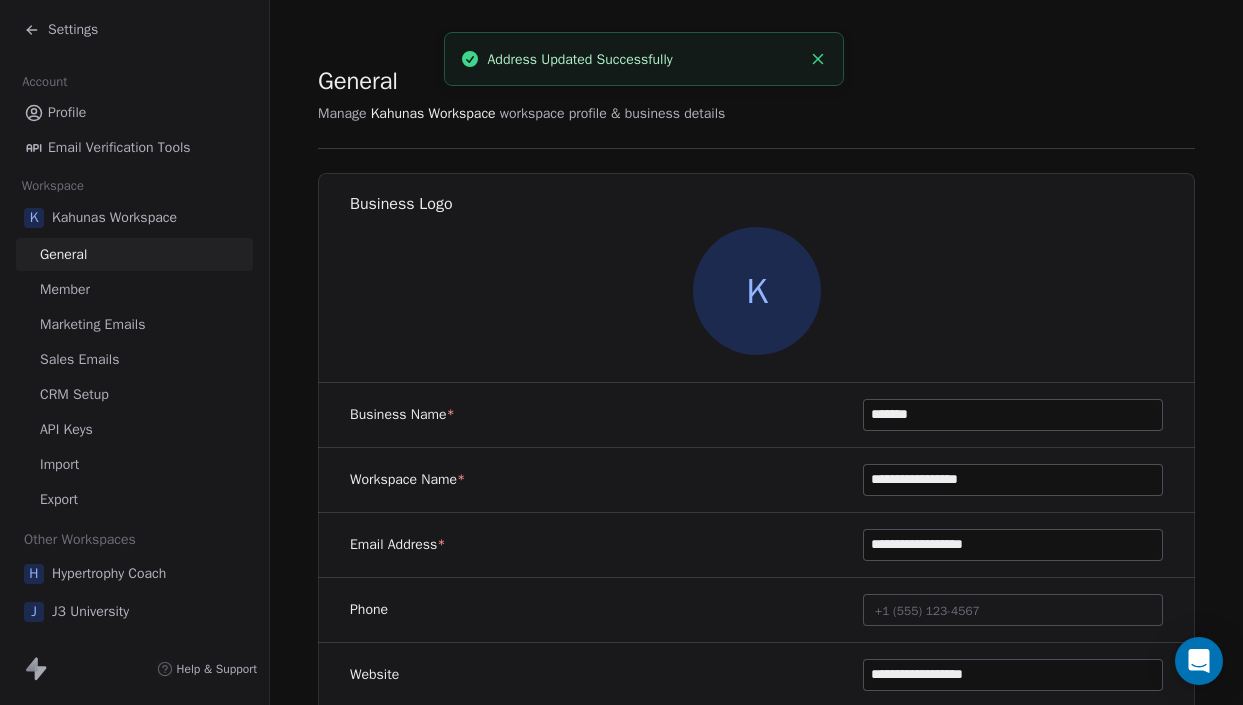 scroll, scrollTop: 1010, scrollLeft: 0, axis: vertical 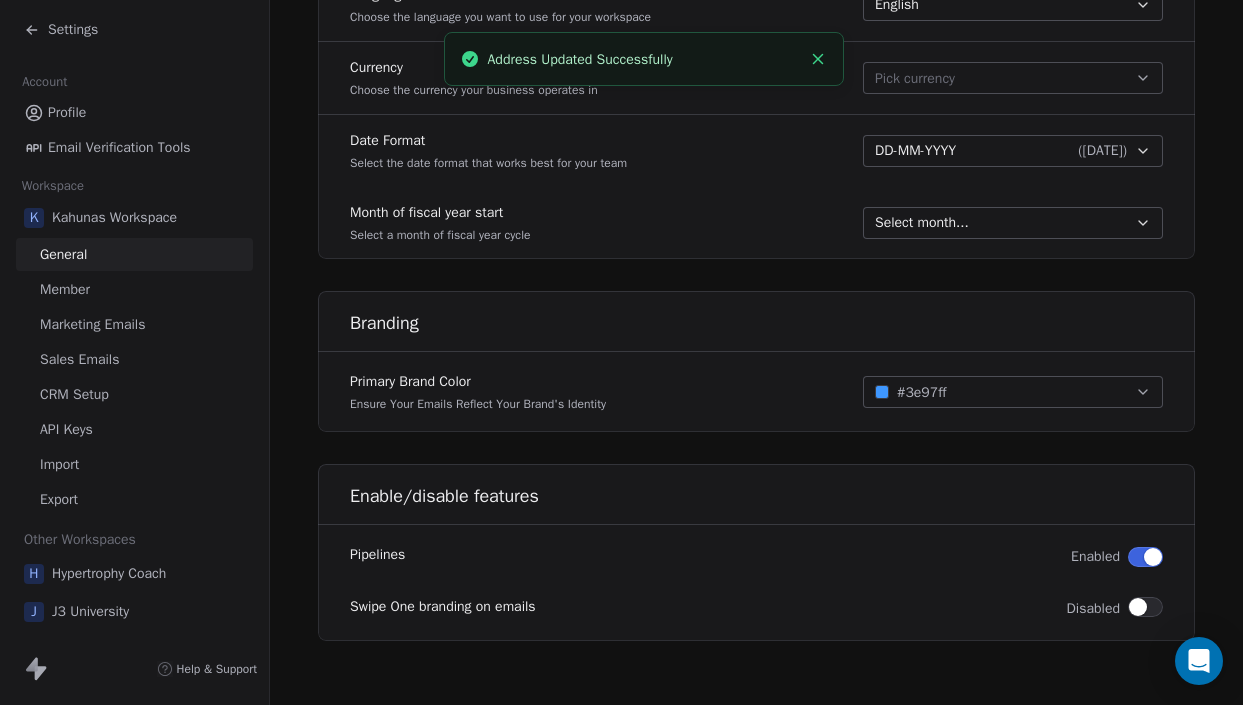click on "Settings" at bounding box center (73, 30) 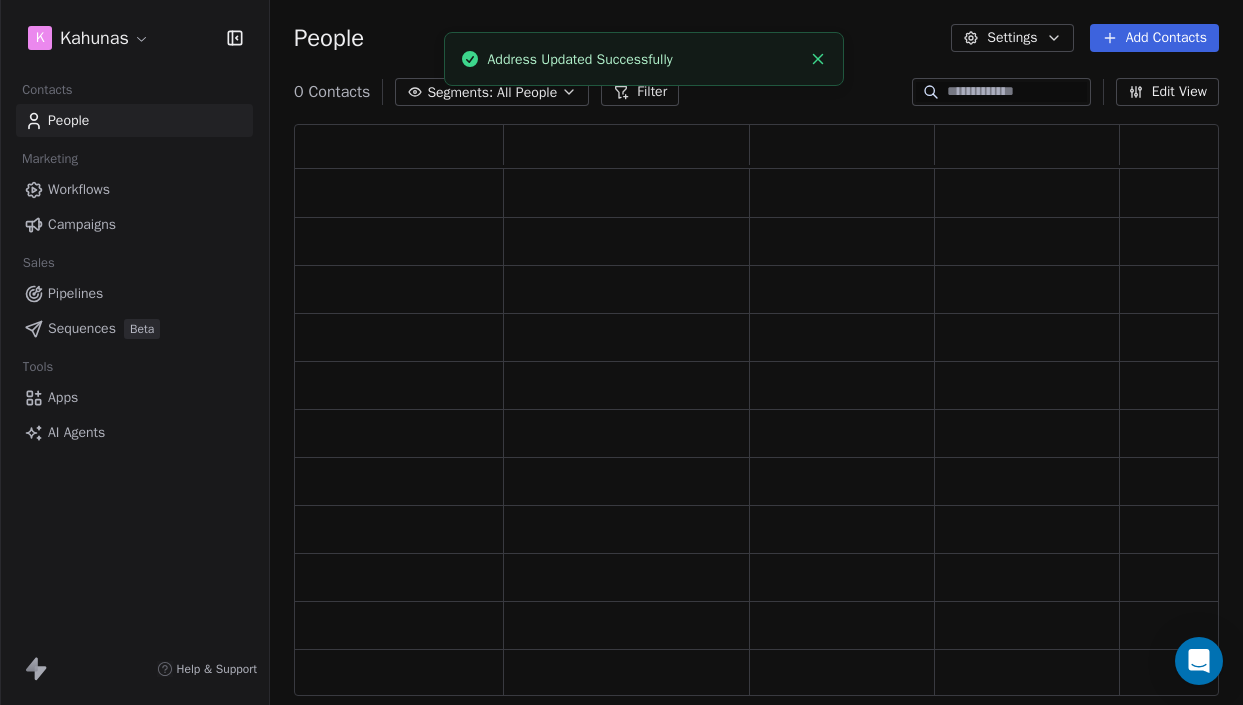 scroll, scrollTop: 0, scrollLeft: 1, axis: horizontal 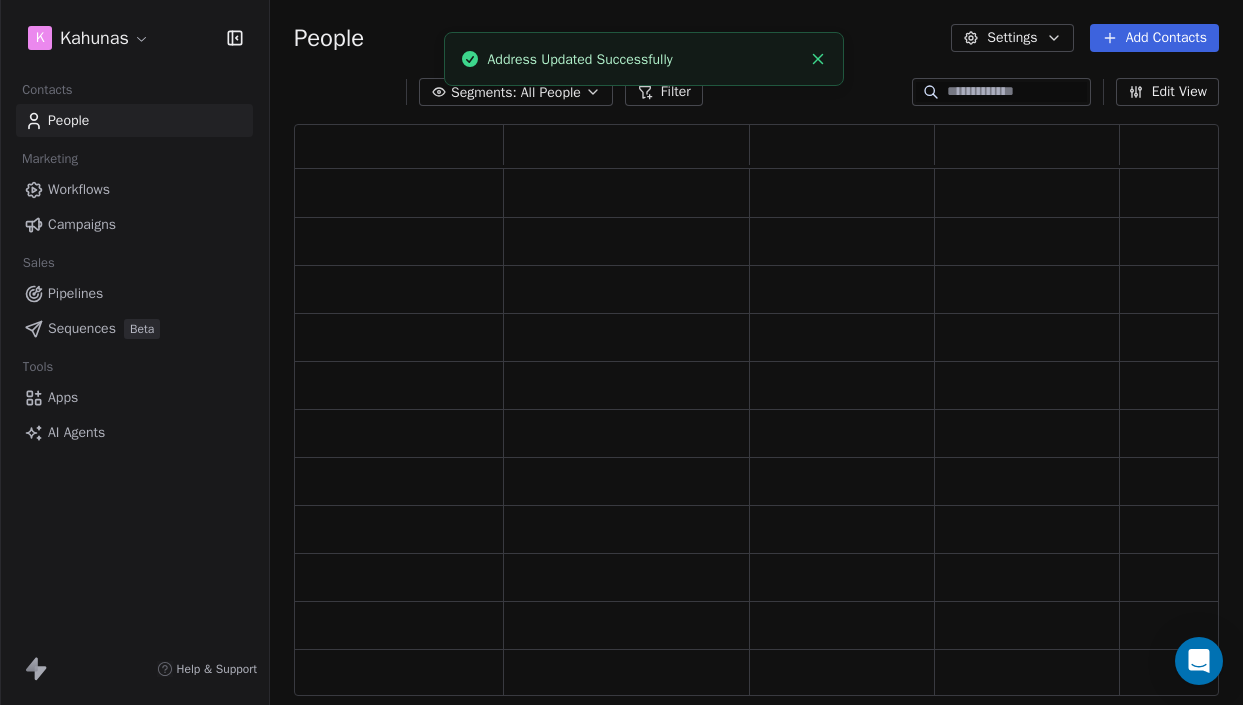 click on "K Kahunas Contacts People Marketing Workflows Campaigns Sales Pipelines Sequences Beta Tools Apps AI Agents Help & Support People Settings  Add Contacts Segments: All People Filter  Edit View Tag Add to Sequence Export   Address Updated Successfully" at bounding box center (621, 352) 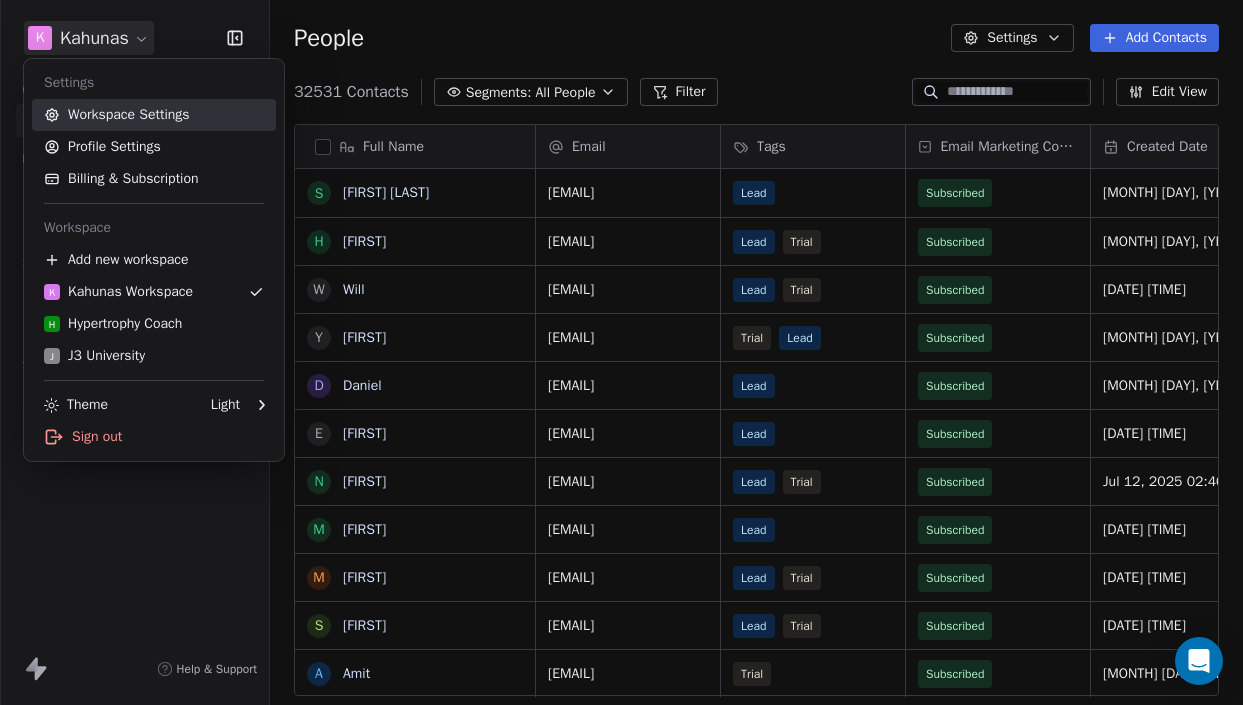 scroll, scrollTop: 0, scrollLeft: 1, axis: horizontal 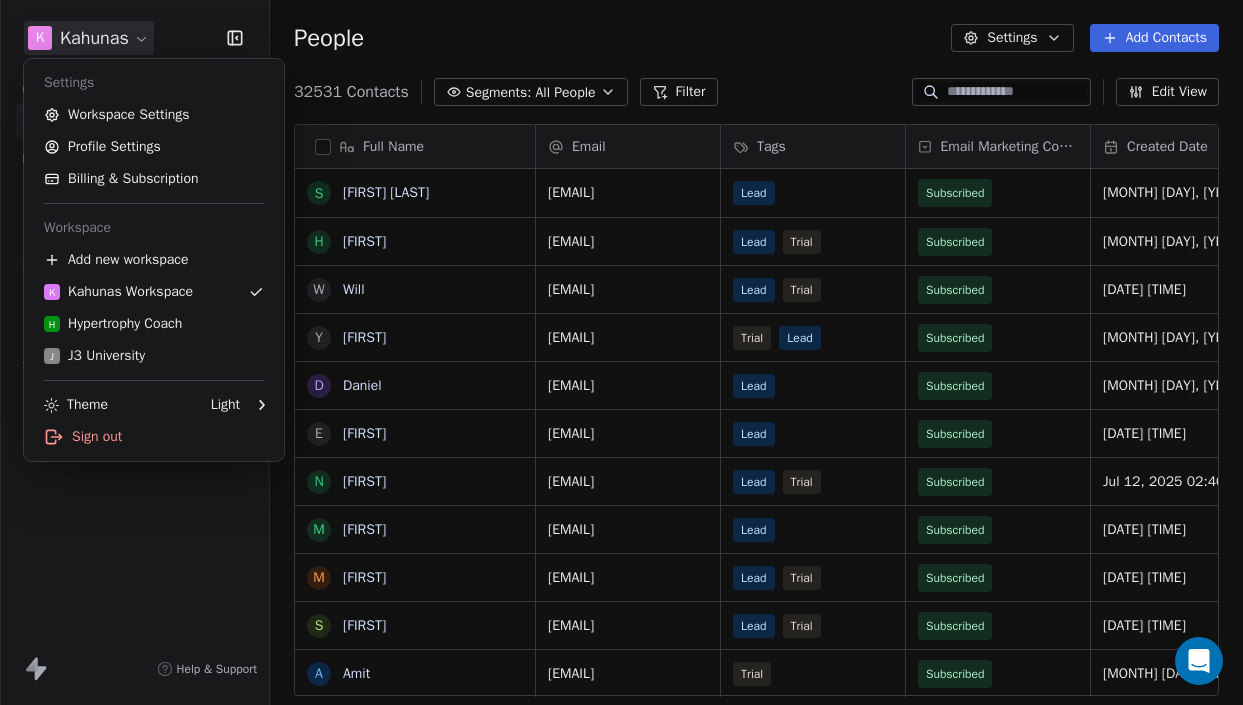 click on "K Kahunas Contacts People Marketing Workflows Campaigns Sales Pipelines Sequences Beta Tools Apps AI Agents Help & Support People Settings  Add Contacts 32531 Contacts Segments: All People Filter  Edit View Tag Add to Sequence Export Full Name S Santiago Prada H Hayden W Will Y Yuri D Daniel E Elliott N Nikola M Mbulelo M Marc S Stanislav A Amit S Sash A Amanda P Paula C Cameron E Emily D Dwayn D Danny D David J Jason D Dan C Chloe J Joe E EMILIO t tina C Christian f frank c conor L LFTX T Temi R Richard Email Tags Email Marketing Consent Created Date AMT Stripe Product Name Stripe Subscription Status MRR sanprabet@gmail.com Lead Subscribed Jul 12, 2025 08:27 PM hayden.b93@outlook.com Lead Trial Subscribed Jul 12, 2025 07:57 PM Essentials In Trial $35 will@2wfit.com Lead Trial Subscribed Jul 12, 2025 07:07 PM Essentials In Trial $35 yuri.meslab@gmail.com Trial Lead Subscribed Jul 12, 2025 05:44 PM Ultimate In Trial $99 dandemant82@gmail.com Lead Subscribed Jul 12, 2025 04:58 PM elliottcattellpt@gmail.com" at bounding box center [621, 352] 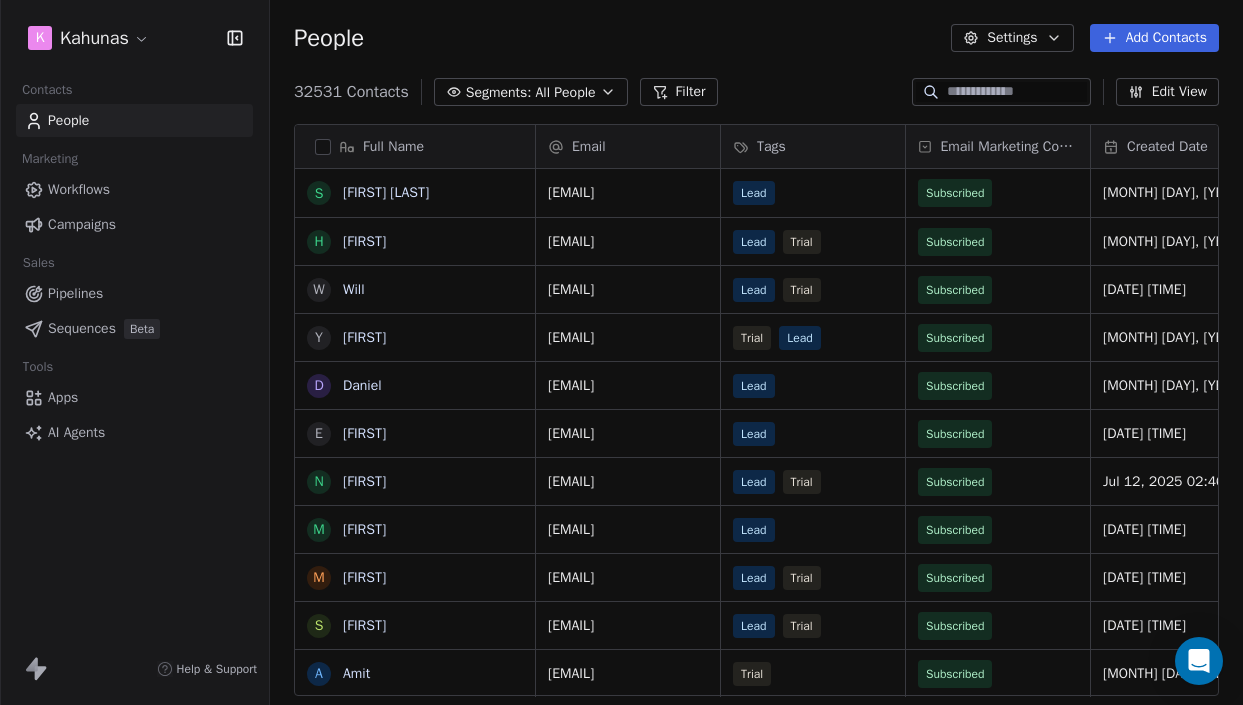 click on "Campaigns" at bounding box center (134, 224) 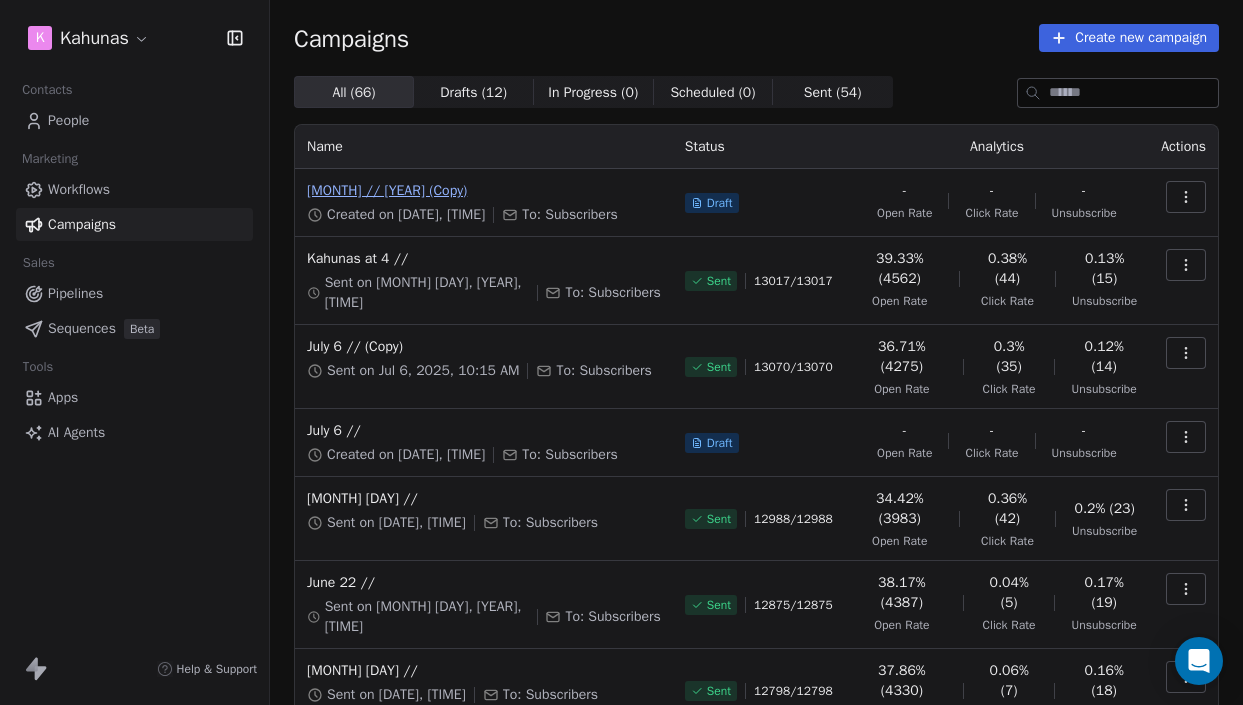 click on "Newsletter // June 9 (Copy)" at bounding box center [484, 191] 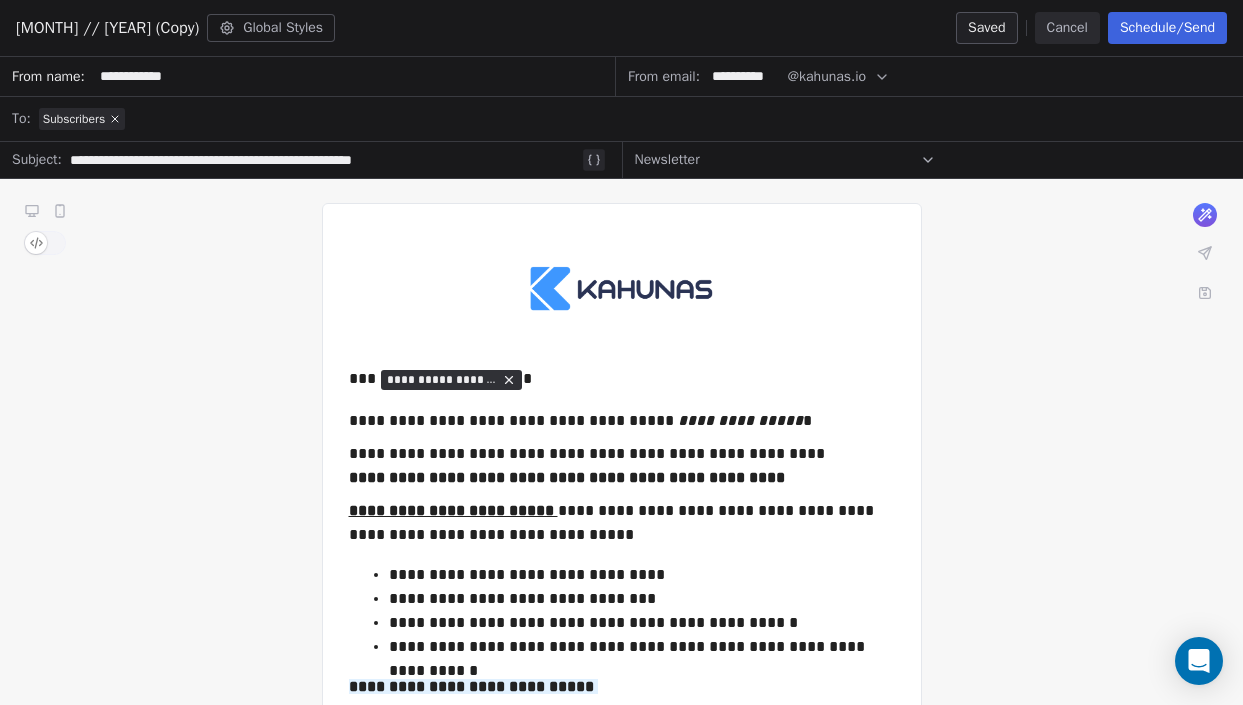 click on "Schedule/Send" at bounding box center (1167, 28) 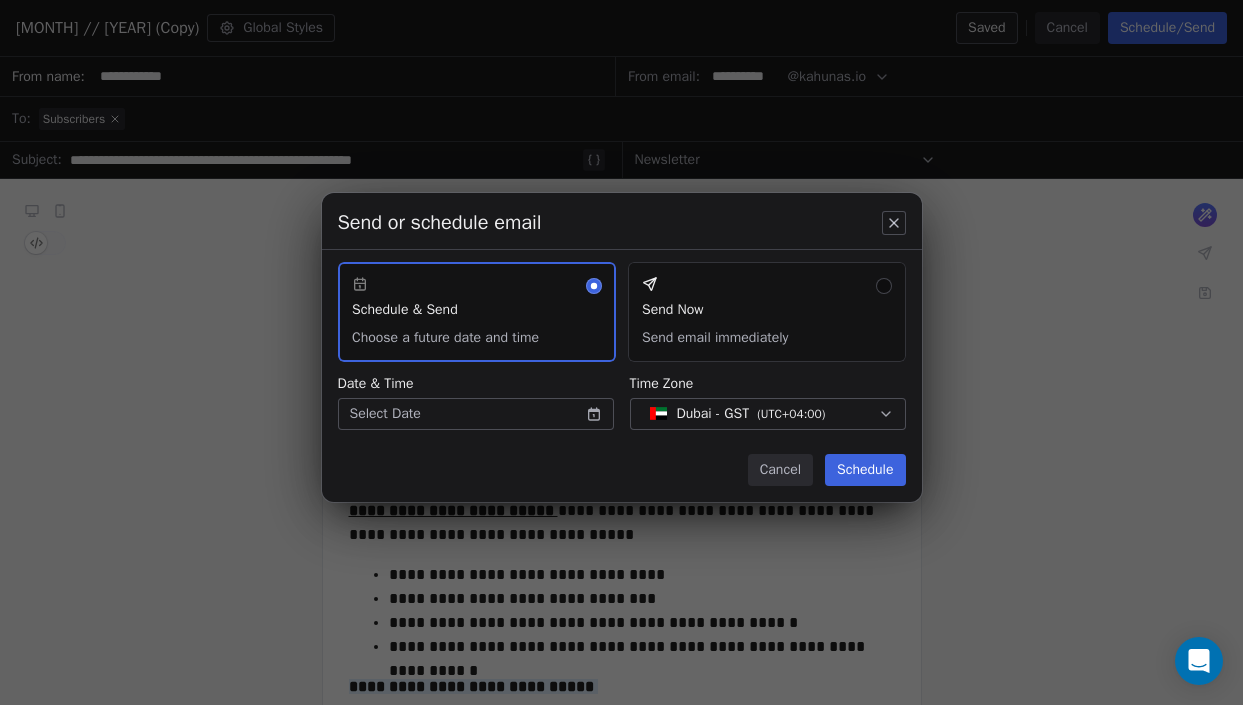 click on "K Kahunas Contacts People Marketing Workflows Campaigns Sales Pipelines Sequences Beta Tools Apps AI Agents Help & Support Campaigns  Create new campaign All ( 66 ) All ( 66 ) Drafts ( 12 ) Drafts ( 12 ) In Progress ( 0 ) In Progress ( 0 ) Scheduled ( 0 ) Scheduled ( 0 ) Sent ( 54 ) Sent ( 54 ) Name Status Analytics Actions Newsletter // June 9 (Copy) Created on Jun 30, 2025, 2:53 PM To: Subscribers  Draft - Open Rate - Click Rate - Unsubscribe Kahunas at 4 //  Sent on Jul 1, 2025, 10:13 AM To: Subscribers  Sent 13017 / 13017 39.33% (4562) Open Rate 0.38% (44) Click Rate 0.13% (15) Unsubscribe July 6 // (Copy) Sent on Jul 6, 2025, 10:15 AM To: Subscribers  Sent 13070 / 13070 36.72% (4276) Open Rate 0.3% (35) Click Rate 0.12% (14) Unsubscribe July 6 // Created on Jun 28, 2025, 3:49 PM To: Subscribers  Draft - Open Rate - Click Rate - Unsubscribe June 29 //  Sent on Jun 29, 2025, 10:13 AM To: Subscribers  Sent 12988 / 12988 34.42% (3983) Open Rate 0.36% (42) Click Rate 0.2% (23) Unsubscribe June 22 //  Sent /" at bounding box center (621, 352) 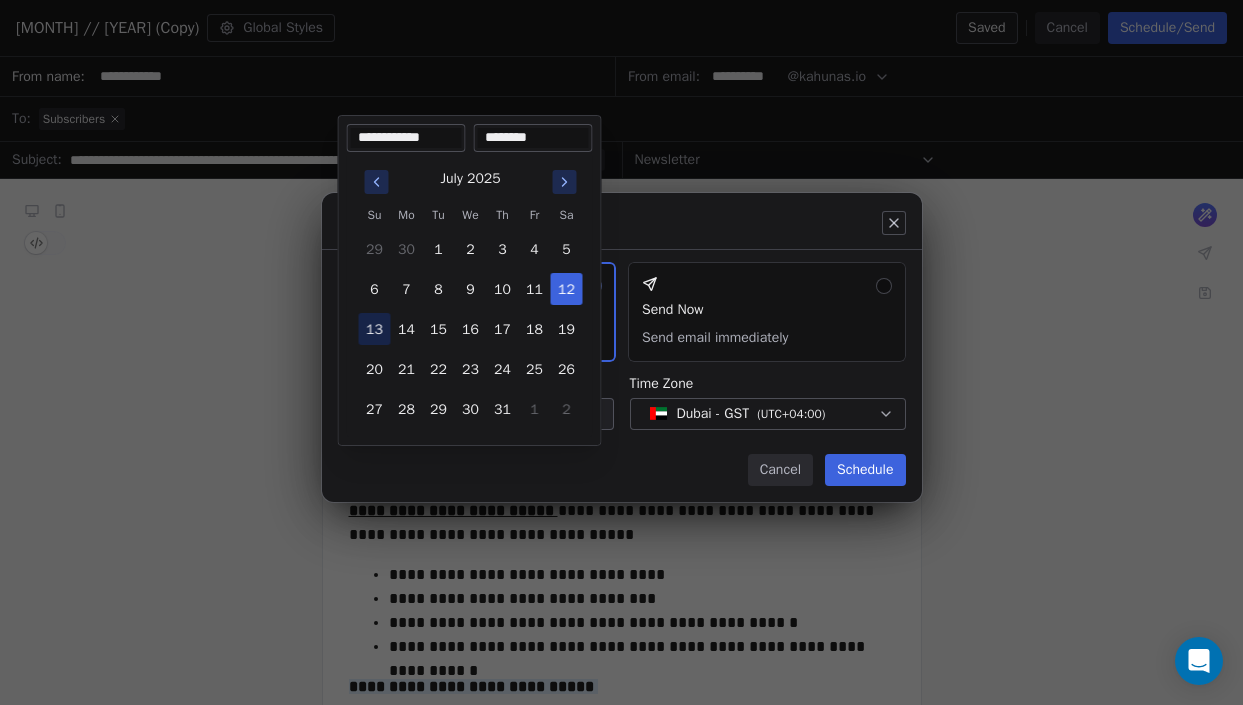 click on "13" at bounding box center [375, 329] 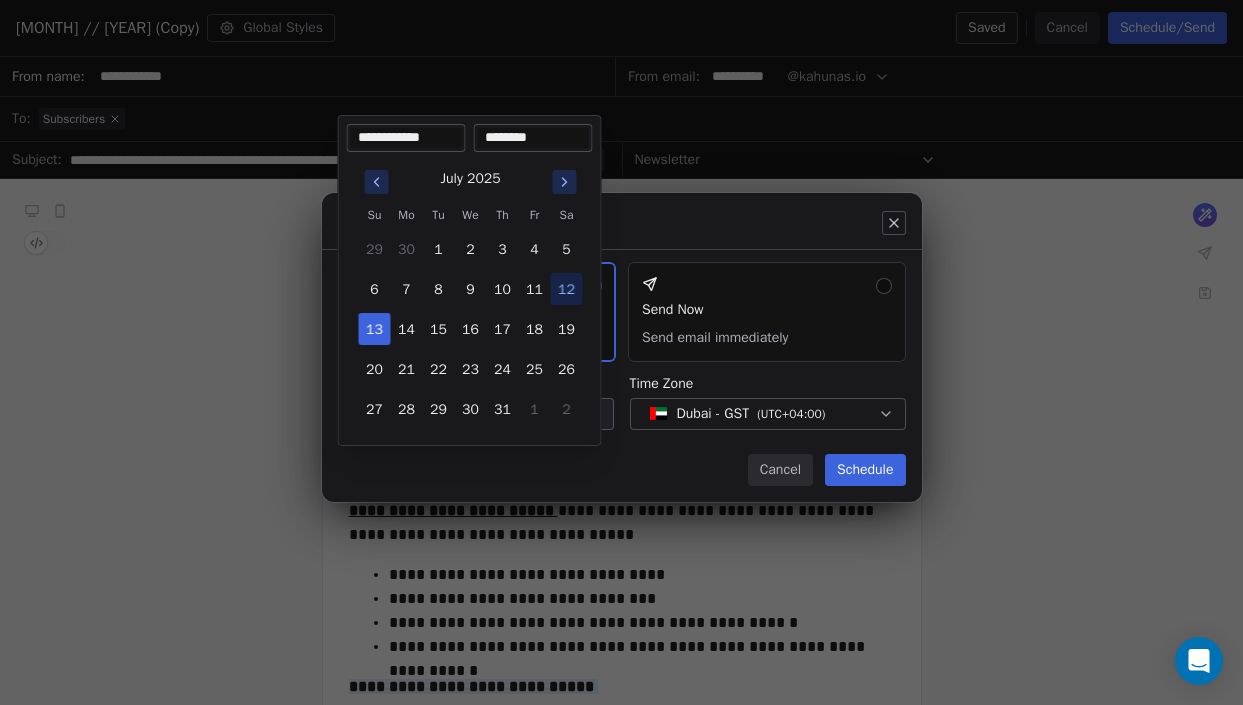 click on "Send or schedule email Schedule & Send Choose a future date and time Send Now Send email immediately Date & Time Select Date Time Zone Dubai - GST ( UTC+04:00 ) Cancel Schedule" at bounding box center [621, 352] 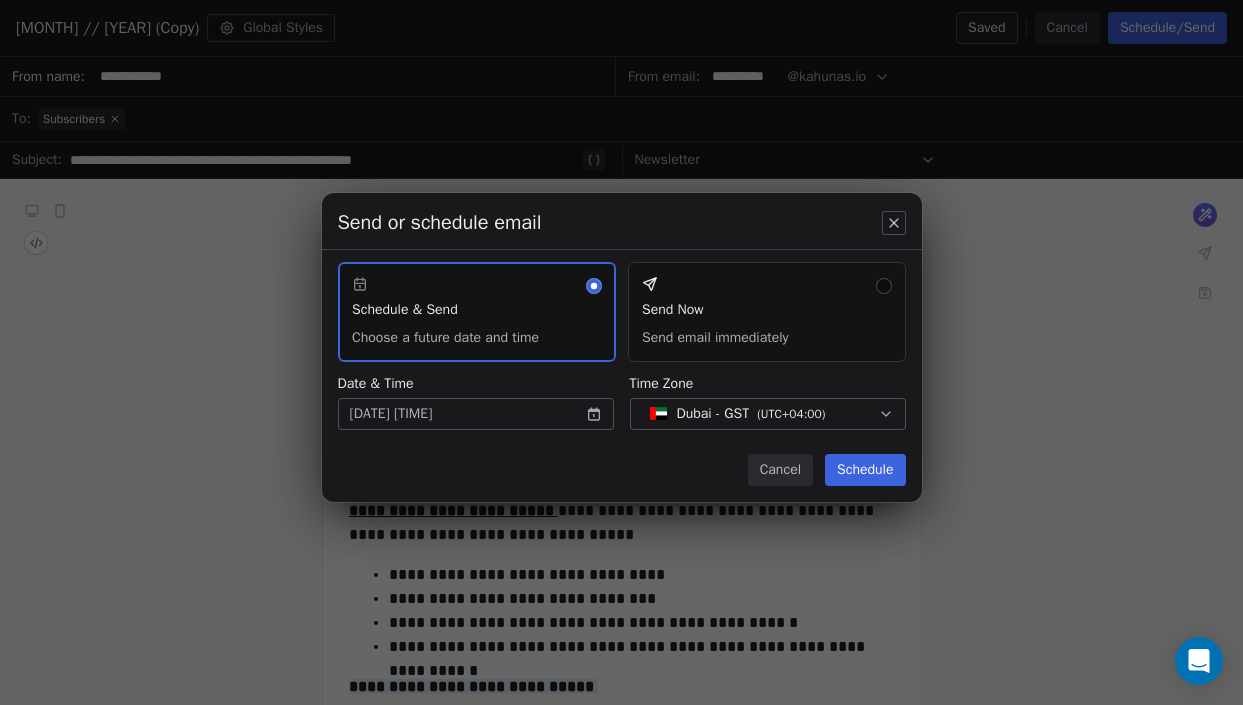 click on "K Kahunas Contacts People Marketing Workflows Campaigns Sales Pipelines Sequences Beta Tools Apps AI Agents Help & Support Campaigns  Create new campaign All ( 66 ) All ( 66 ) Drafts ( 12 ) Drafts ( 12 ) In Progress ( 0 ) In Progress ( 0 ) Scheduled ( 0 ) Scheduled ( 0 ) Sent ( 54 ) Sent ( 54 ) Name Status Analytics Actions Newsletter // June 9 (Copy) Created on Jun 30, 2025, 2:53 PM To: Subscribers  Draft - Open Rate - Click Rate - Unsubscribe Kahunas at 4 //  Sent on Jul 1, 2025, 10:13 AM To: Subscribers  Sent 13017 / 13017 39.33% (4562) Open Rate 0.38% (44) Click Rate 0.13% (15) Unsubscribe July 6 // (Copy) Sent on Jul 6, 2025, 10:15 AM To: Subscribers  Sent 13070 / 13070 36.72% (4276) Open Rate 0.3% (35) Click Rate 0.12% (14) Unsubscribe July 6 // Created on Jun 28, 2025, 3:49 PM To: Subscribers  Draft - Open Rate - Click Rate - Unsubscribe June 29 //  Sent on Jun 29, 2025, 10:13 AM To: Subscribers  Sent 12988 / 12988 34.42% (3983) Open Rate 0.36% (42) Click Rate 0.2% (23) Unsubscribe June 22 //  Sent /" at bounding box center (621, 352) 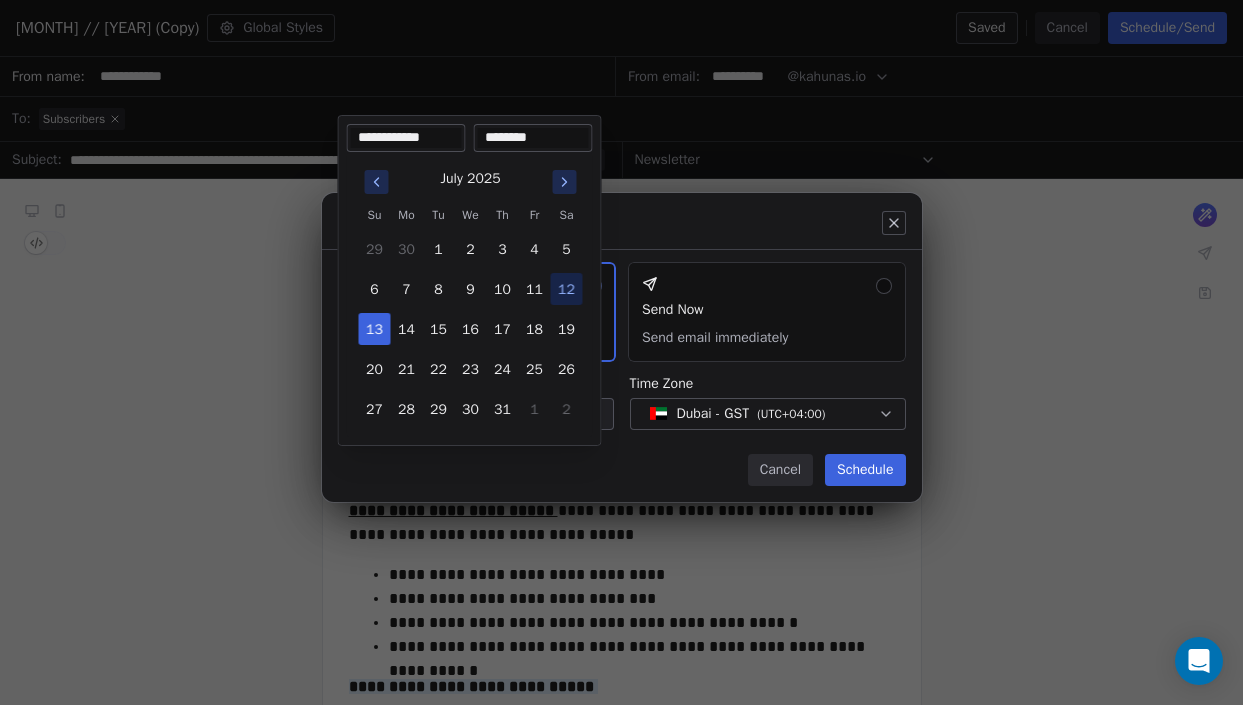 click on "********" at bounding box center (533, 138) 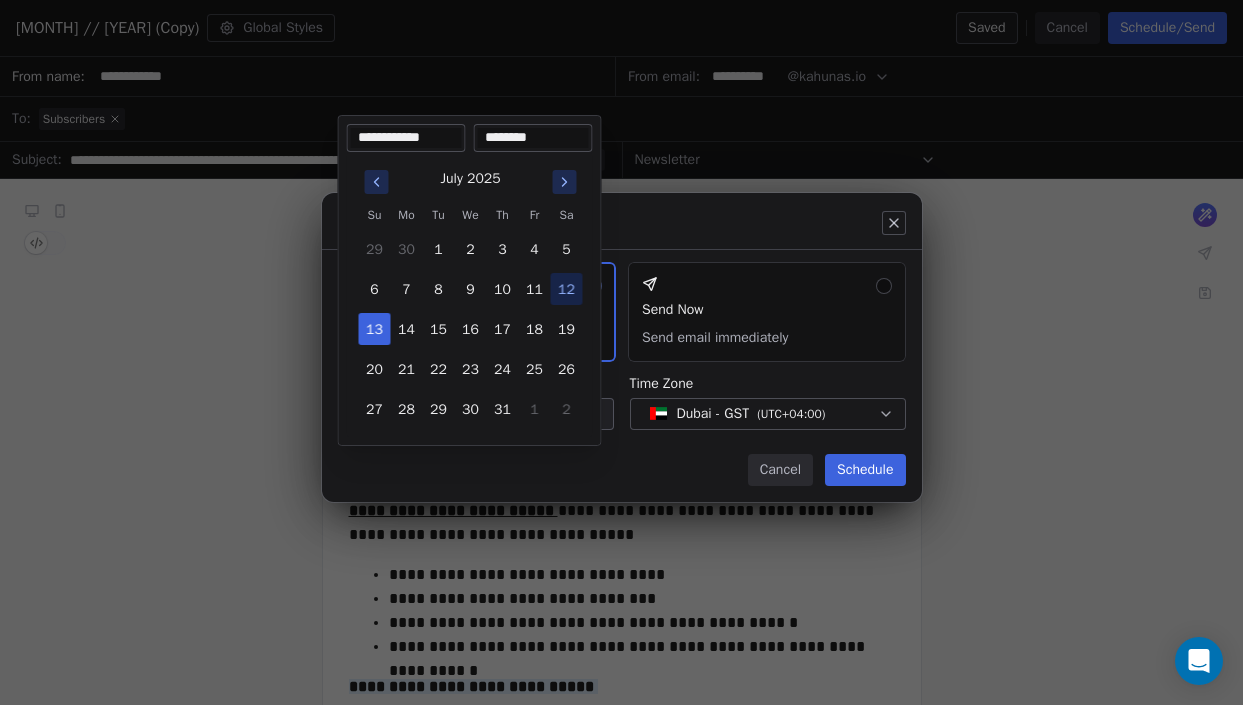 click on "********" at bounding box center (533, 138) 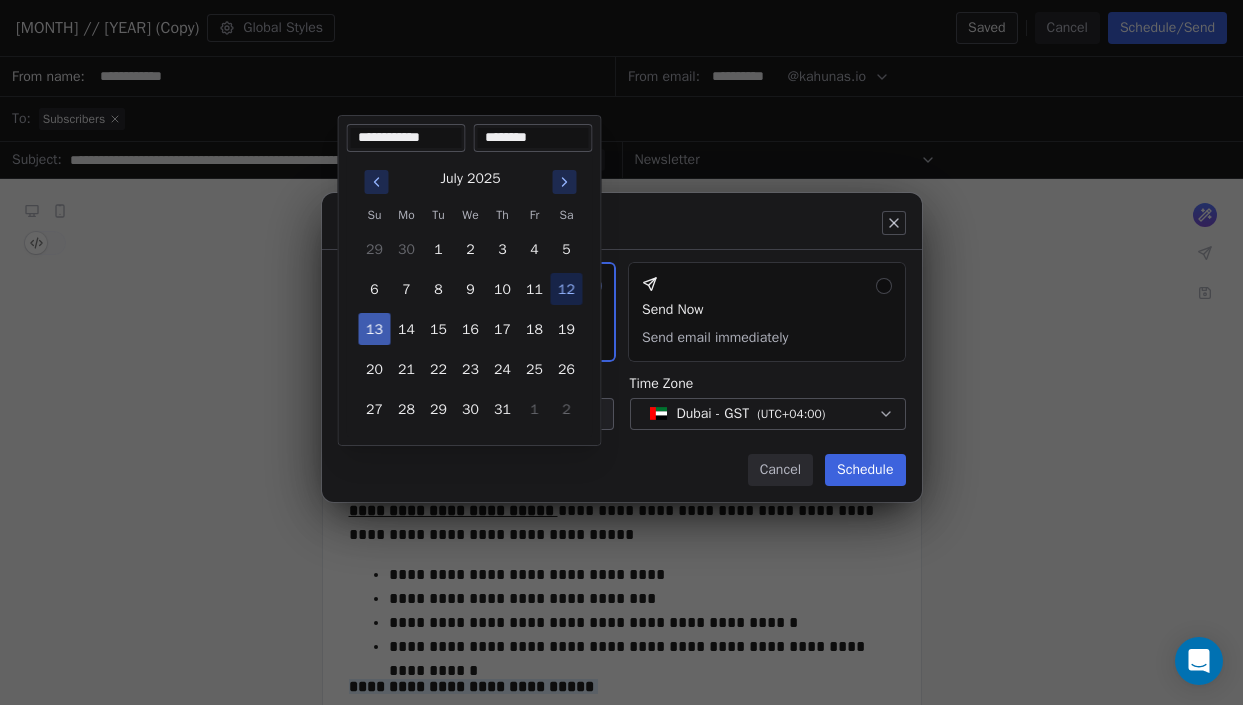 click on "13" at bounding box center (375, 329) 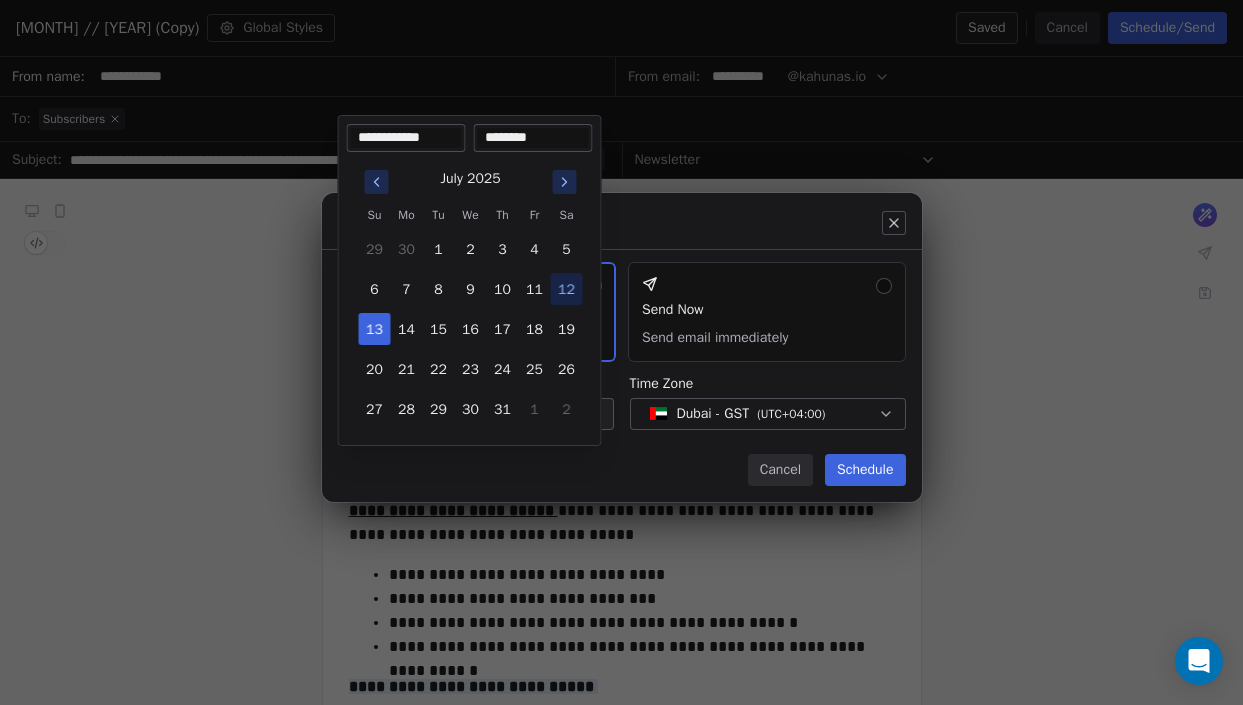 click on "Send or schedule email Schedule & Send Choose a future date and time Send Now Send email immediately Date & Time Jul 13, 2025 08:46 PM Time Zone Dubai - GST ( UTC+04:00 ) Cancel Schedule" at bounding box center [621, 352] 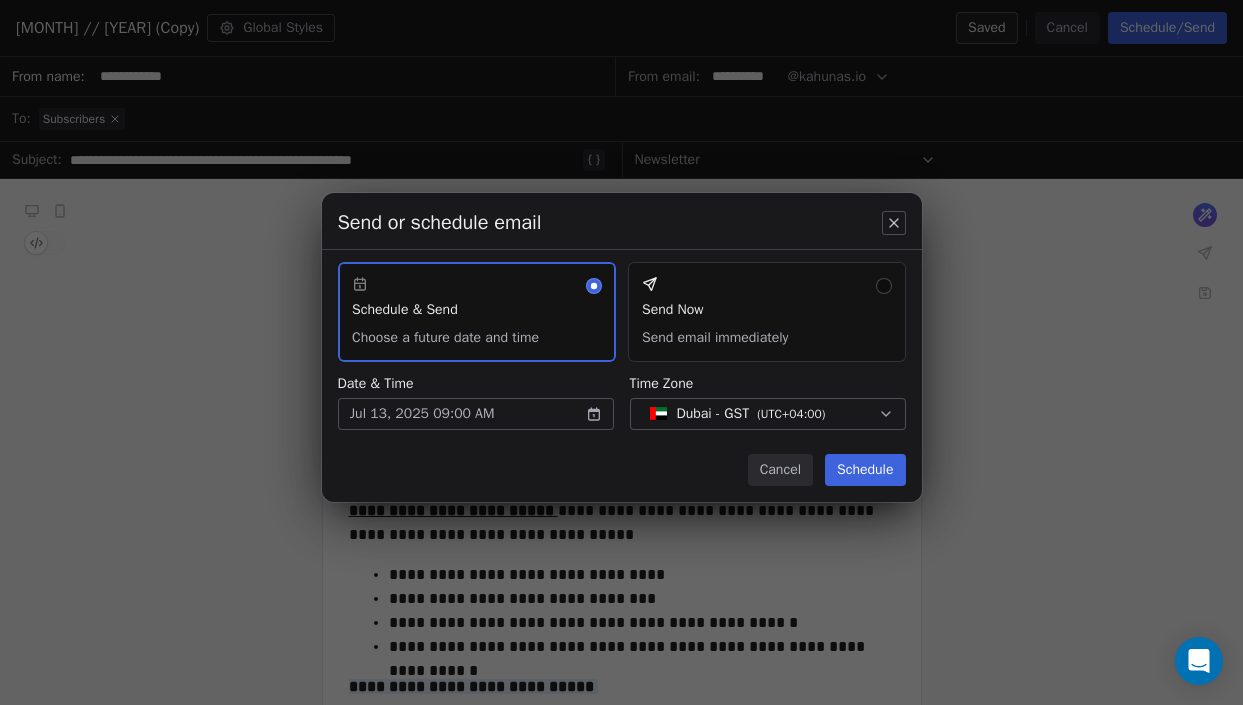 click on "K Kahunas Contacts People Marketing Workflows Campaigns Sales Pipelines Sequences Beta Tools Apps AI Agents Help & Support Campaigns  Create new campaign All ( 66 ) All ( 66 ) Drafts ( 12 ) Drafts ( 12 ) In Progress ( 0 ) In Progress ( 0 ) Scheduled ( 0 ) Scheduled ( 0 ) Sent ( 54 ) Sent ( 54 ) Name Status Analytics Actions Newsletter // June 9 (Copy) Created on Jun 30, 2025, 2:53 PM To: Subscribers  Draft - Open Rate - Click Rate - Unsubscribe Kahunas at 4 //  Sent on Jul 1, 2025, 10:13 AM To: Subscribers  Sent 13017 / 13017 39.33% (4562) Open Rate 0.38% (44) Click Rate 0.13% (15) Unsubscribe July 6 // (Copy) Sent on Jul 6, 2025, 10:15 AM To: Subscribers  Sent 13070 / 13070 36.72% (4276) Open Rate 0.3% (35) Click Rate 0.12% (14) Unsubscribe July 6 // Created on Jun 28, 2025, 3:49 PM To: Subscribers  Draft - Open Rate - Click Rate - Unsubscribe June 29 //  Sent on Jun 29, 2025, 10:13 AM To: Subscribers  Sent 12988 / 12988 34.42% (3983) Open Rate 0.36% (42) Click Rate 0.2% (23) Unsubscribe June 22 //  Sent /" at bounding box center (621, 352) 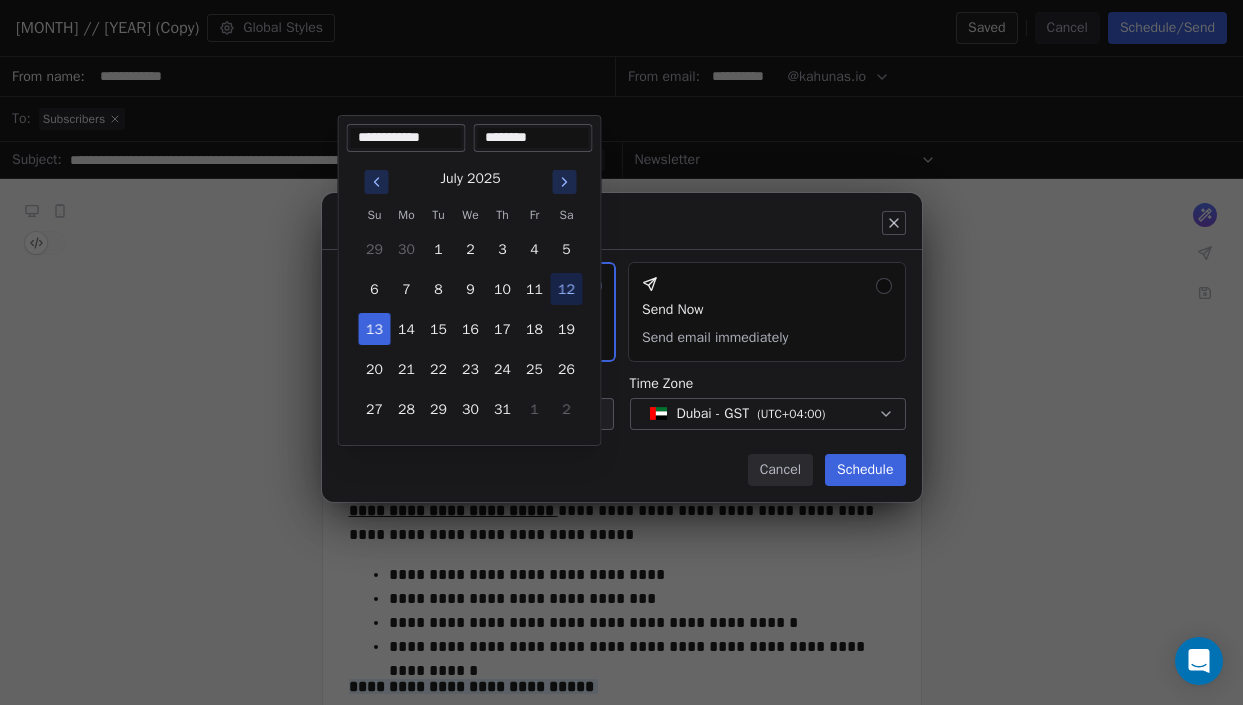 click on "Send or schedule email Schedule & Send Choose a future date and time Send Now Send email immediately Date & Time Jul 13, 2025 09:00 AM Time Zone Dubai - GST ( UTC+04:00 ) Cancel Schedule" at bounding box center (621, 352) 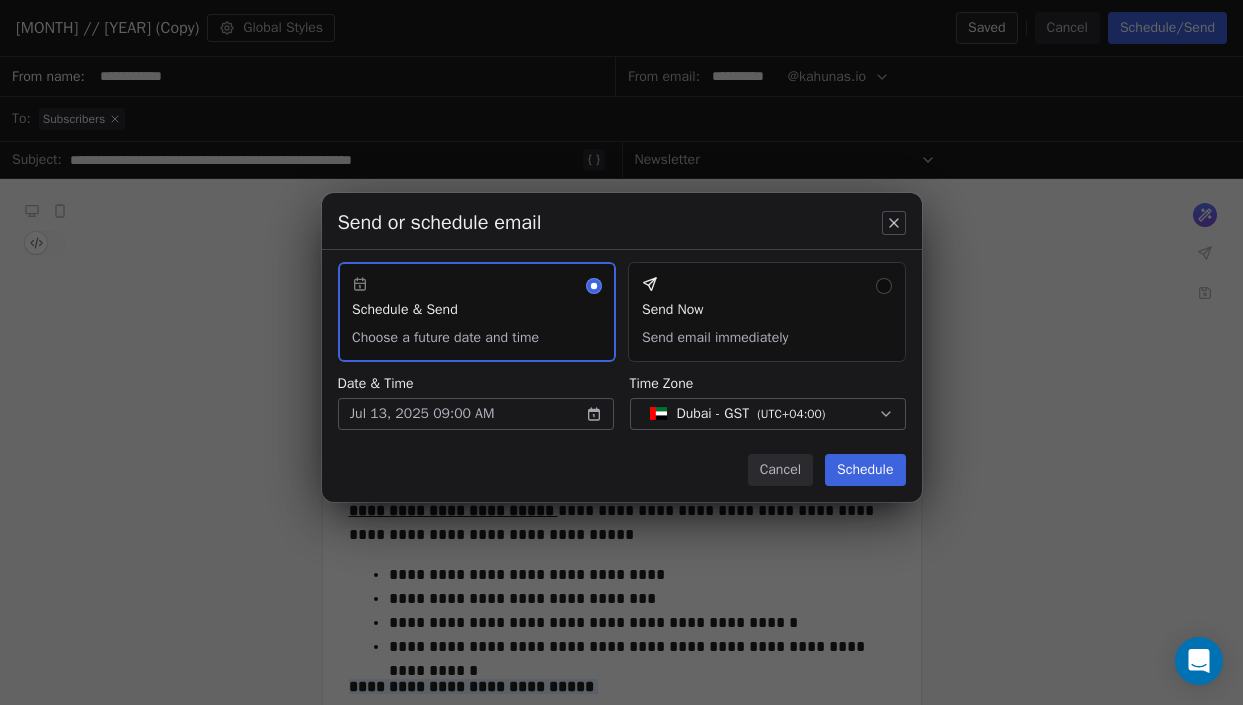click on "Schedule" at bounding box center [865, 470] 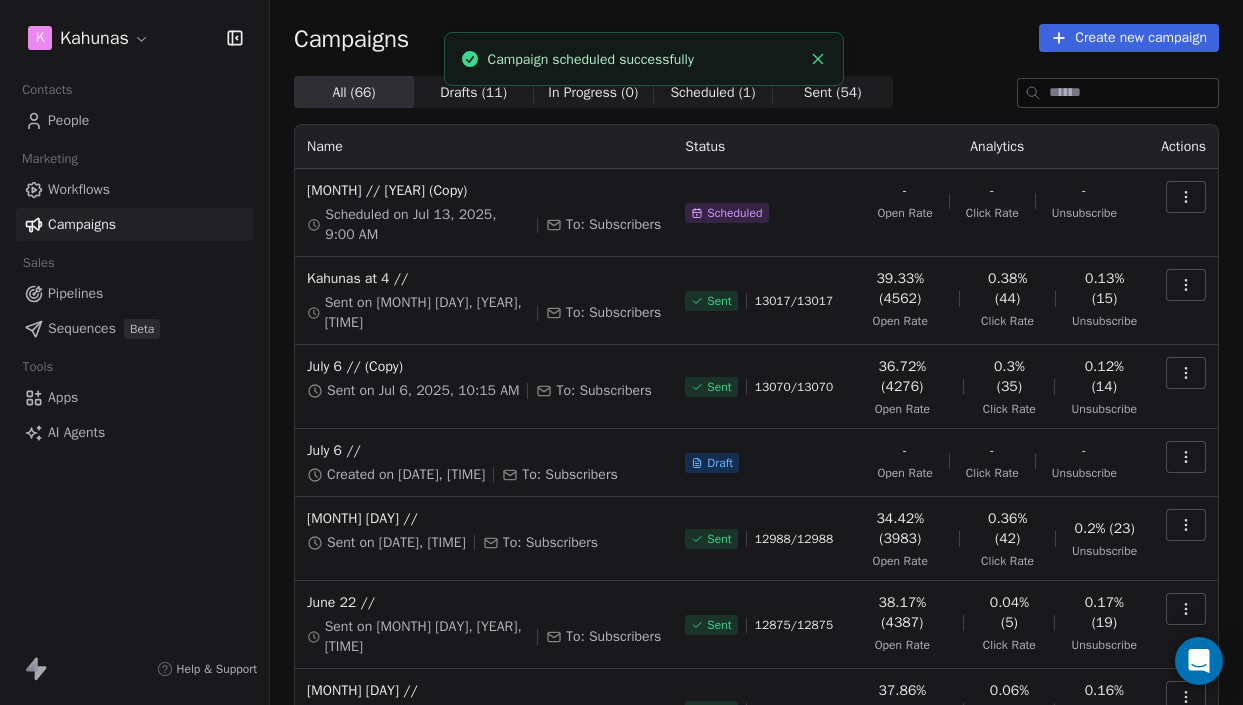 click 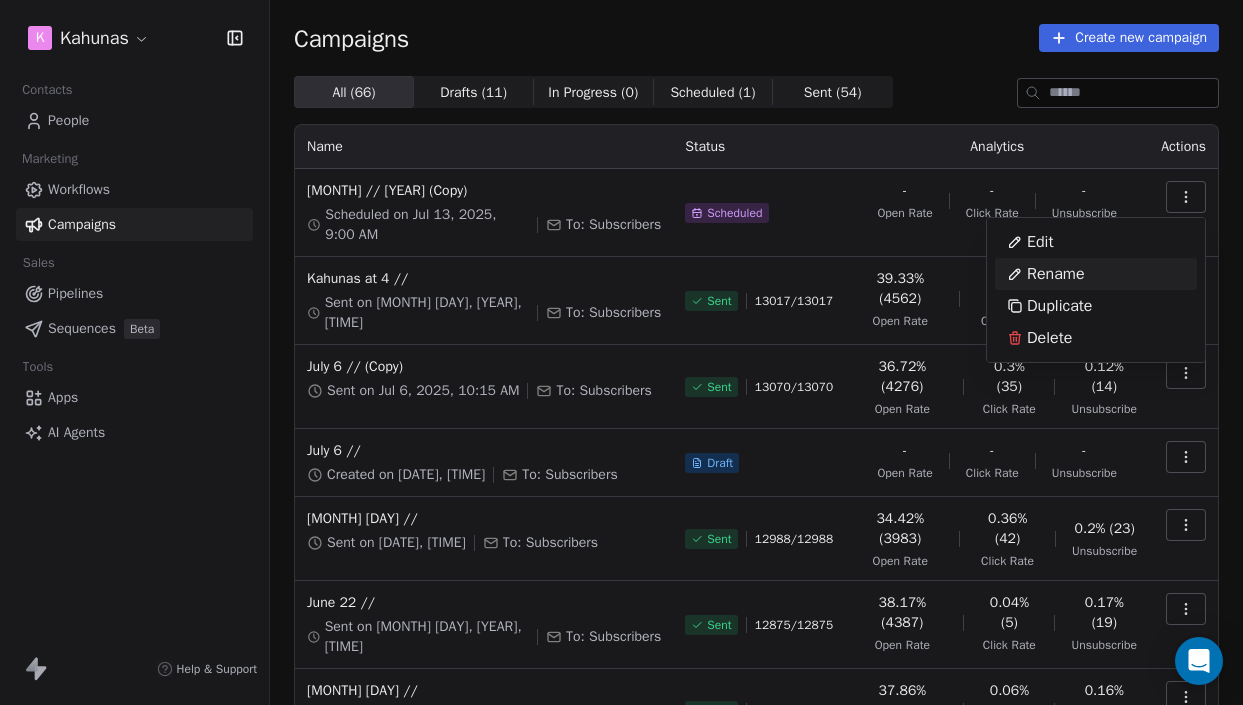 click on "Rename" at bounding box center (1096, 274) 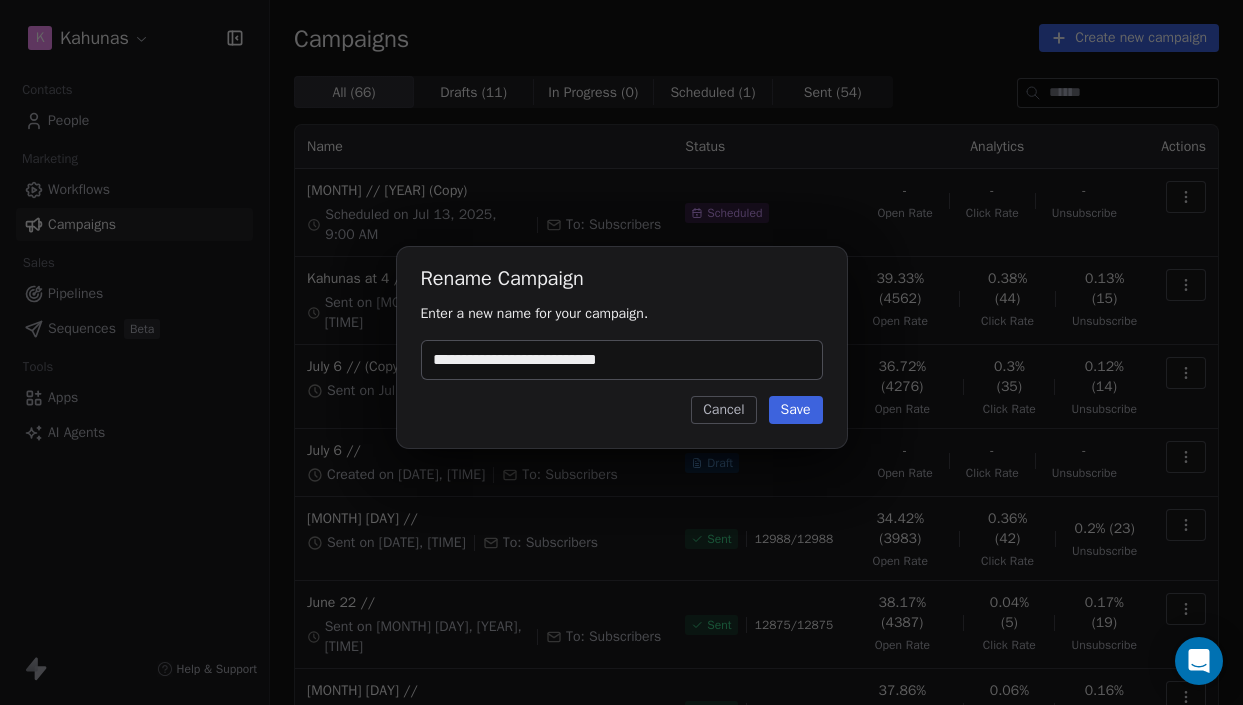 click on "**********" at bounding box center (622, 360) 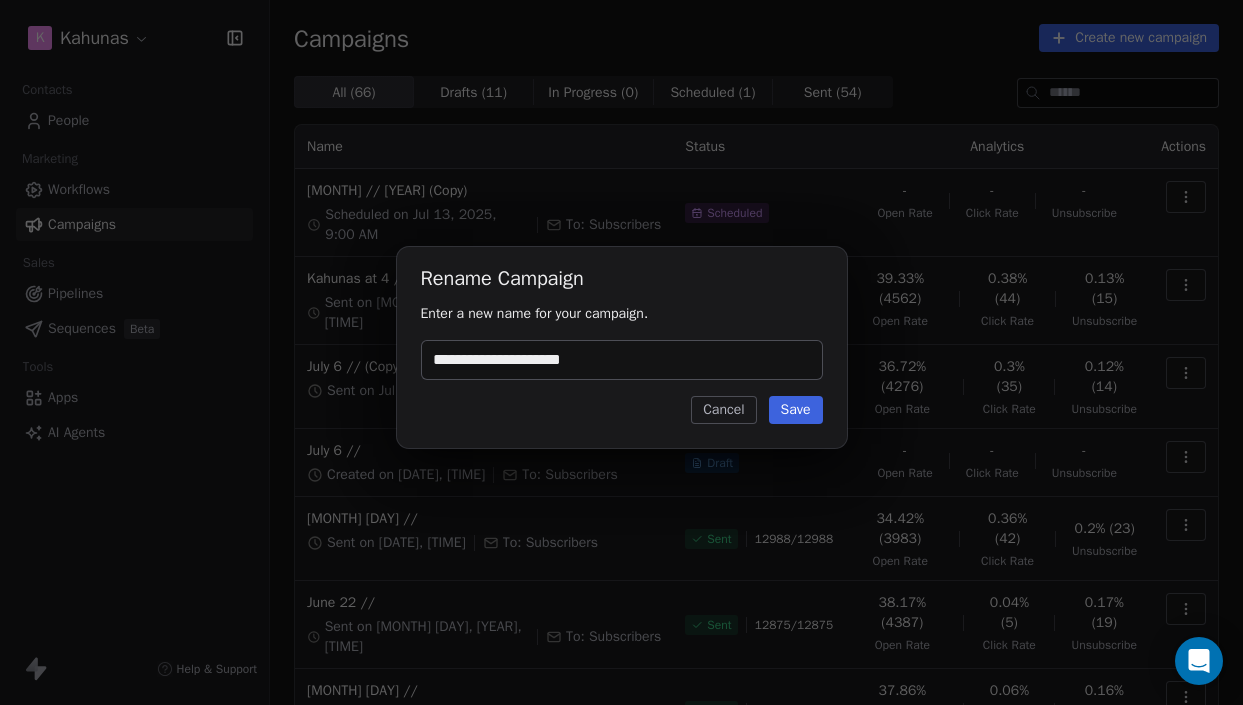 type on "**********" 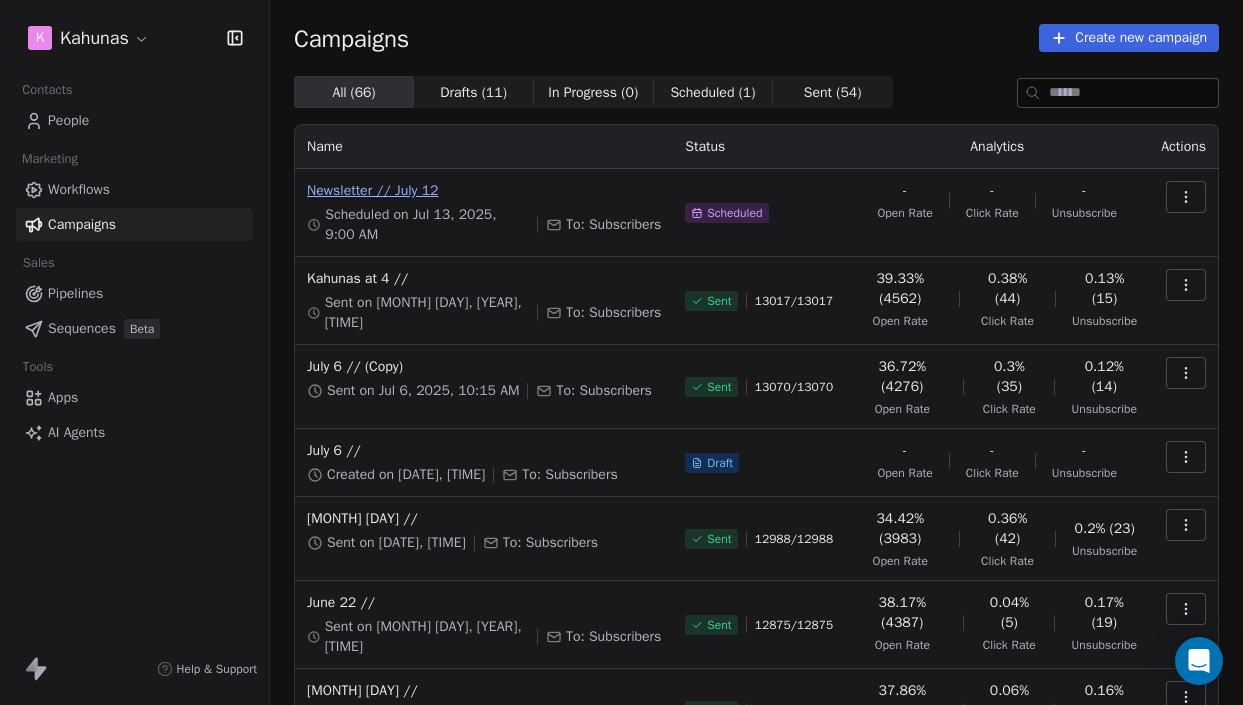 click on "Newsletter // July 12" at bounding box center (484, 191) 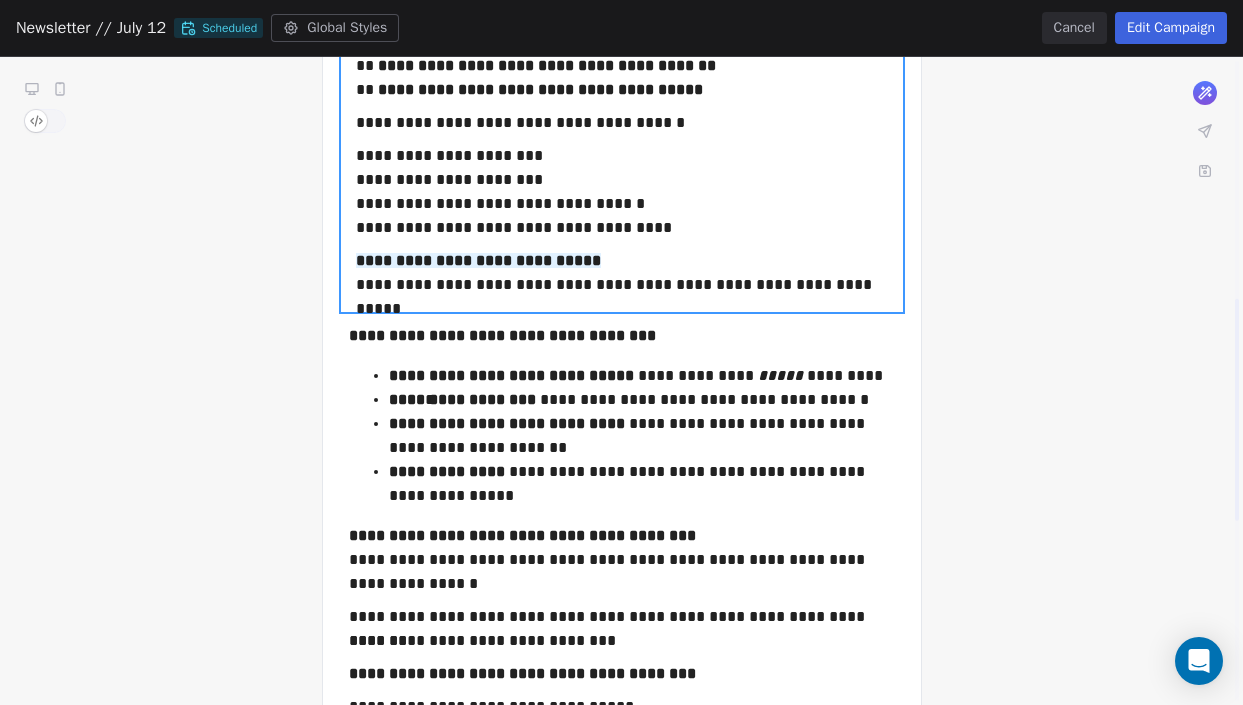 scroll, scrollTop: 26, scrollLeft: 0, axis: vertical 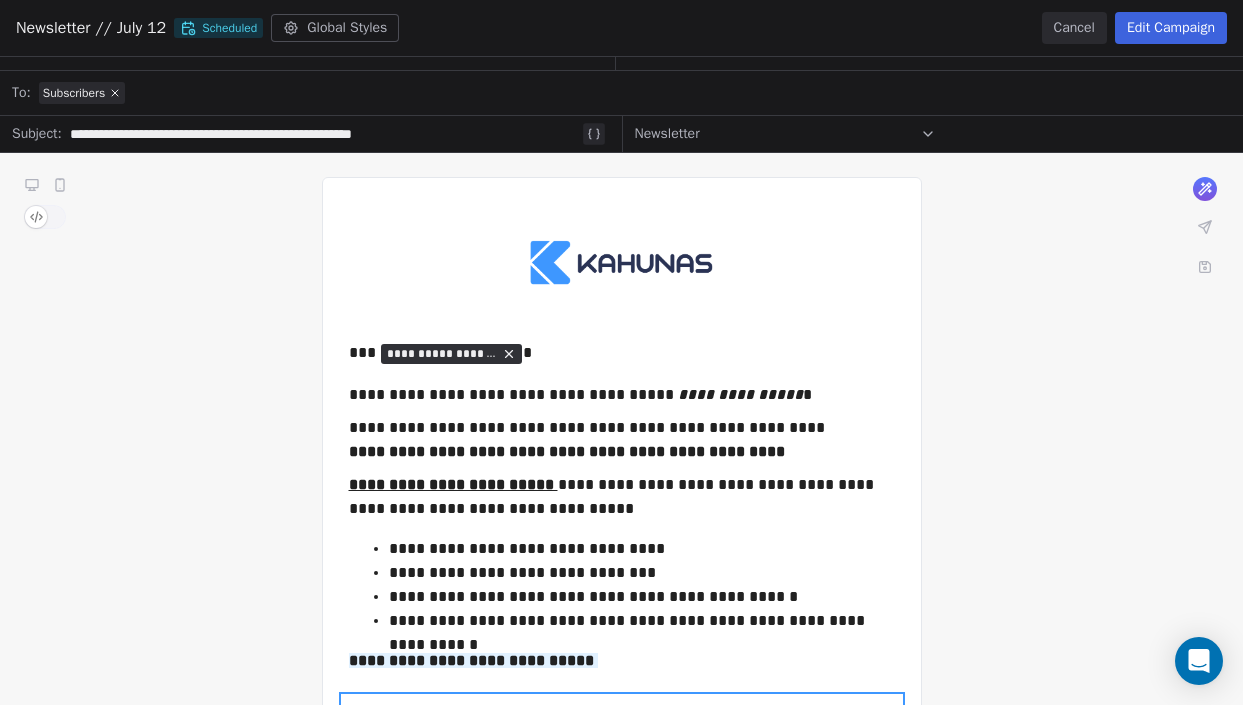 click on "Cancel" at bounding box center [1074, 28] 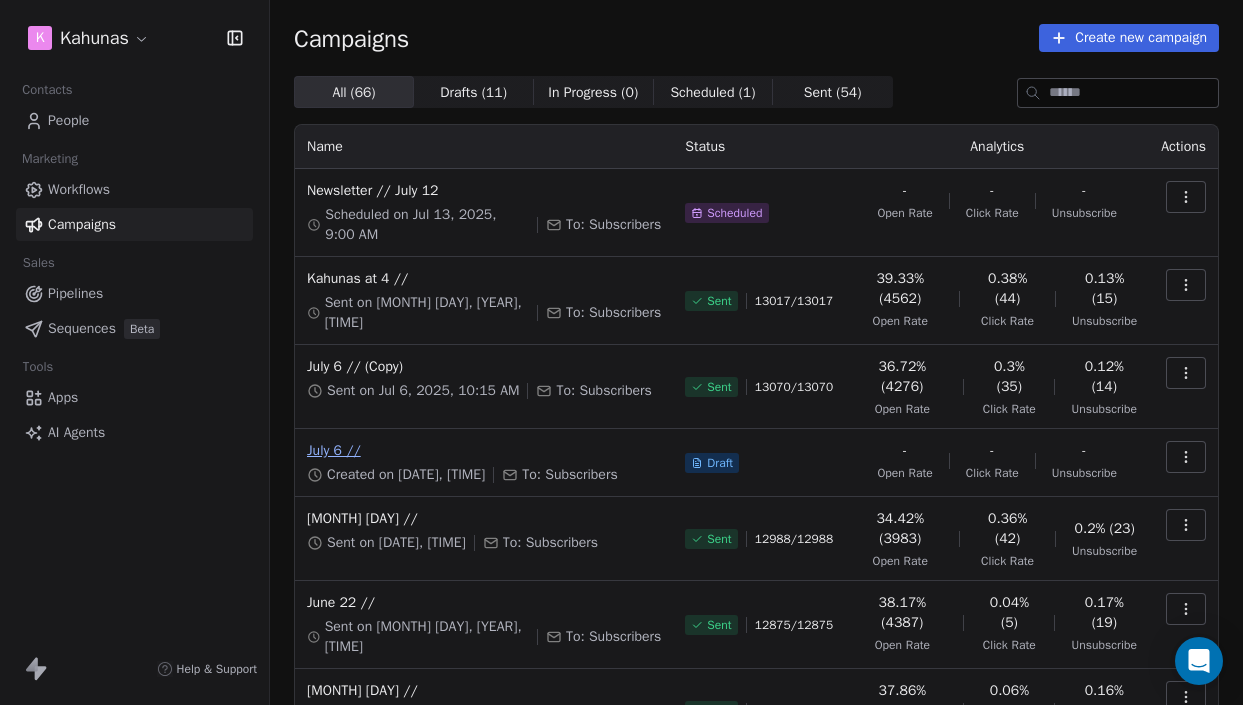 click on "July 6 //" at bounding box center [484, 451] 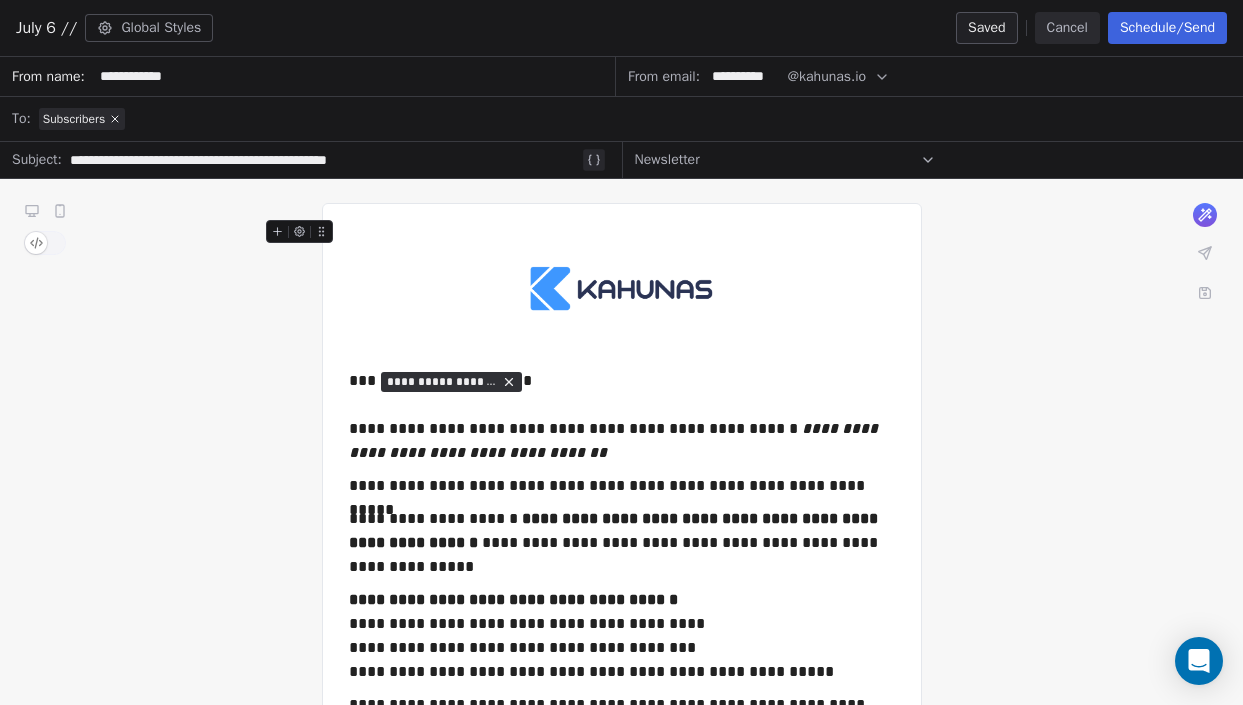click on "Cancel" at bounding box center [1067, 28] 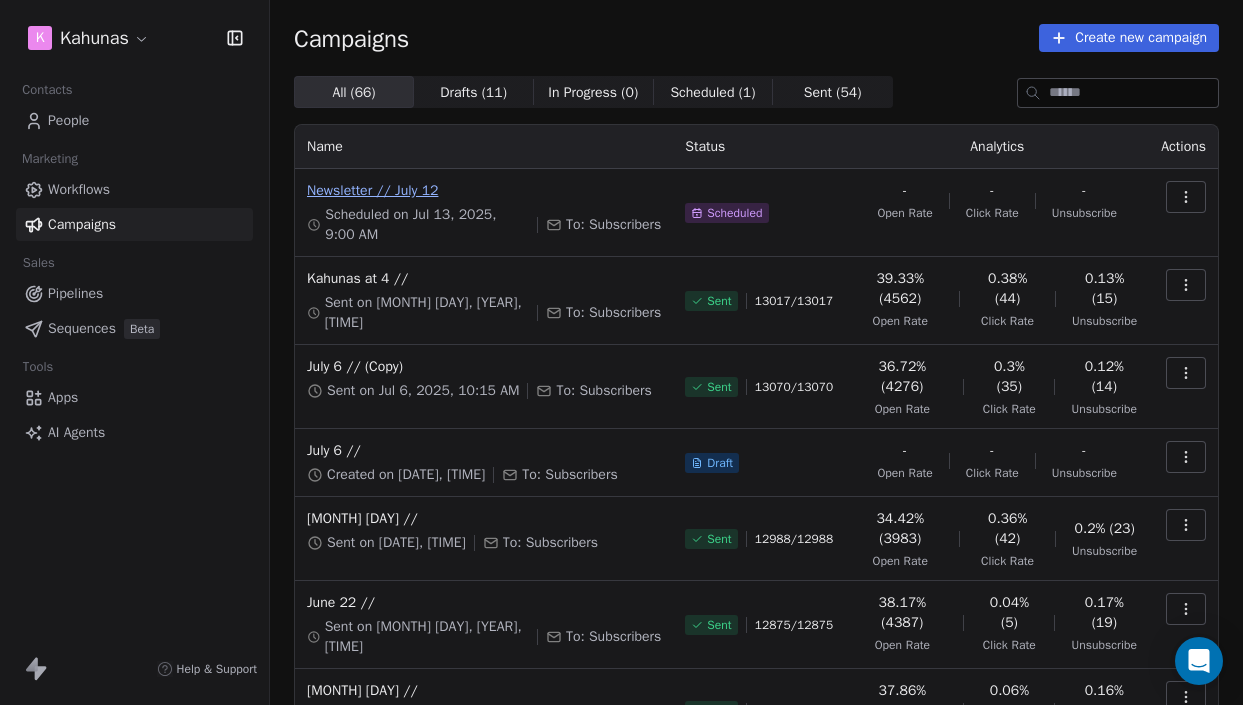 click on "Newsletter // July 12" at bounding box center [484, 191] 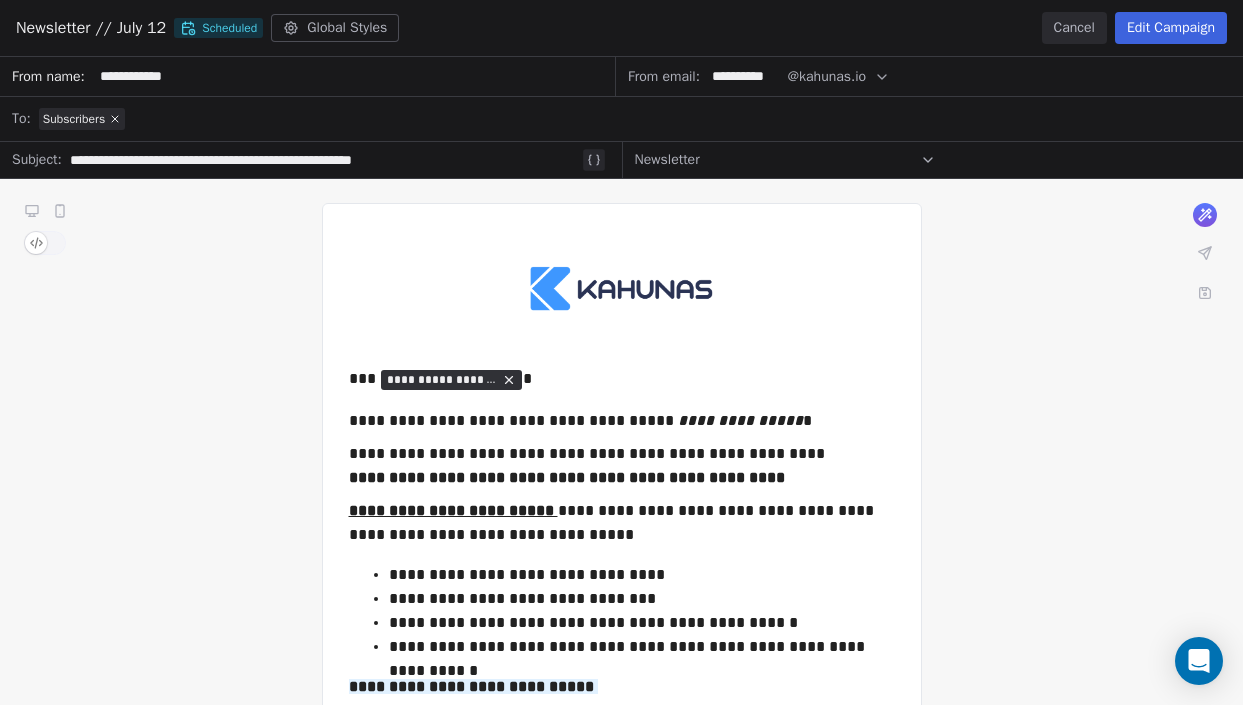 scroll, scrollTop: 188, scrollLeft: 0, axis: vertical 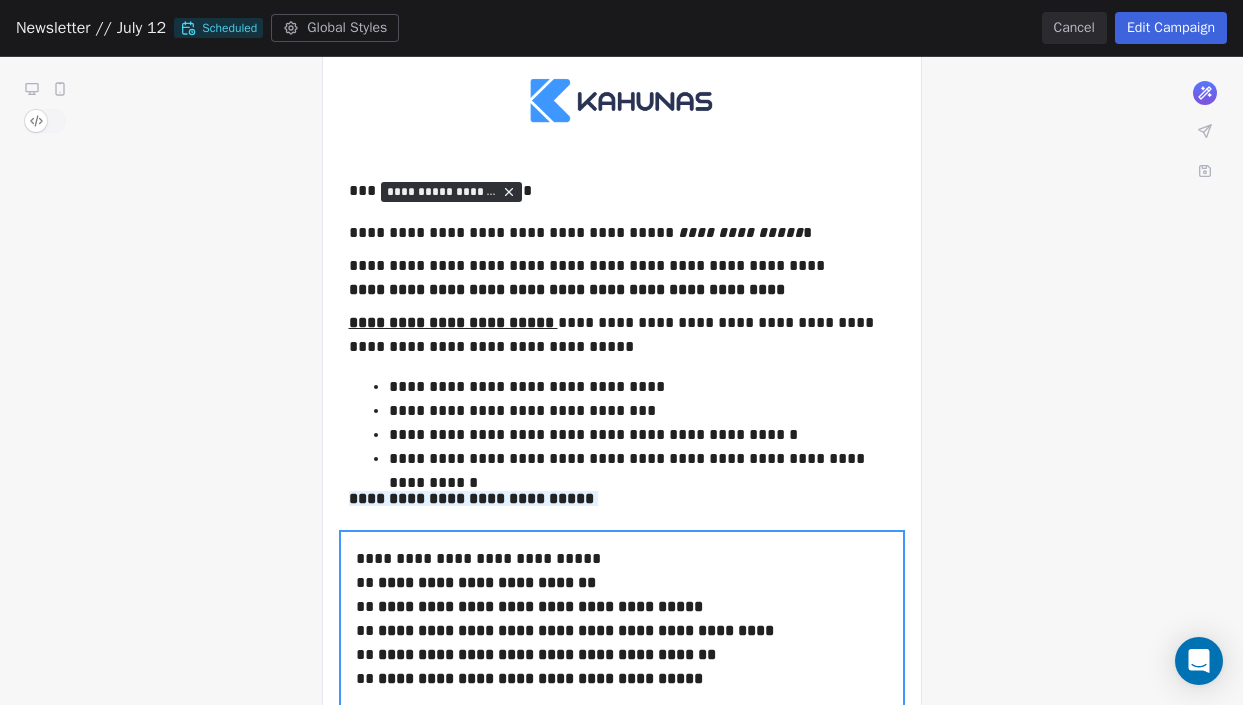 click on "Edit Campaign" at bounding box center [1171, 28] 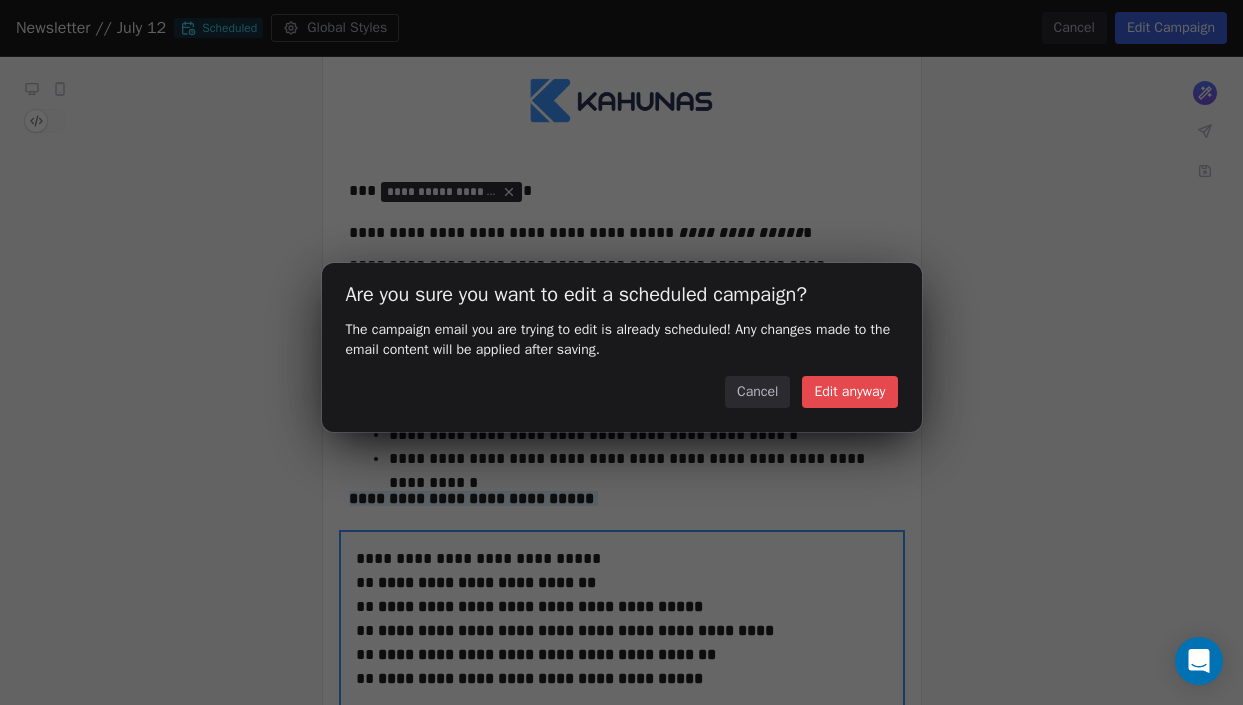 click on "Edit anyway" at bounding box center [849, 392] 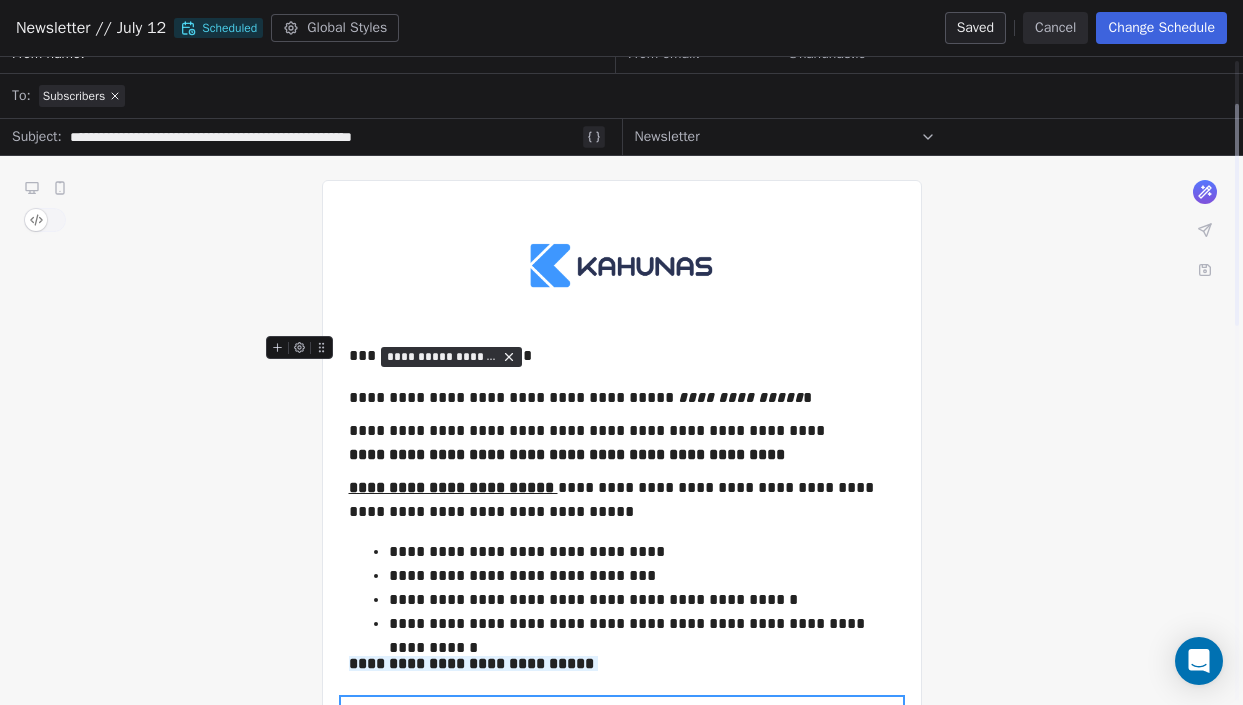 scroll, scrollTop: 0, scrollLeft: 0, axis: both 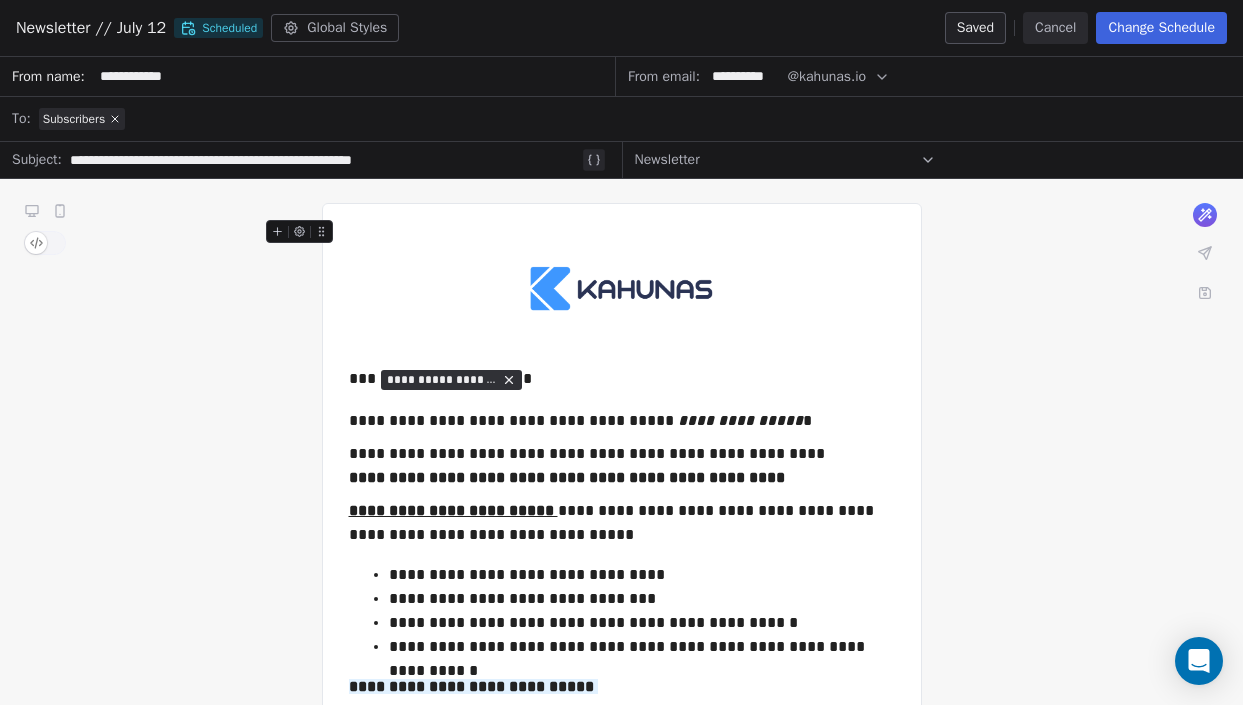 click on "Cancel" at bounding box center [1055, 28] 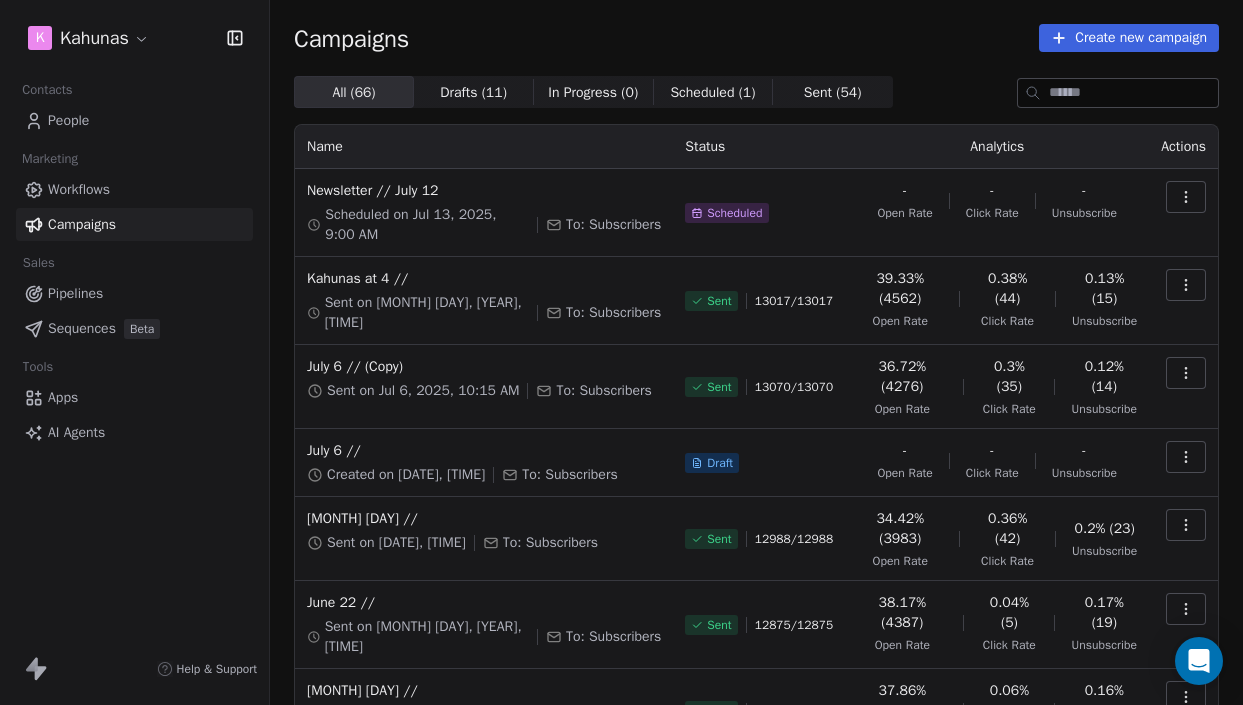 click 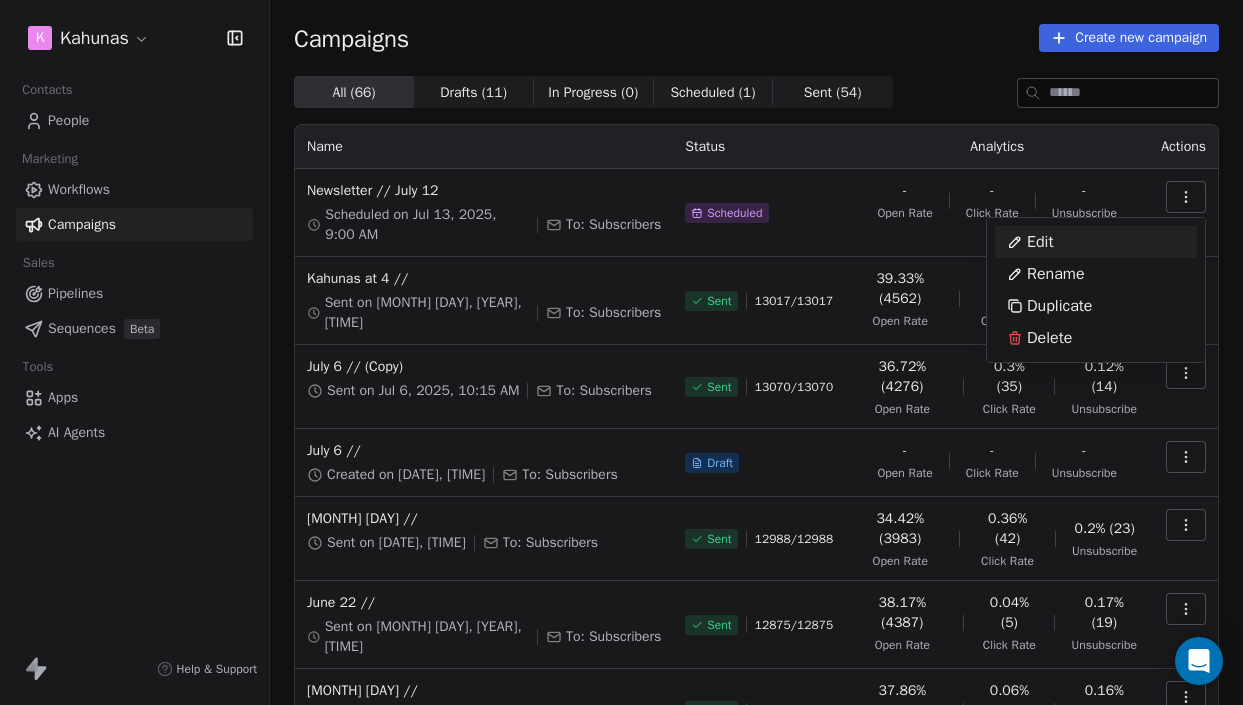 click on "Edit" at bounding box center (1096, 242) 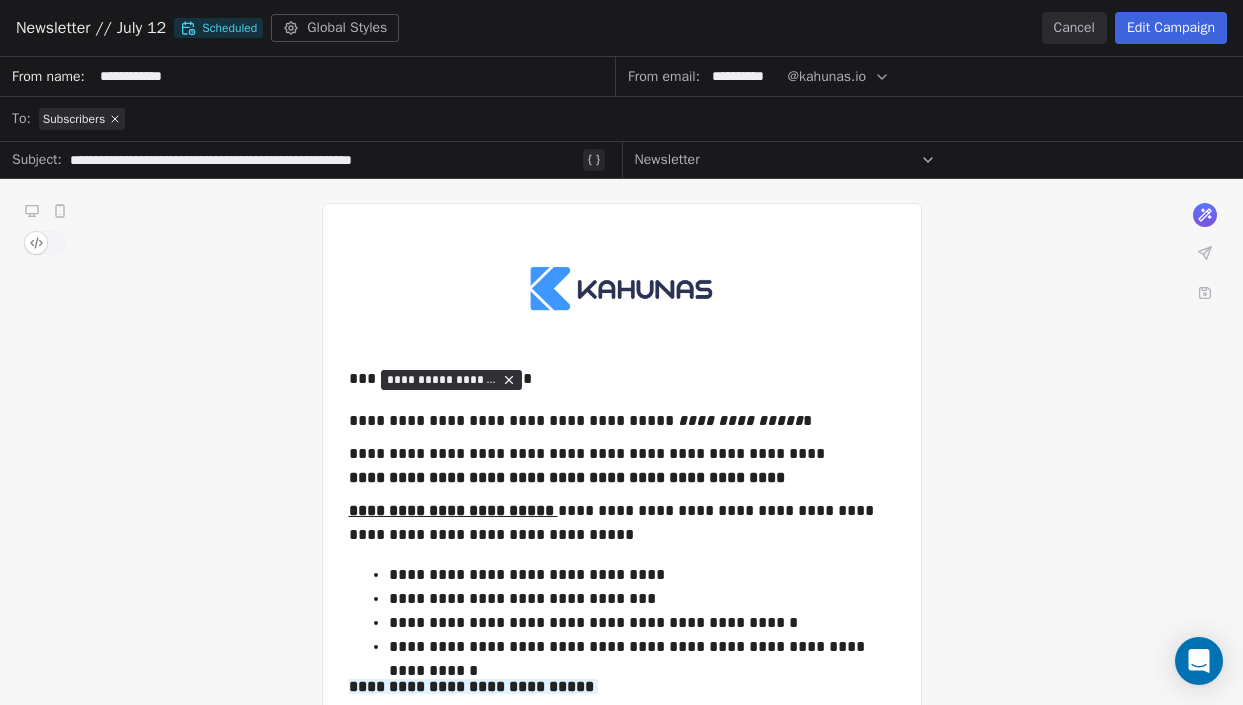 click on "Edit Campaign" at bounding box center [1171, 28] 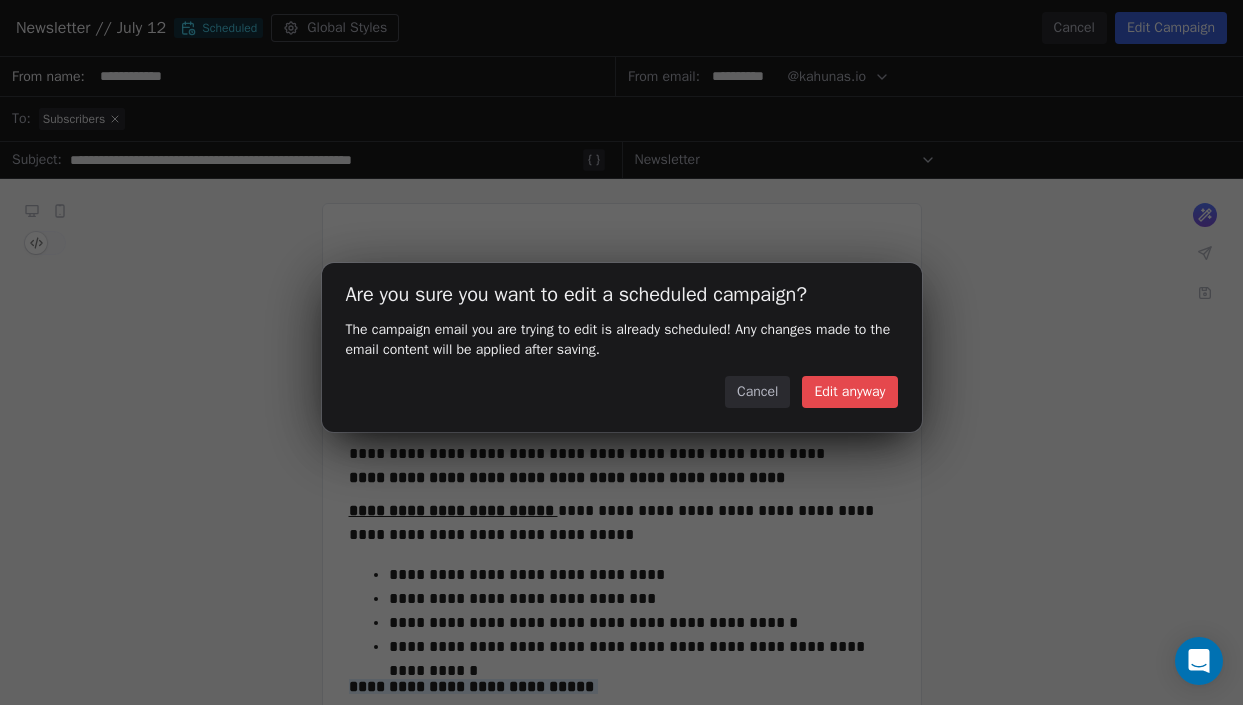 click on "Edit anyway" at bounding box center [849, 392] 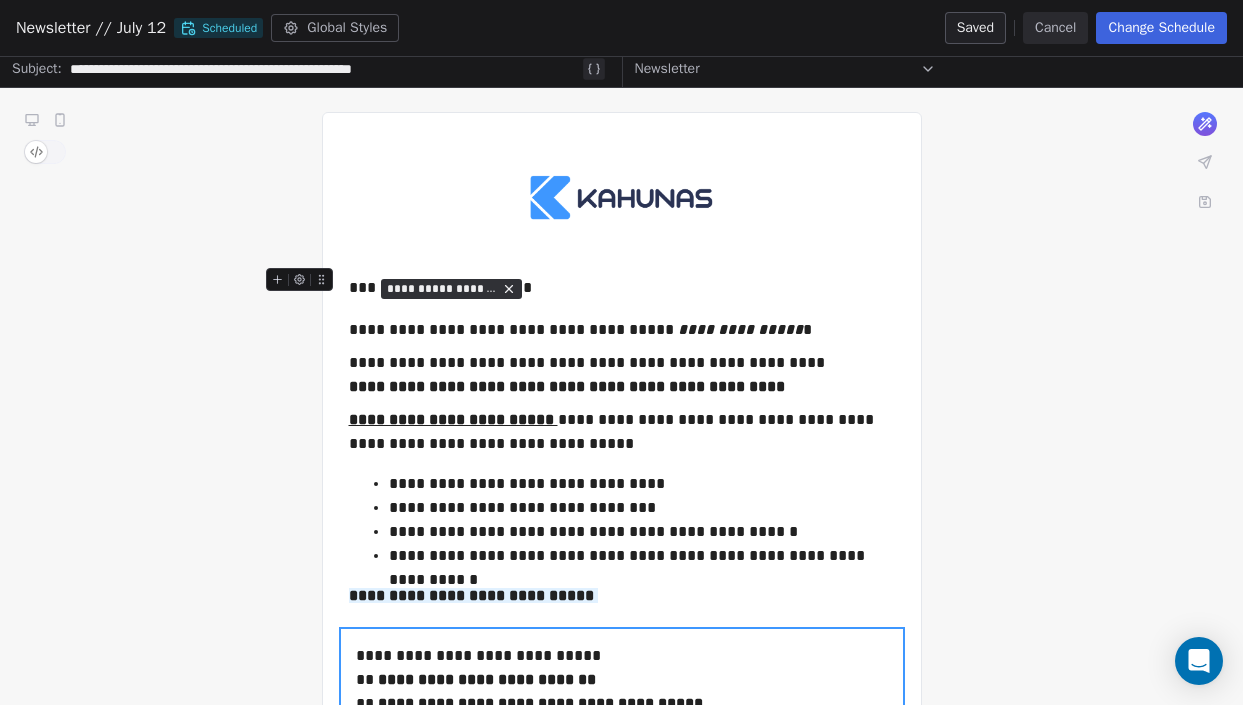 scroll, scrollTop: 207, scrollLeft: 0, axis: vertical 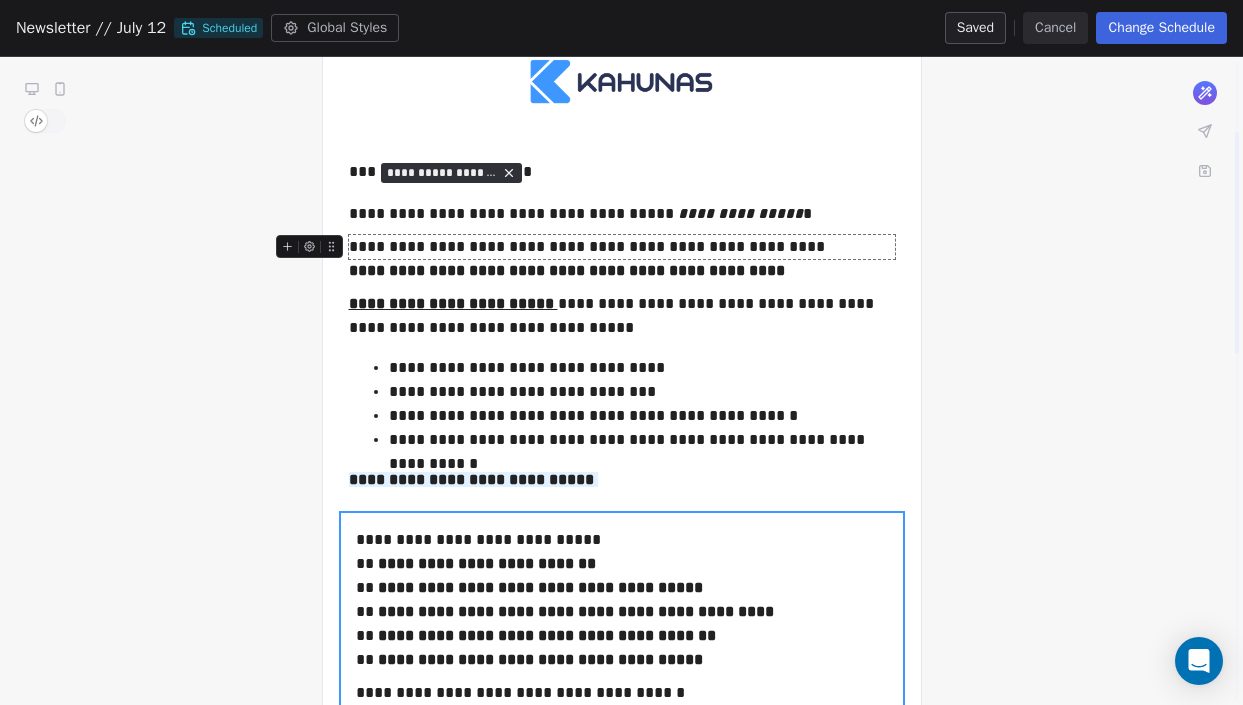 click on "**********" at bounding box center [622, 247] 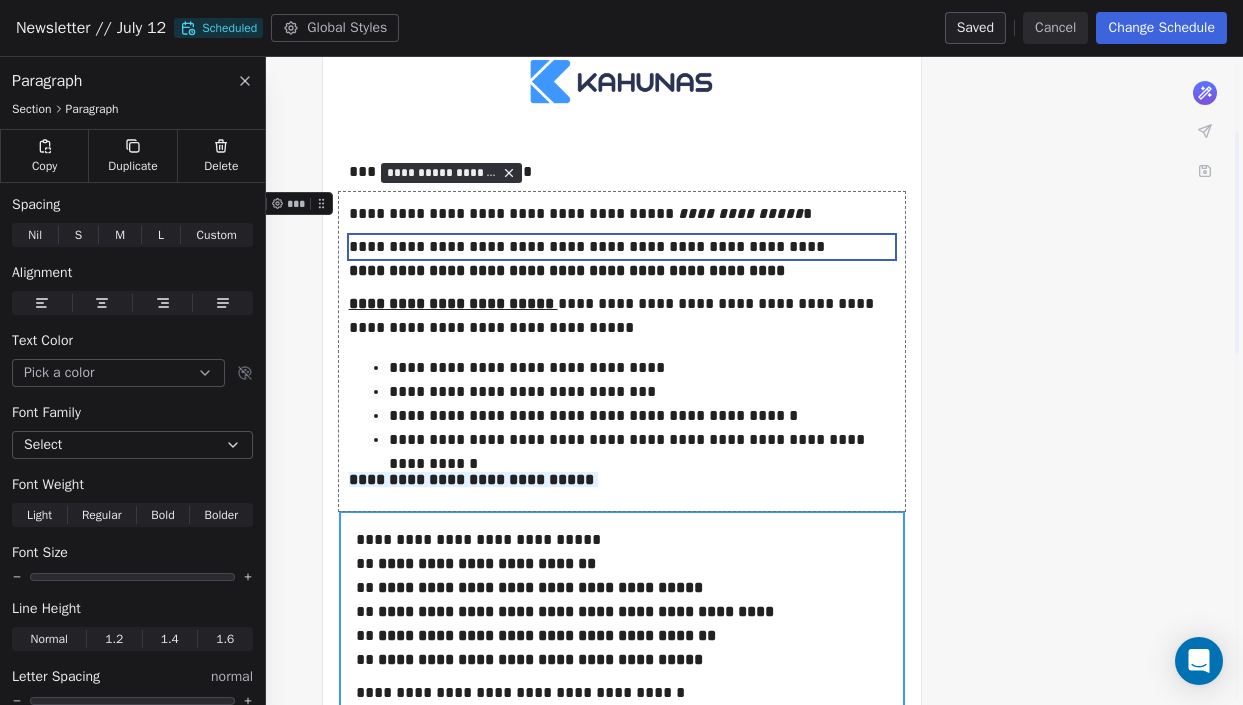 click on "**********" at bounding box center [622, 351] 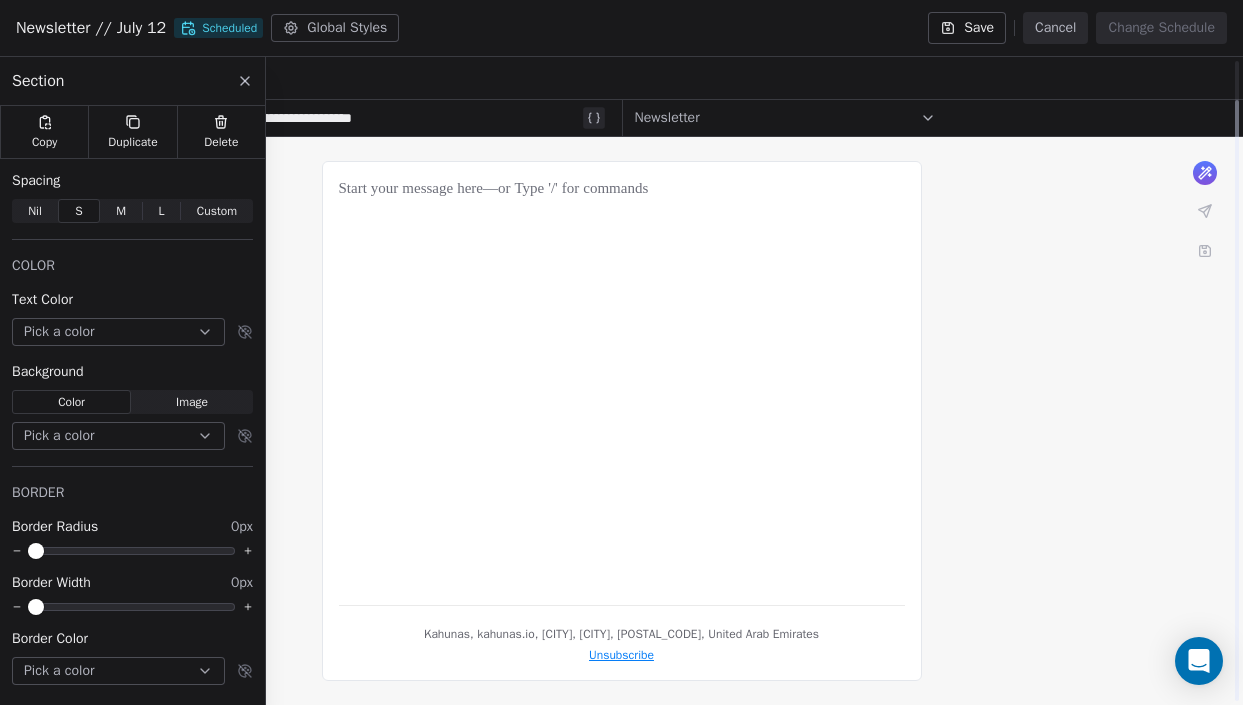 scroll, scrollTop: 0, scrollLeft: 0, axis: both 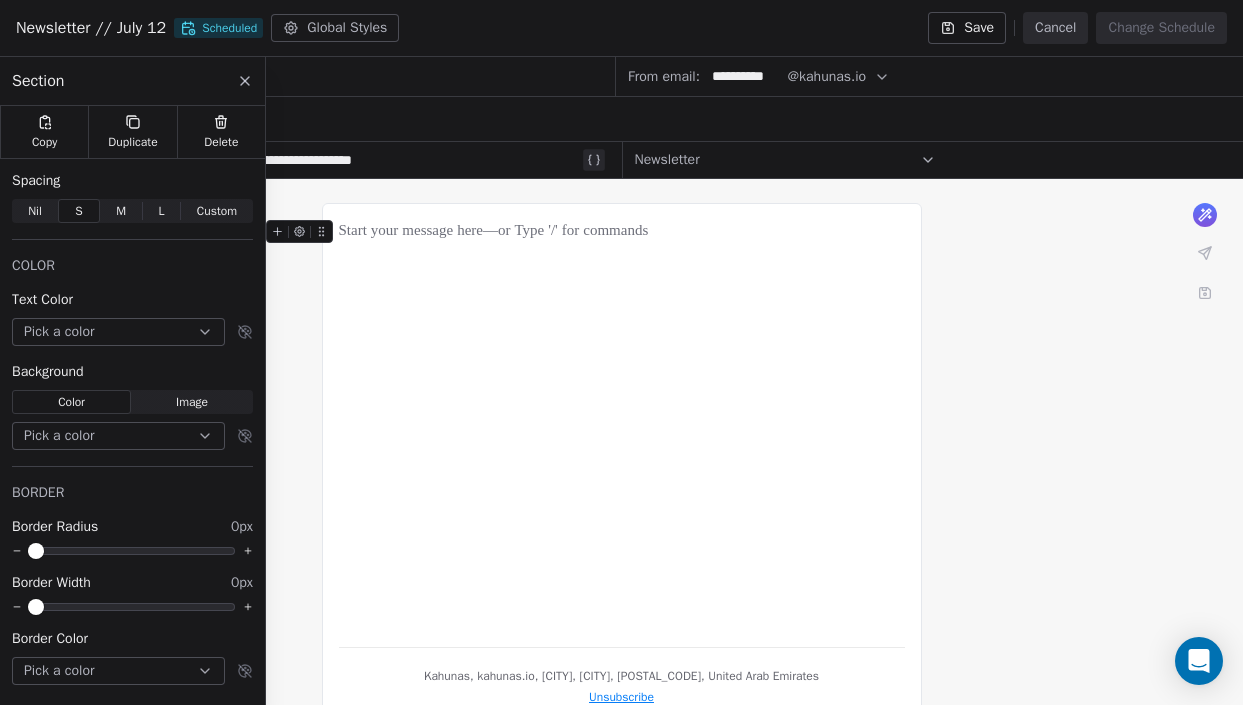 click on "Save" at bounding box center [967, 28] 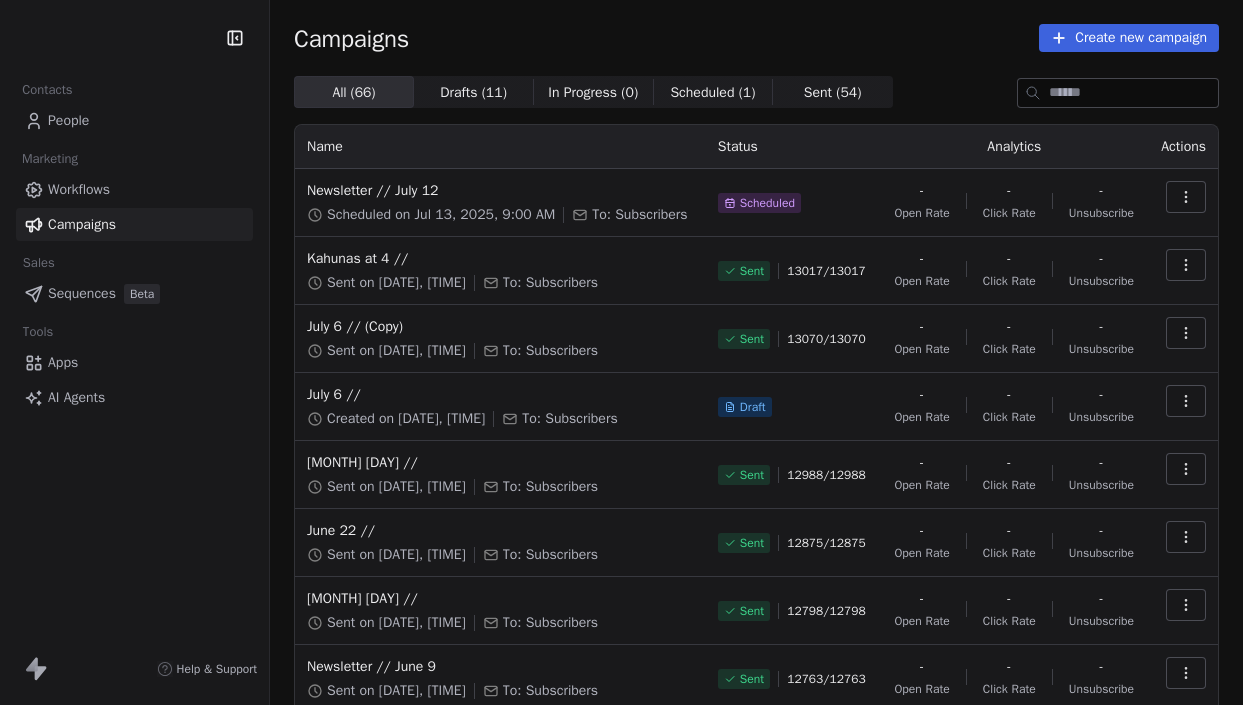 scroll, scrollTop: 0, scrollLeft: 0, axis: both 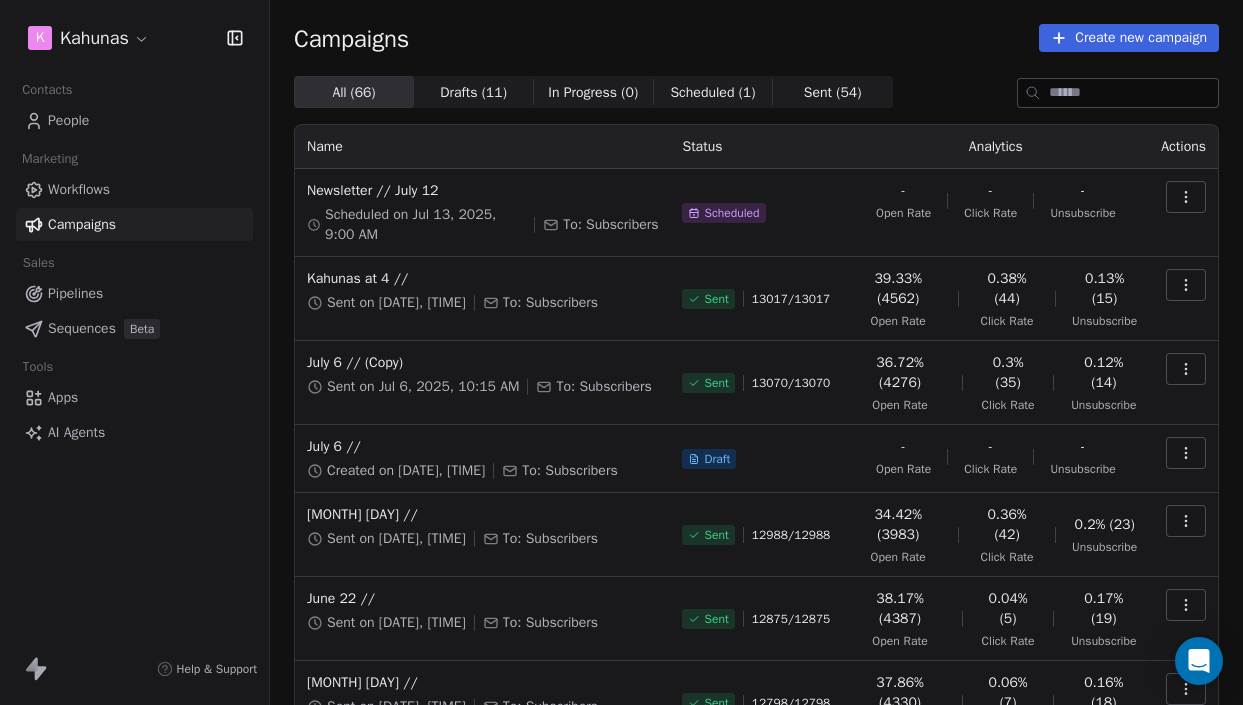 click at bounding box center [1186, 197] 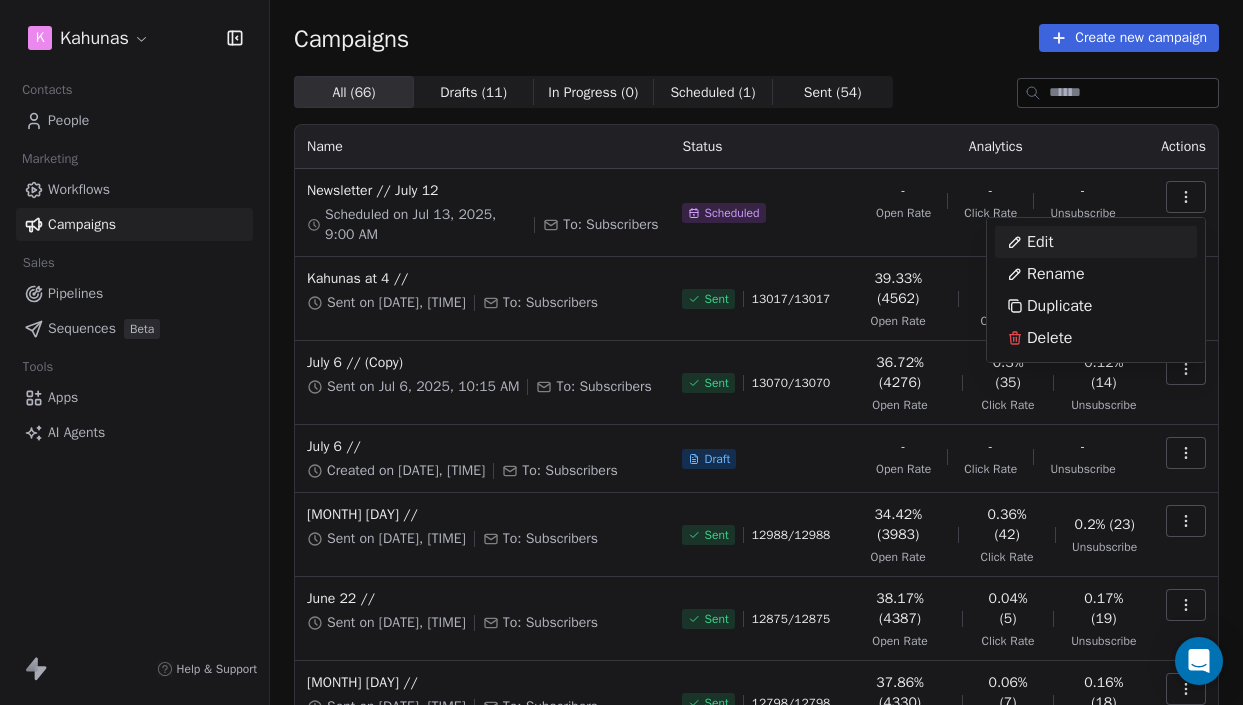 click on "Edit" at bounding box center [1096, 242] 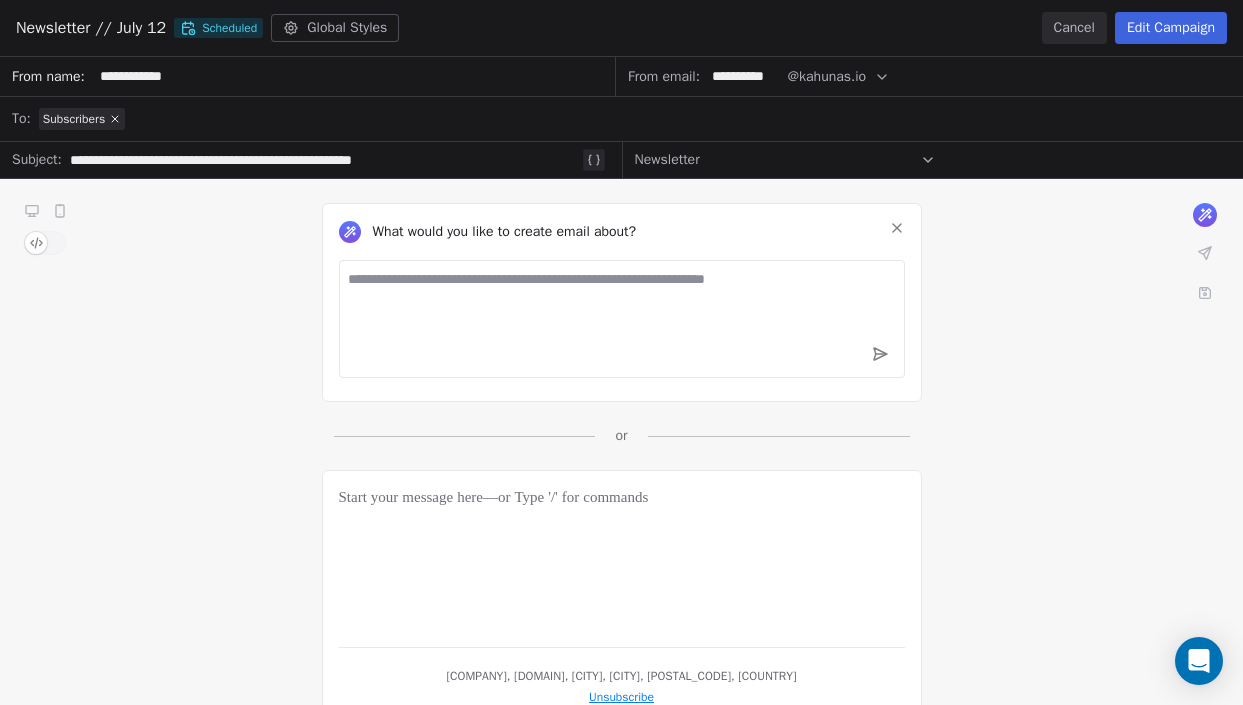 click on "Scheduled" at bounding box center [218, 28] 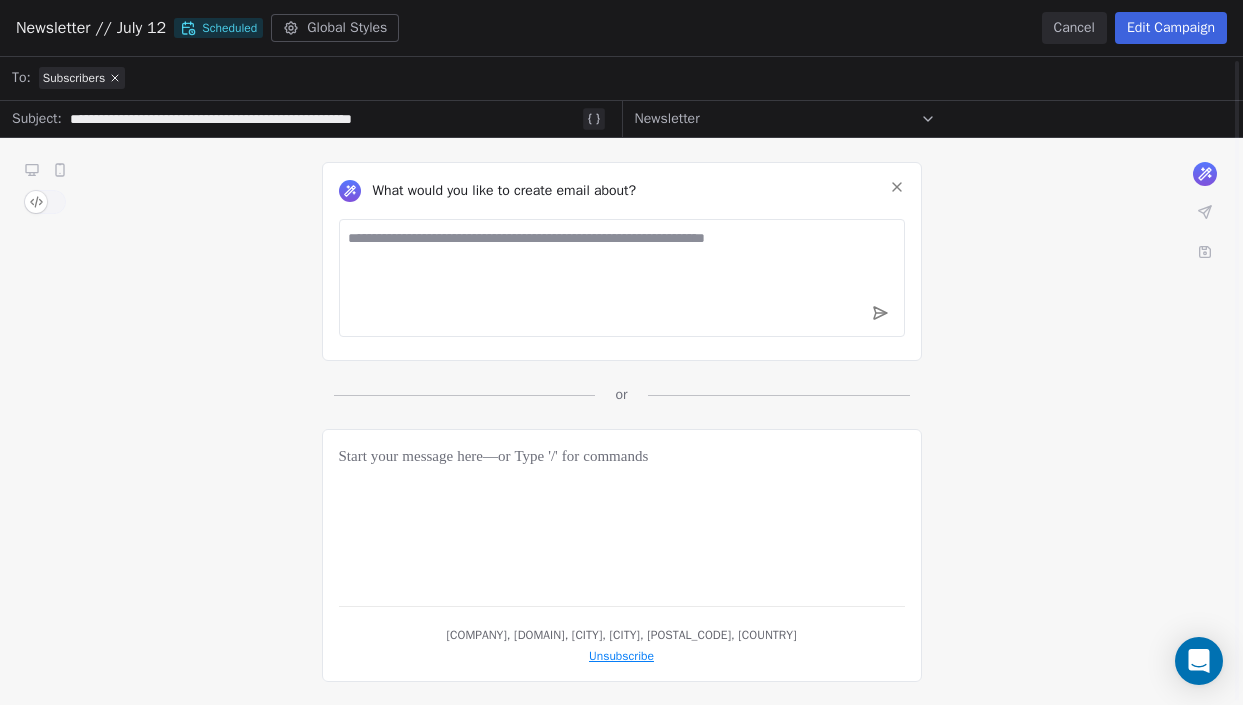 scroll, scrollTop: 42, scrollLeft: 0, axis: vertical 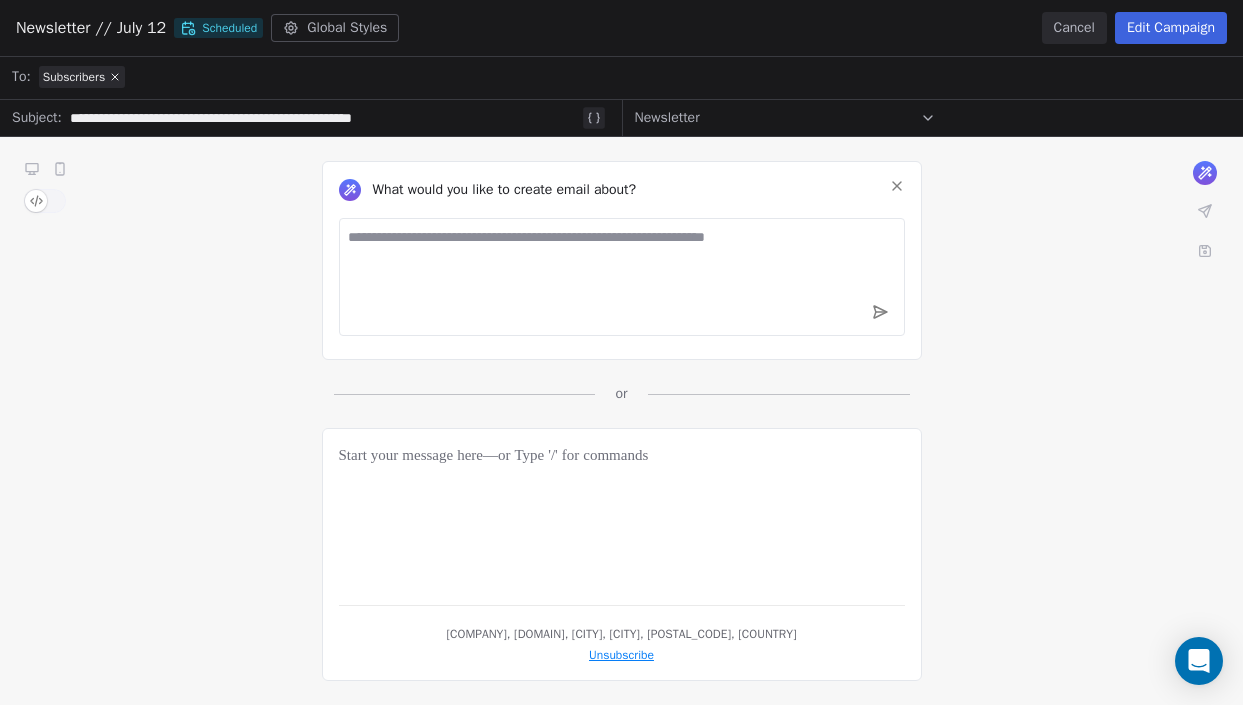 click on "Edit Campaign" at bounding box center (1171, 28) 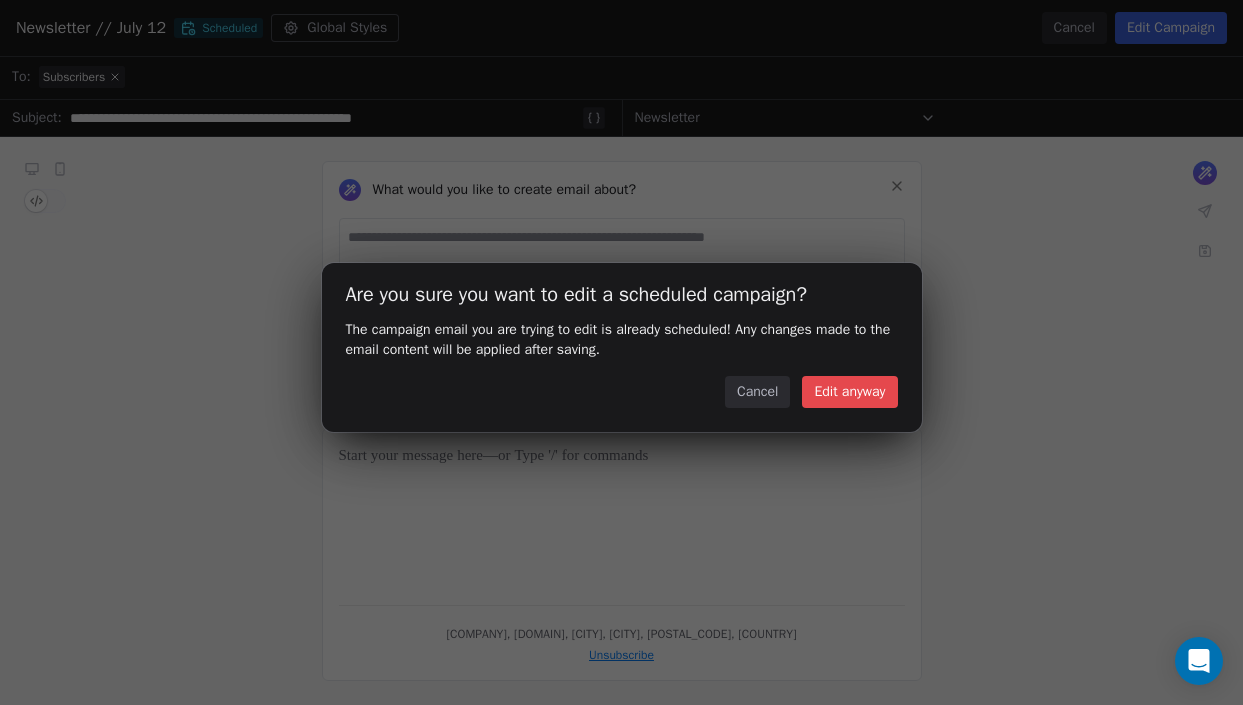 click on "Edit anyway" at bounding box center (849, 392) 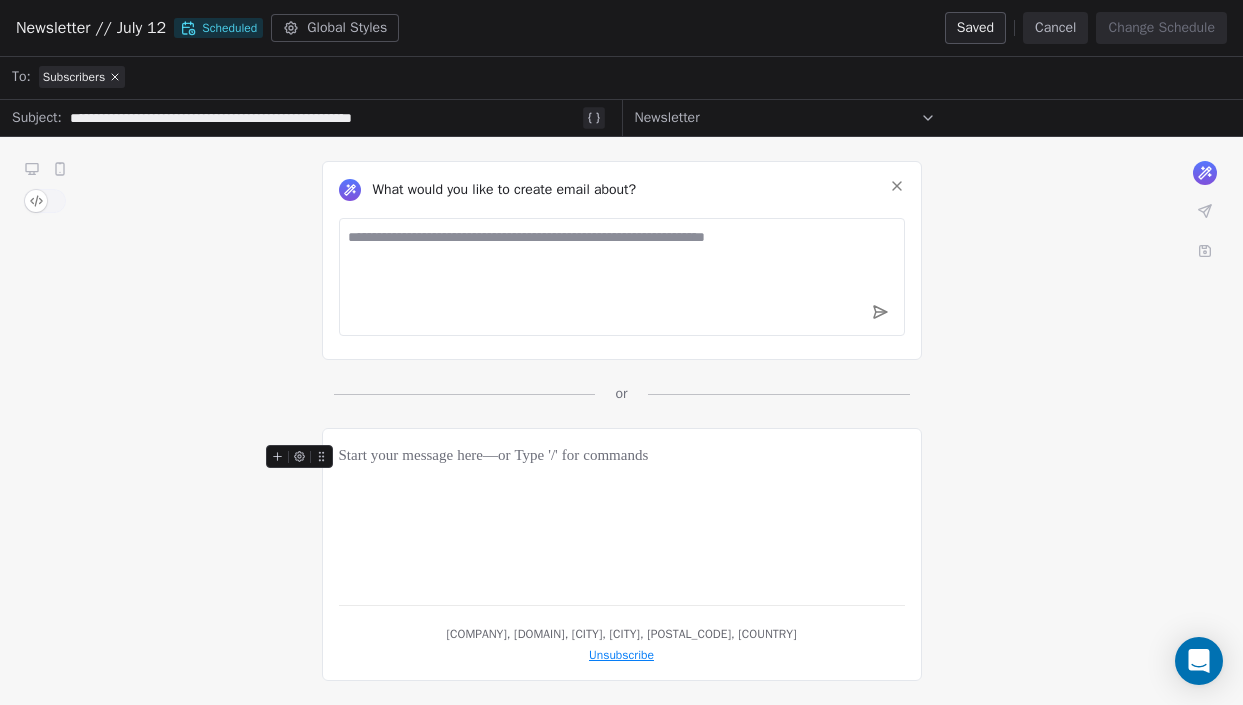 click on "What would you like to create email about? or" at bounding box center (621, 270) 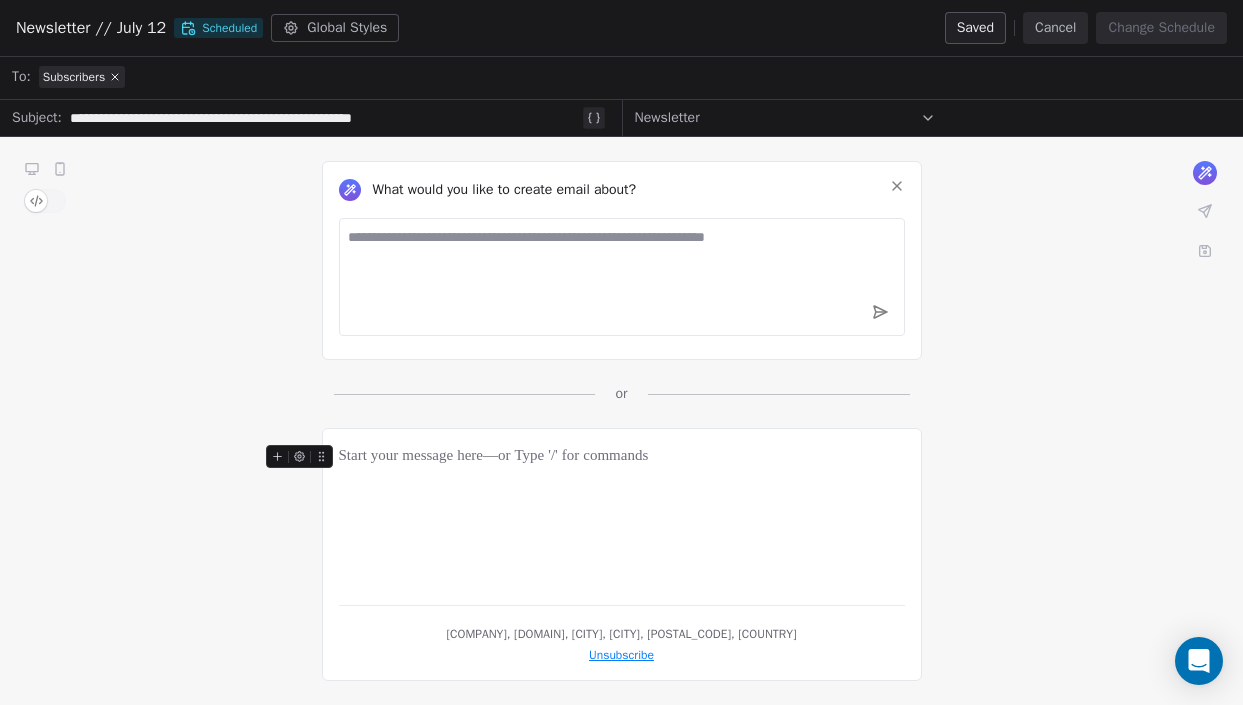 click on "Cancel" at bounding box center [1055, 28] 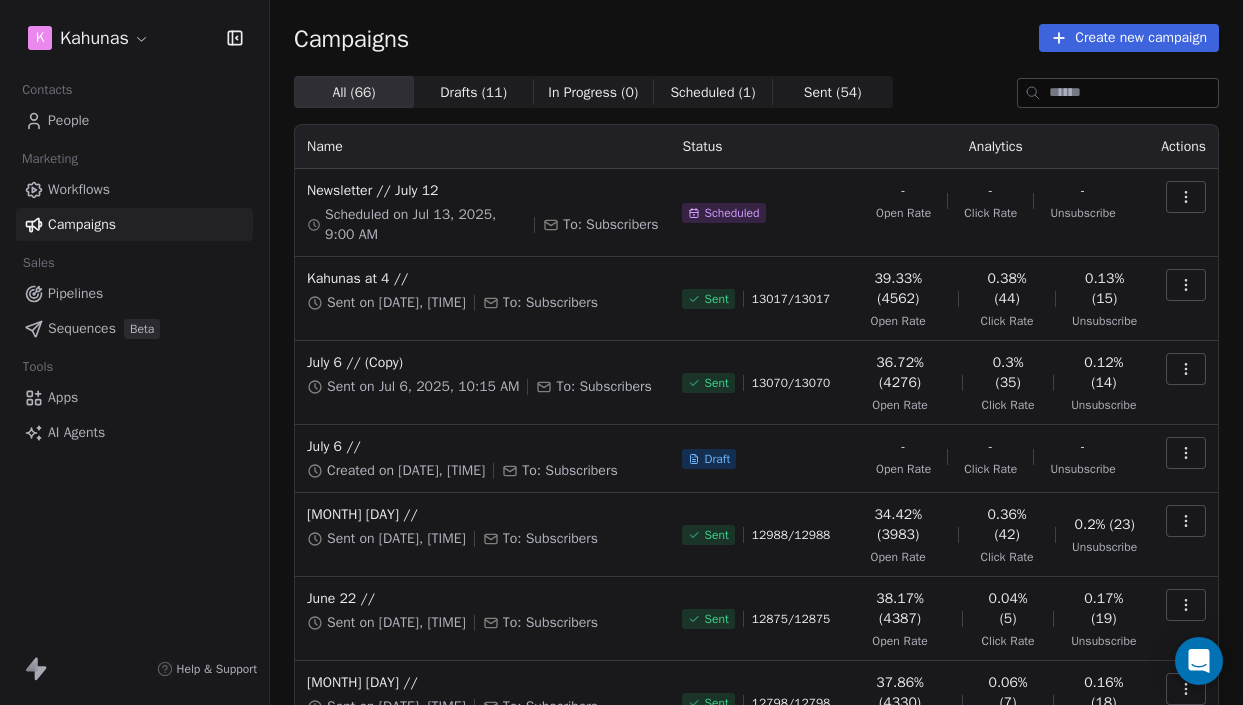 click at bounding box center (1186, 197) 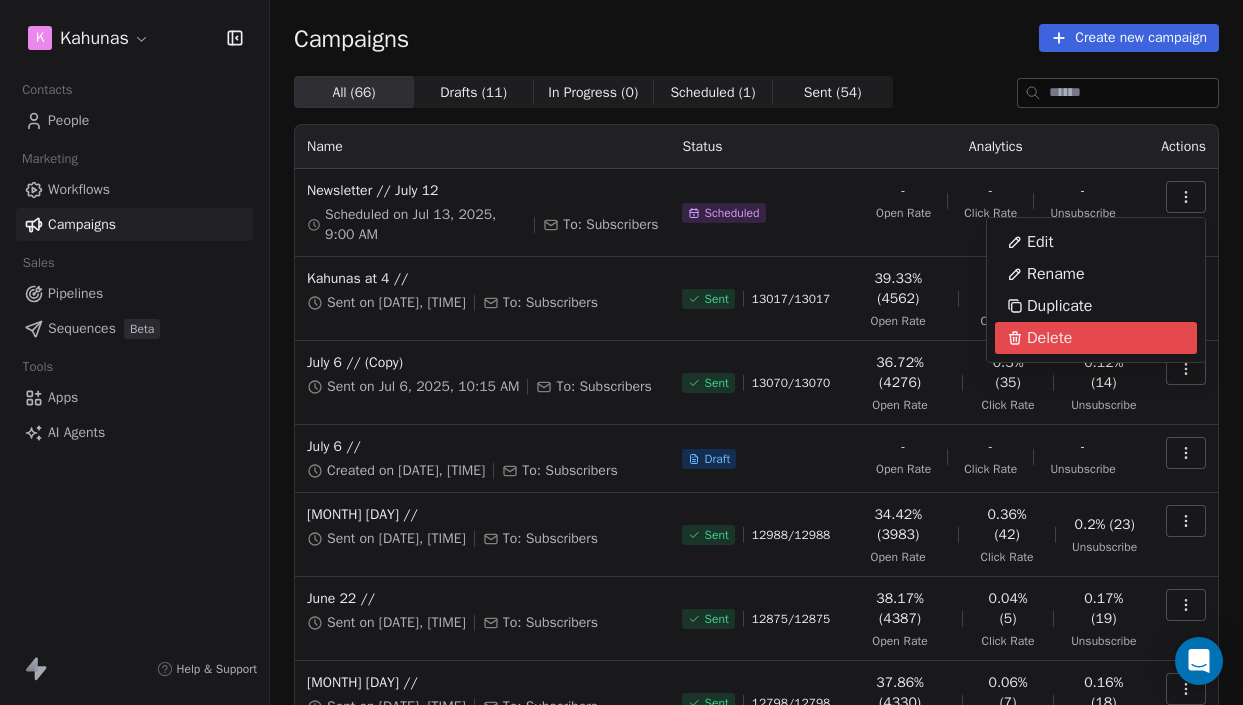 click on "Delete" at bounding box center (1049, 338) 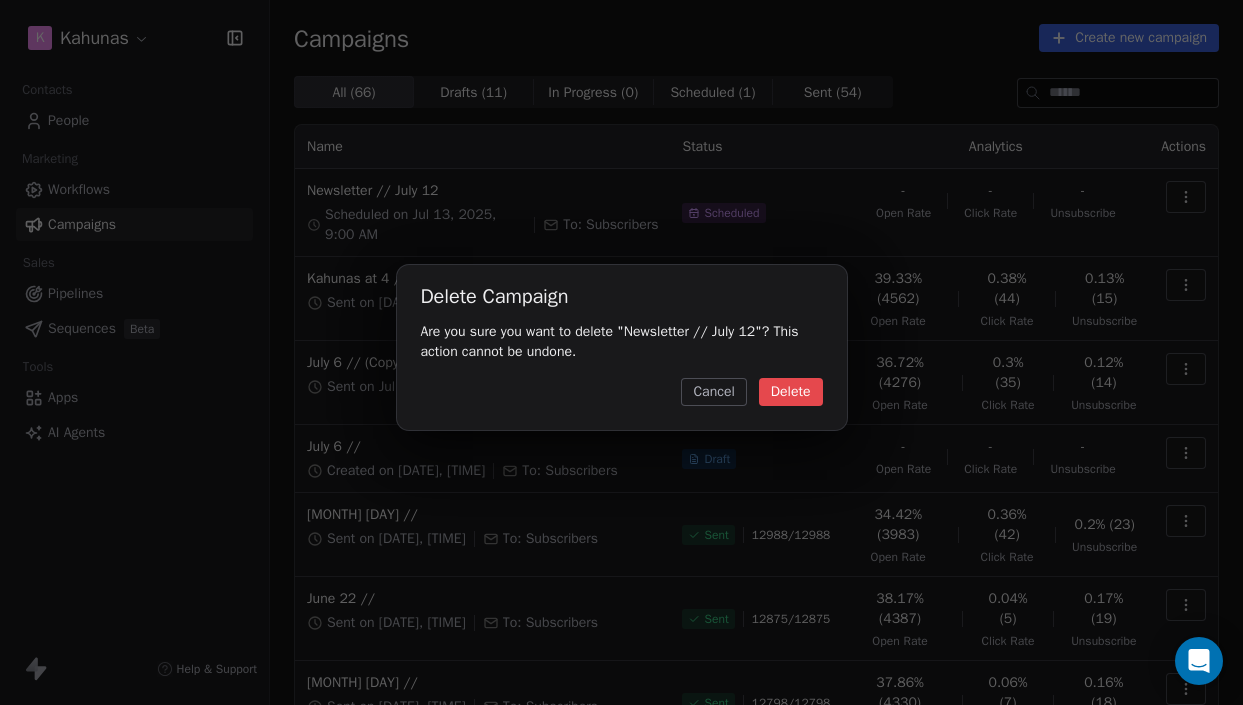click on "Cancel" at bounding box center (713, 392) 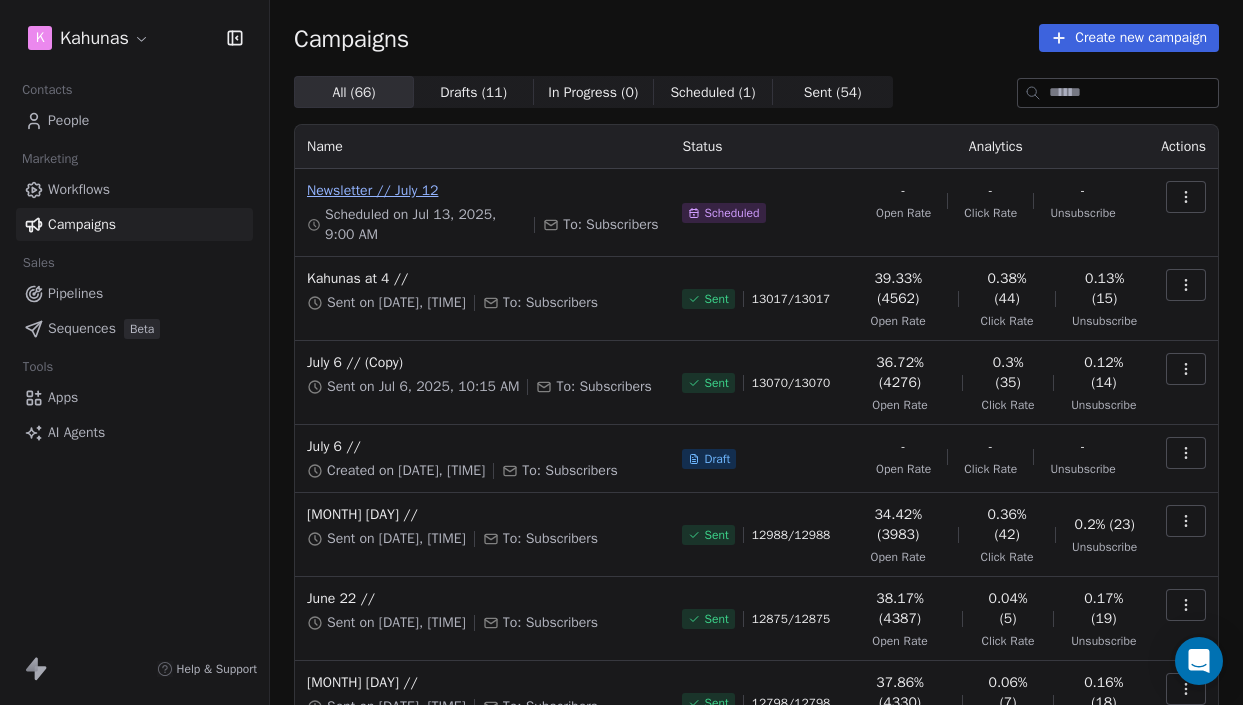 click on "Newsletter // July 12" at bounding box center [482, 191] 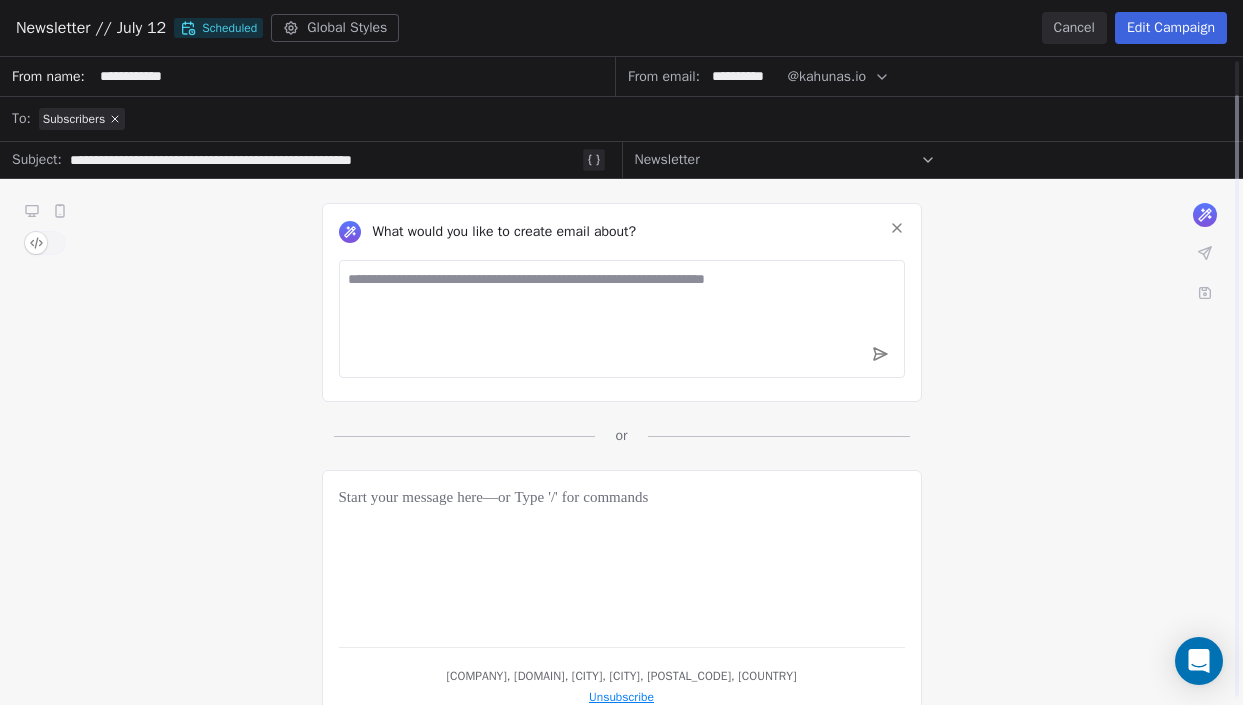 scroll, scrollTop: 42, scrollLeft: 0, axis: vertical 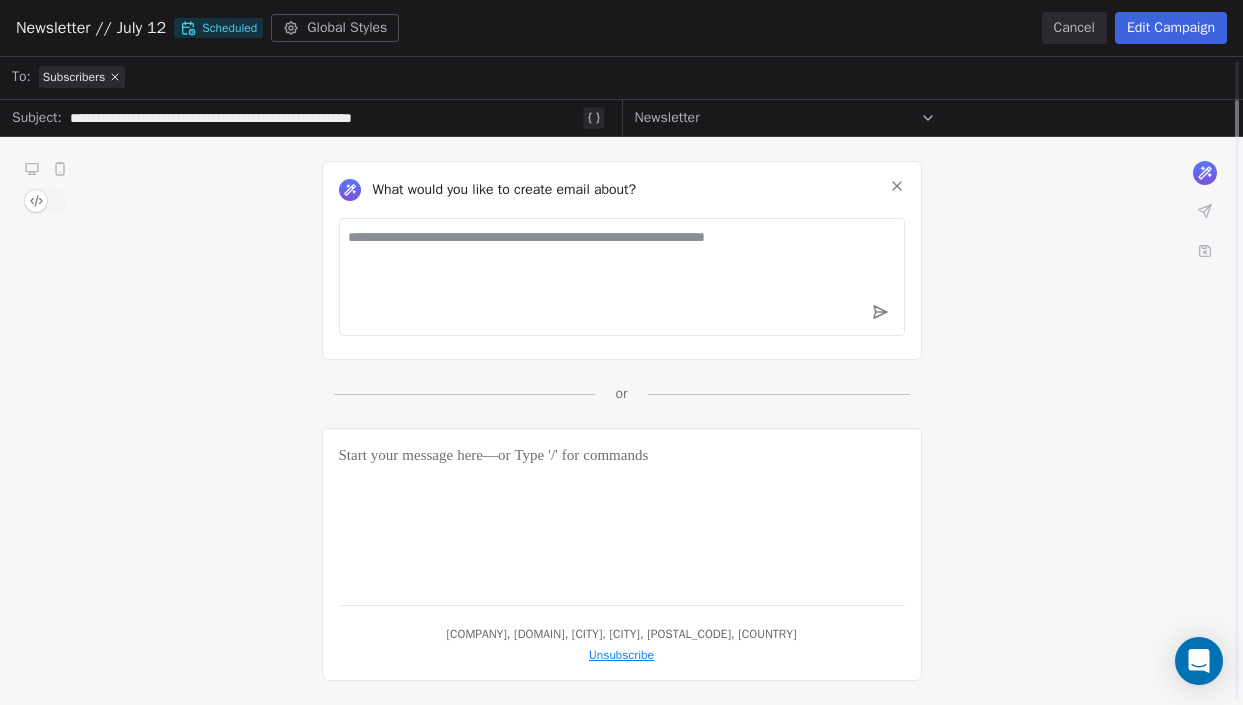 click on "**********" at bounding box center (621, 339) 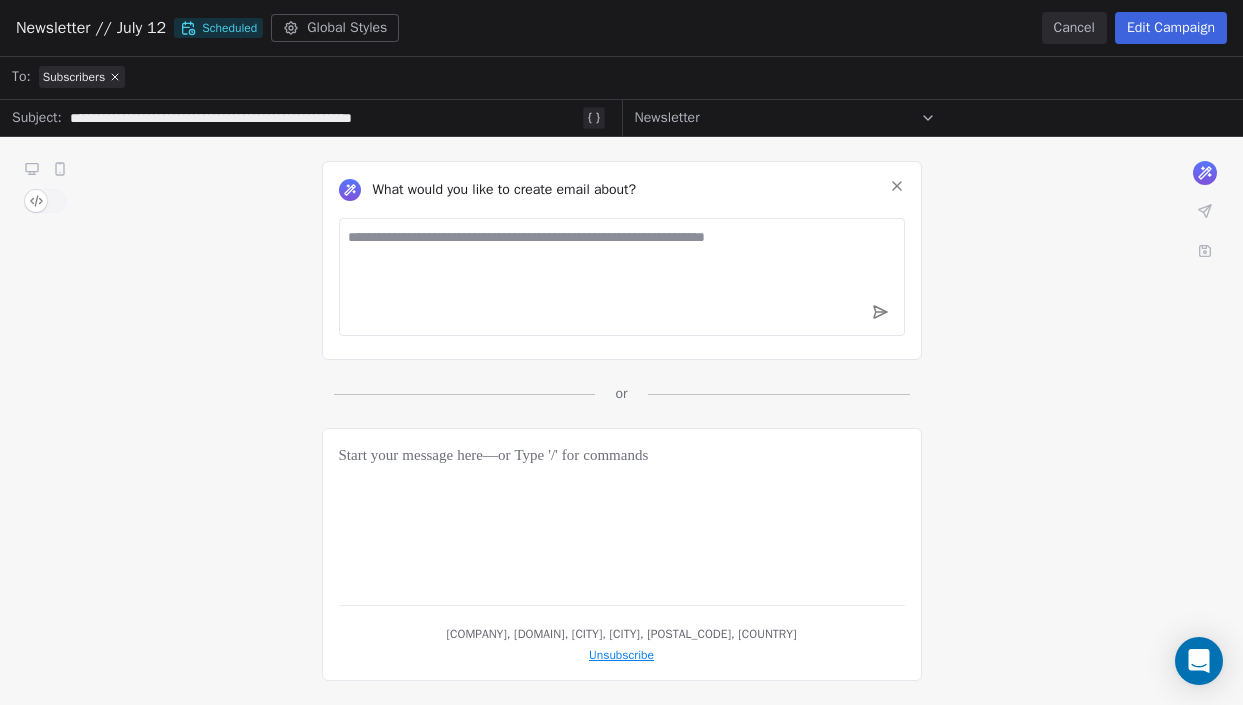 click on "**********" at bounding box center (621, 339) 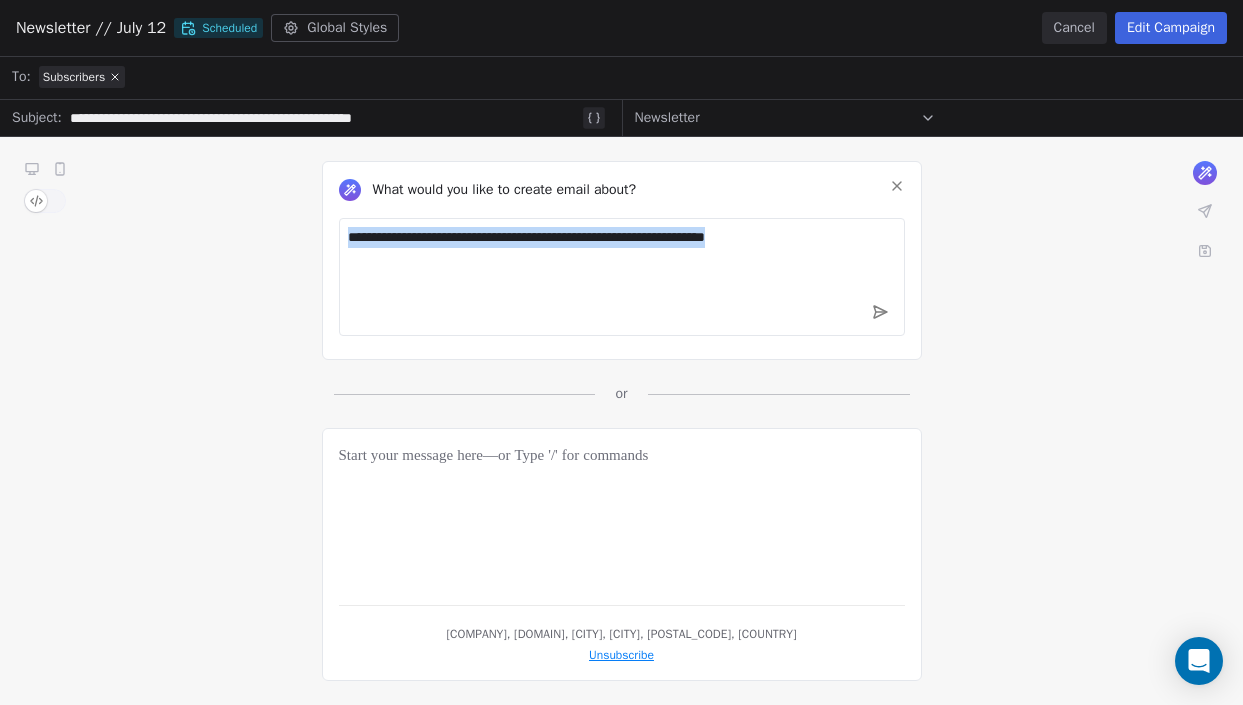 click on "**********" at bounding box center (621, 339) 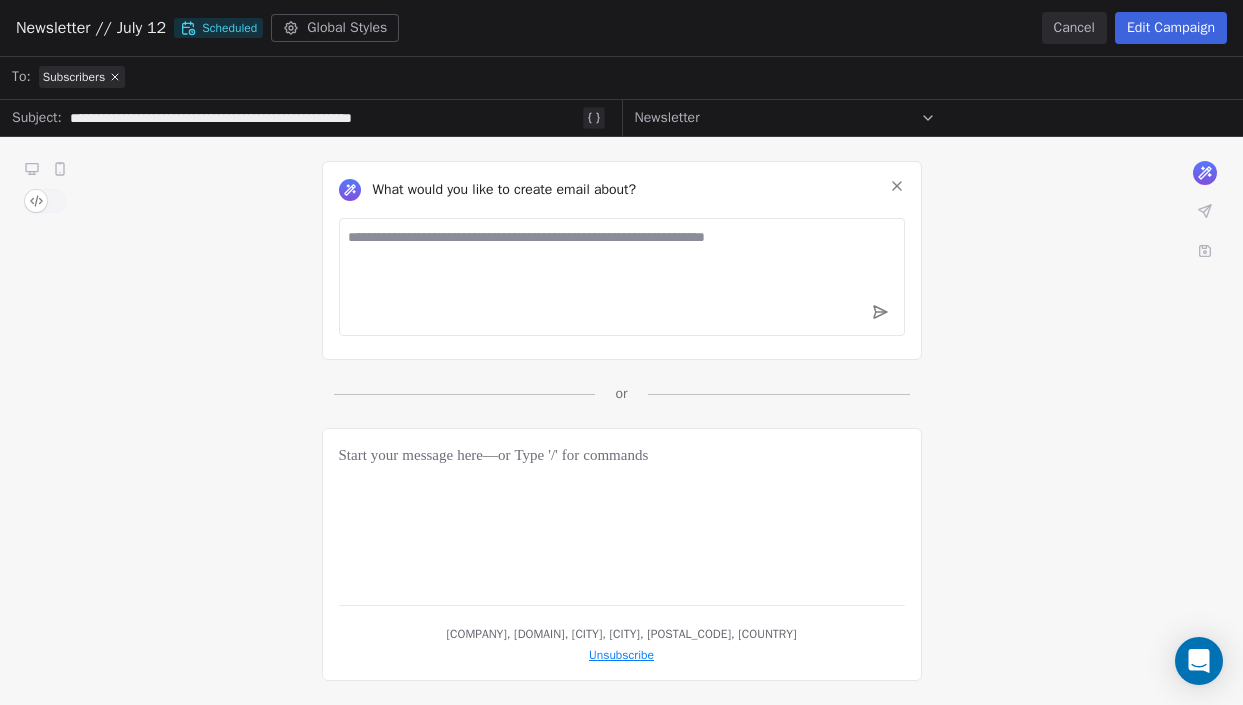 click on "**********" at bounding box center [621, 339] 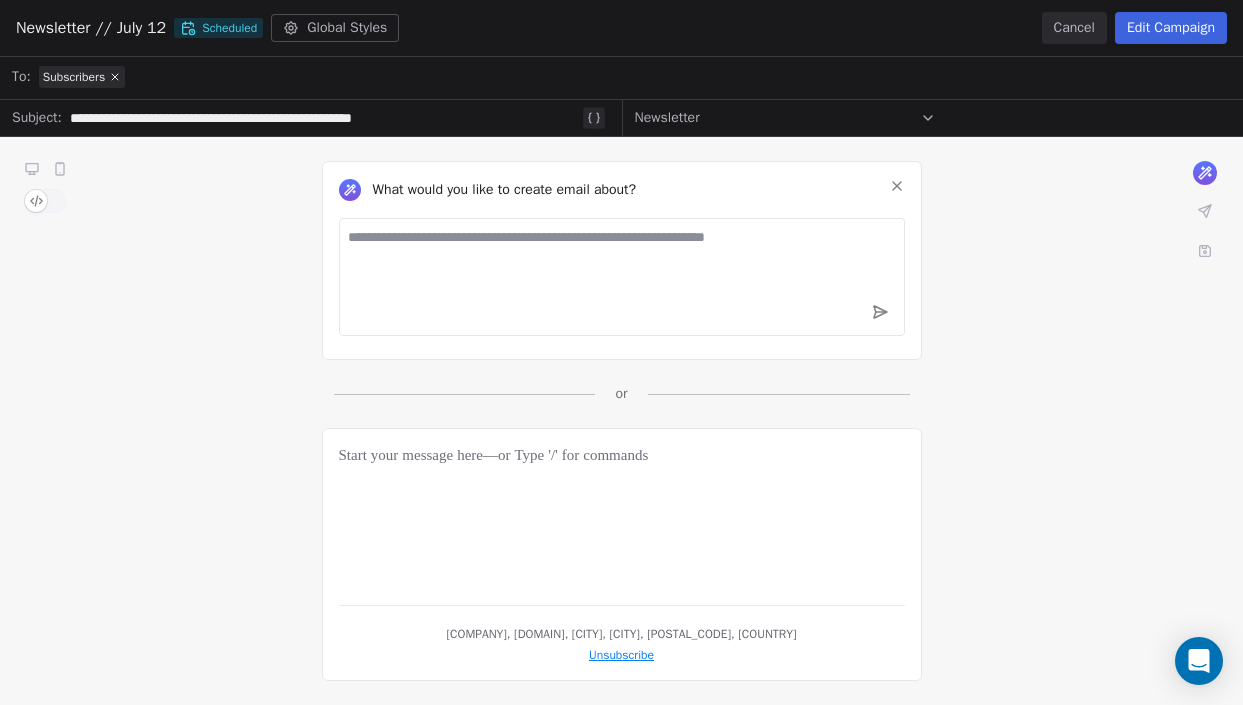 click on "**********" at bounding box center [621, 339] 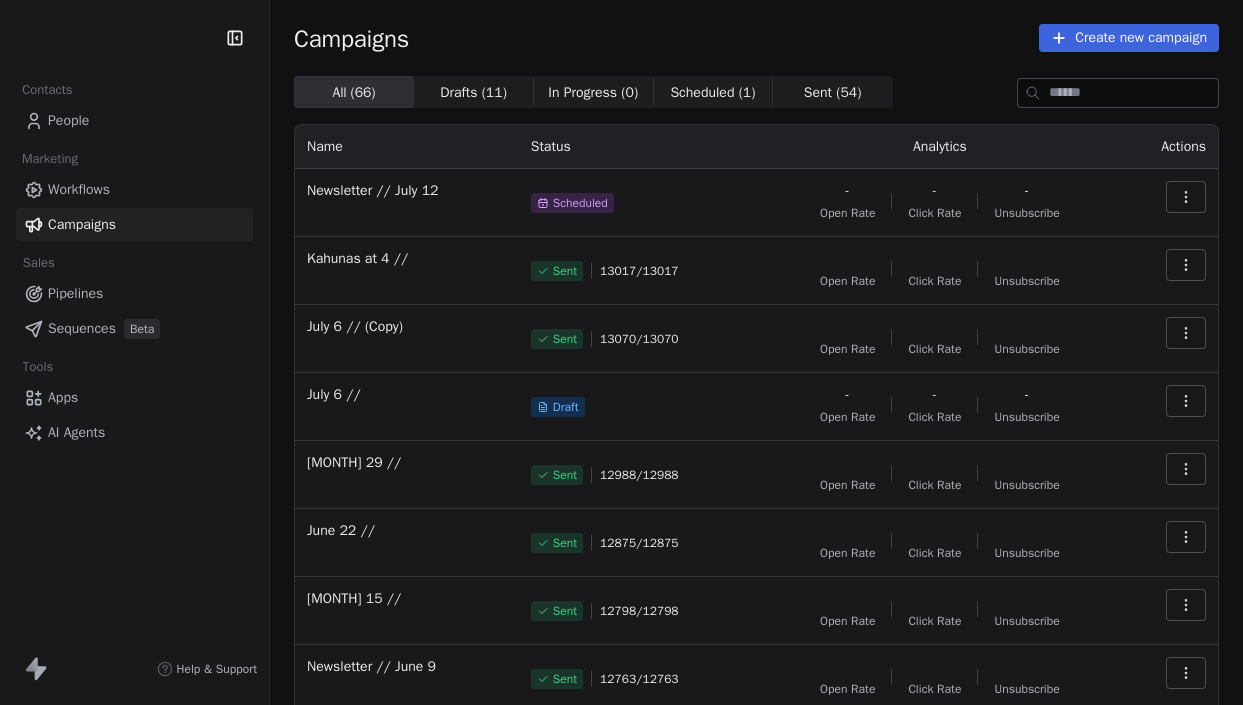 scroll, scrollTop: 0, scrollLeft: 0, axis: both 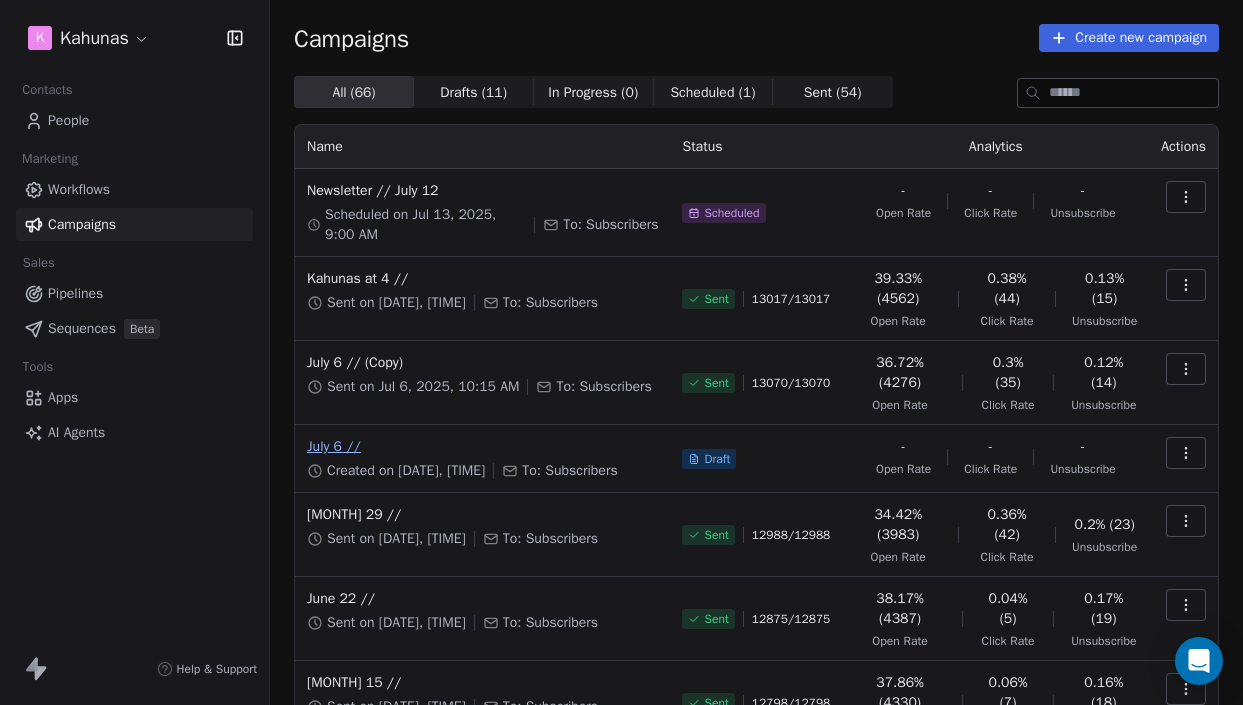 click on "July 6 //" at bounding box center (482, 447) 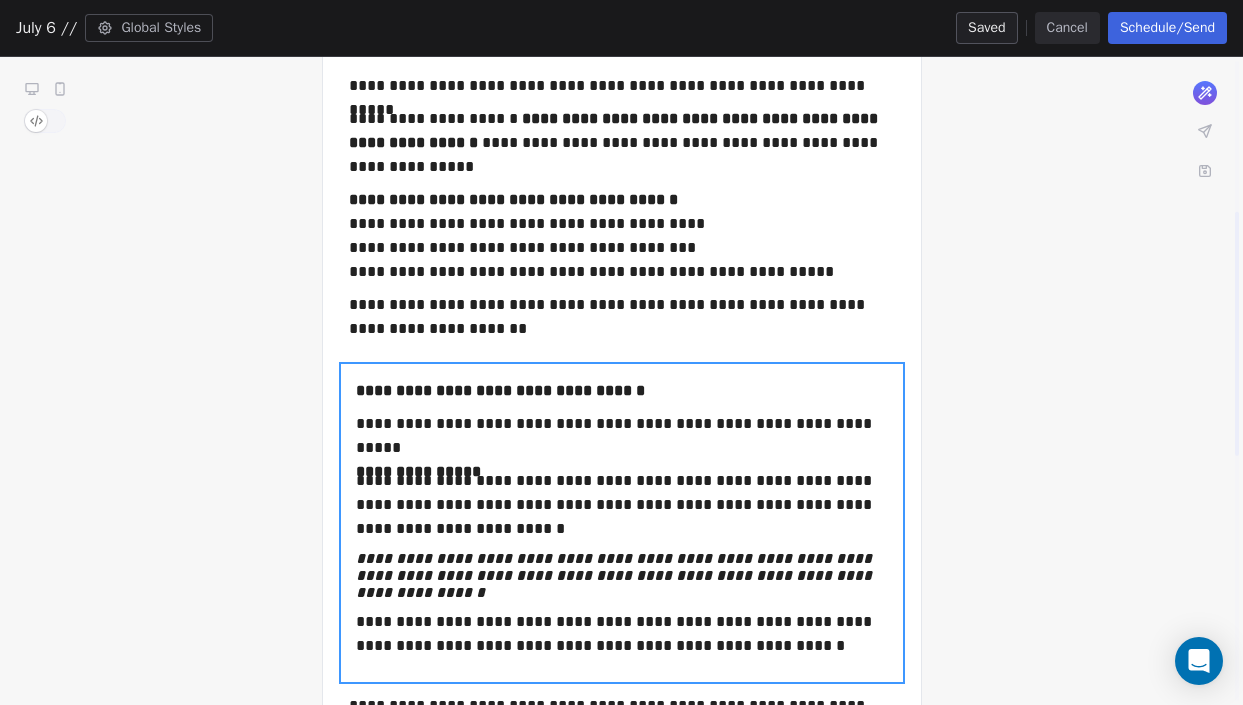 scroll, scrollTop: 0, scrollLeft: 0, axis: both 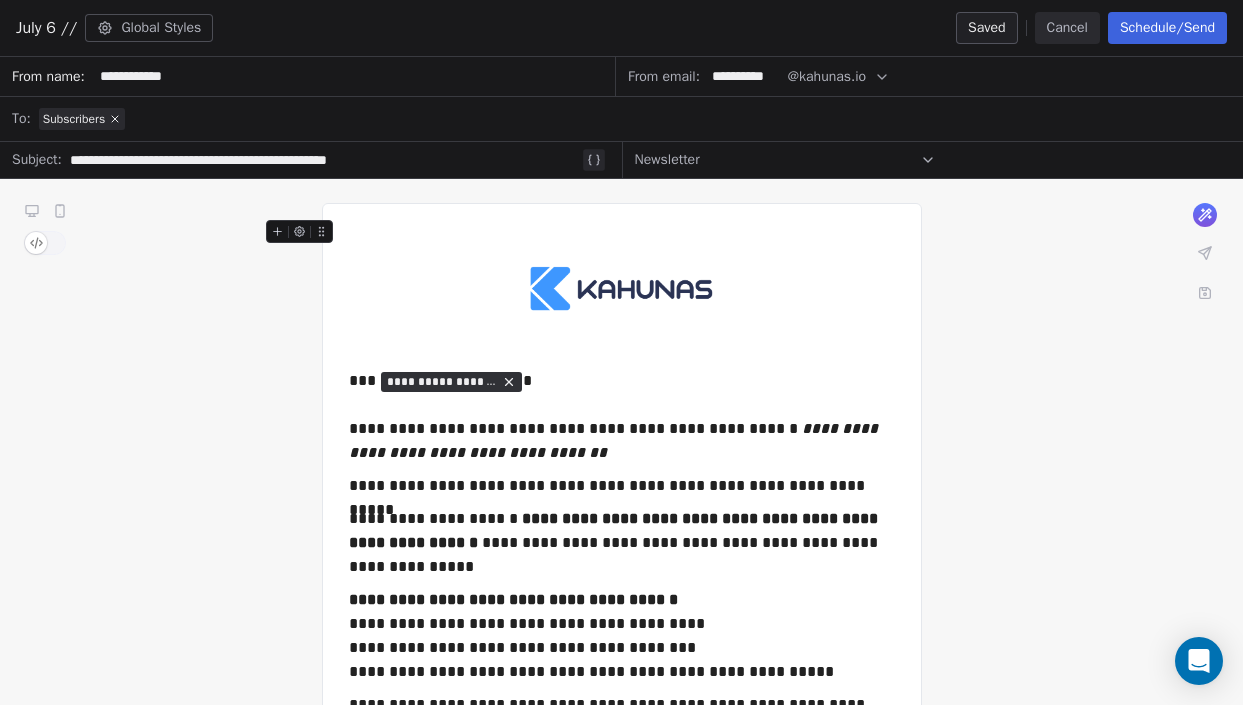 click on "Schedule/Send" at bounding box center (1167, 28) 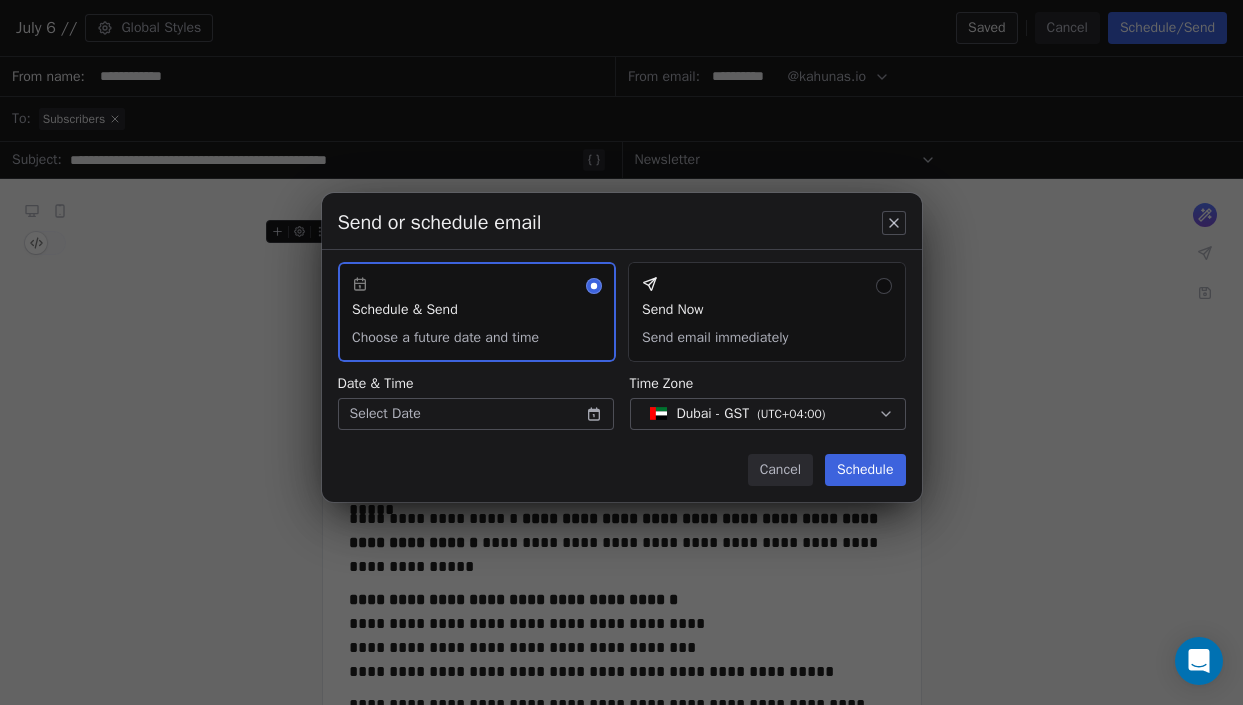 click on "K Kahunas Contacts People Marketing Workflows Campaigns Sales Pipelines Sequences Beta Tools Apps AI Agents Help & Support Campaigns  Create new campaign All ( 66 ) All ( 66 ) Drafts ( 11 ) Drafts ( 11 ) In Progress ( 0 ) In Progress ( 0 ) Scheduled ( 1 ) Scheduled ( 1 ) Sent ( 54 ) Sent ( 54 ) Name Status Analytics Actions Newsletter // July 12 Scheduled on Jul 13, 2025, 9:00 AM To: Subscribers  Scheduled - Open Rate - Click Rate - Unsubscribe Kahunas at 4 //  Sent on Jul 1, 2025, 10:13 AM To: Subscribers  Sent 13017 / 13017 39.33% (4562) Open Rate 0.38% (44) Click Rate 0.13% (15) Unsubscribe July 6 // (Copy) Sent on Jul 6, 2025, 10:15 AM To: Subscribers  Sent 13070 / 13070 36.72% (4276) Open Rate 0.3% (35) Click Rate 0.12% (14) Unsubscribe July 6 // Created on Jun 28, 2025, 3:49 PM To: Subscribers  Draft - Open Rate - Click Rate - Unsubscribe June 29 //  Sent on Jun 29, 2025, 10:13 AM To: Subscribers  Sent 12988 / 12988 34.42% (3983) Open Rate 0.36% (42) Click Rate 0.2% (23) Unsubscribe June 22 //  Sent /" at bounding box center [621, 352] 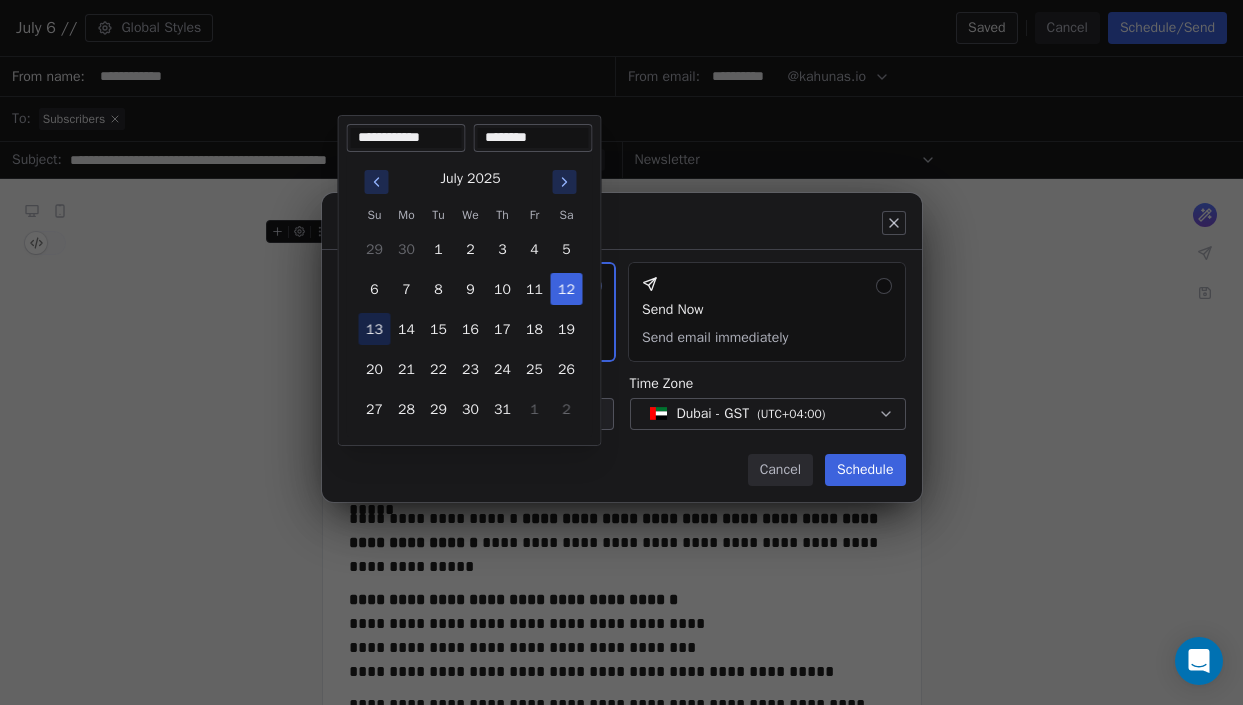 click on "13" at bounding box center (375, 329) 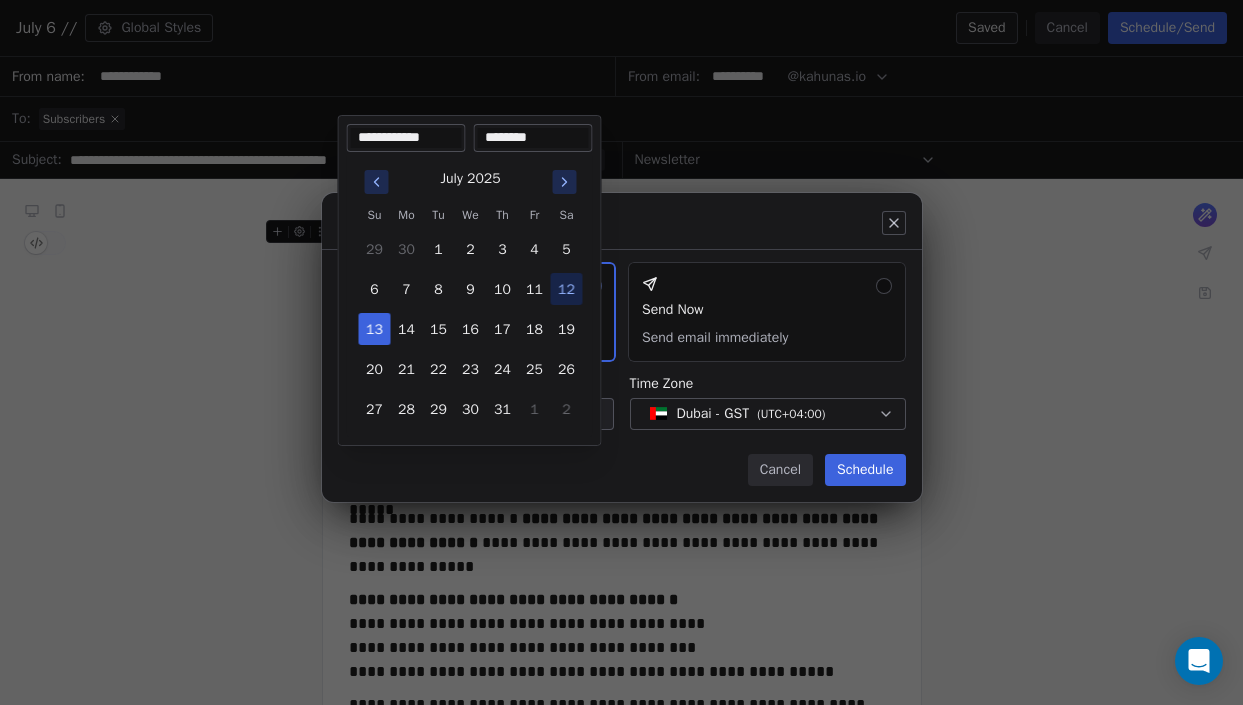 click on "********" at bounding box center (533, 138) 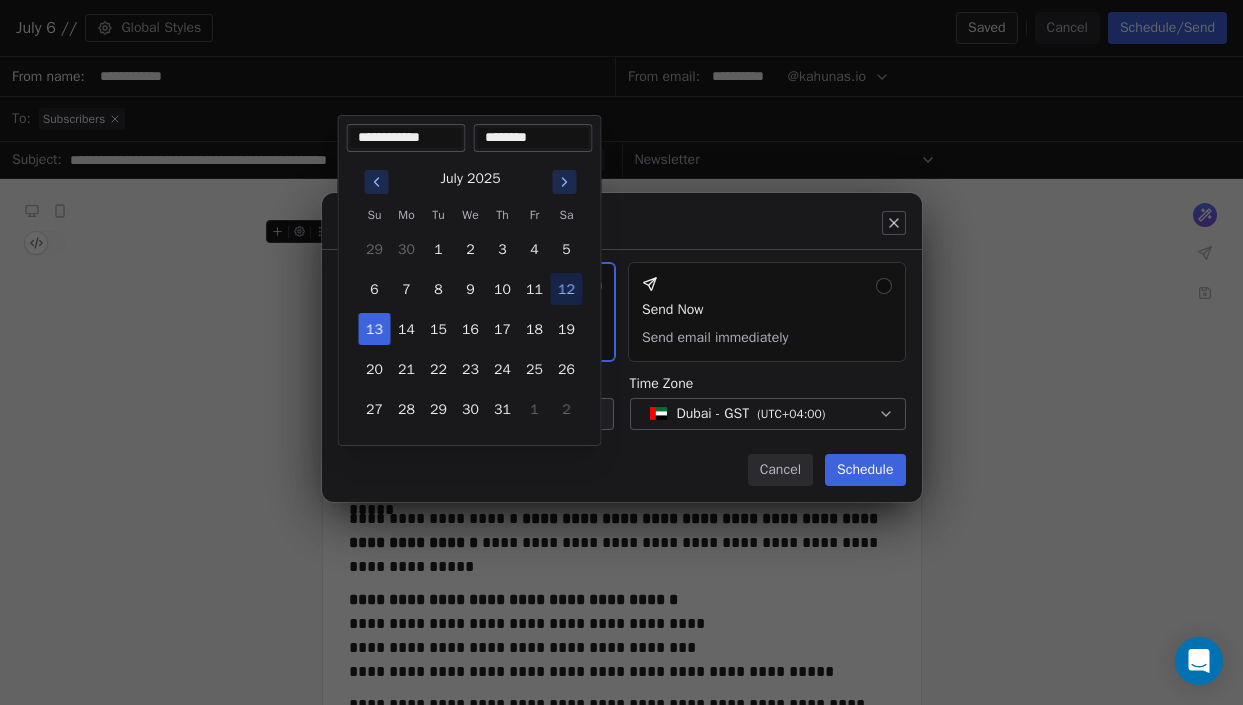 type on "********" 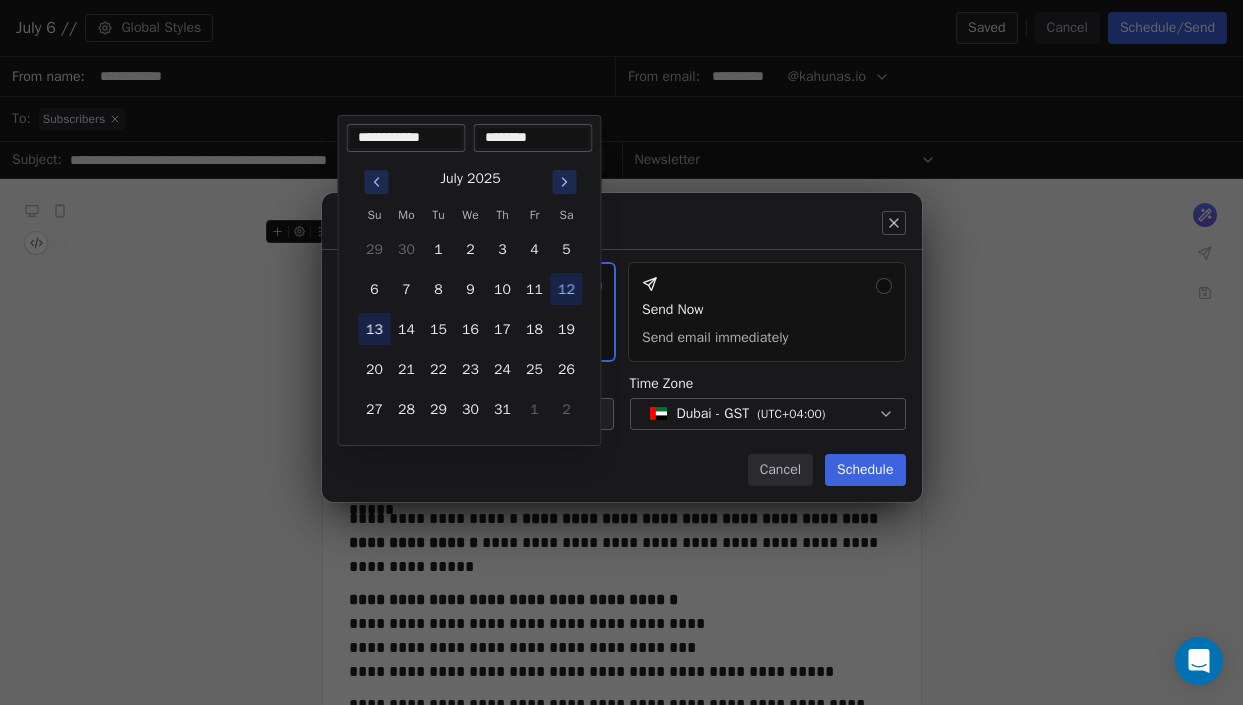 click on "13" at bounding box center [375, 329] 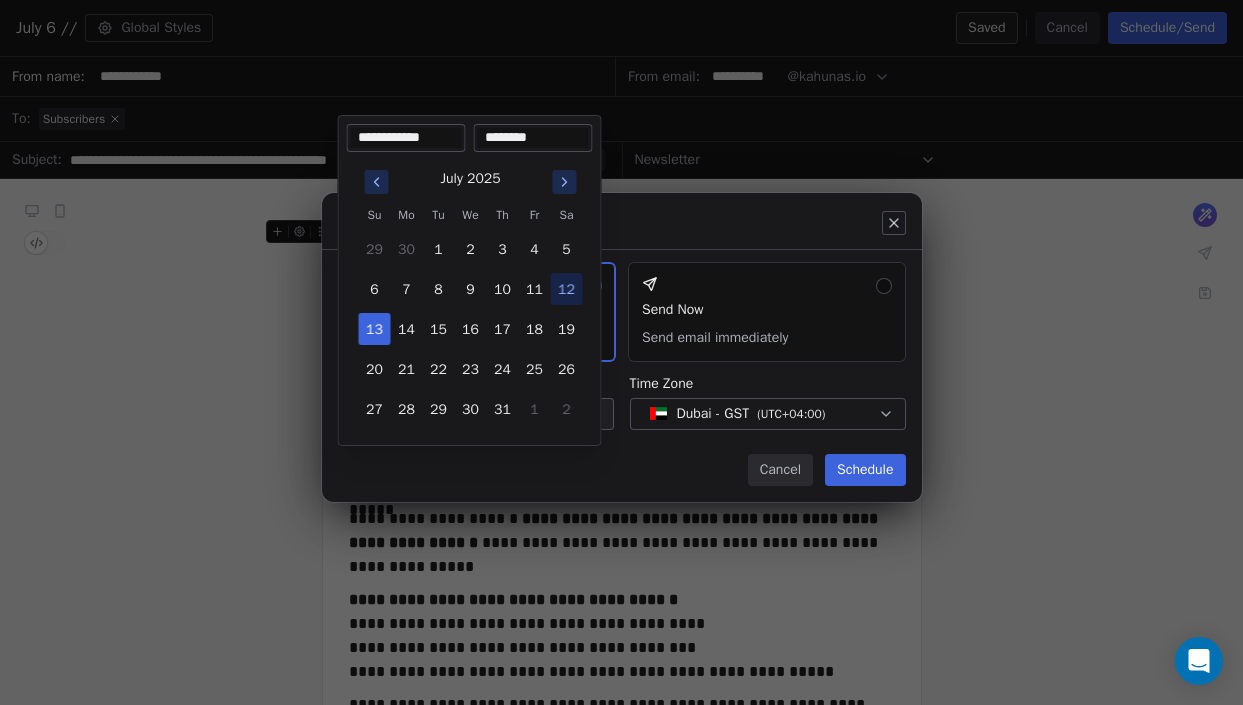 click on "Send or schedule email Schedule & Send Choose a future date and time Send Now Send email immediately Date & Time Select Date Time Zone Dubai - GST ( UTC+04:00 ) Cancel Schedule" at bounding box center (621, 352) 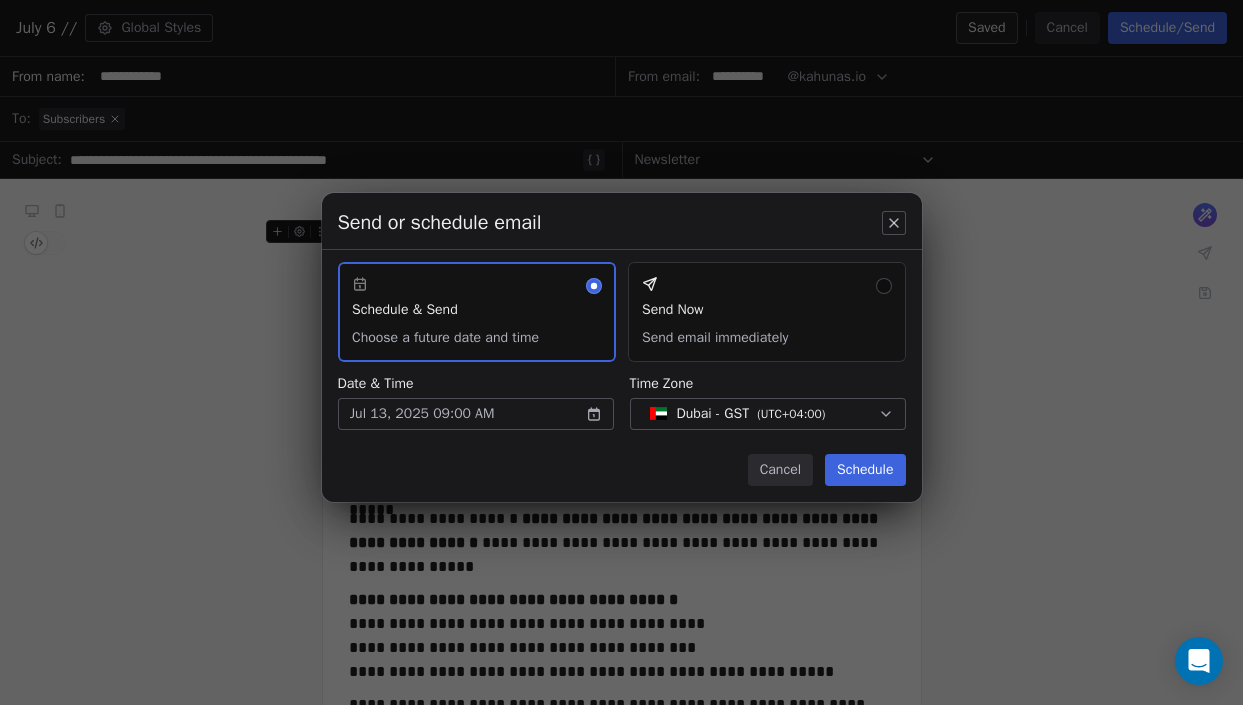 click on "Schedule" at bounding box center (865, 470) 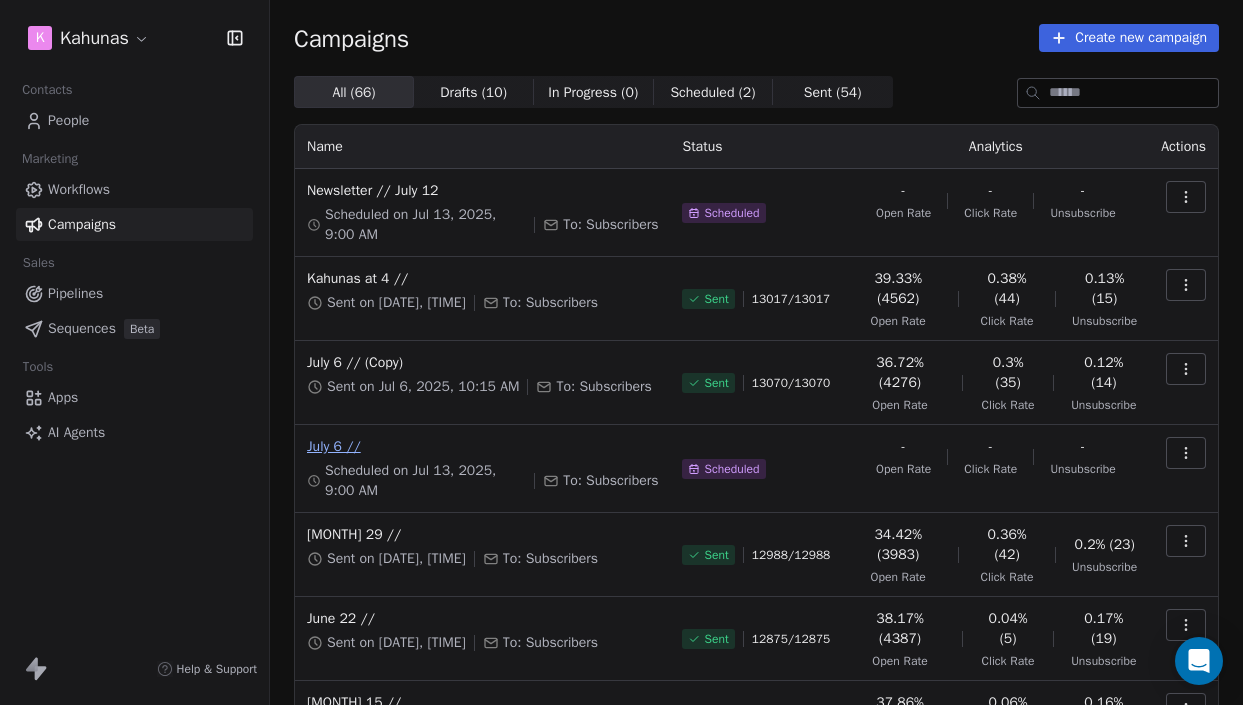 click on "July 6 //" at bounding box center (482, 447) 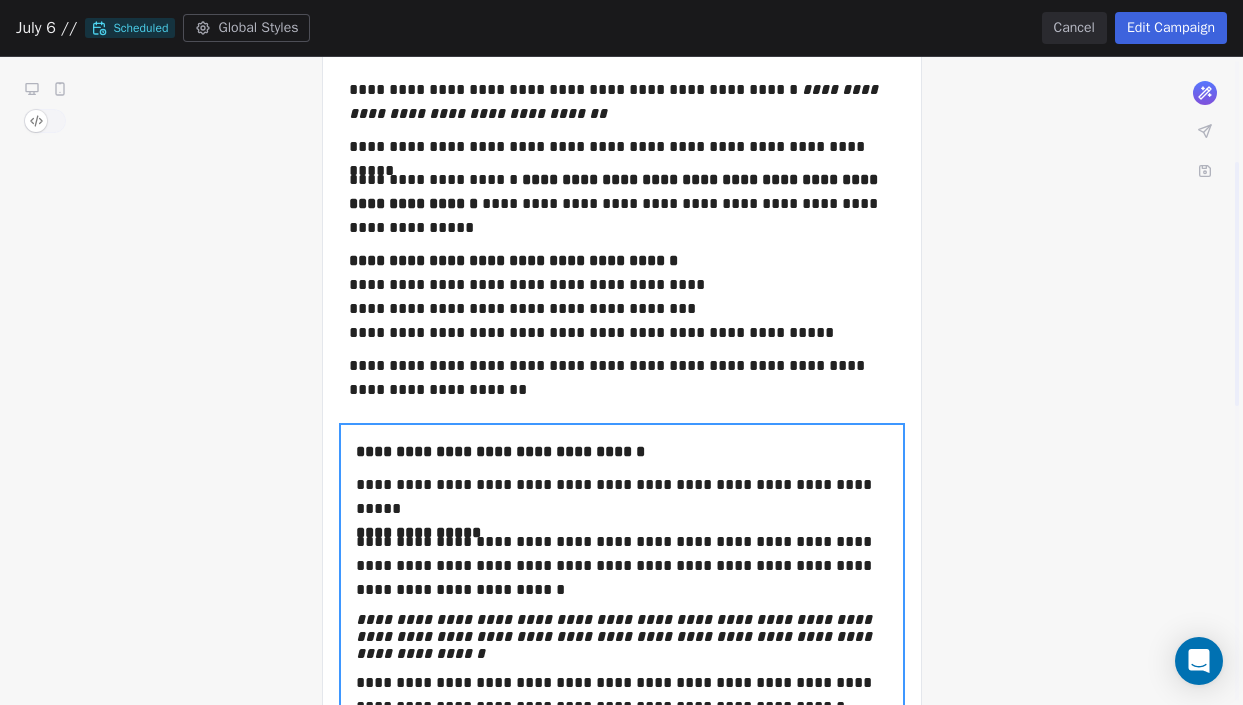 scroll, scrollTop: 0, scrollLeft: 0, axis: both 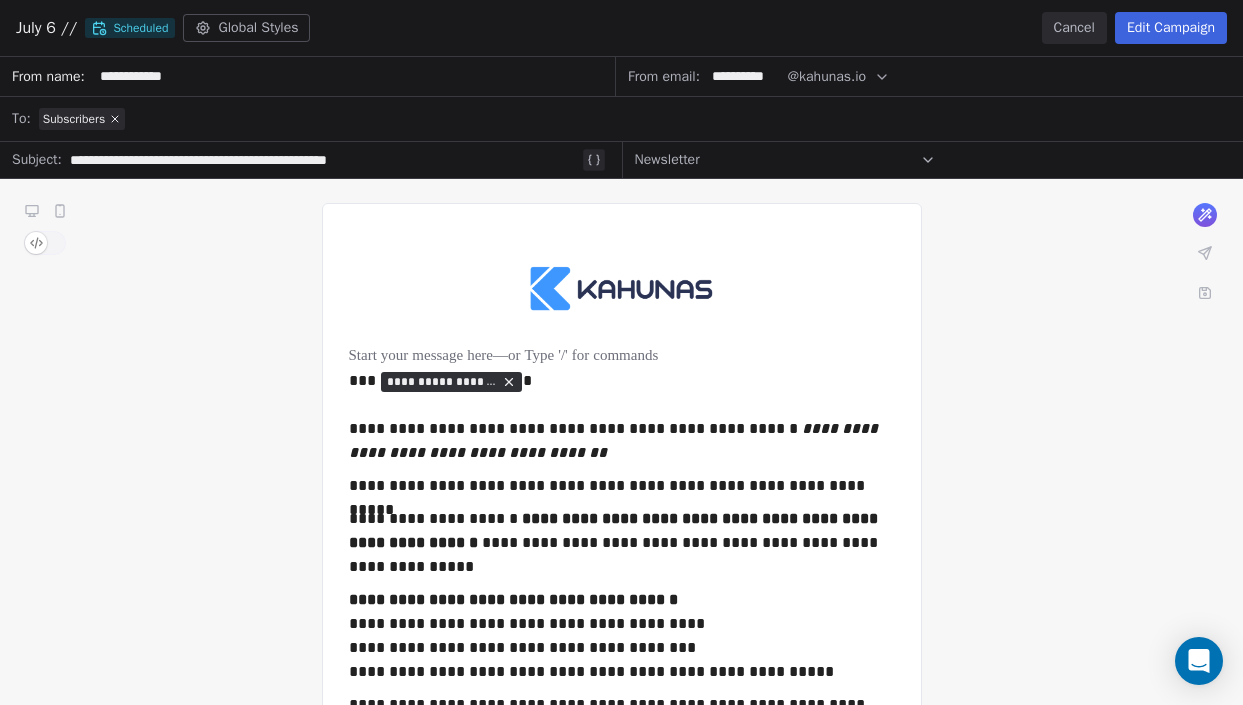 click on "Cancel" at bounding box center (1074, 28) 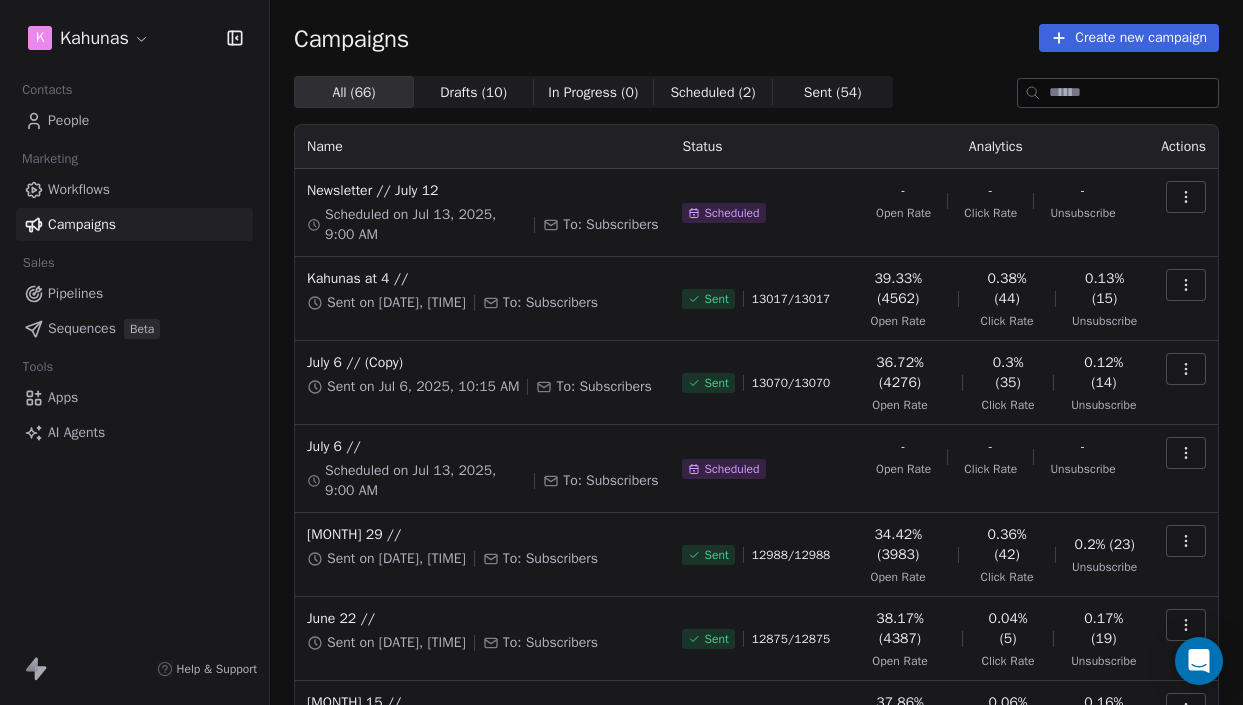 scroll, scrollTop: 34, scrollLeft: 0, axis: vertical 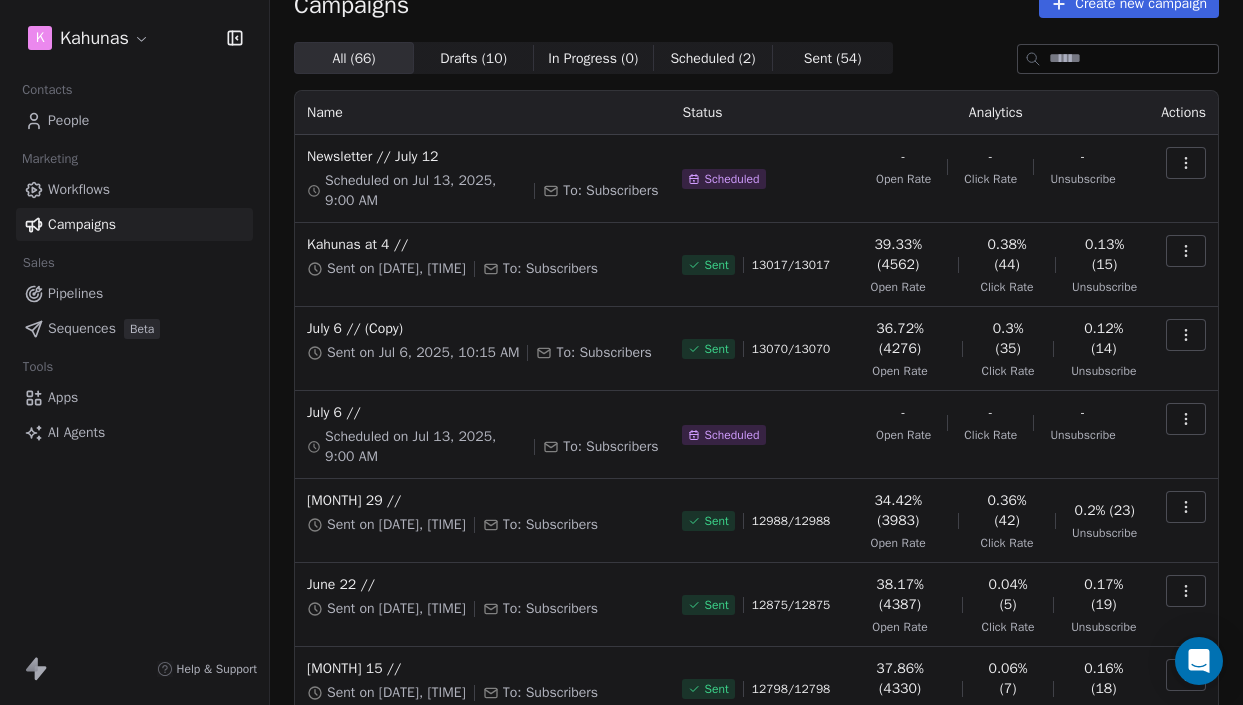 click 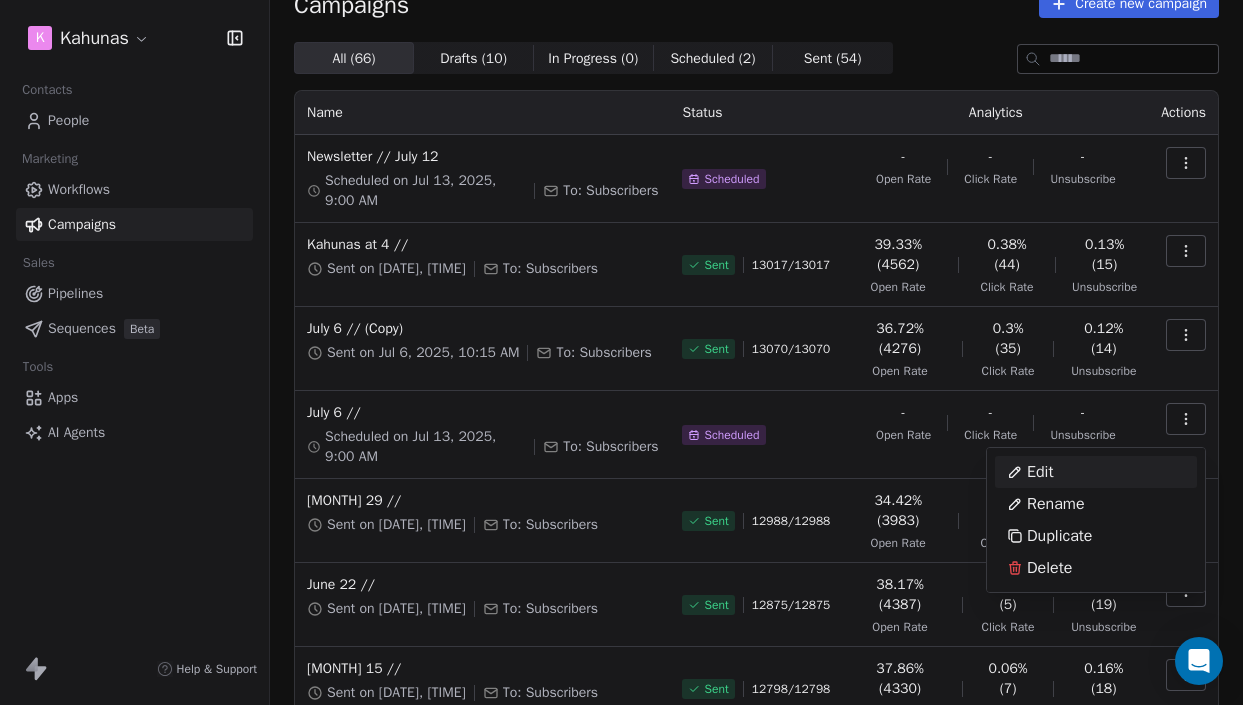 click on "Edit" at bounding box center (1096, 472) 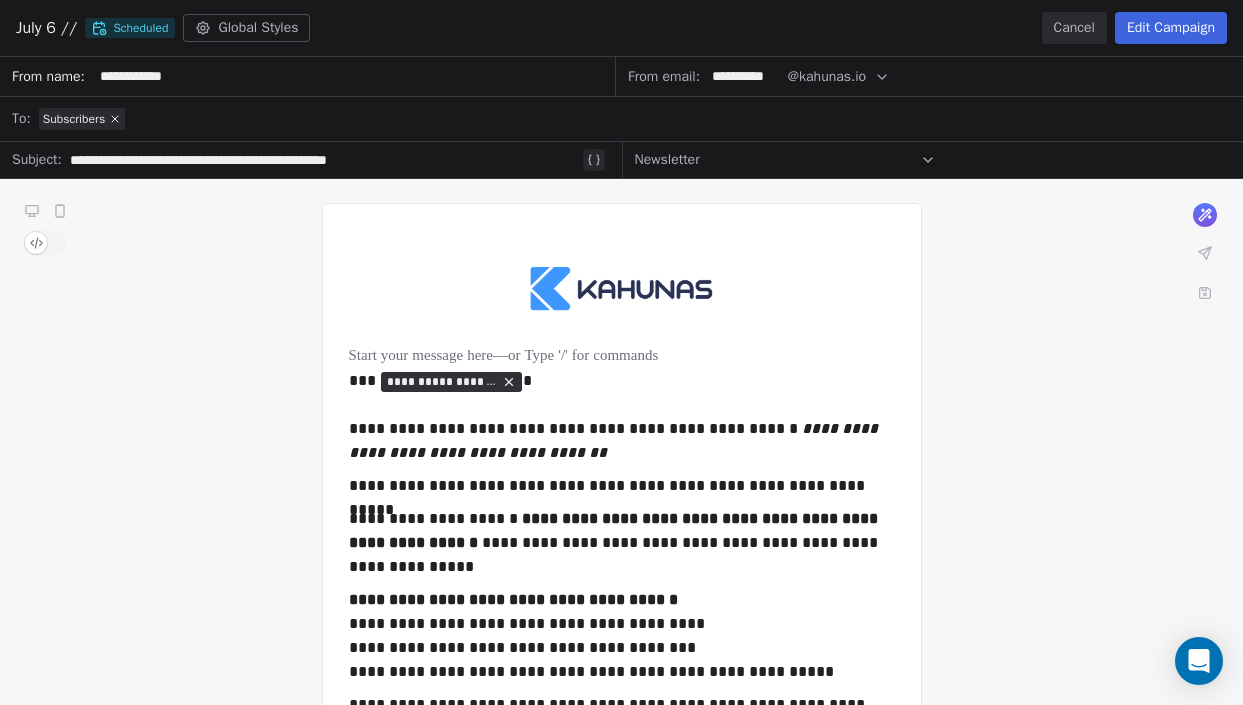 click on "Cancel" at bounding box center [1074, 28] 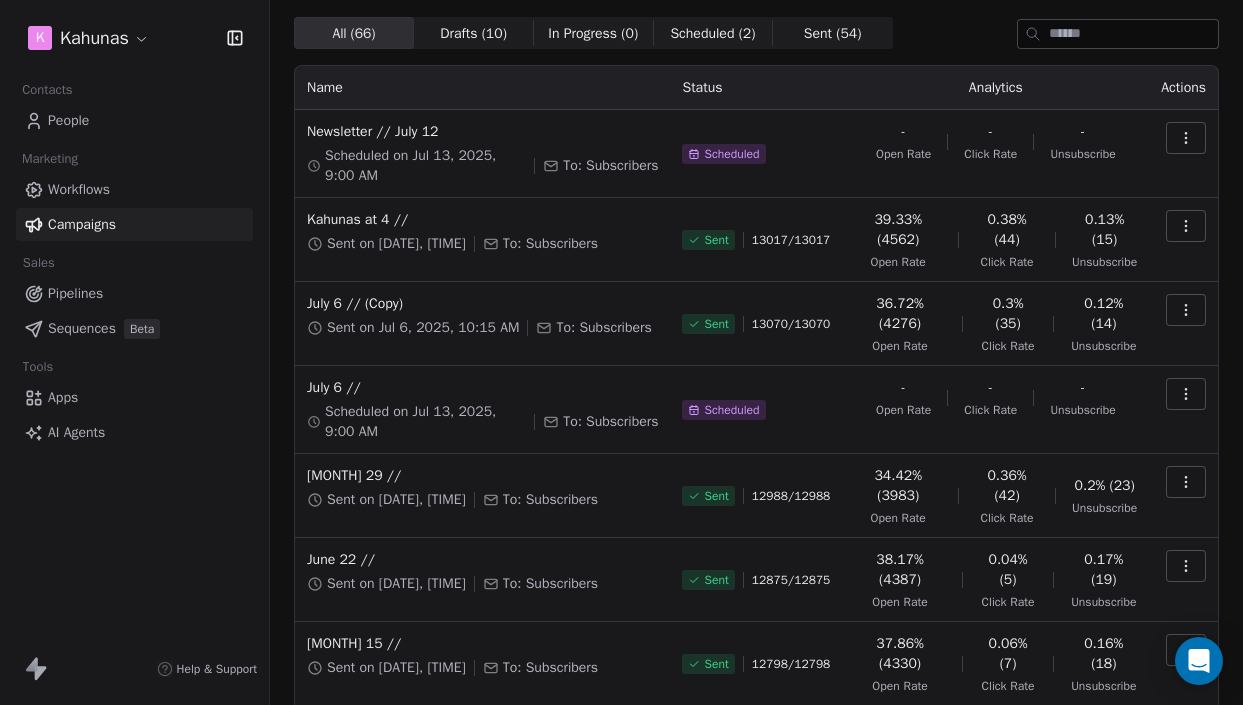 scroll, scrollTop: 61, scrollLeft: 0, axis: vertical 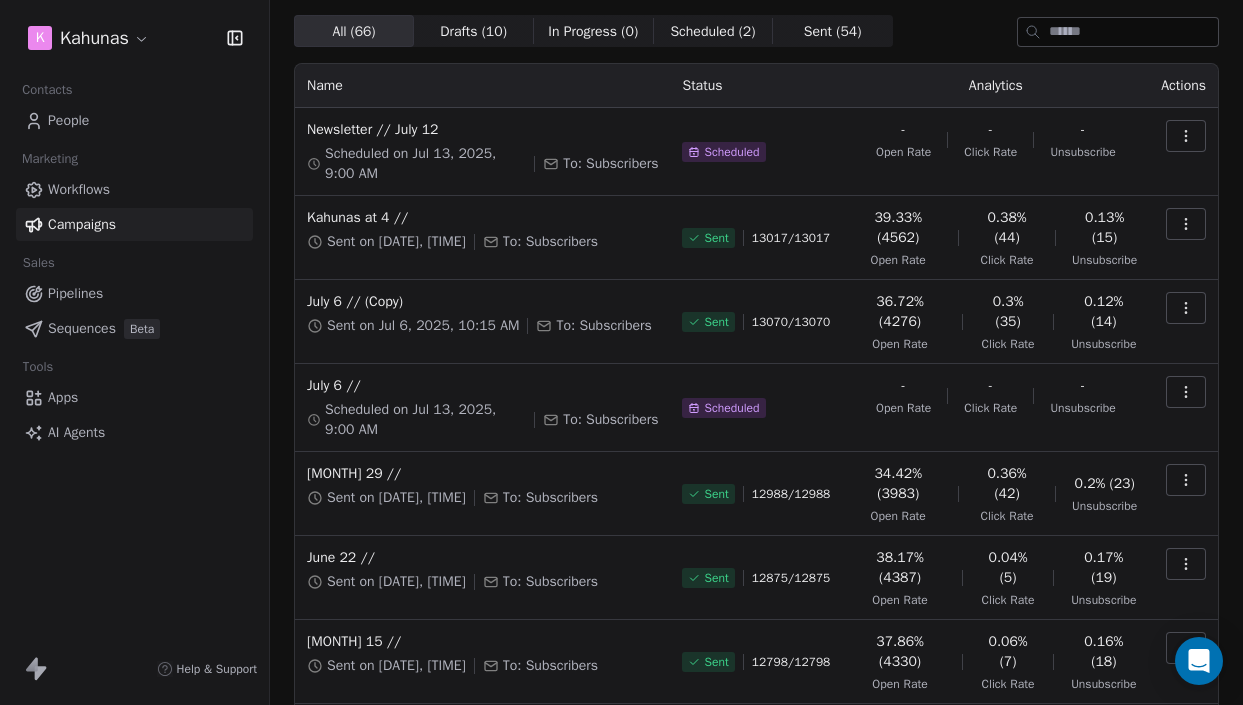 click 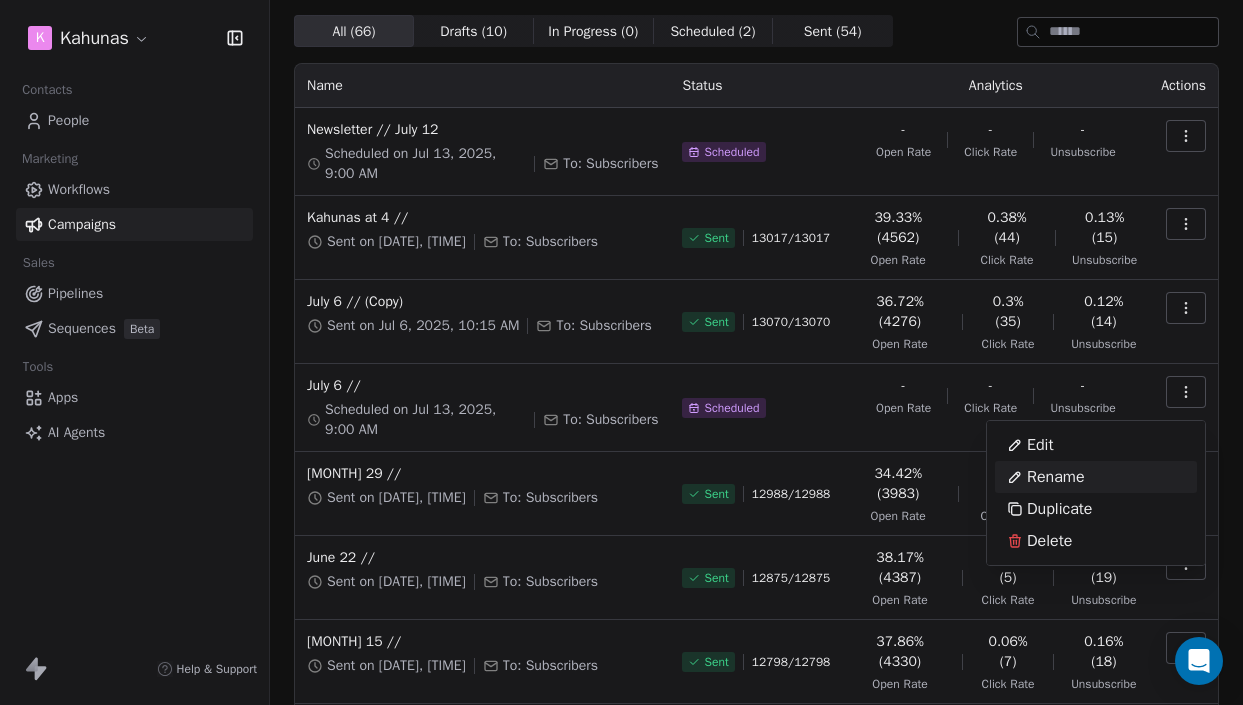 click on "Rename" at bounding box center (1056, 477) 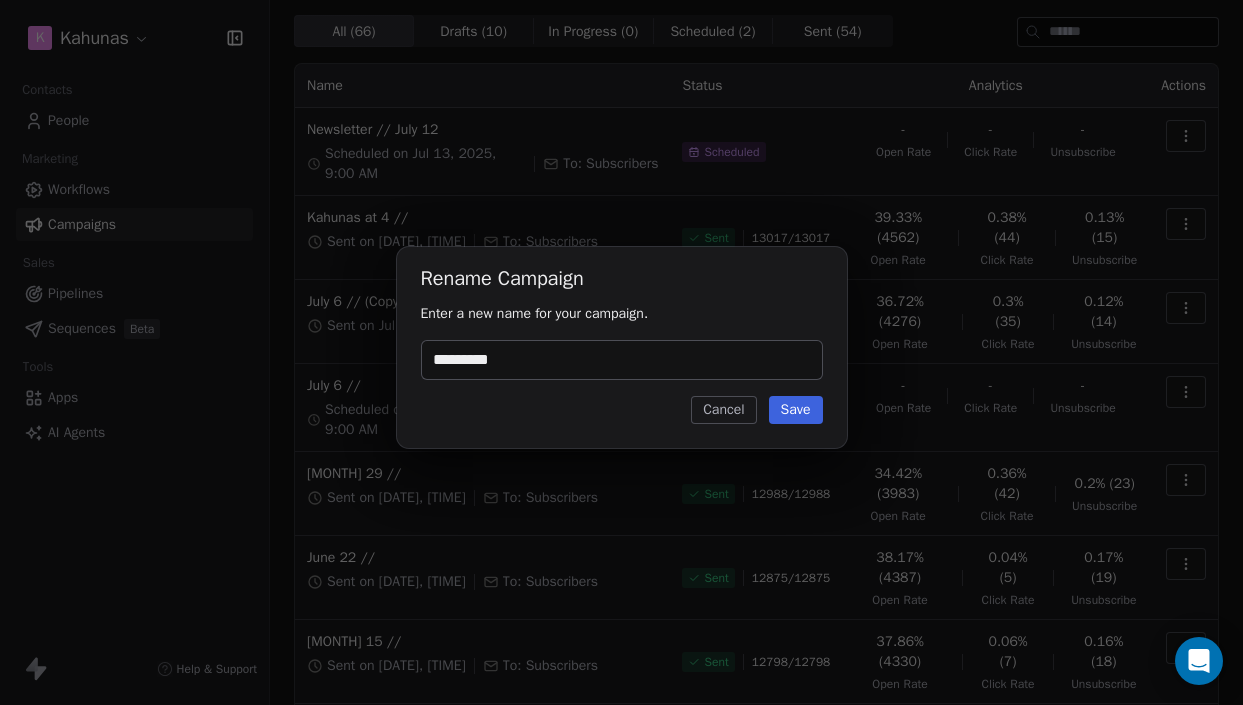 click on "*********" at bounding box center (622, 360) 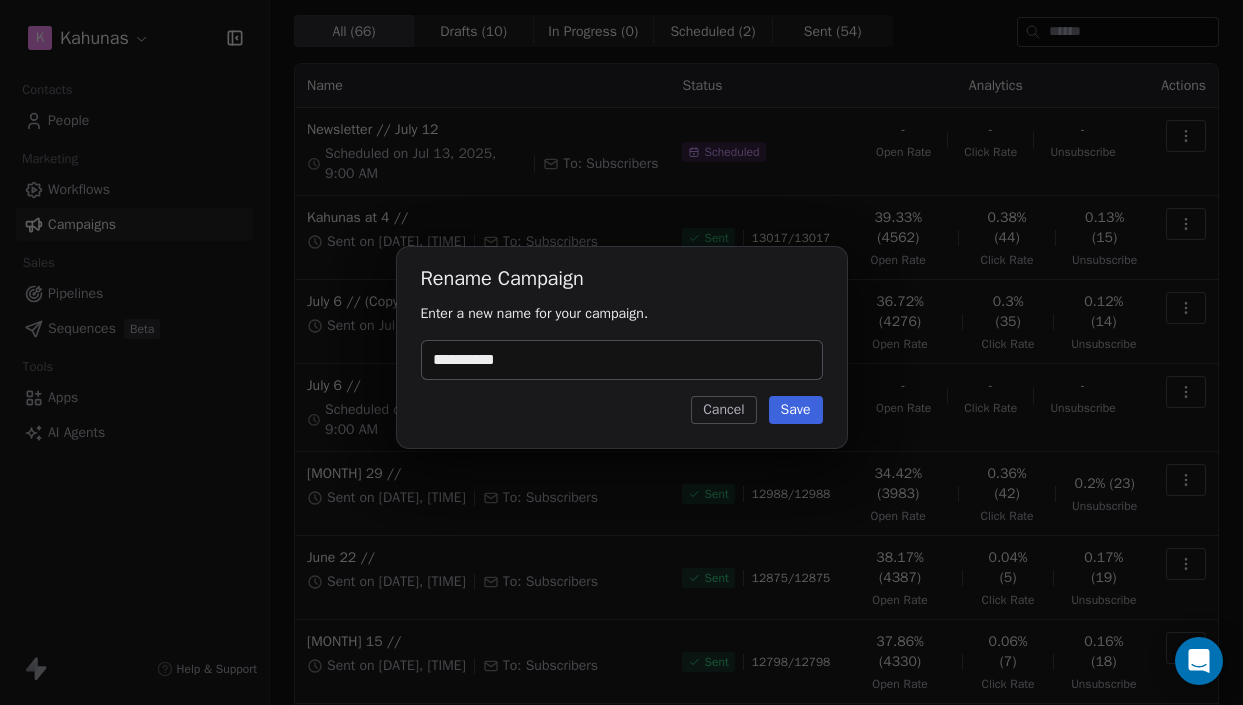 type on "**********" 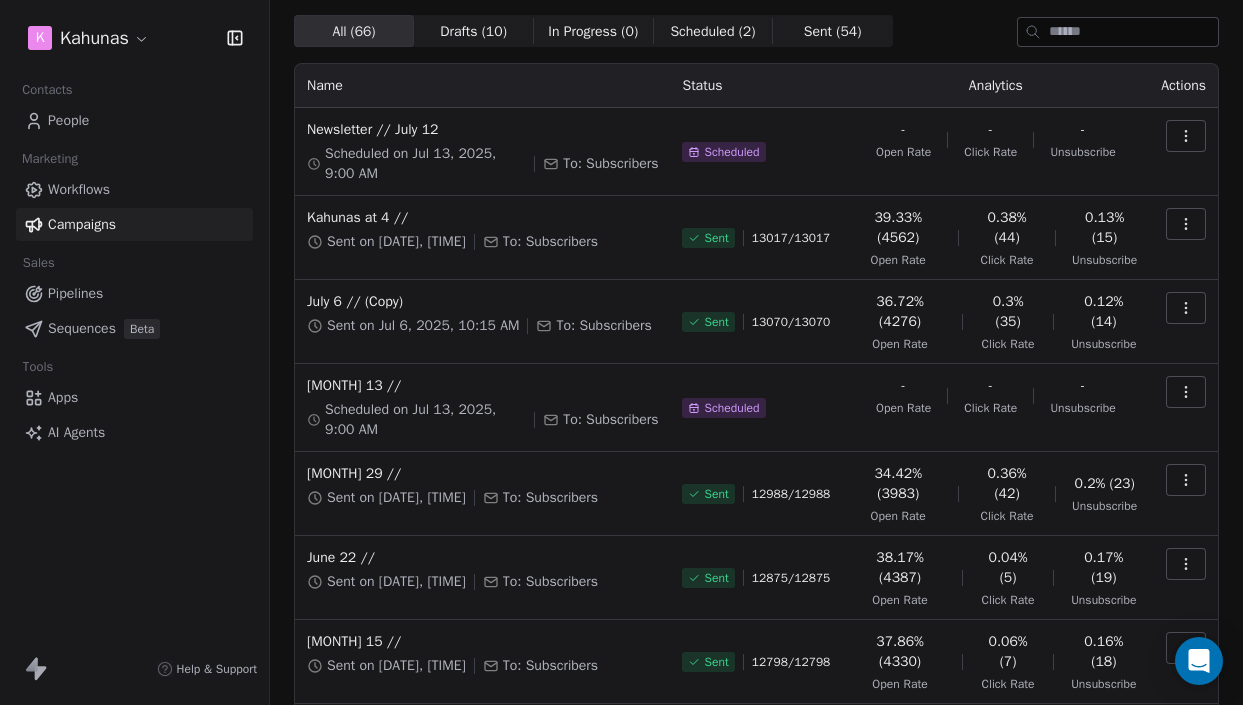click 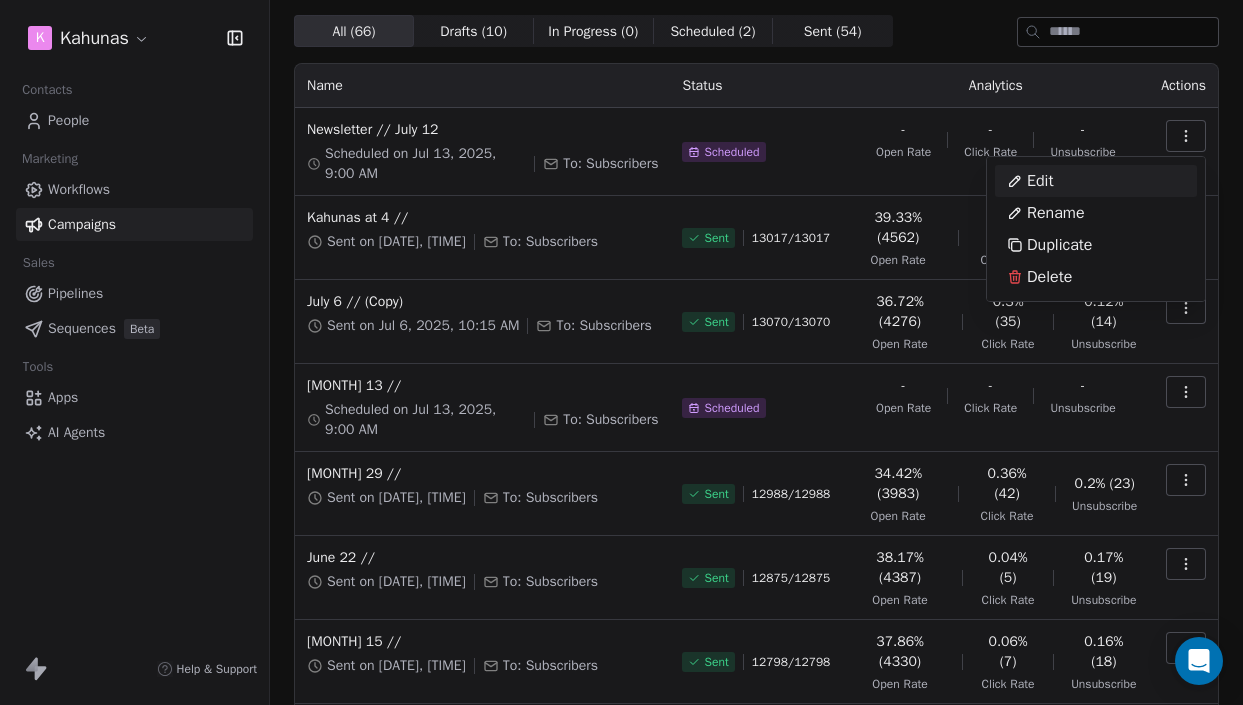 click on "Edit" at bounding box center (1040, 181) 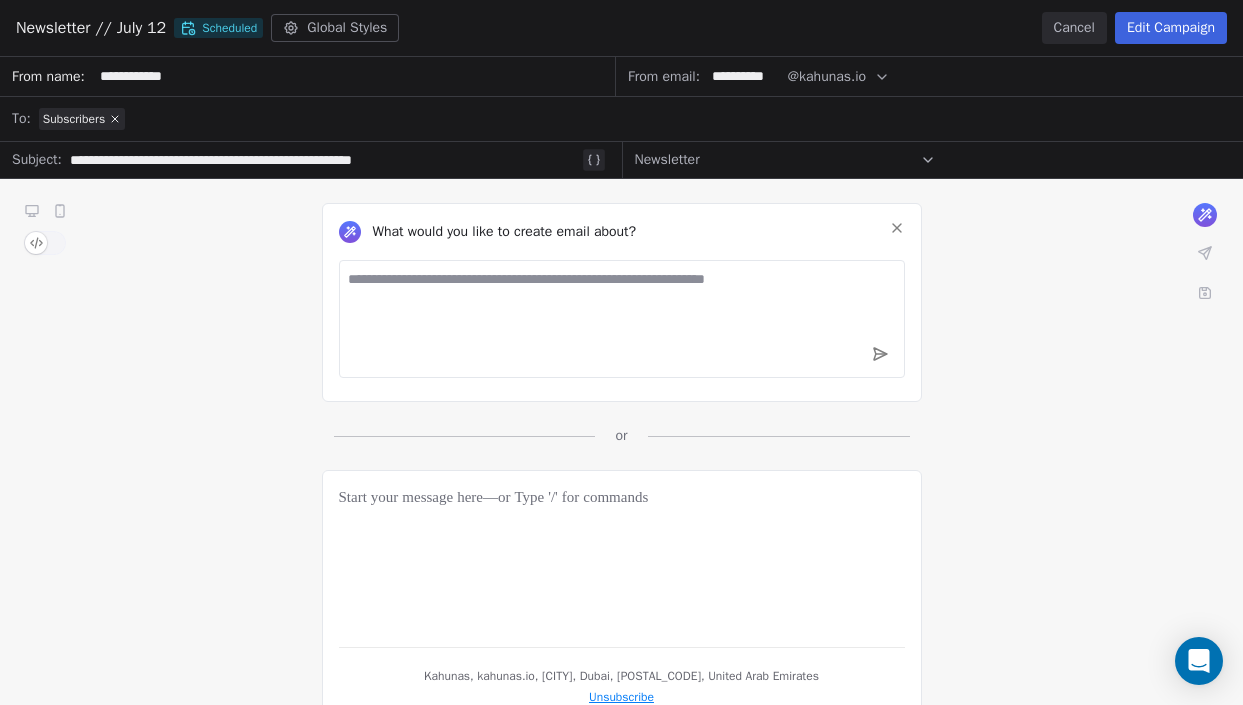 click on "**********" at bounding box center [621, 381] 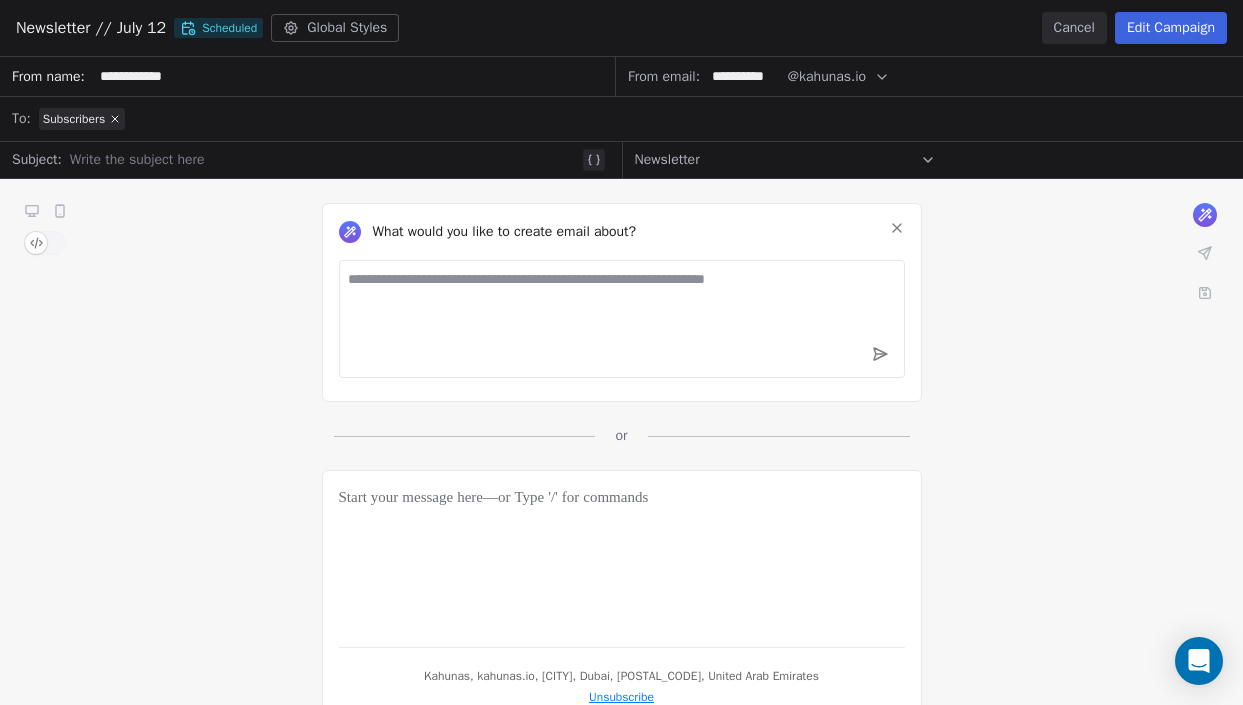 click on "**********" at bounding box center (621, 381) 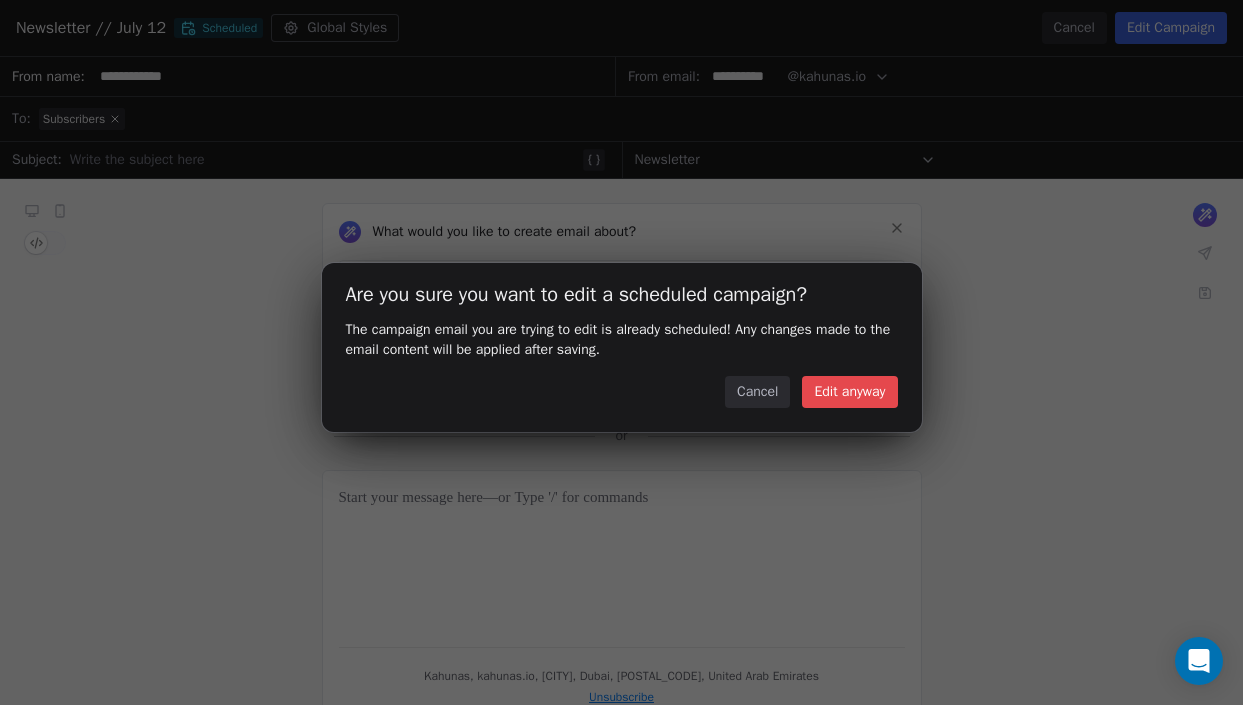 click on "Edit anyway" at bounding box center [849, 392] 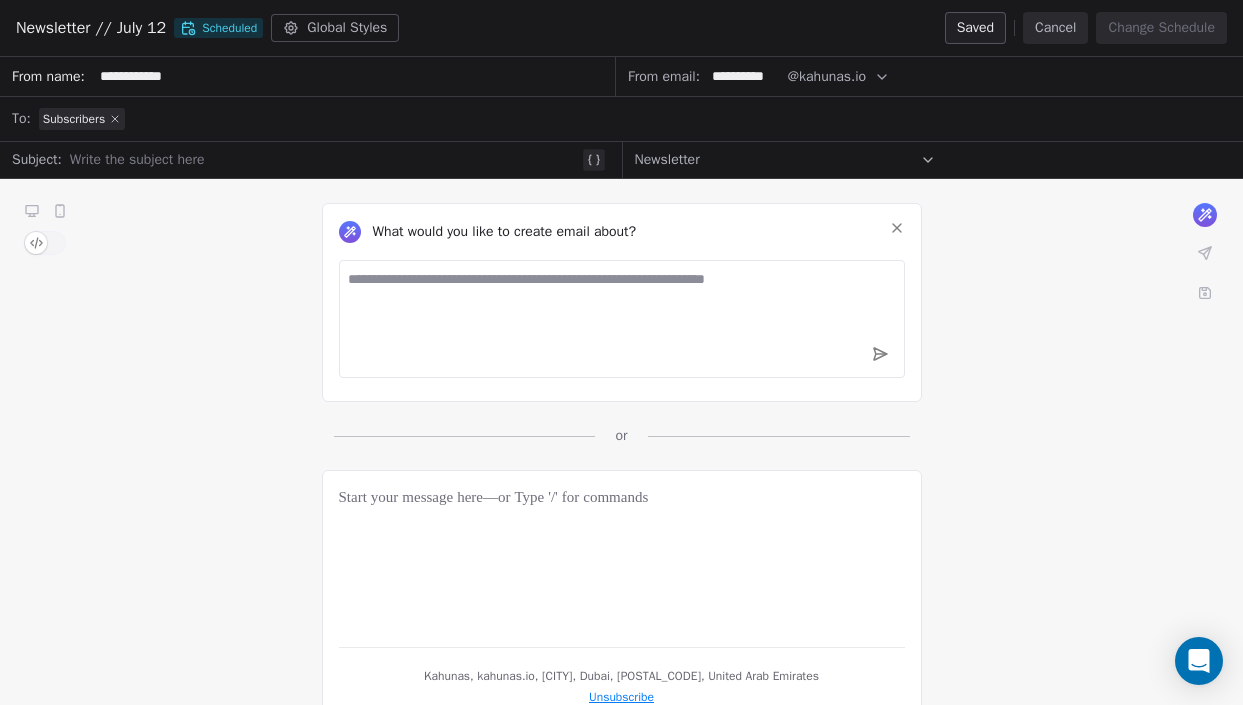 click 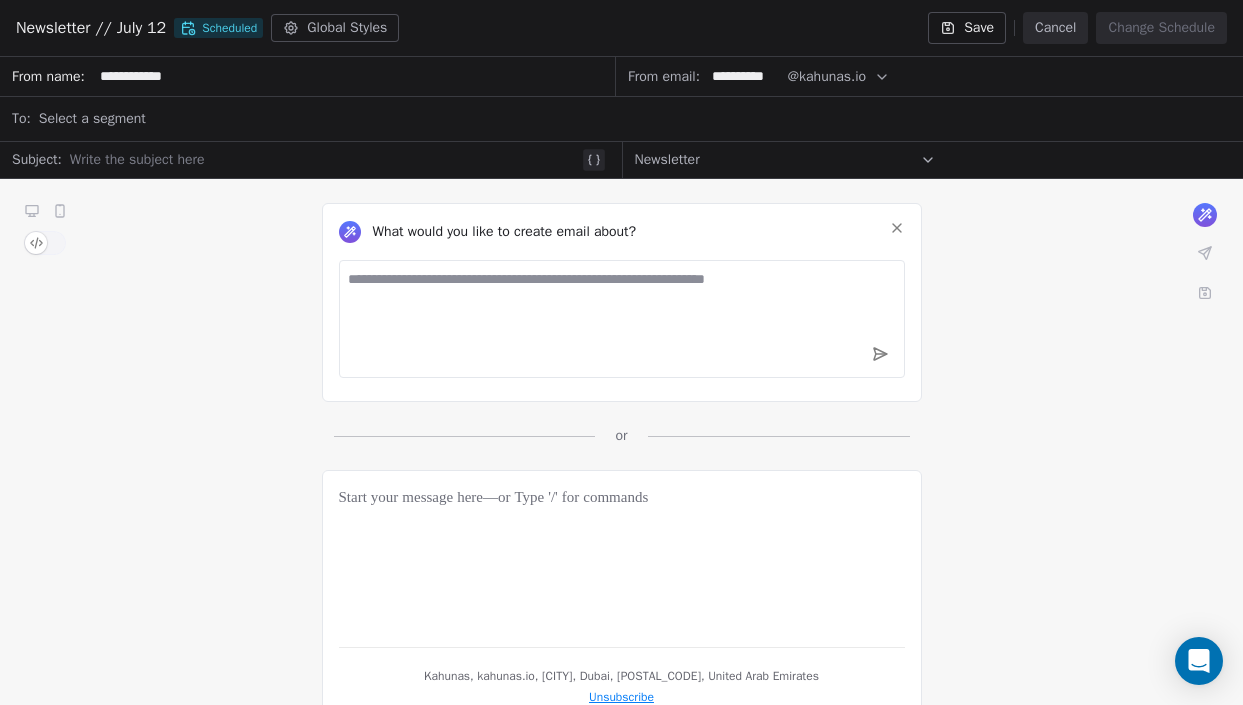 click on "Save" at bounding box center [967, 28] 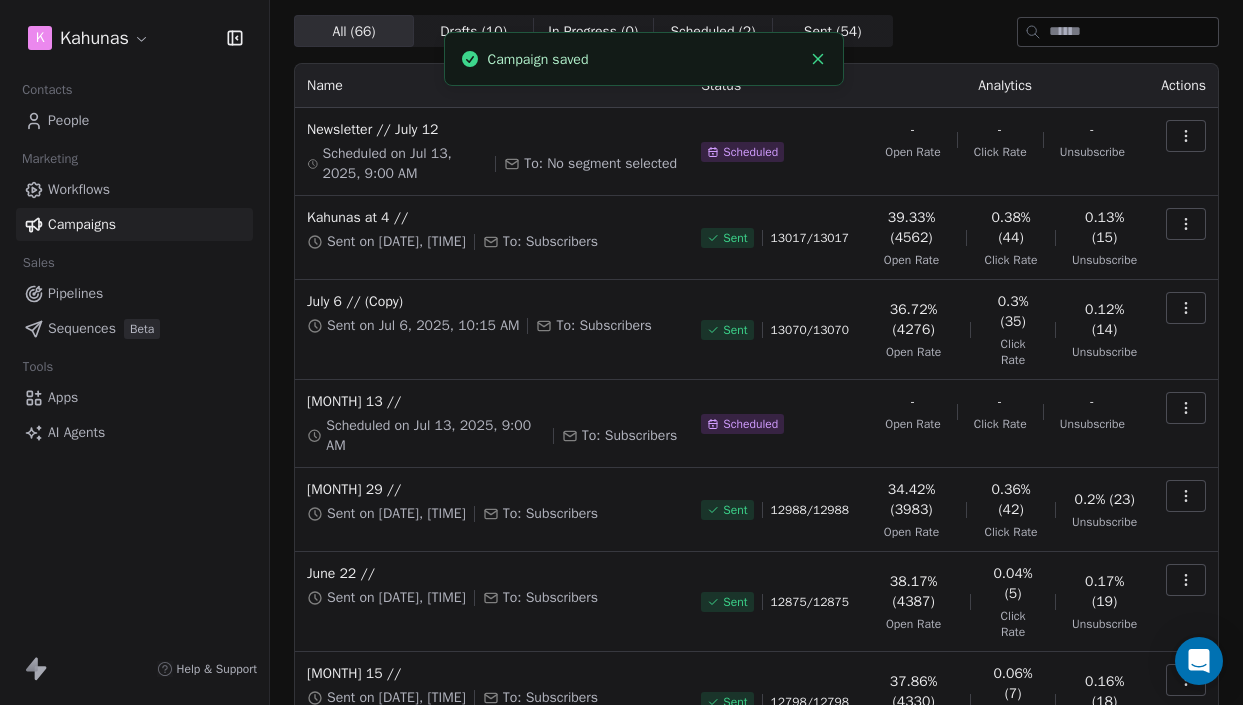 click on "Scheduled" at bounding box center [775, 152] 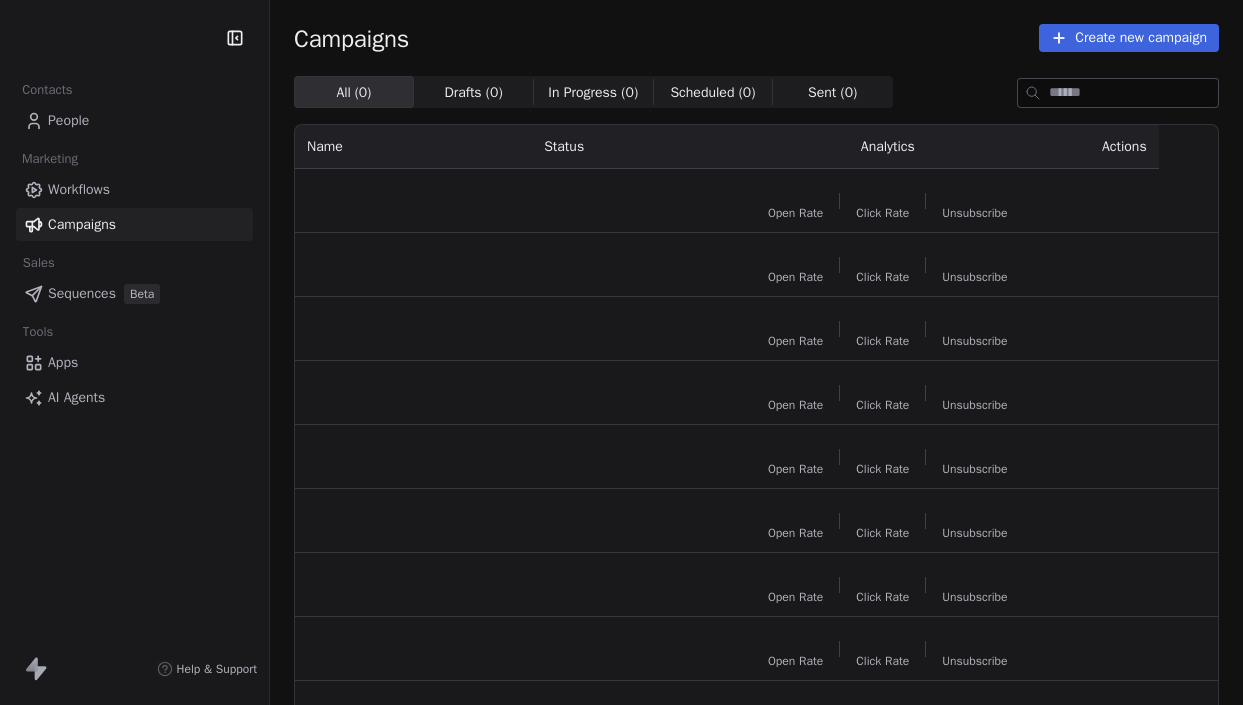 scroll, scrollTop: 0, scrollLeft: 0, axis: both 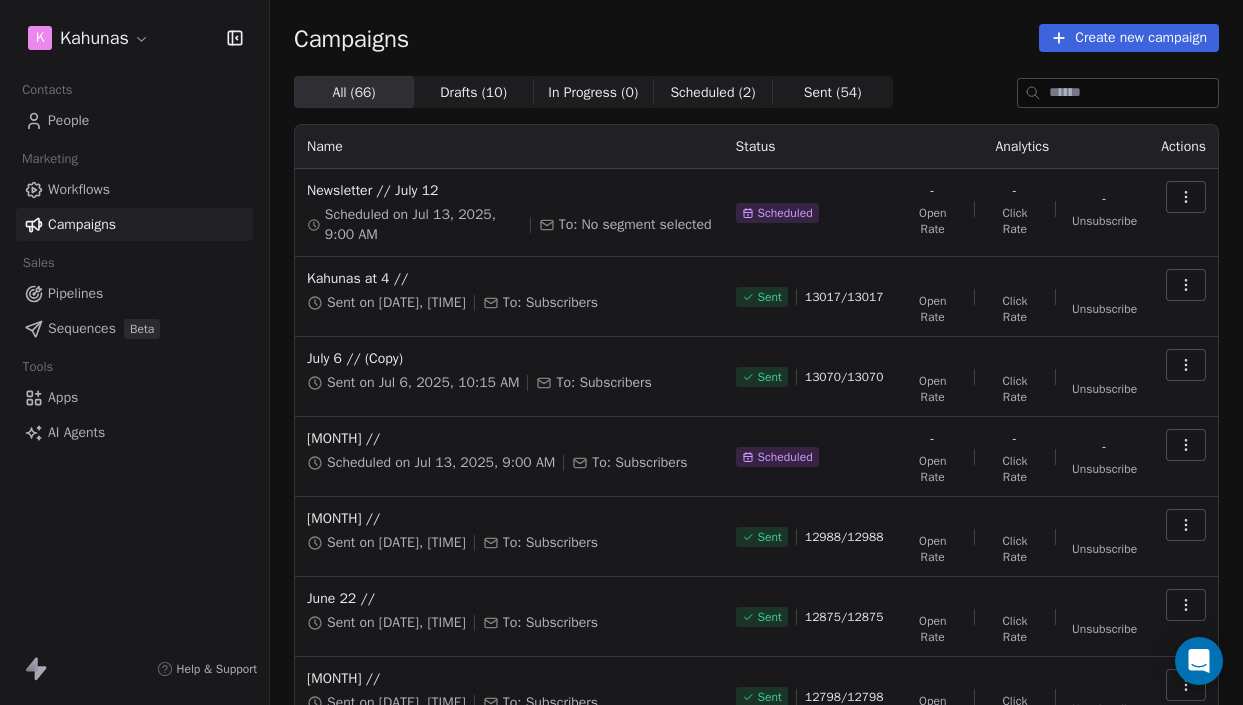 click 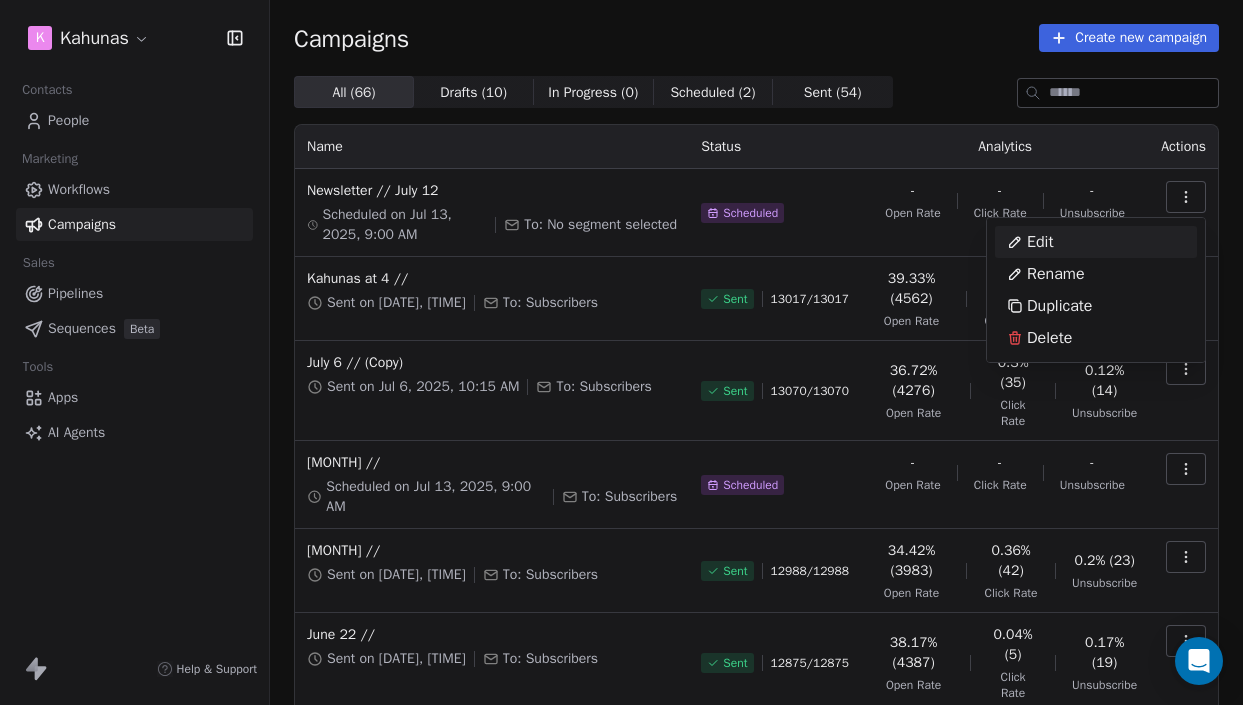 click on "Edit" at bounding box center [1030, 242] 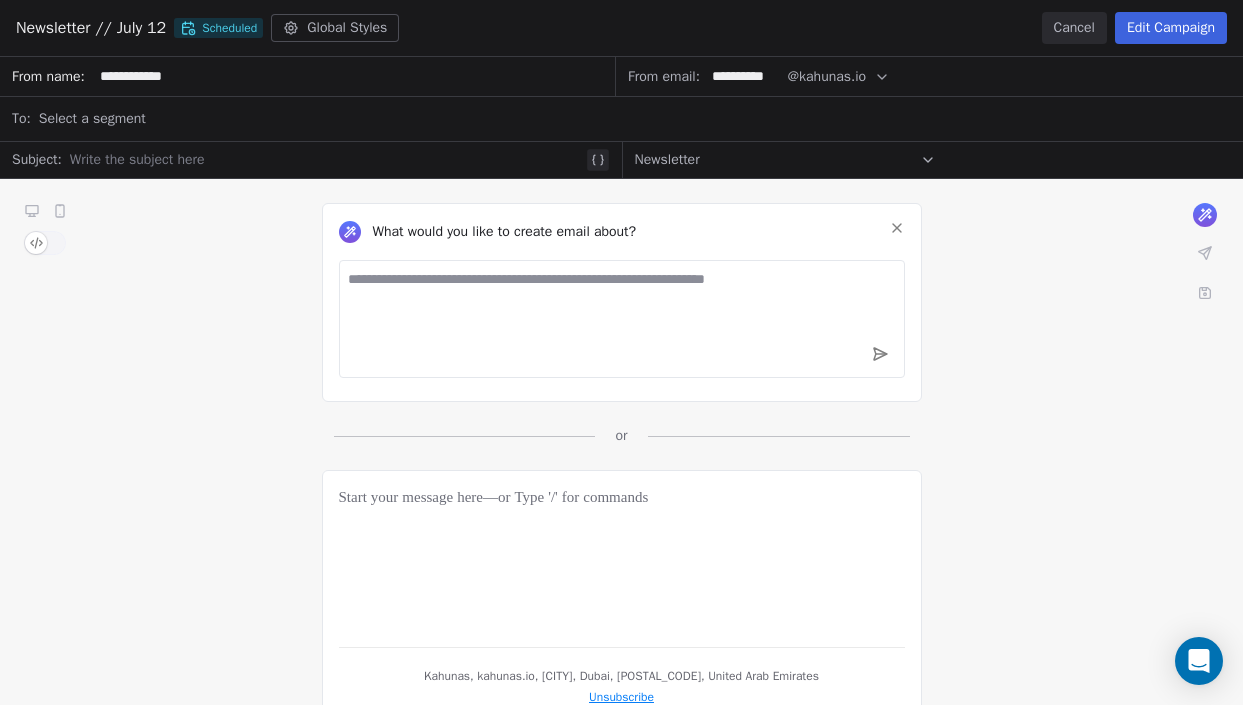 click on "**********" at bounding box center [621, 381] 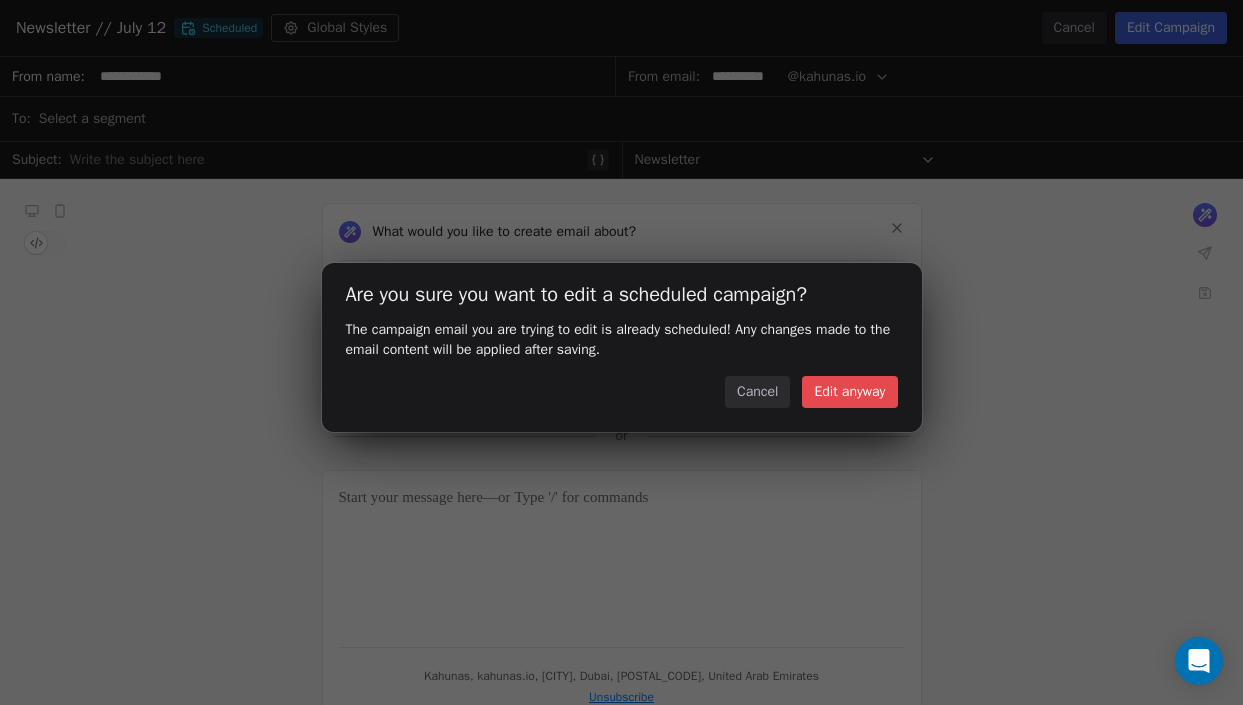 click on "Edit anyway" at bounding box center (849, 392) 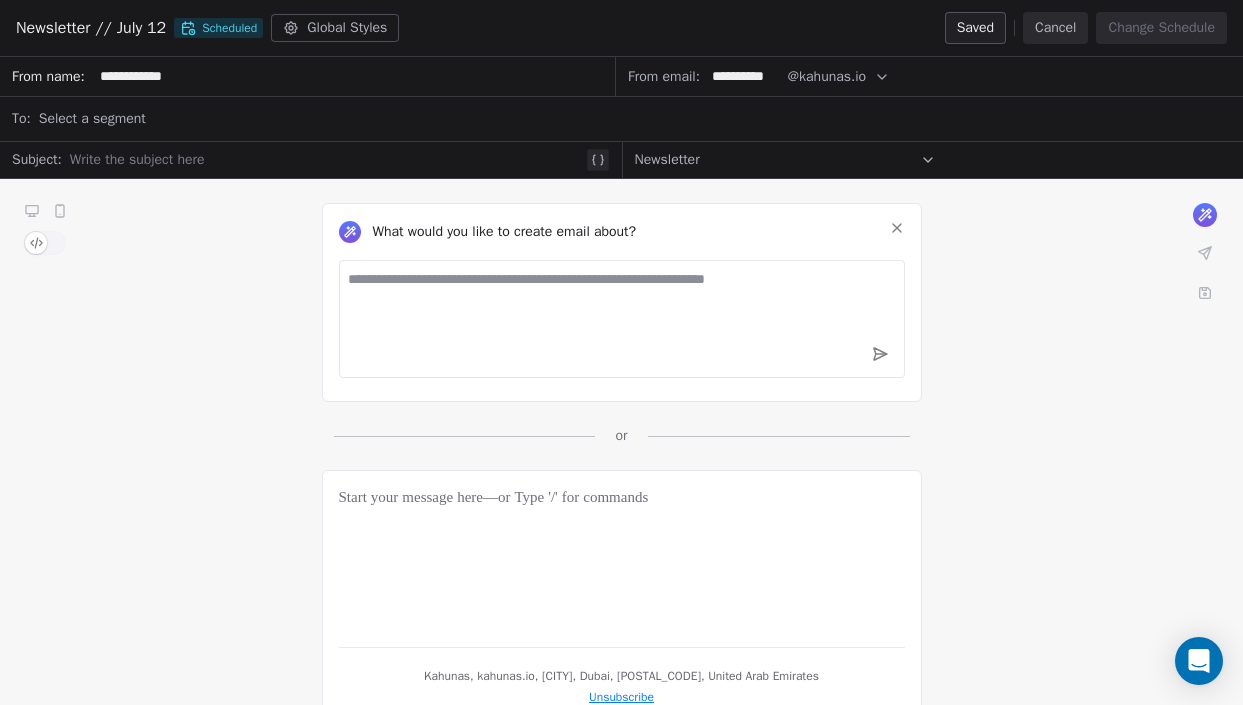click on "Cancel" at bounding box center (1055, 28) 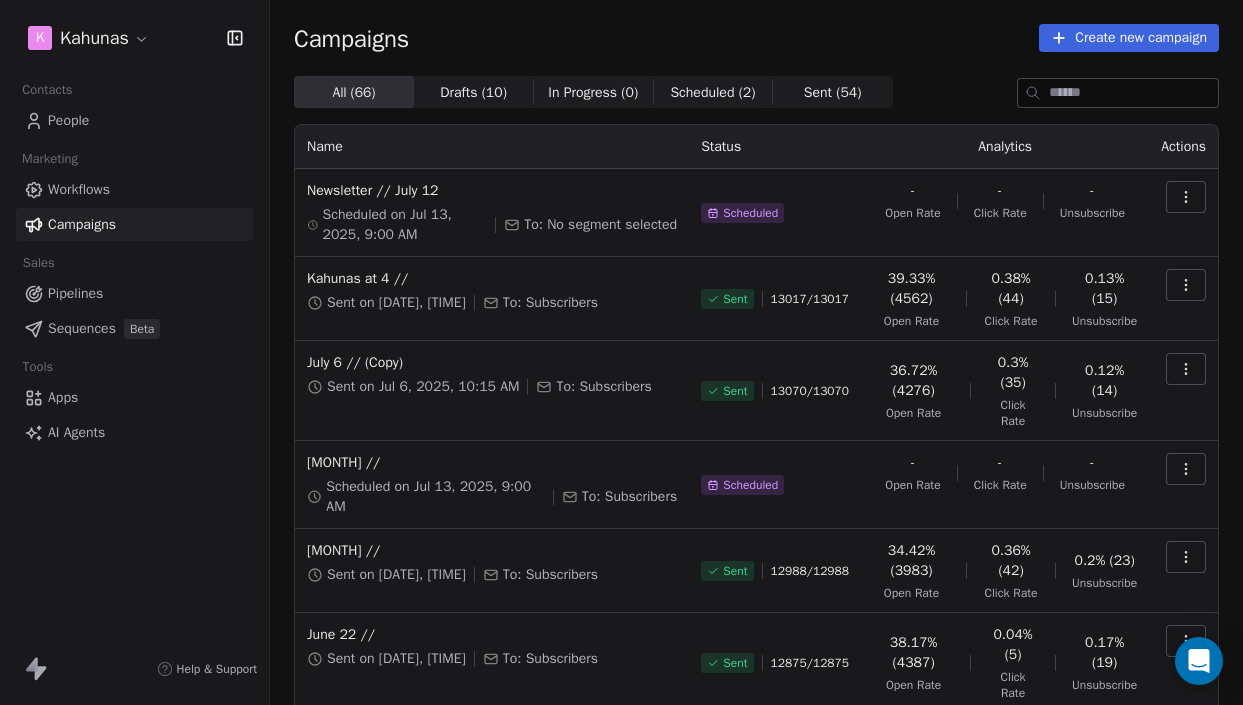 click 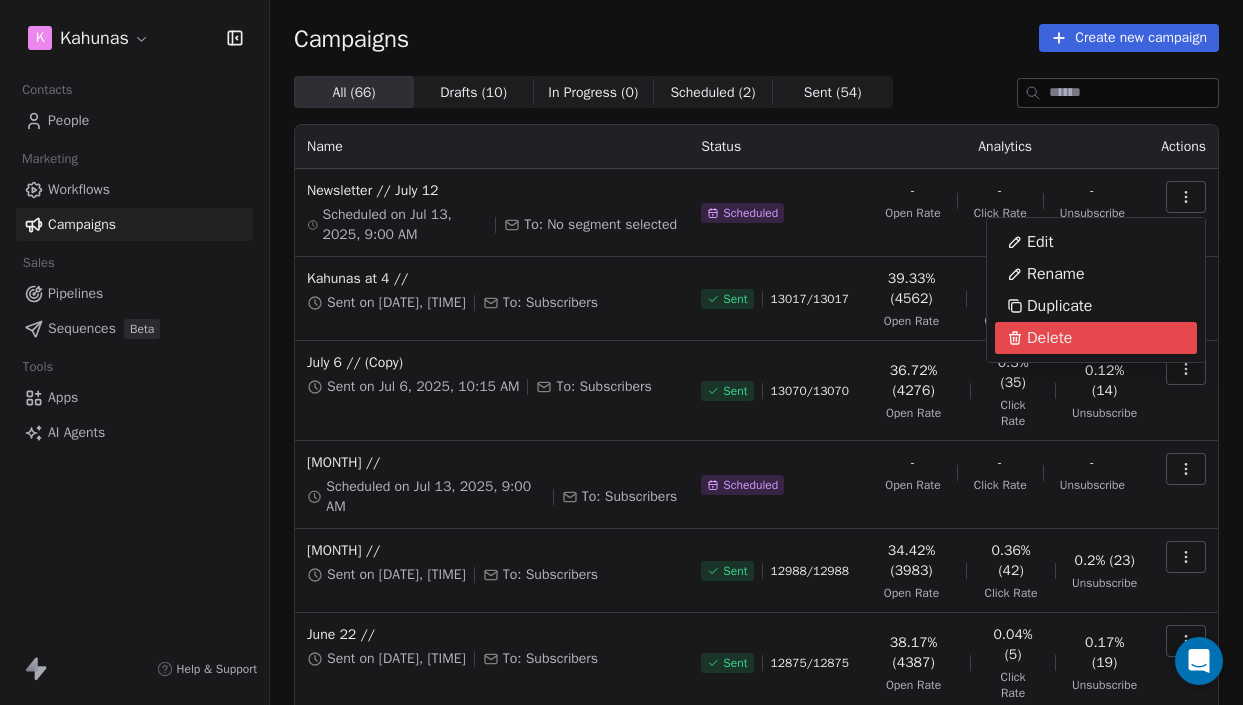 click on "Delete" at bounding box center [1049, 338] 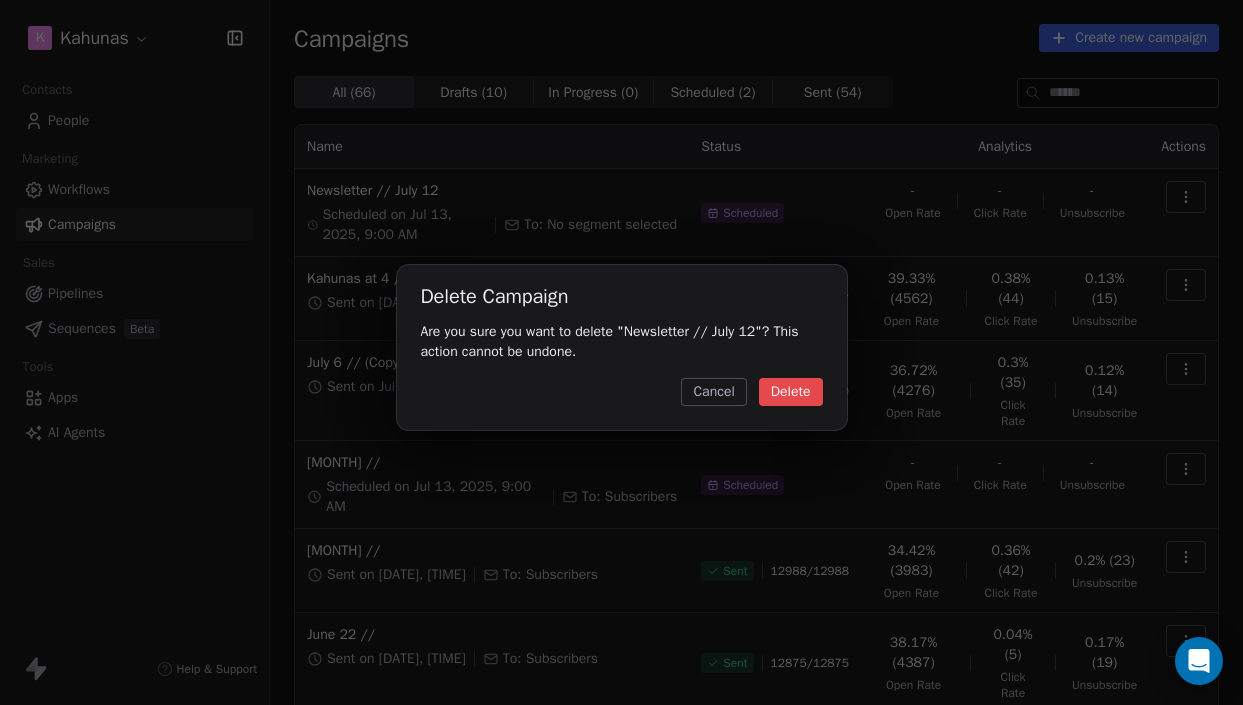 click on "Delete" at bounding box center (791, 392) 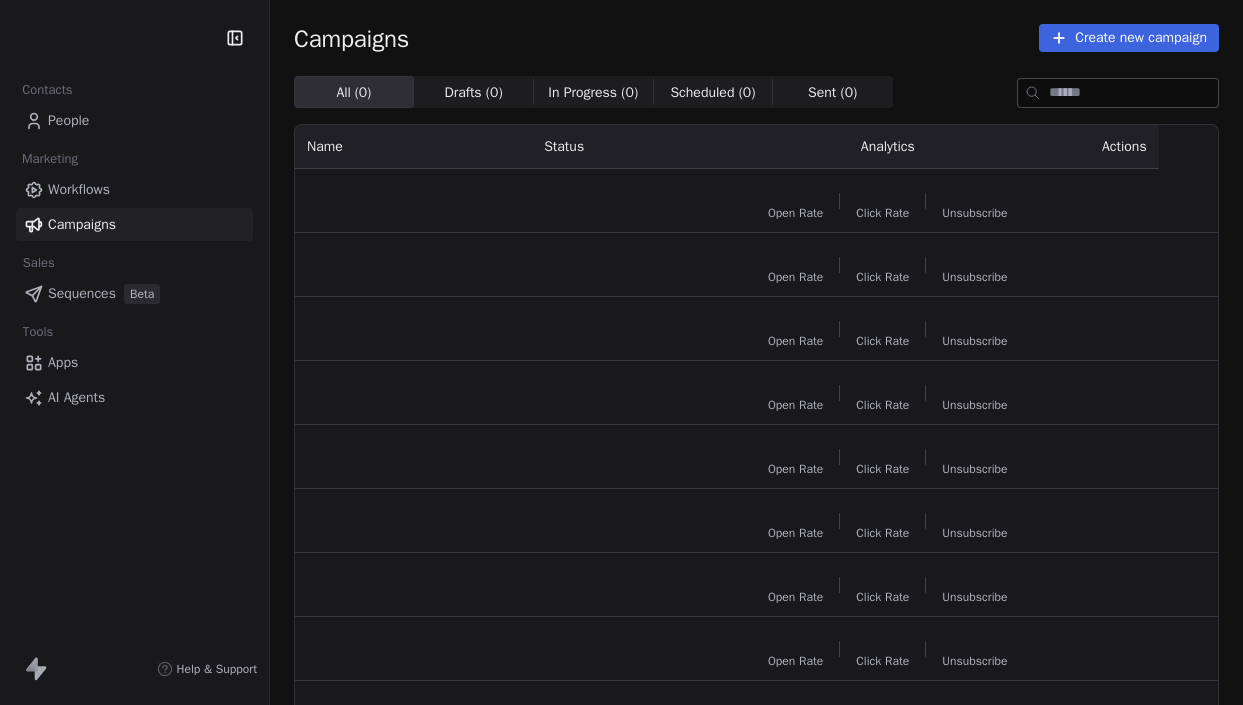 scroll, scrollTop: 0, scrollLeft: 0, axis: both 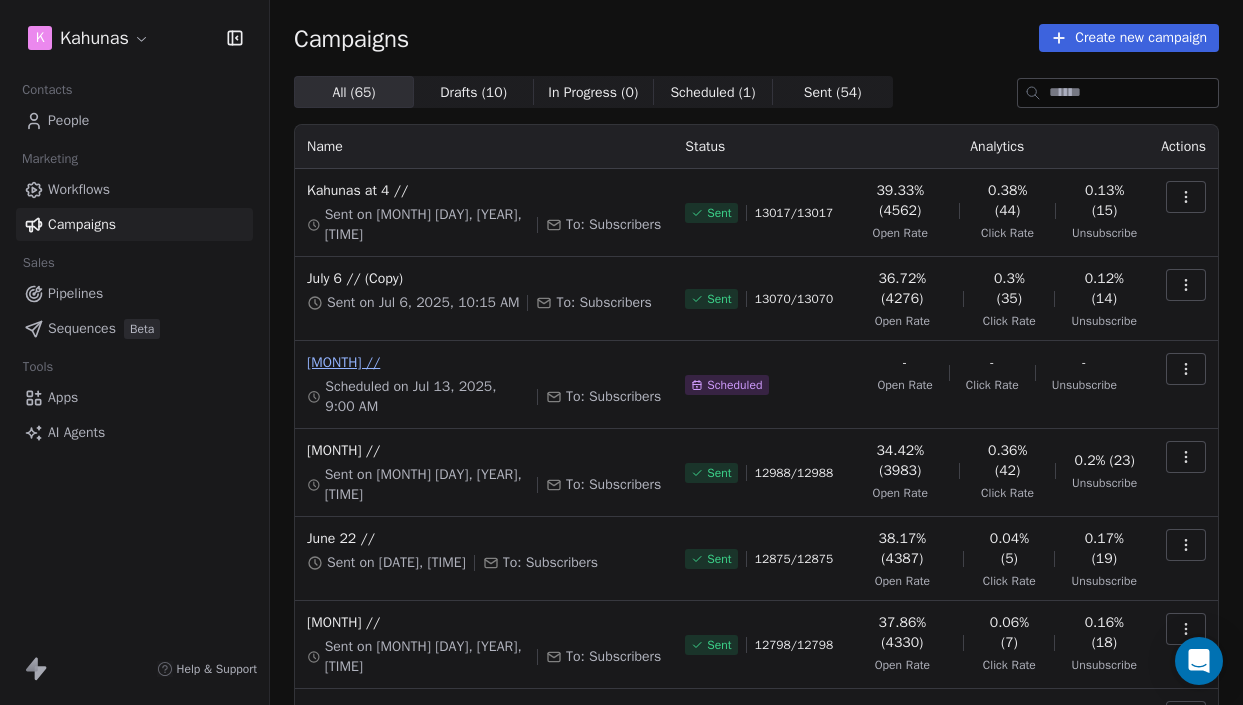 click on "[MONTH] //" at bounding box center (484, 363) 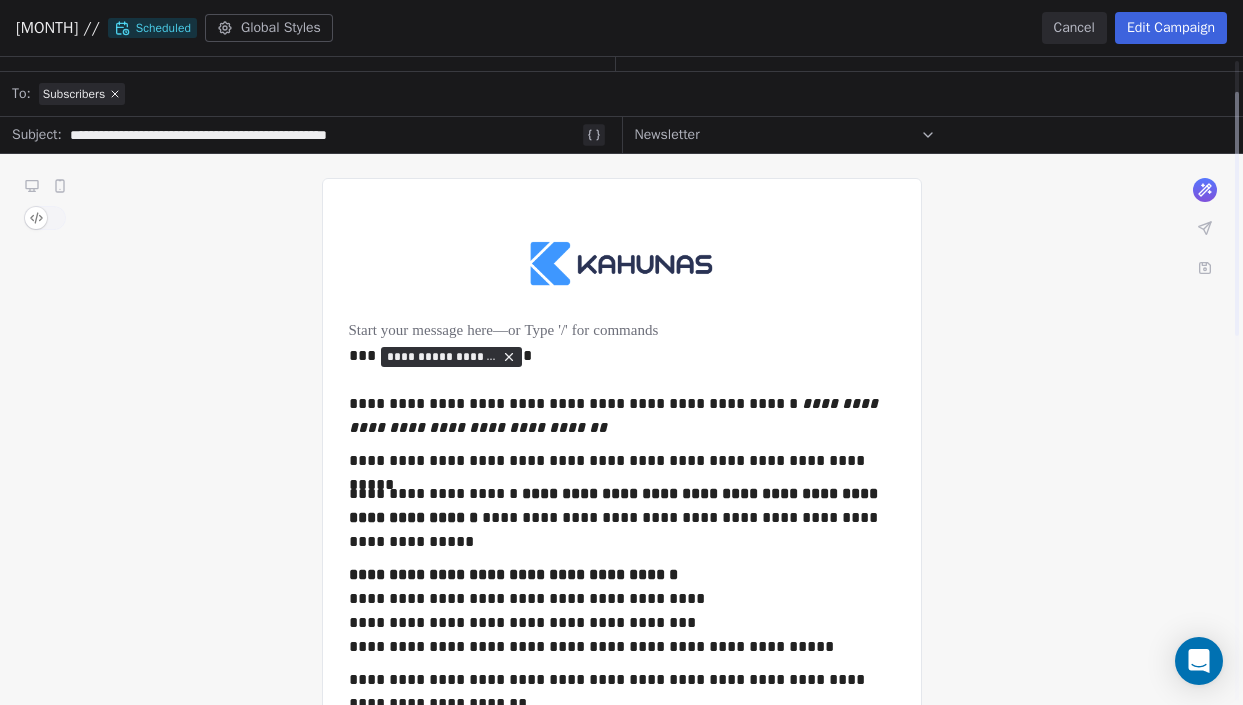 scroll, scrollTop: 0, scrollLeft: 0, axis: both 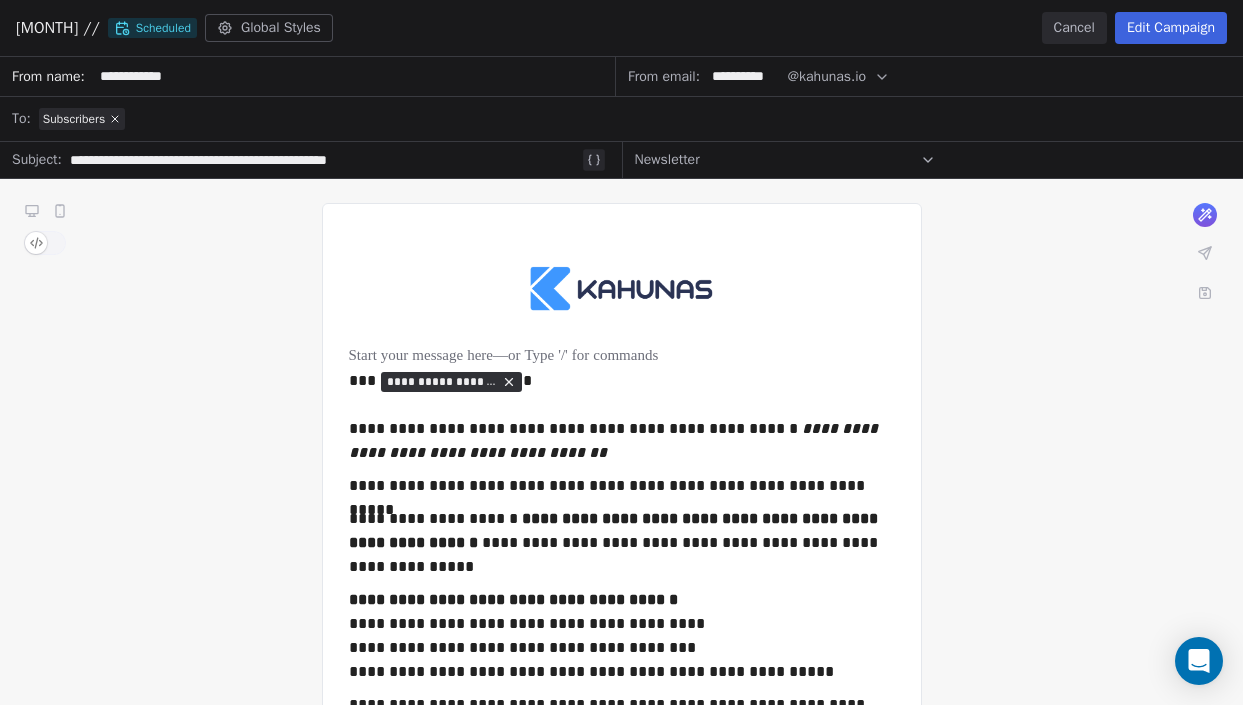 click on "Cancel" at bounding box center (1074, 28) 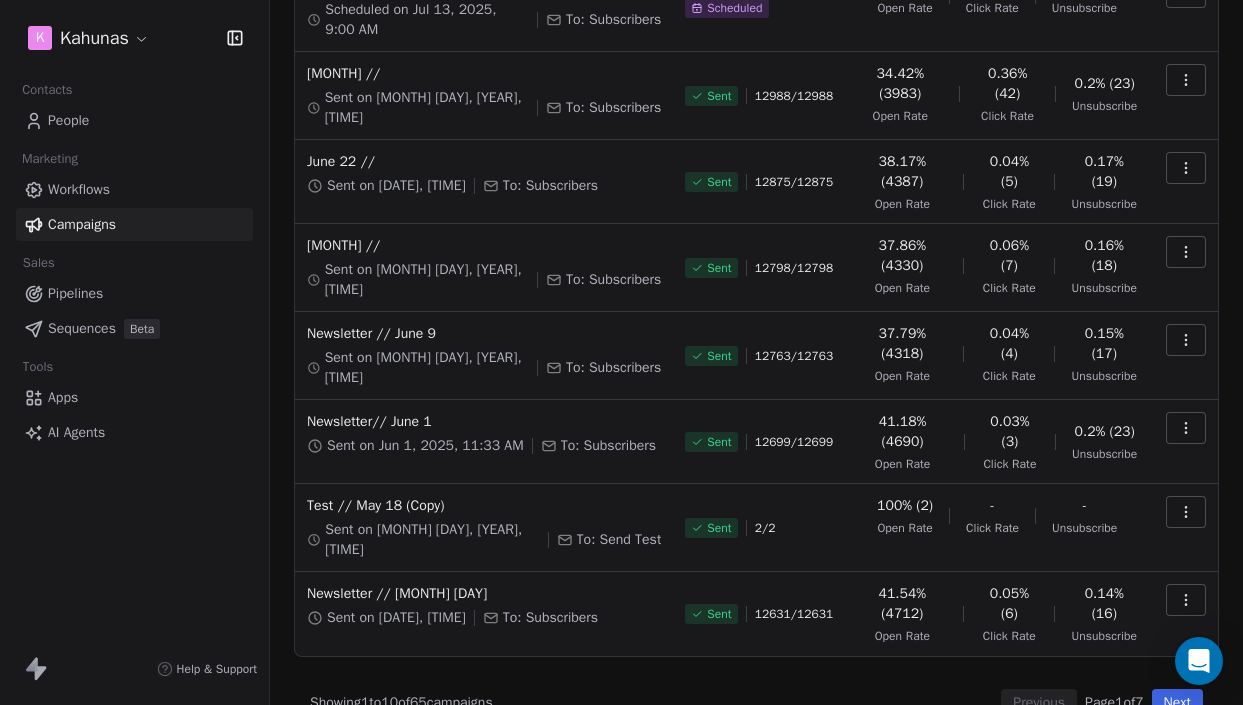 scroll, scrollTop: 0, scrollLeft: 0, axis: both 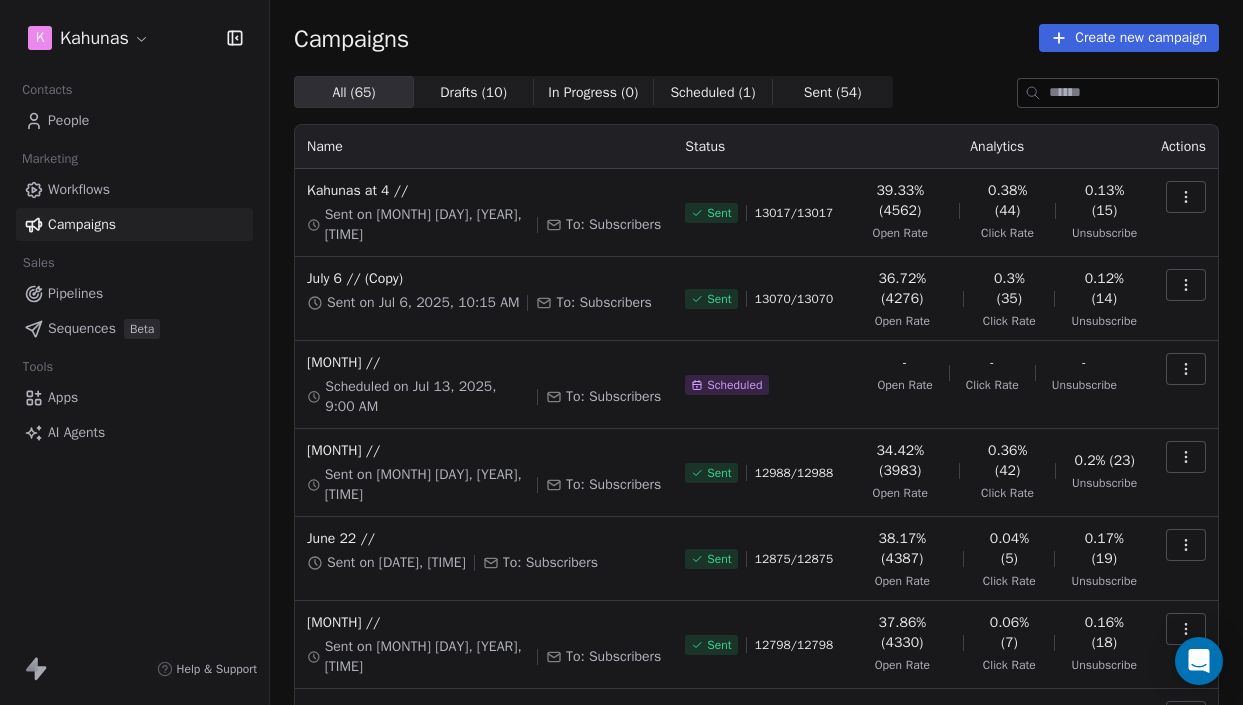 click on "K Kahunas Contacts People Marketing Workflows Campaigns Sales Pipelines Sequences Beta Tools Apps AI Agents Help & Support Campaigns Create new campaign All ( 65 ) All ( 65 ) Drafts ( 10 ) Drafts ( 10 ) In Progress ( 0 ) In Progress ( 0 ) Scheduled ( 1 ) Scheduled ( 1 ) Sent ( 54 ) Sent ( 54 ) Name Status Analytics Actions Kahunas at 4 // Sent on [MONTH] [DAY], [YEAR], [TIME] To: Subscribers Sent 13017 / 13017 39.33% (4562) Open Rate 0.38% (44) Click Rate 0.13% (15) Unsubscribe [MONTH] [DAY] // (Copy) Sent on [MONTH] [DAY], [YEAR], [TIME] To: Subscribers Sent 13070 / 13070 36.72% (4276) Open Rate 0.3% (35) Click Rate 0.12% (14) Unsubscribe [MONTH] [DAY] // Scheduled on [MONTH] [DAY], [YEAR], [TIME] To: Subscribers Scheduled - Open Rate - Click Rate - Unsubscribe [MONTH] [DAY] // Sent on [MONTH] [DAY], [YEAR], [TIME] To: Subscribers Sent 12988 / 12988 34.42% (3983) Open Rate 0.36% (42) Click Rate 0.2% (23) Unsubscribe [MONTH] [DAY] // Sent on [MONTH] [DAY], [YEAR], [TIME] To: Subscribers Sent 12875 / 12875 38.17% (4387) Open Rate 0.04% (5) Click Rate 0.17% (19)" at bounding box center [621, 352] 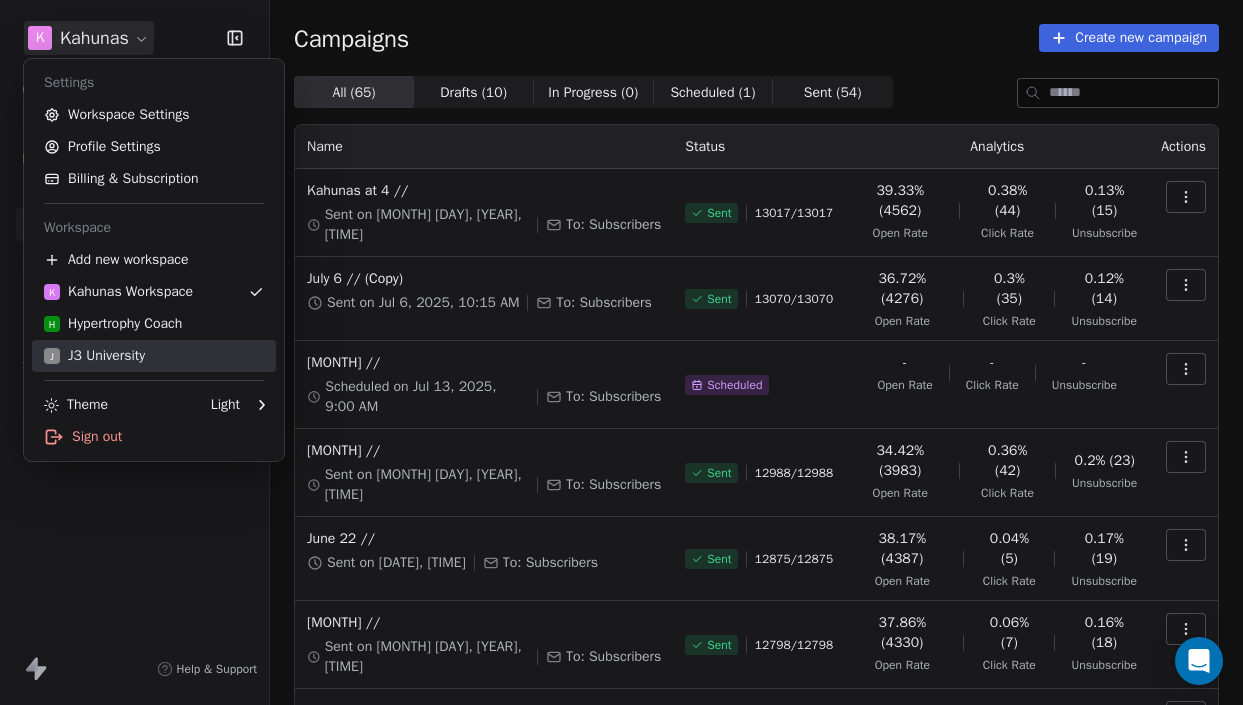 click on "J J3 University" at bounding box center (94, 356) 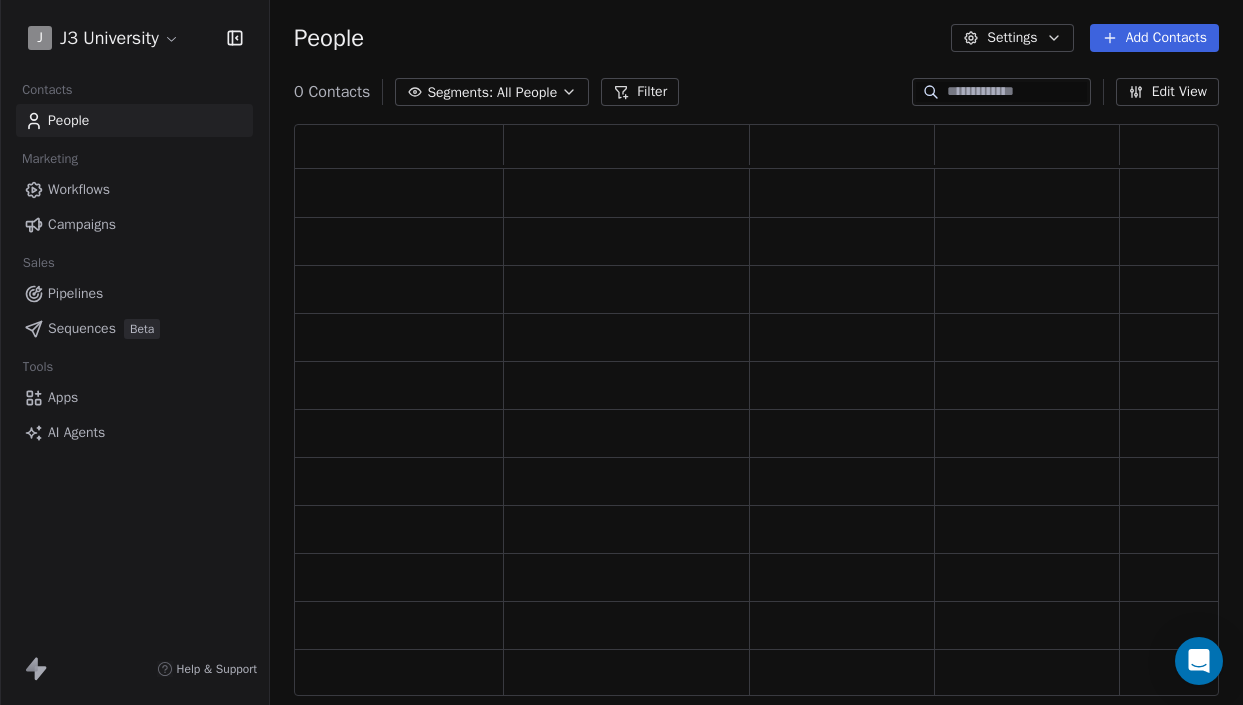 scroll, scrollTop: 0, scrollLeft: 1, axis: horizontal 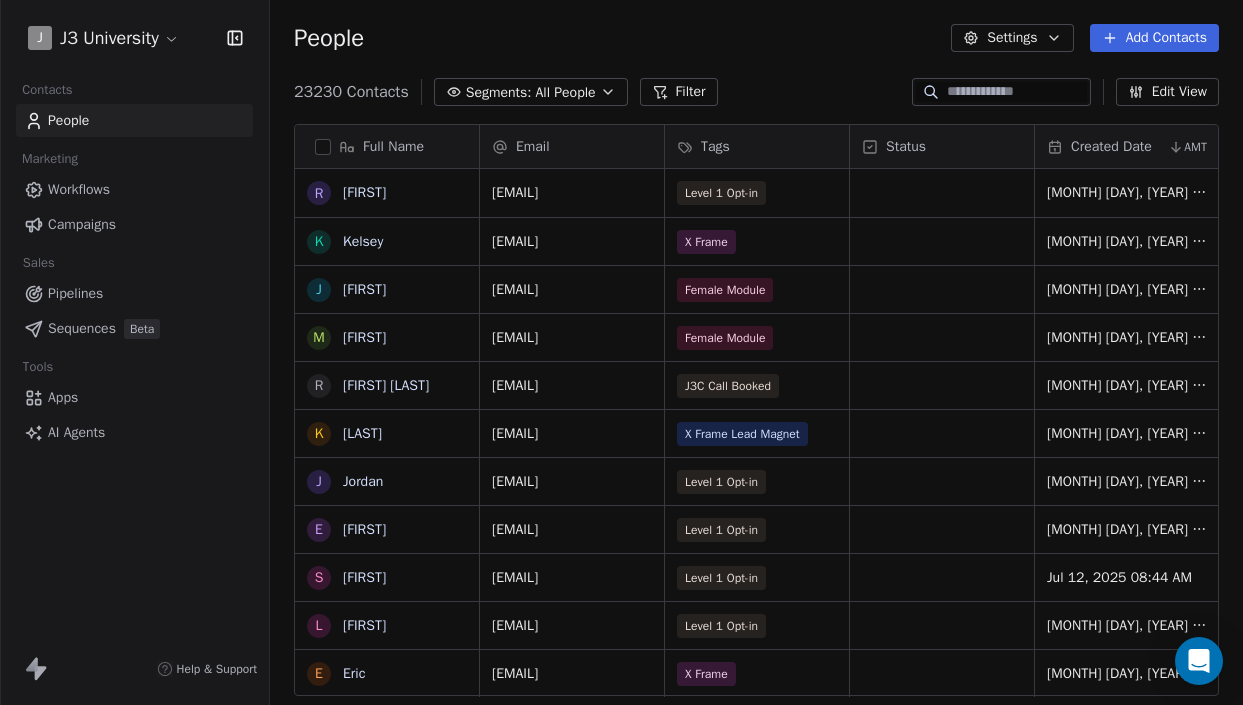 click on "Campaigns" at bounding box center [82, 224] 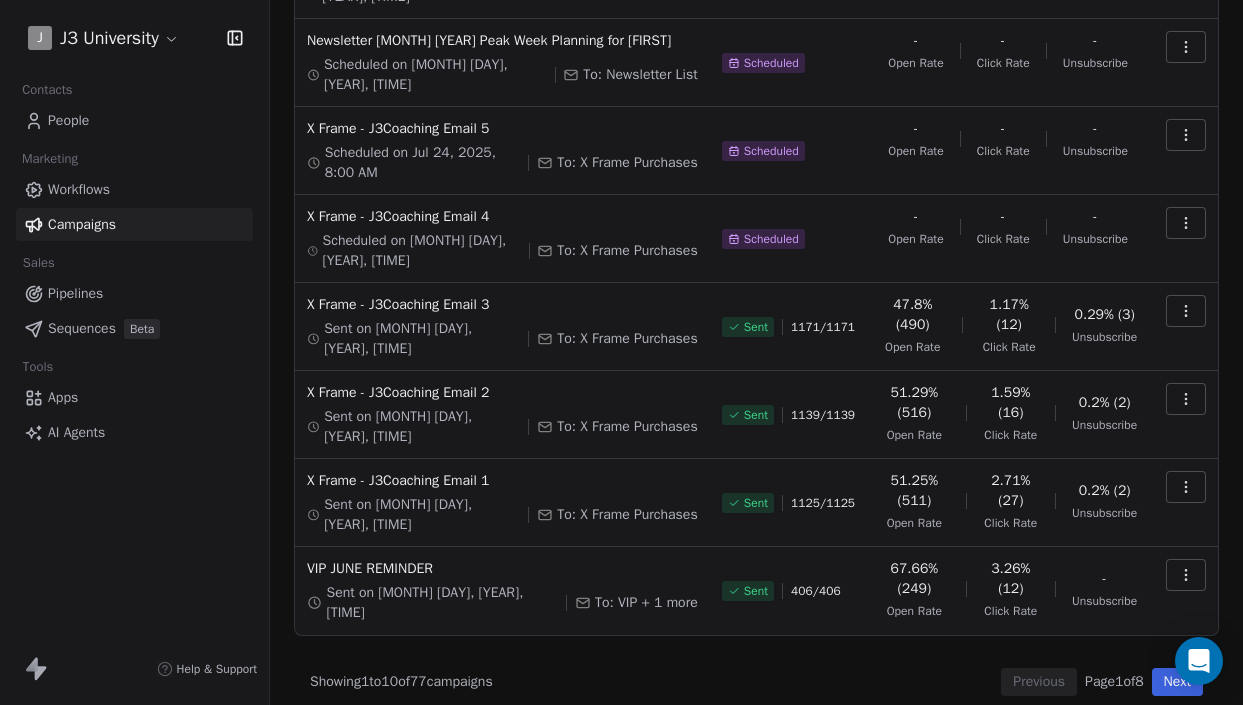 scroll, scrollTop: 425, scrollLeft: 0, axis: vertical 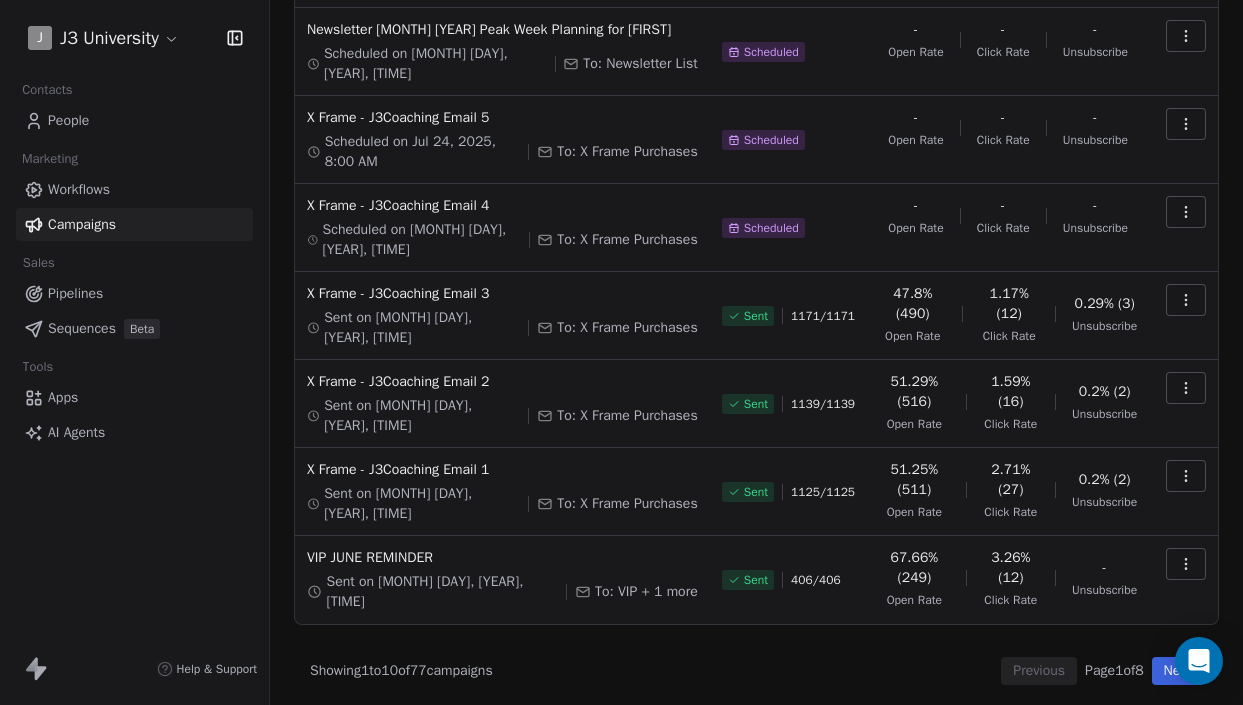 click on "Next" at bounding box center (1177, 671) 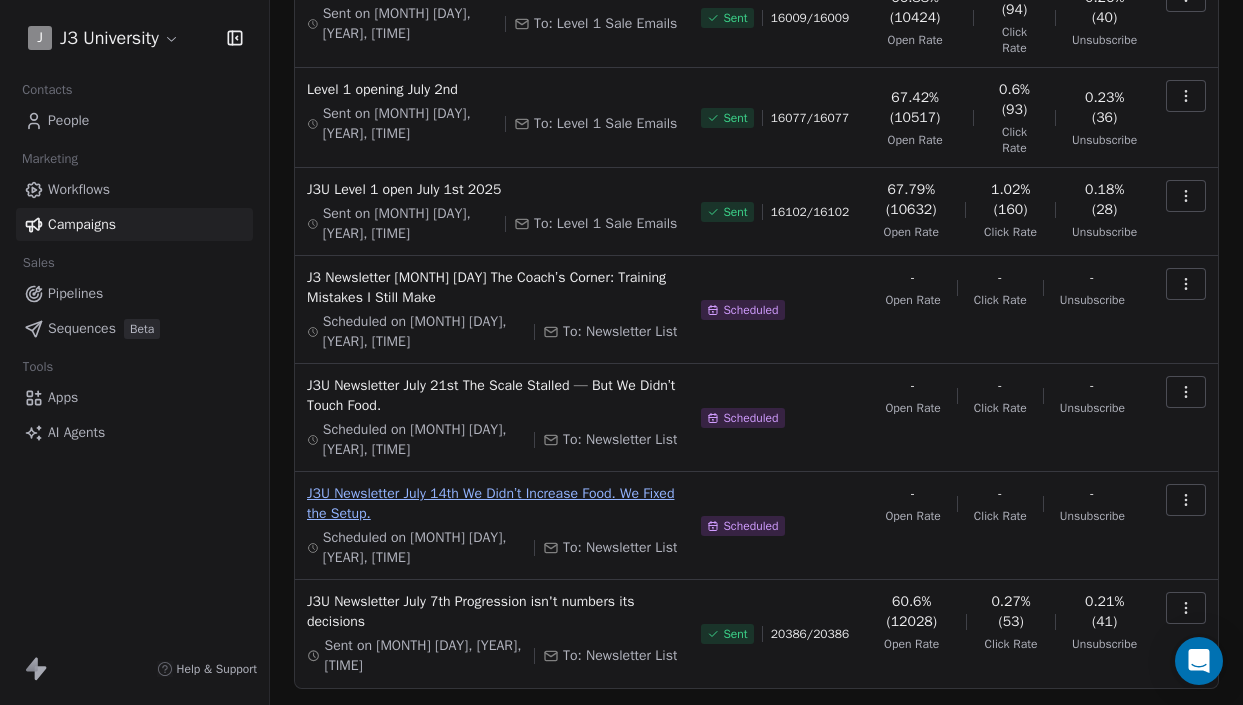 scroll, scrollTop: 523, scrollLeft: 0, axis: vertical 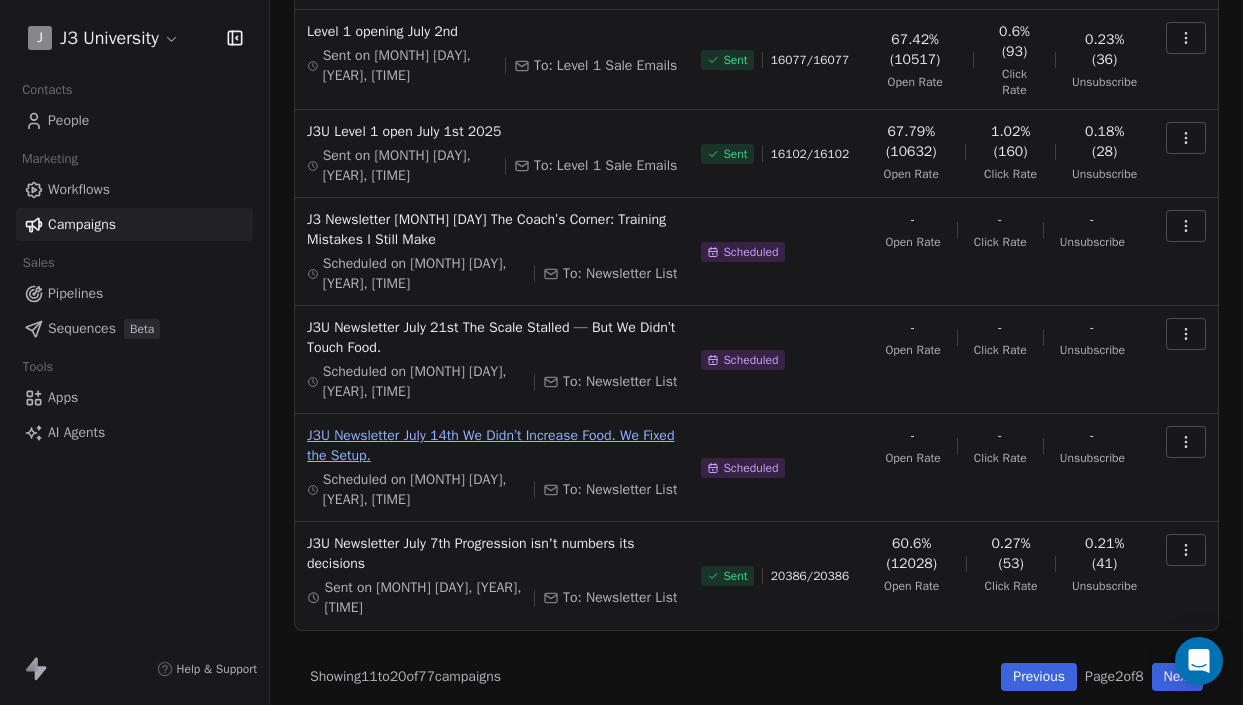 click on "J3U Newsletter July 14th We Didn’t Increase Food. We Fixed the Setup." at bounding box center [492, 446] 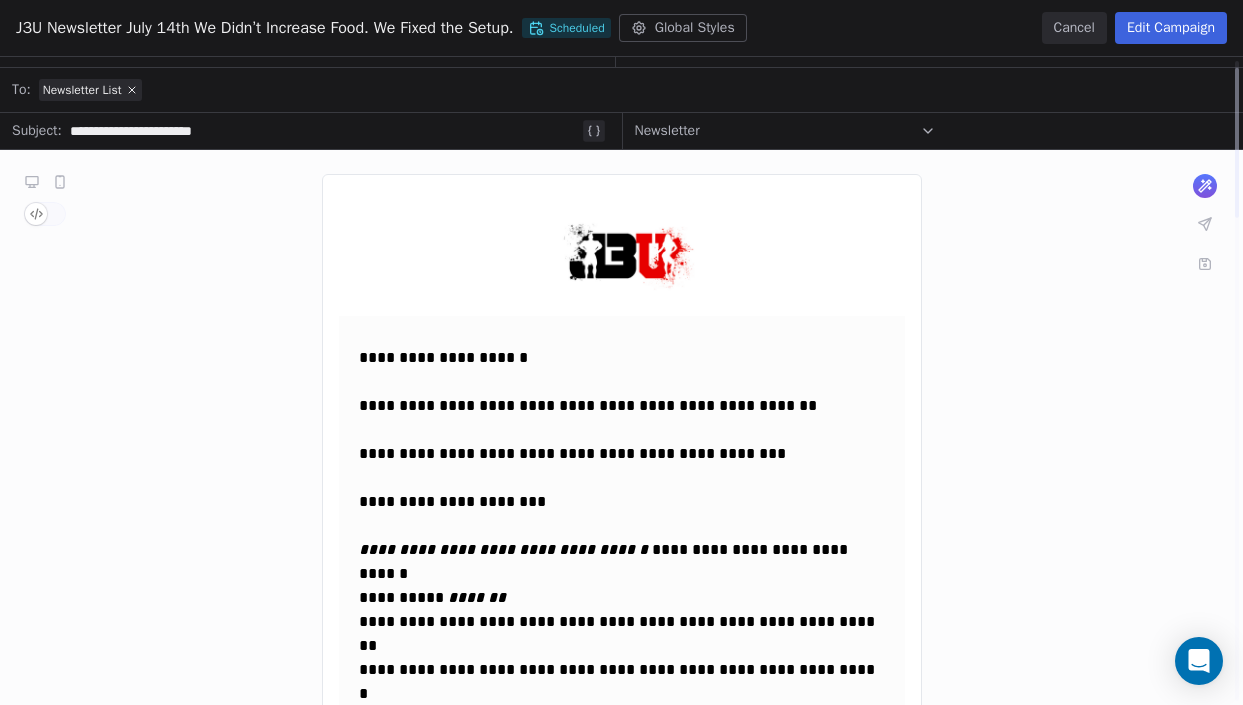 scroll, scrollTop: 328, scrollLeft: 0, axis: vertical 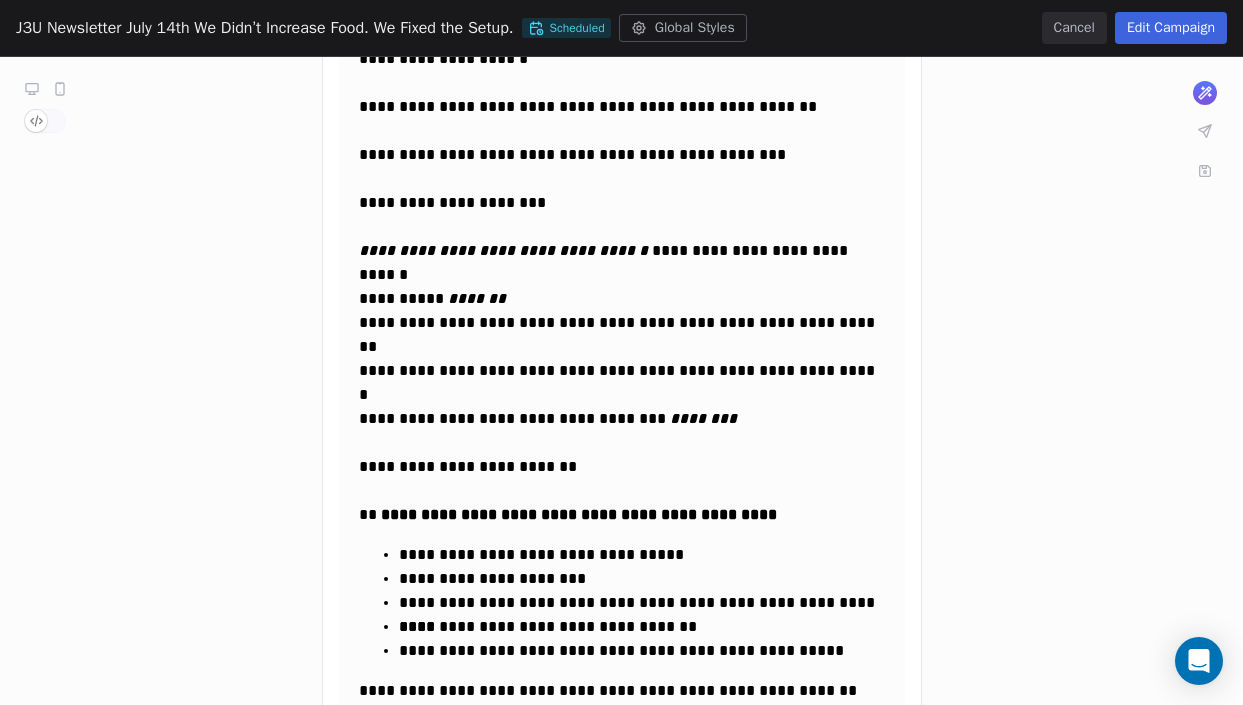 click on "Cancel" at bounding box center (1074, 28) 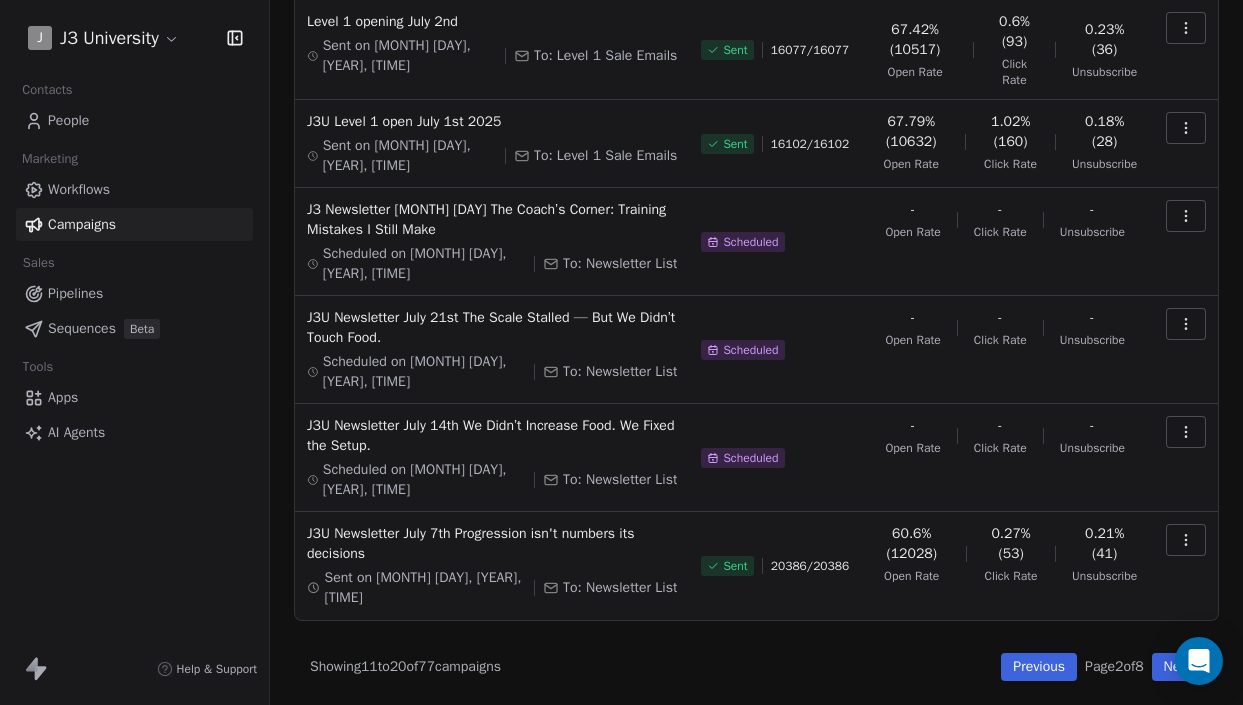 scroll, scrollTop: 546, scrollLeft: 0, axis: vertical 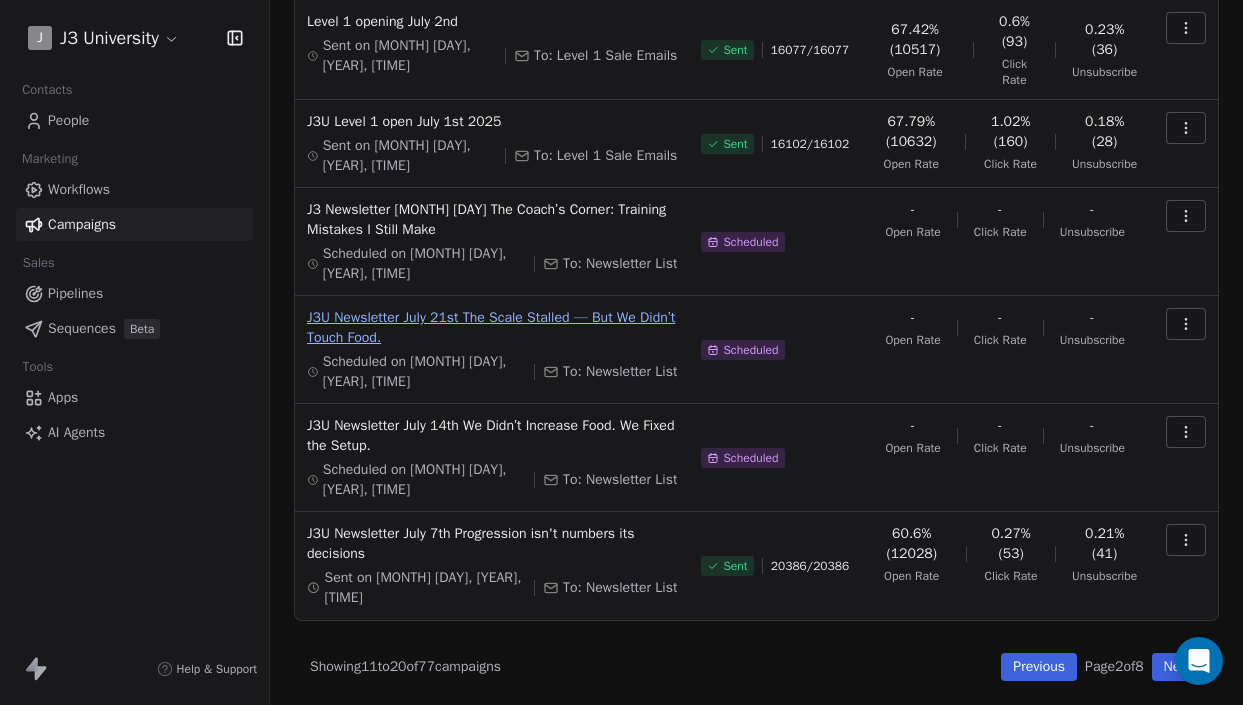 click on "J3U Newsletter July 21st The Scale Stalled — But We Didn’t Touch Food." at bounding box center (492, 328) 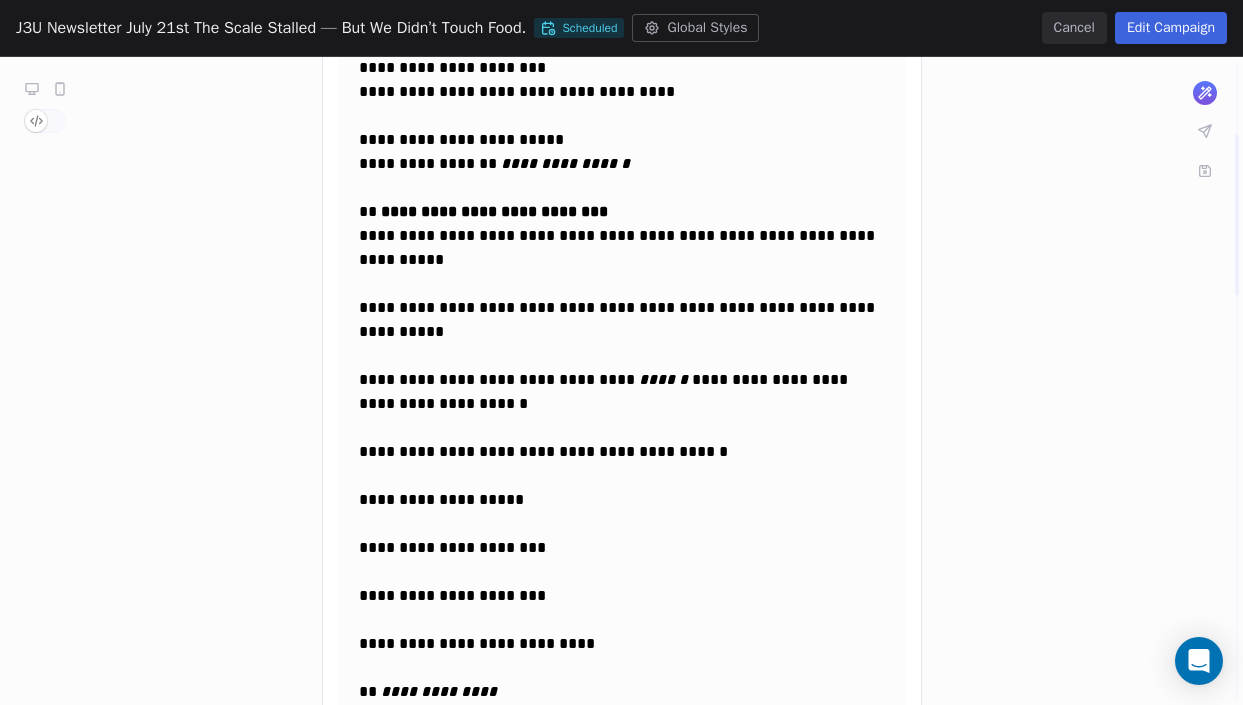 scroll, scrollTop: 0, scrollLeft: 0, axis: both 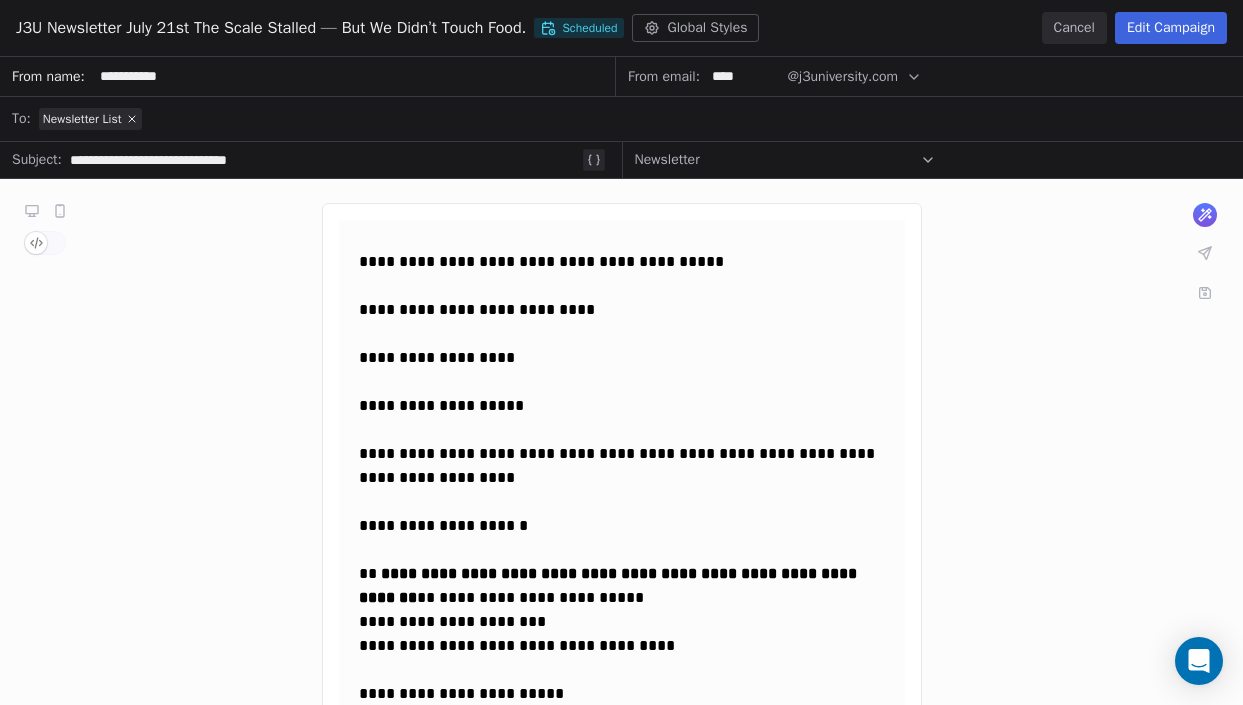 click on "Cancel" at bounding box center (1074, 28) 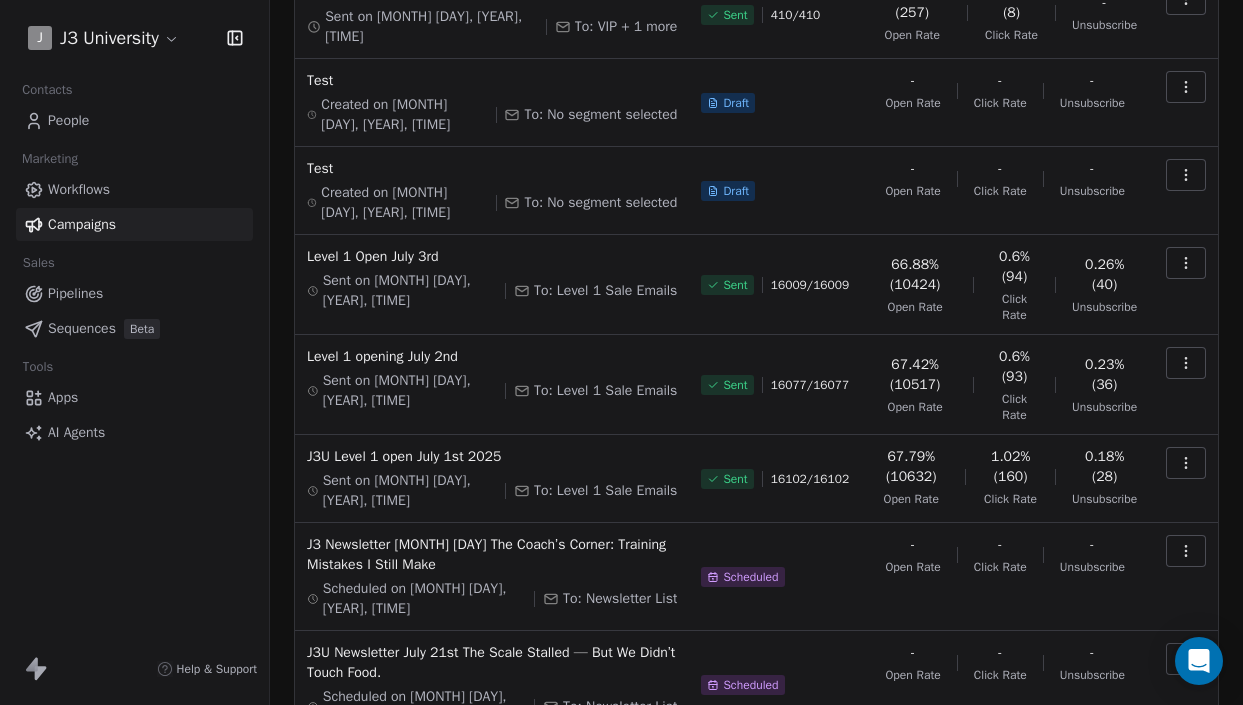 scroll, scrollTop: 0, scrollLeft: 0, axis: both 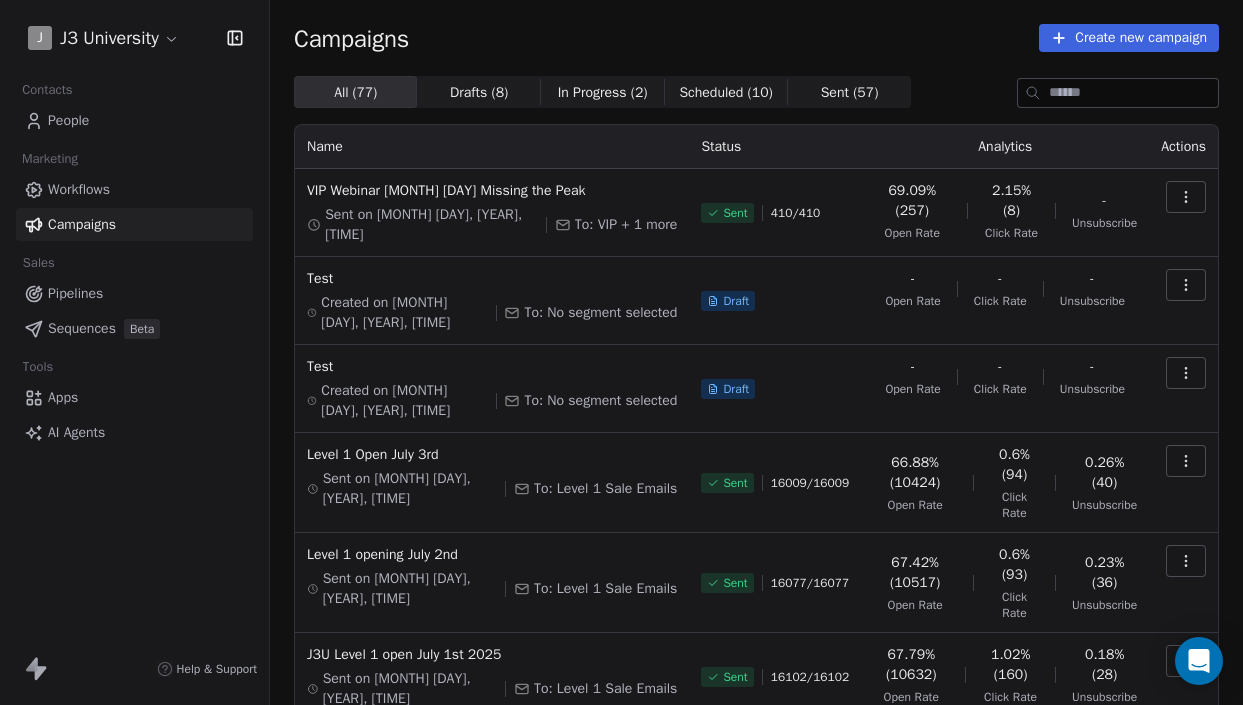 click on "J3 University Contacts People Marketing Workflows Campaigns Sales Pipelines Sequences Beta Tools Apps AI Agents Help & Support Campaigns Create new campaign All ( 77 ) All ( 77 ) Drafts ( 8 ) Drafts ( 8 ) In Progress ( 2 ) In Progress ( 2 ) Scheduled ( 10 ) Scheduled ( 10 ) Sent ( 57 ) Sent ( 57 ) Name Status Analytics Actions VIP Webinar [MONTH] [DAY] Missing the Peak Sent on [MONTH] [DAY], [YEAR], [TIME] To: VIP + 1 more Sent 410 / 410 69.09% (257) Open Rate 2.15% (8) Click Rate - Unsubscribe Test Created on [MONTH] [DAY], [YEAR], [TIME] To: No segment selected Draft - Open Rate - Click Rate - Unsubscribe Test Created on [MONTH] [DAY], [YEAR], [TIME] To: No segment selected Draft - Open Rate - Click Rate - Unsubscribe Level 1 Open [MONTH] [DAY] Sent on [MONTH] [DAY], [YEAR], [TIME] To: Level 1 Sale Emails Sent 16009 / 16009 66.88% (10424) Open Rate 0.6% (94) Click Rate 0.26% (40) Unsubscribe Level 1 opening [MONTH] [DAY] Sent on [MONTH] [DAY], [YEAR], [TIME] To: Level 1 Sale Emails Sent 16077 / 16077 67.42% (10517) Open Rate 0.6% (93) Click Rate Sent" at bounding box center (621, 352) 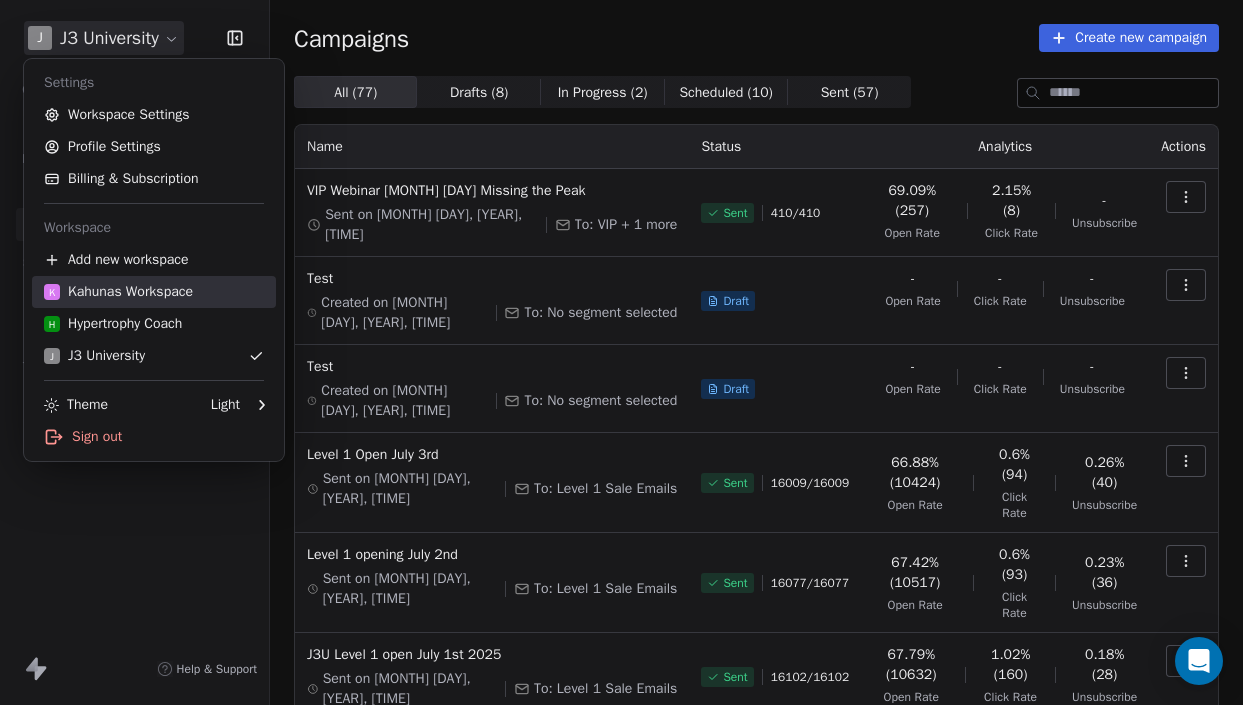 click on "K Kahunas Workspace" at bounding box center (118, 292) 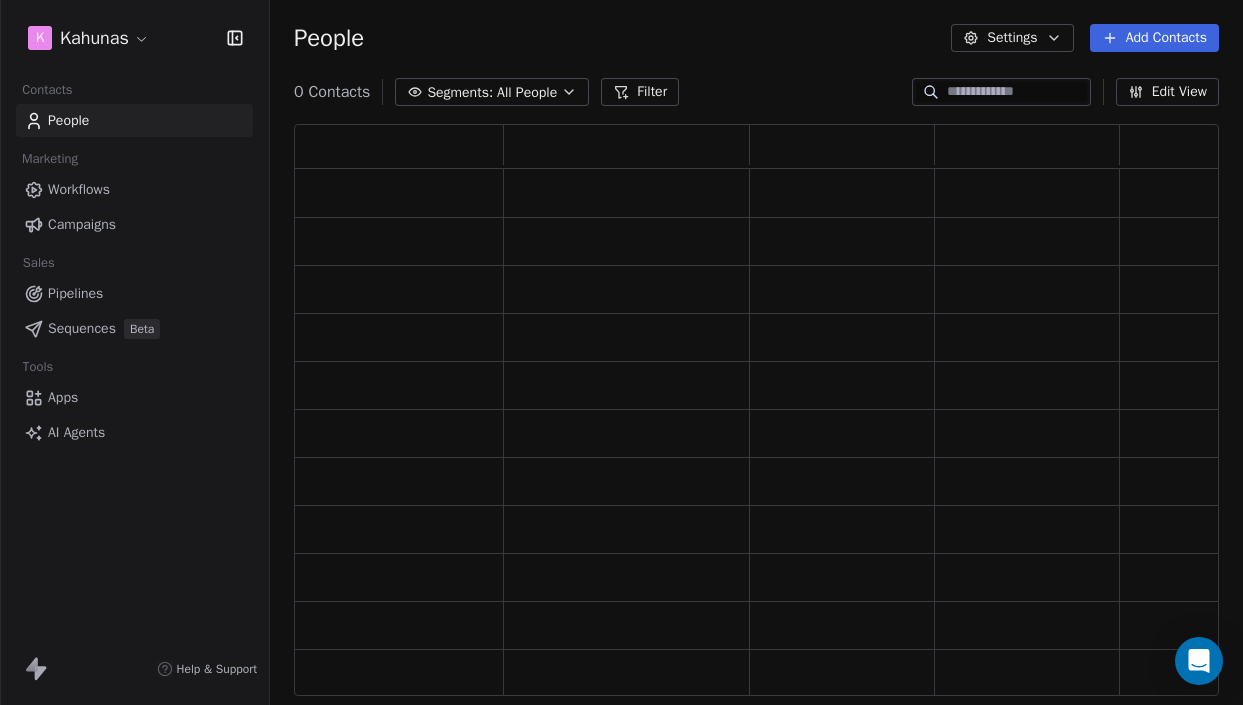 scroll, scrollTop: 0, scrollLeft: 1, axis: horizontal 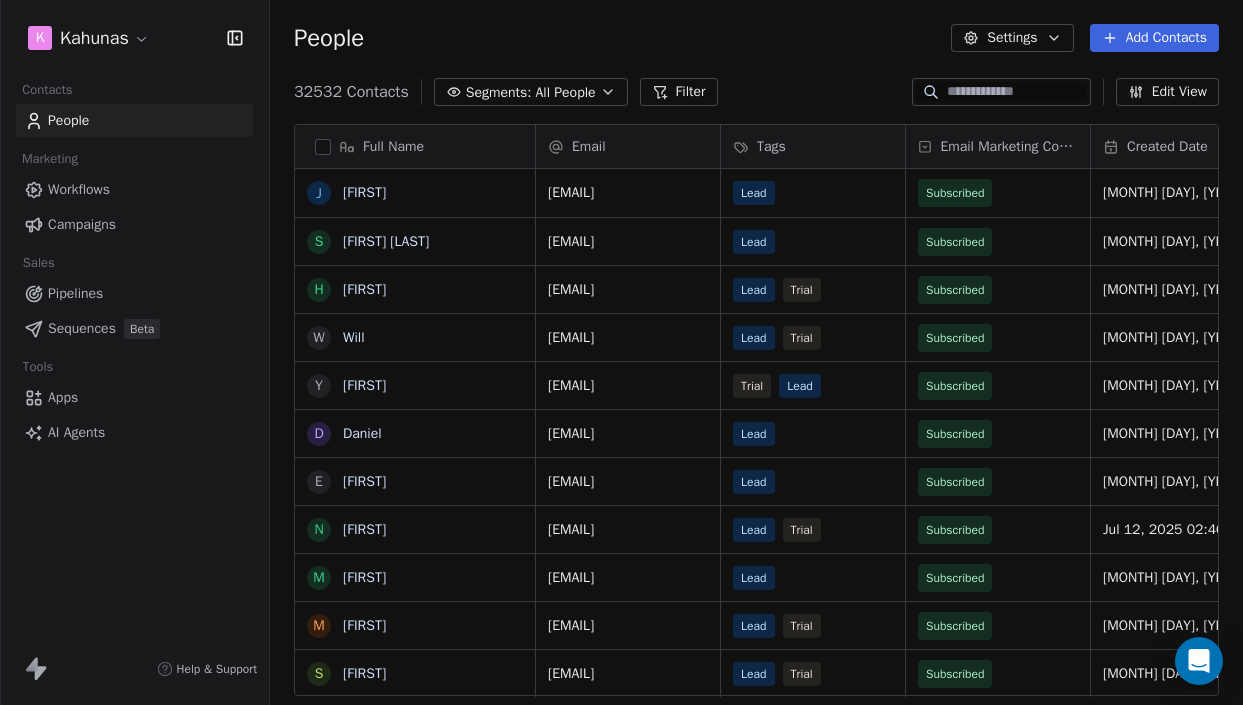 click on "Campaigns" at bounding box center (82, 224) 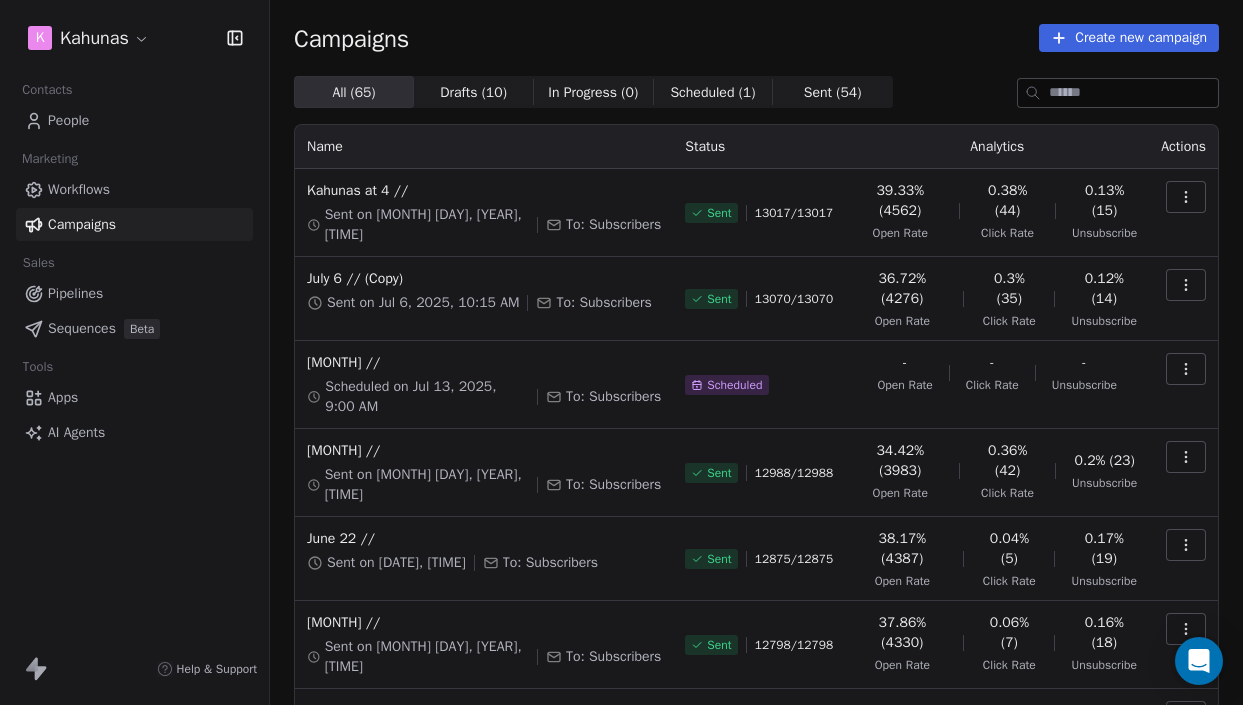 click on "Campaigns" at bounding box center [134, 224] 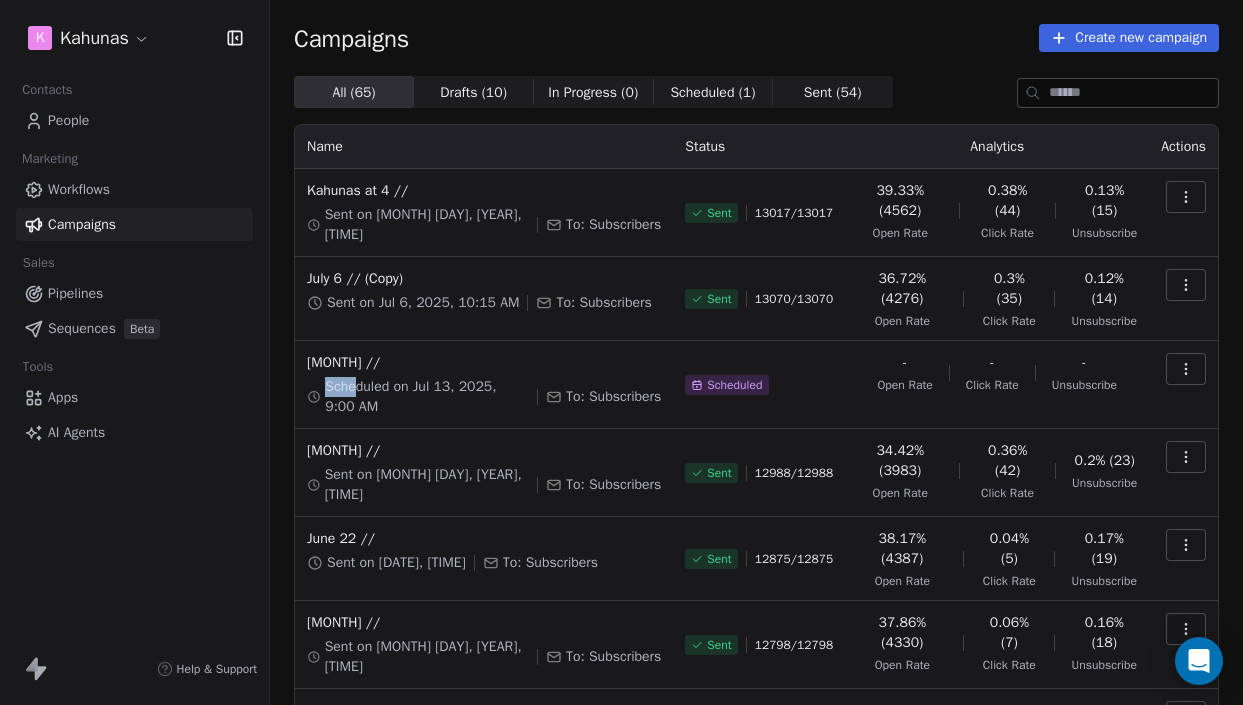 drag, startPoint x: 359, startPoint y: 381, endPoint x: 320, endPoint y: 381, distance: 39 